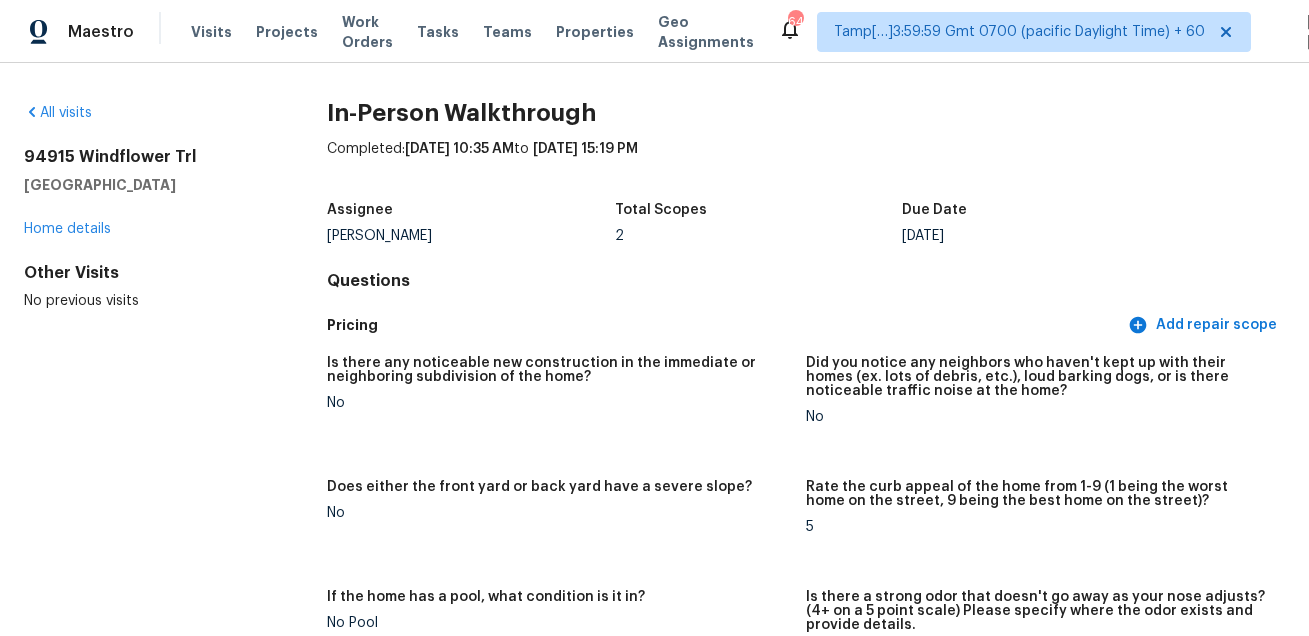 scroll, scrollTop: 0, scrollLeft: 0, axis: both 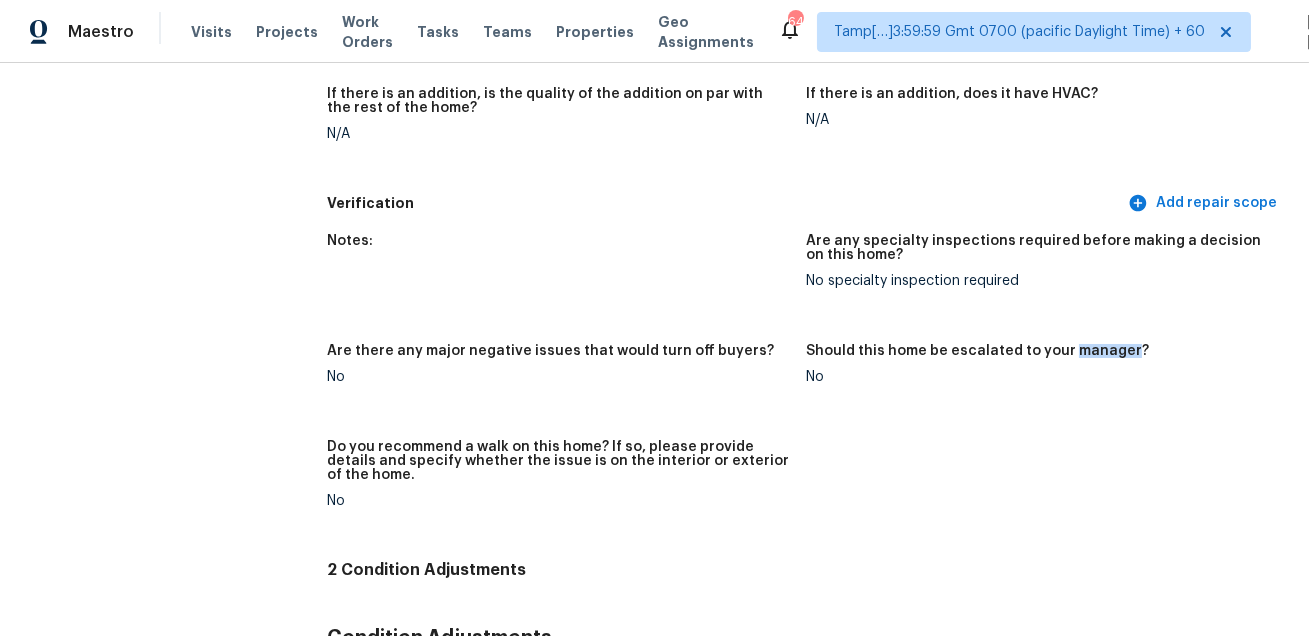 click on "Verification Add repair scope" at bounding box center (806, 203) 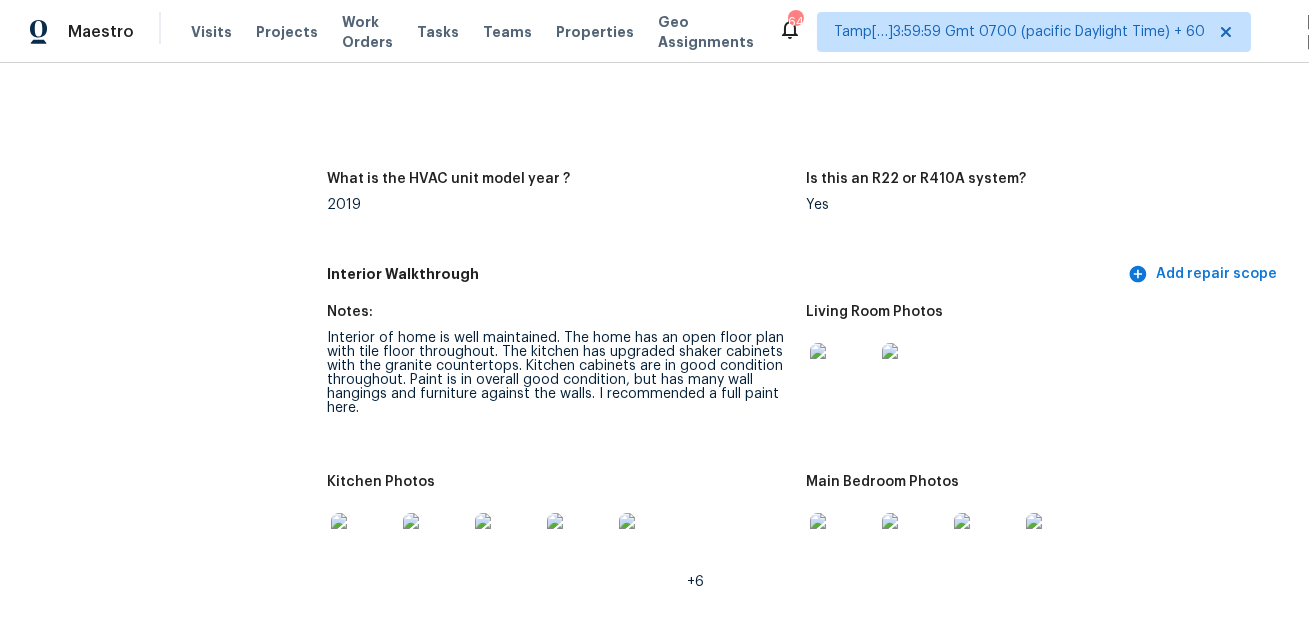 scroll, scrollTop: 2791, scrollLeft: 0, axis: vertical 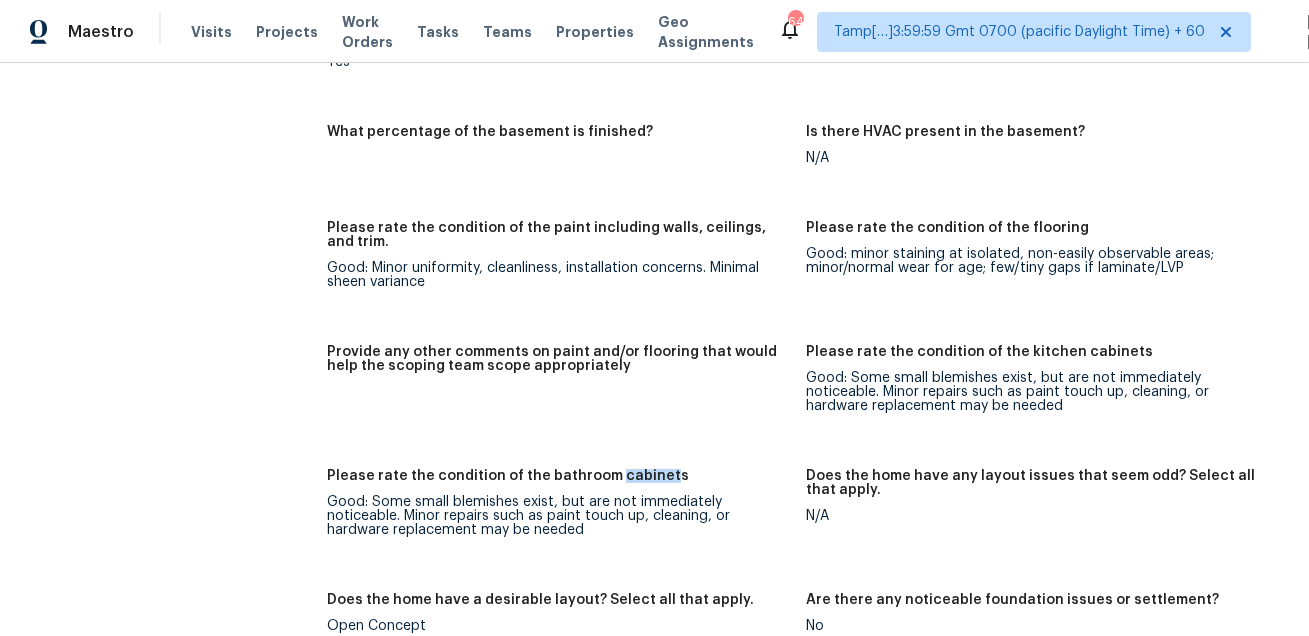 click on "Notes: Interior of home is well maintained. The home has an open floor plan with tile floor throughout. The kitchen has upgraded shaker cabinets with the granite countertops. Kitchen cabinets are in good condition throughout. Paint is in overall good condition, but has many wall hangings and furniture against the walls.  I recommended a full paint here. Living Room Photos Kitchen Photos  +6 Main Bedroom Photos Bathroom Photos  +12 Add optional photos here  +2 Were you able to access the interior of the home and conduct a walkthrough? Yes Does the home have a basement? No basement What percentage of the basement is finished? Is there HVAC present in the basement? N/A Please rate the condition of the paint including walls, ceilings, and trim. Good: Minor uniformity, cleanliness, installation concerns. Minimal sheen variance Please rate the condition of the flooring Good: minor staining at isolated, non-easily observable areas; minor/normal wear for age; few/tiny gaps if laminate/LVP N/A Open Concept No No Yes" at bounding box center [806, 516] 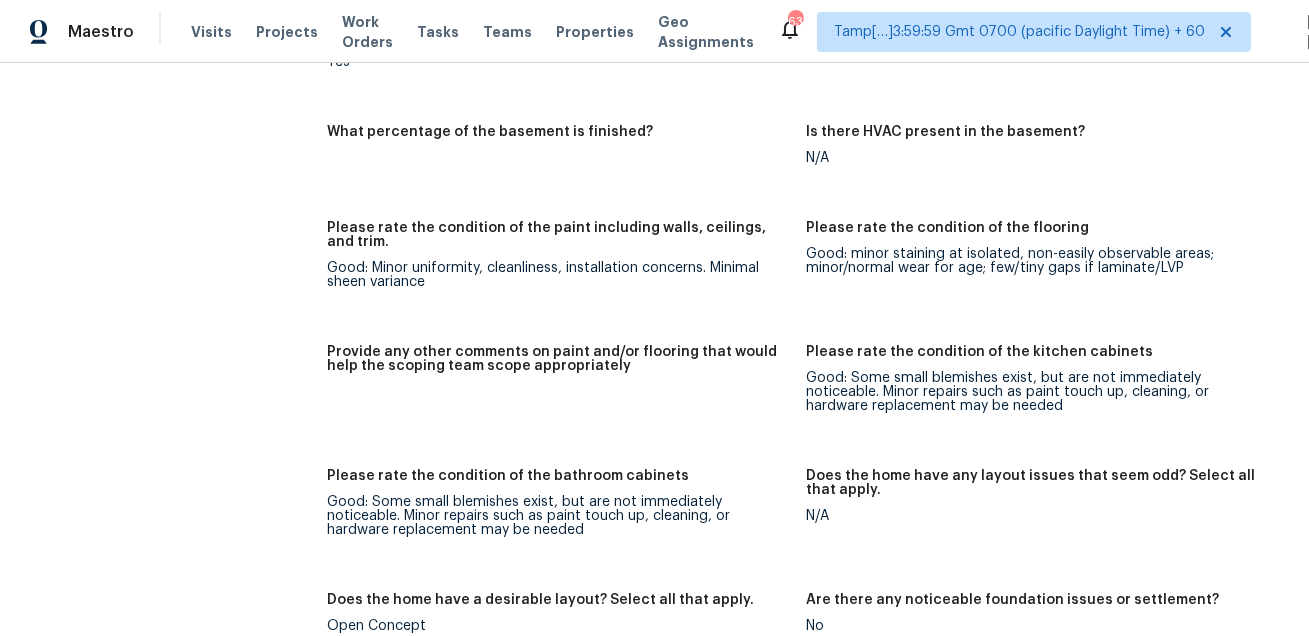 click on "Notes: Interior of home is well maintained. The home has an open floor plan with tile floor throughout. The kitchen has upgraded shaker cabinets with the granite countertops. Kitchen cabinets are in good condition throughout. Paint is in overall good condition, but has many wall hangings and furniture against the walls.  I recommended a full paint here. Living Room Photos Kitchen Photos  +6 Main Bedroom Photos Bathroom Photos  +12 Add optional photos here  +2 Were you able to access the interior of the home and conduct a walkthrough? Yes Does the home have a basement? No basement What percentage of the basement is finished? Is there HVAC present in the basement? N/A Please rate the condition of the paint including walls, ceilings, and trim. Good: Minor uniformity, cleanliness, installation concerns. Minimal sheen variance Please rate the condition of the flooring Good: minor staining at isolated, non-easily observable areas; minor/normal wear for age; few/tiny gaps if laminate/LVP N/A Open Concept No No Yes" at bounding box center (806, 516) 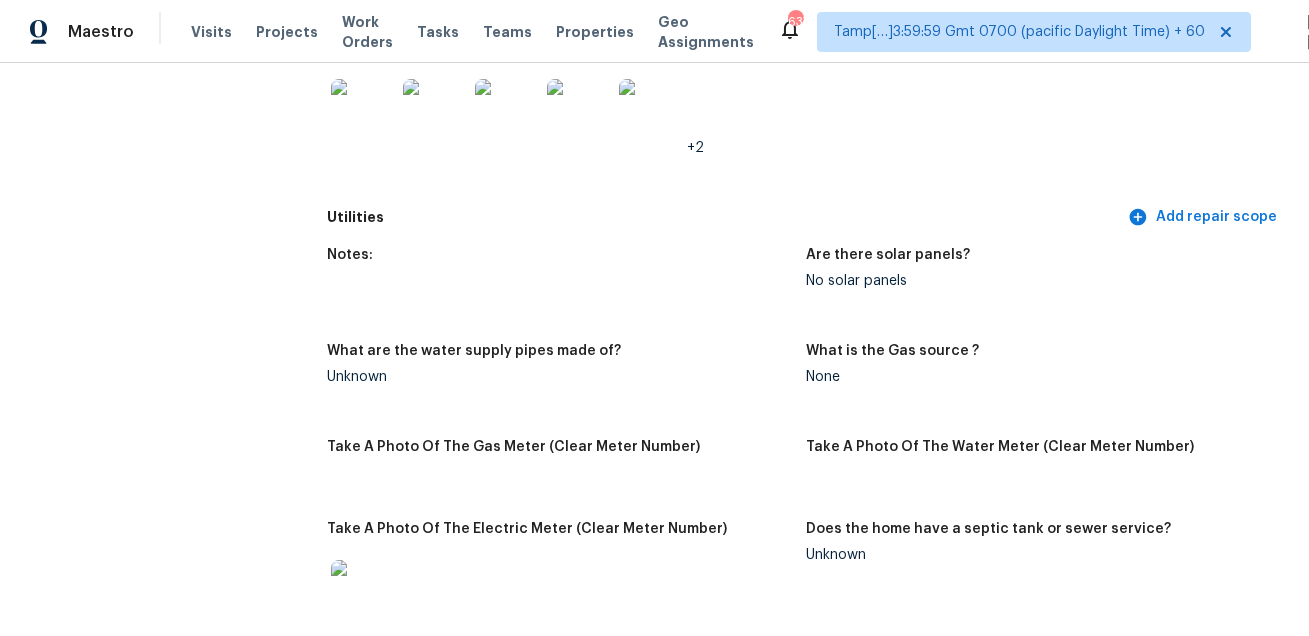 scroll, scrollTop: 0, scrollLeft: 0, axis: both 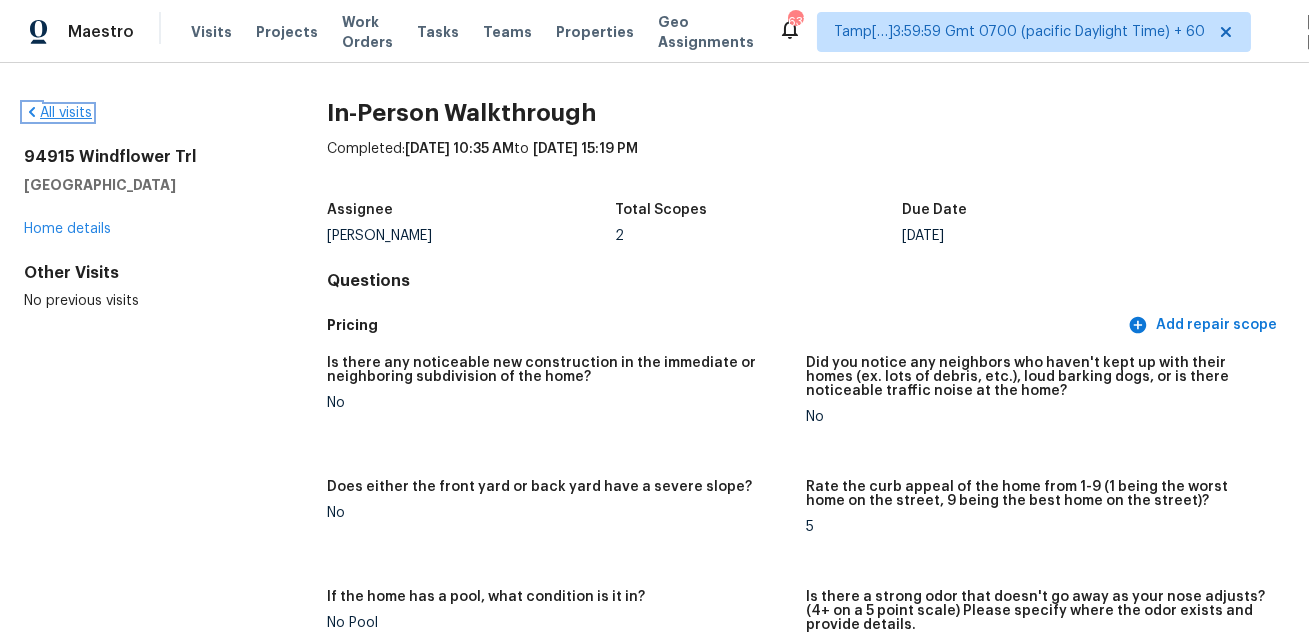 click on "All visits" at bounding box center [58, 113] 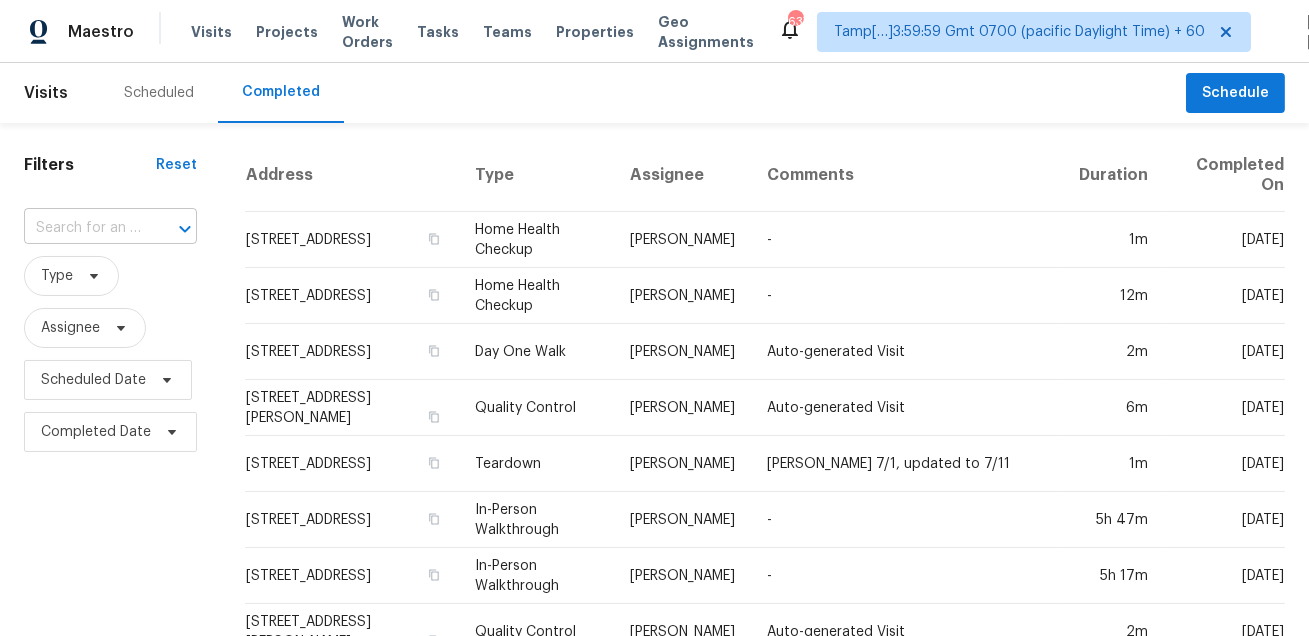 click at bounding box center [82, 228] 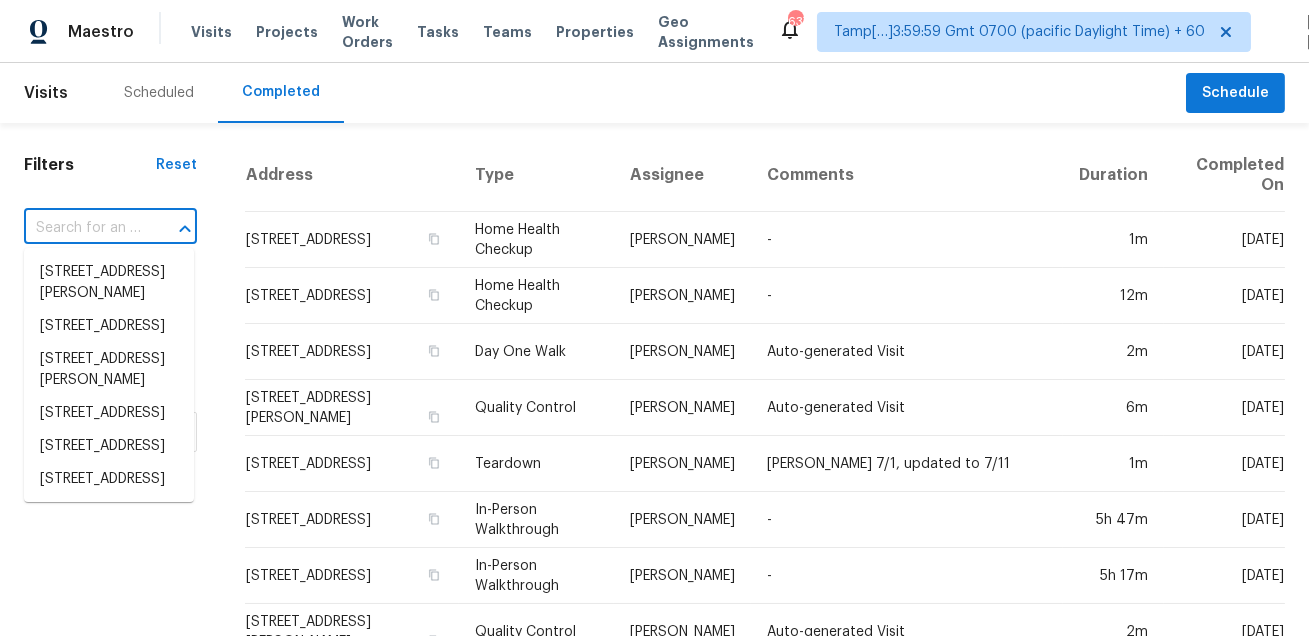 paste on "[STREET_ADDRESS]" 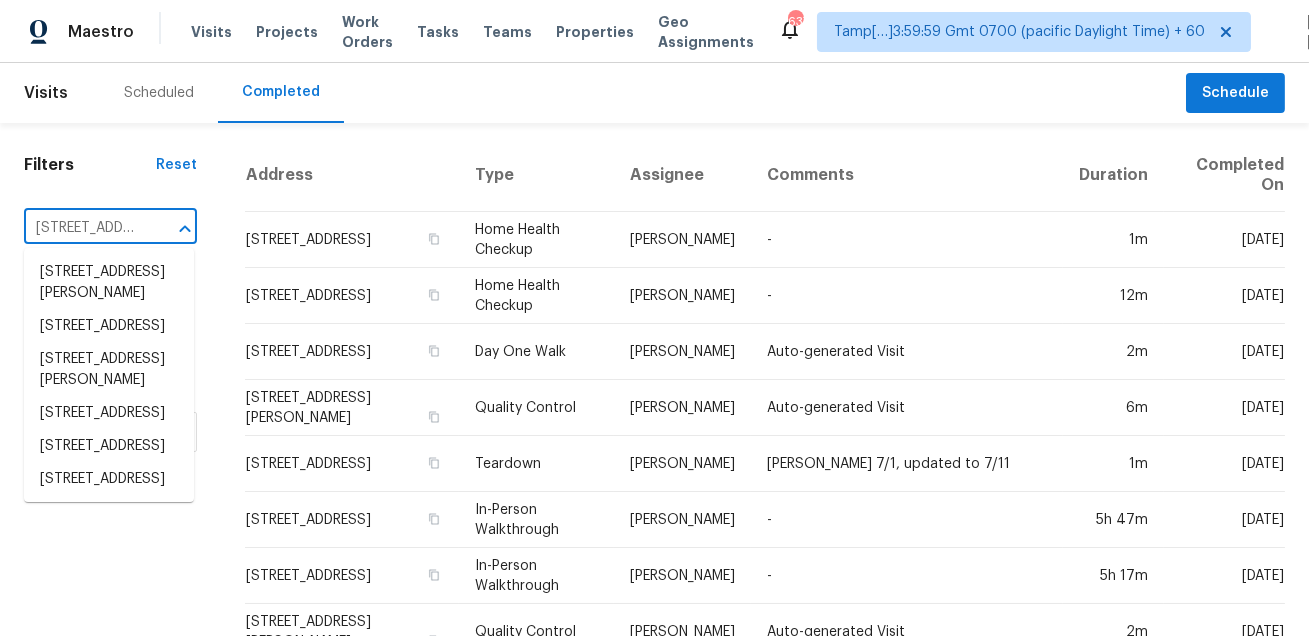 scroll, scrollTop: 0, scrollLeft: 145, axis: horizontal 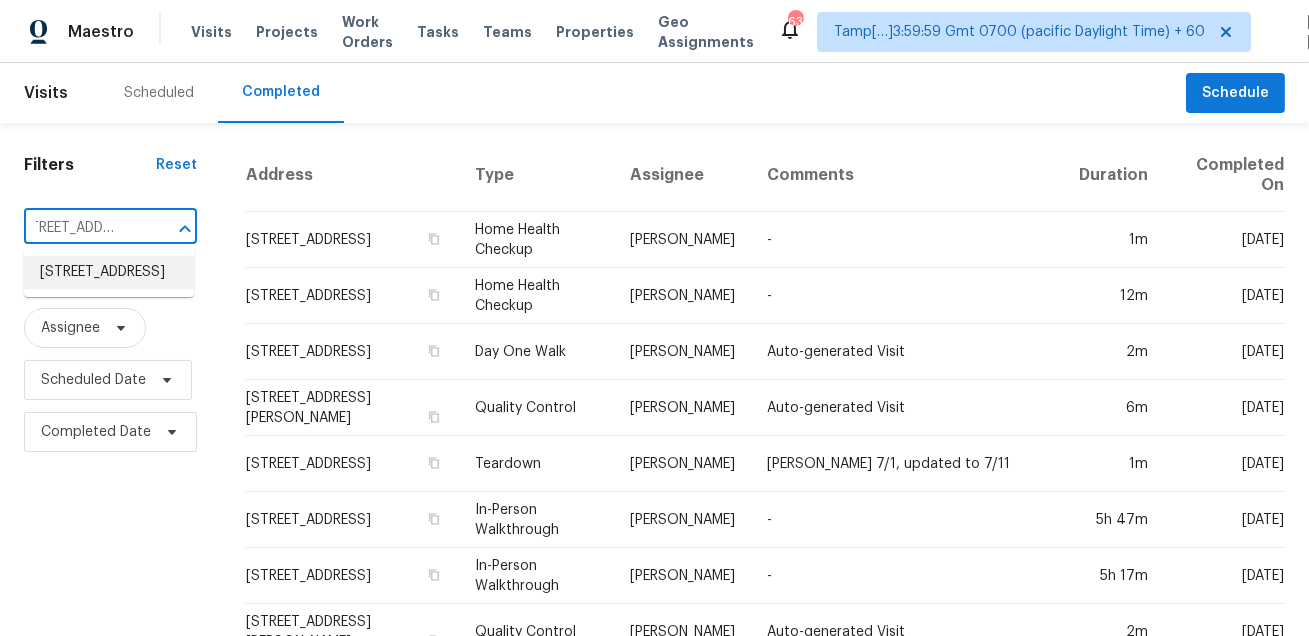 click on "[STREET_ADDRESS]" at bounding box center [109, 272] 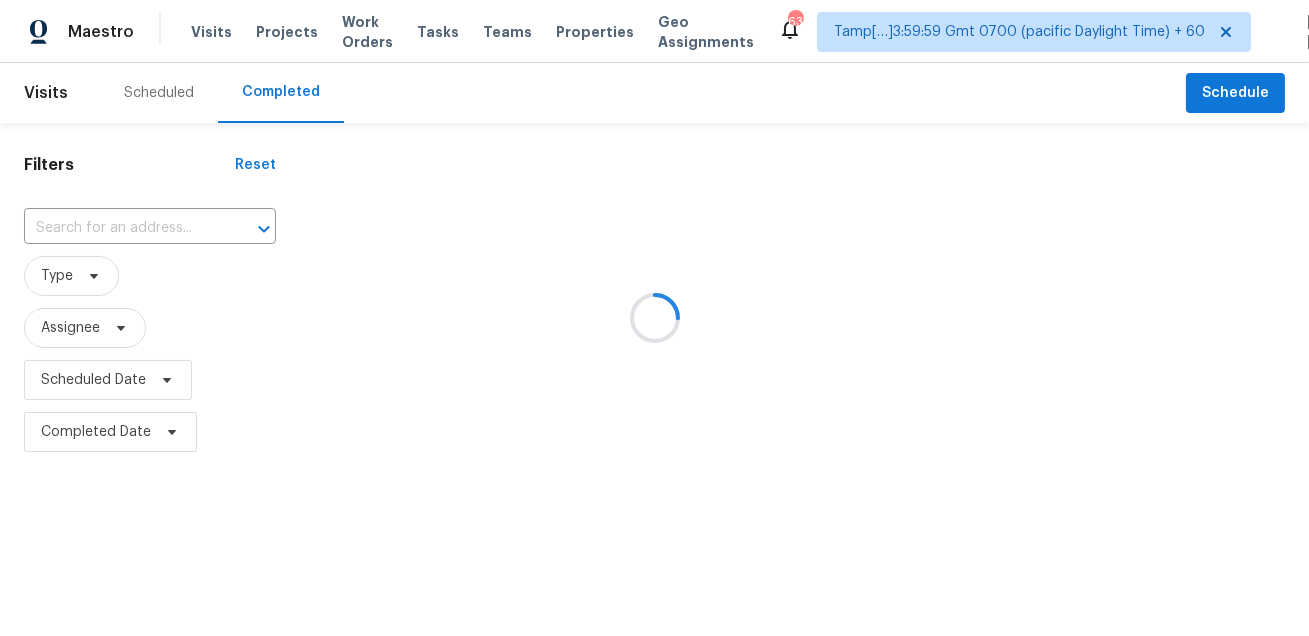 type on "[STREET_ADDRESS]" 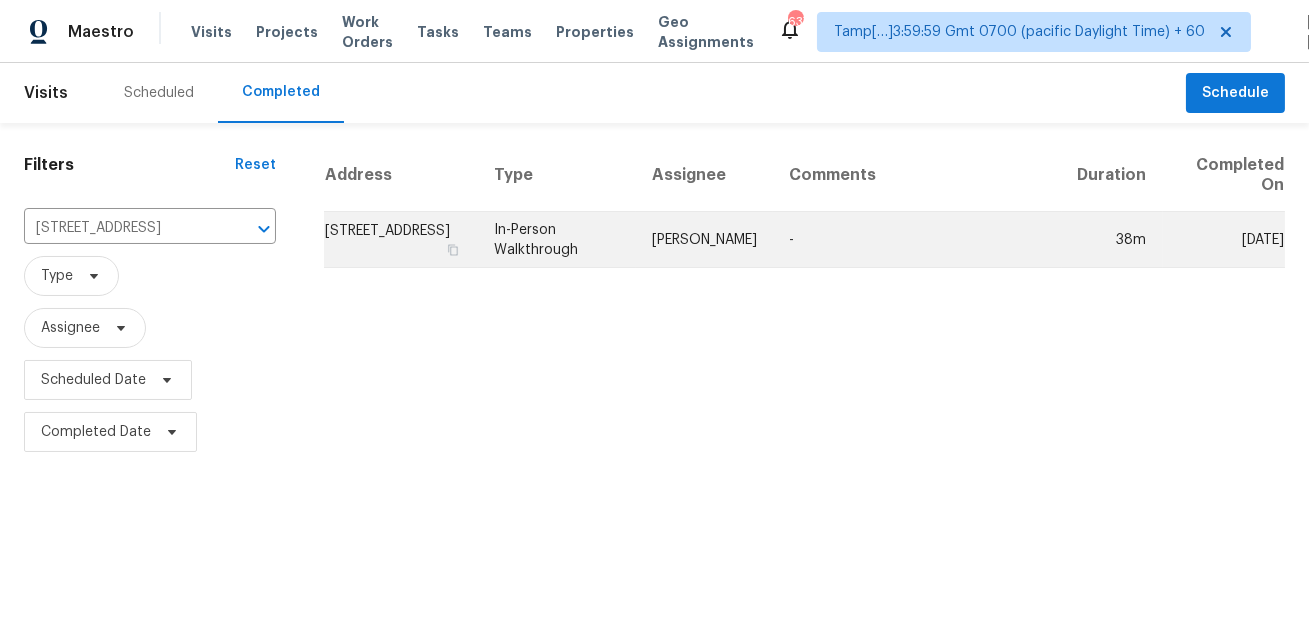 click on "In-Person Walkthrough" at bounding box center [557, 240] 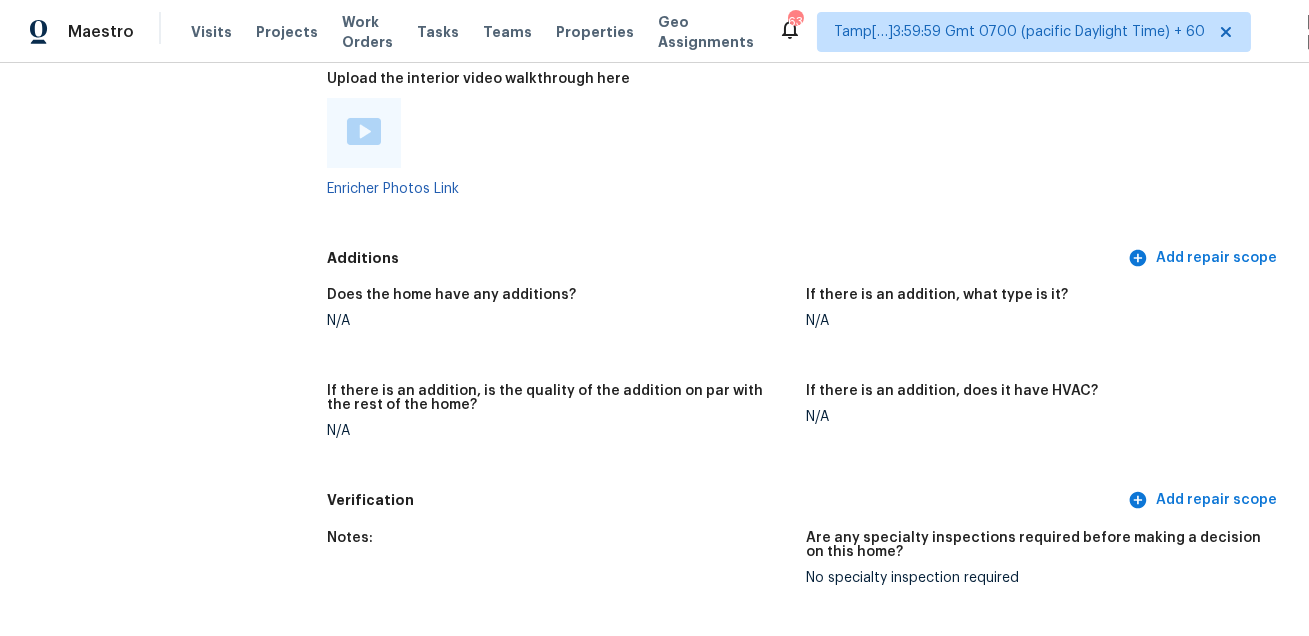 scroll, scrollTop: 3756, scrollLeft: 0, axis: vertical 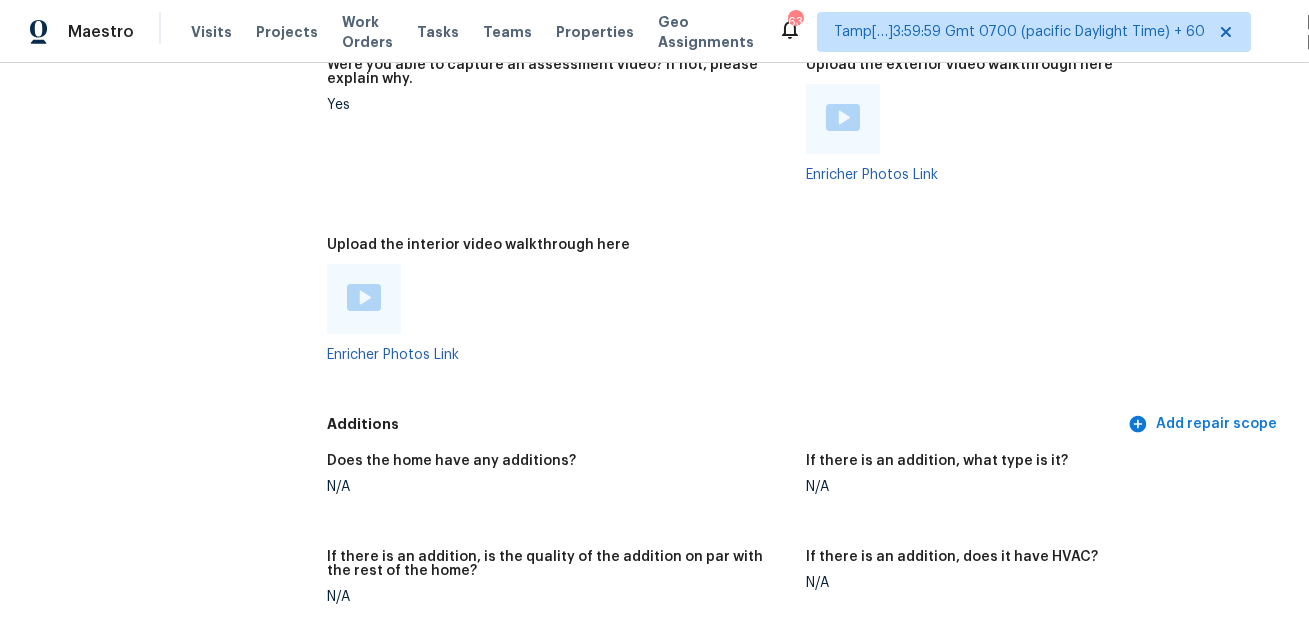 click at bounding box center (364, 297) 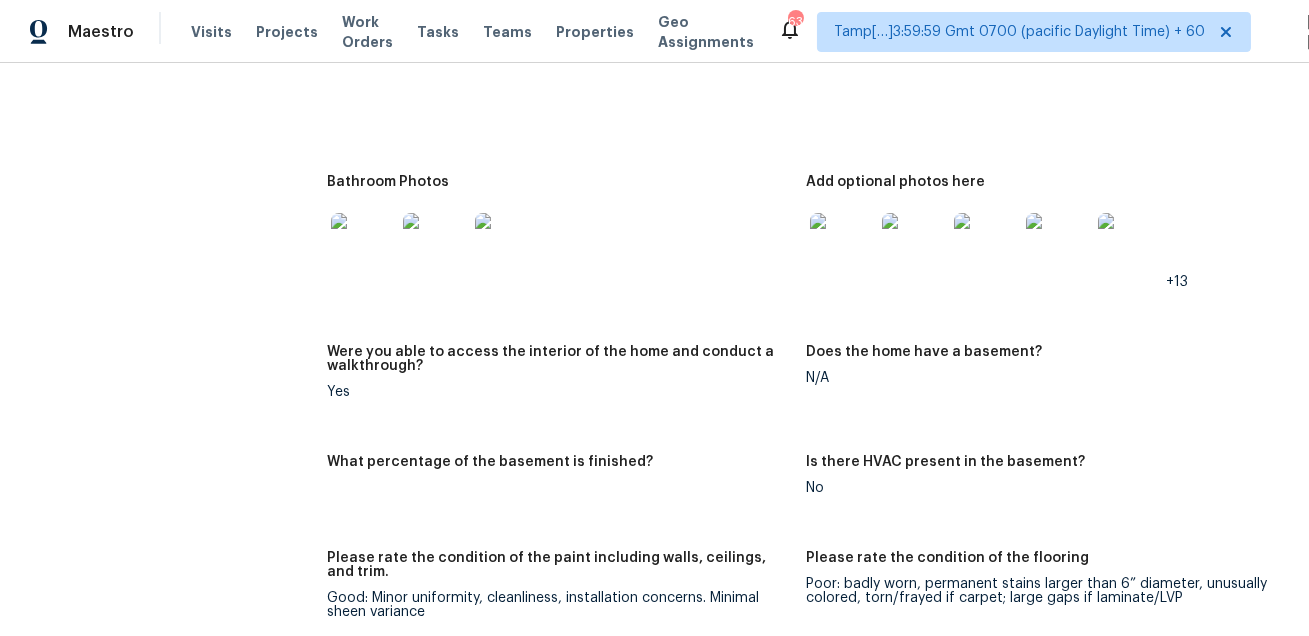 scroll, scrollTop: 1387, scrollLeft: 0, axis: vertical 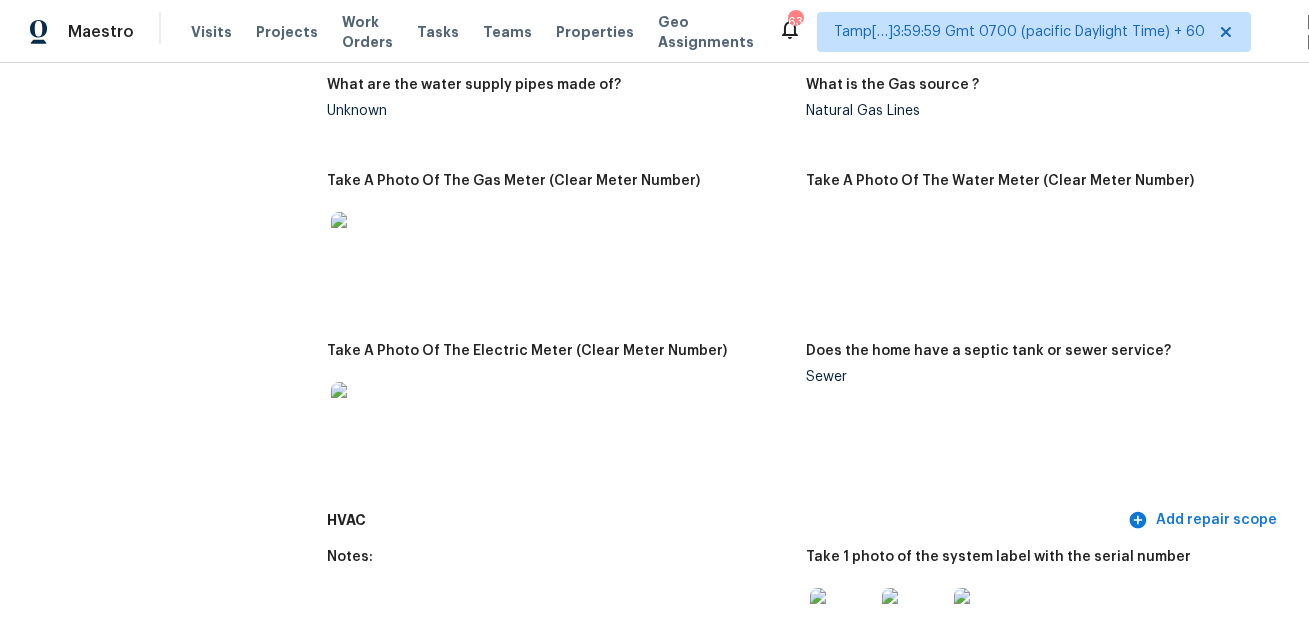 click on "What is the Gas source ? Natural Gas Lines" at bounding box center [1045, 114] 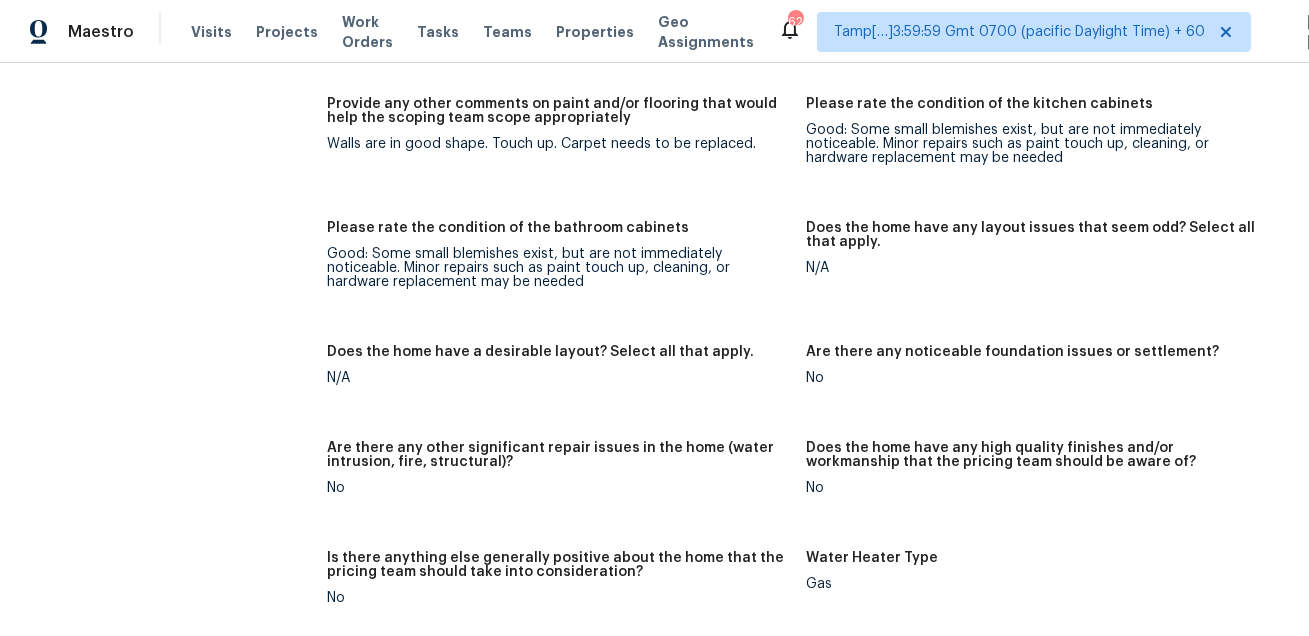scroll, scrollTop: 4218, scrollLeft: 0, axis: vertical 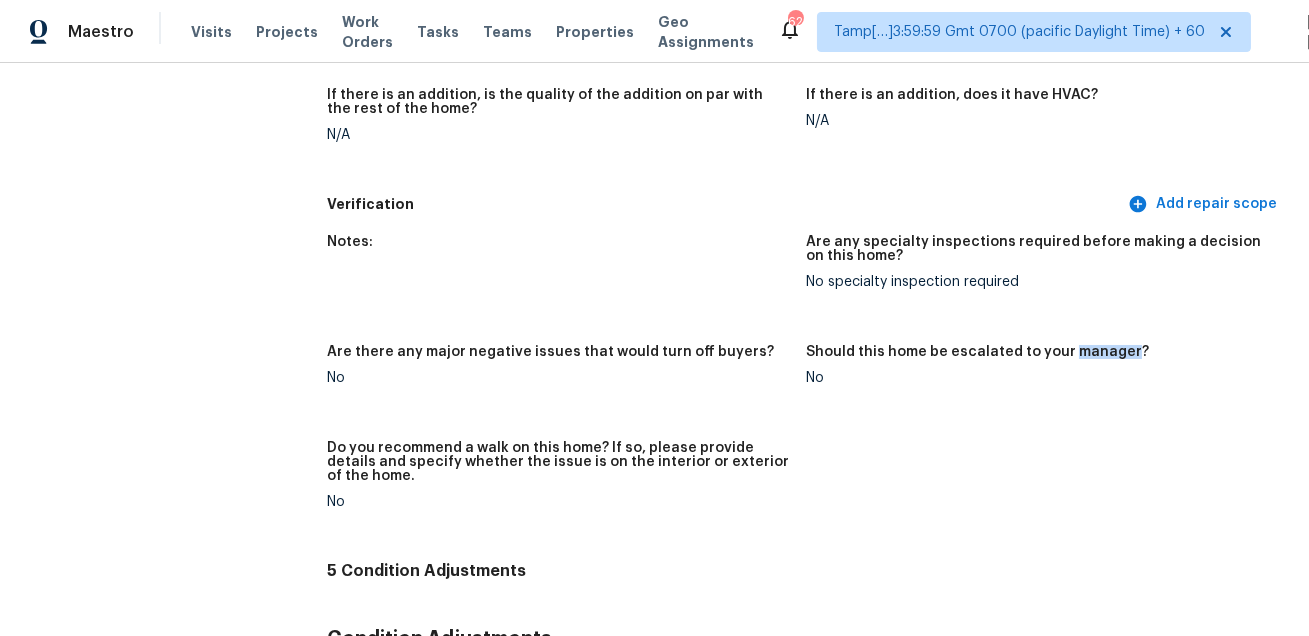 click on "If there is an addition, is the quality of the addition on par with the rest of the home? N/A" at bounding box center [566, 131] 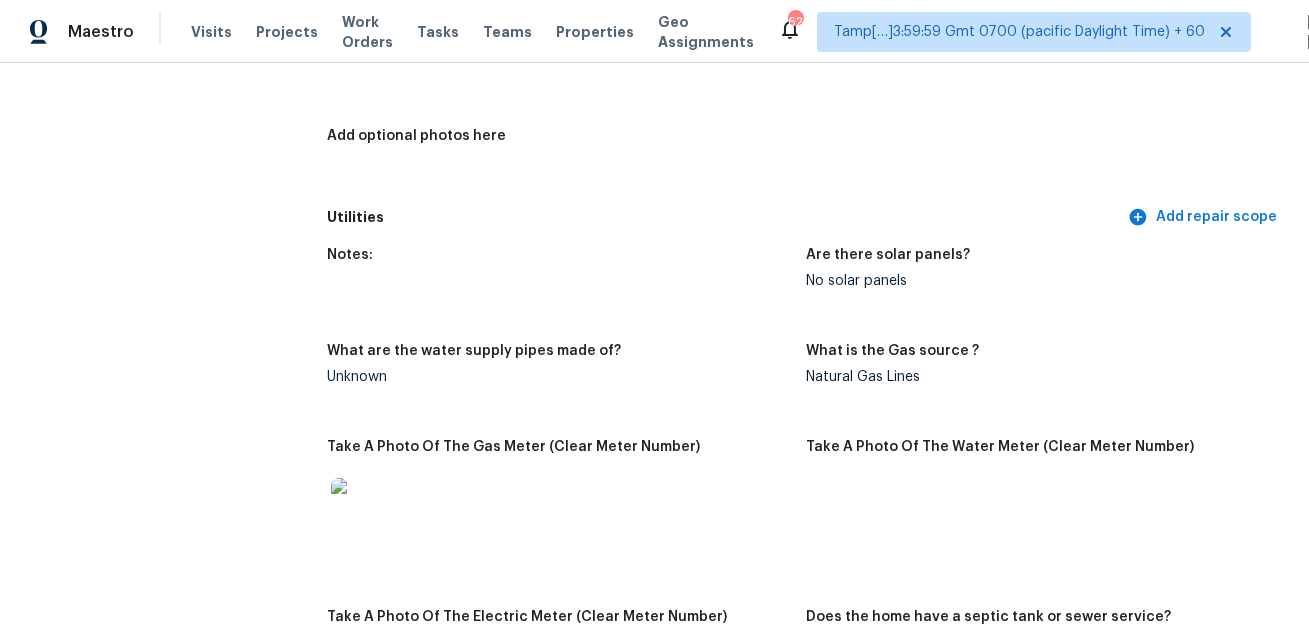 scroll, scrollTop: 2983, scrollLeft: 0, axis: vertical 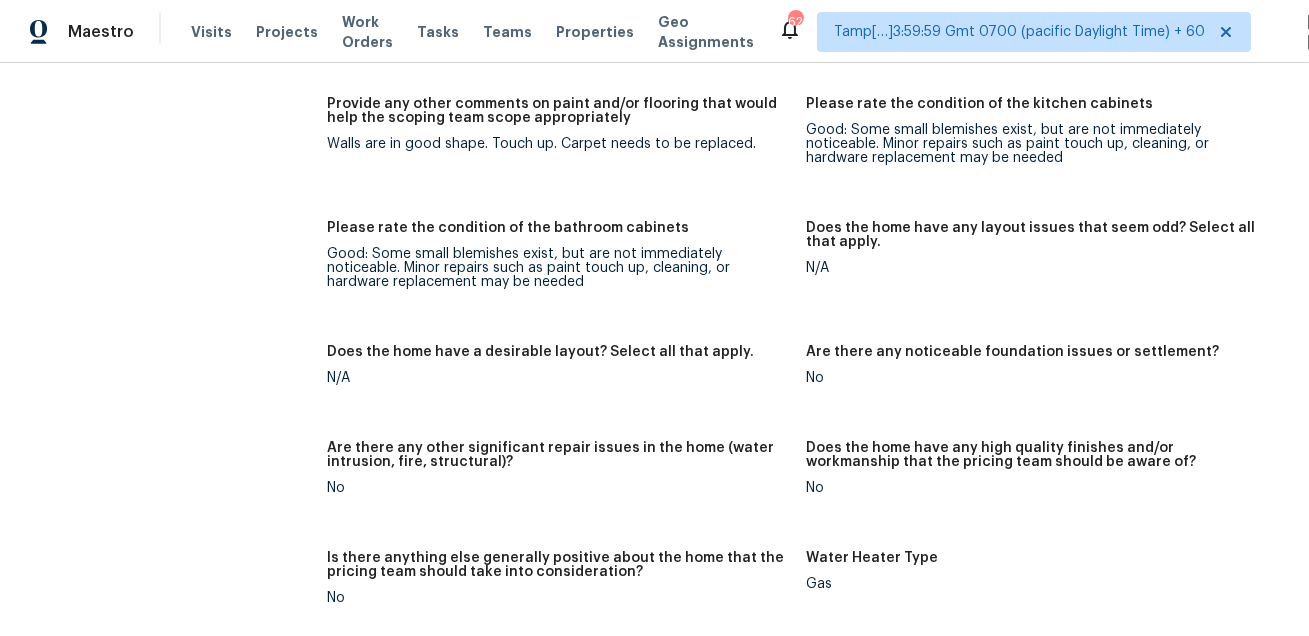 click on "Good: Some small blemishes exist, but are not immediately noticeable. Minor repairs such as paint touch up, cleaning, or hardware replacement may be needed" at bounding box center [558, 268] 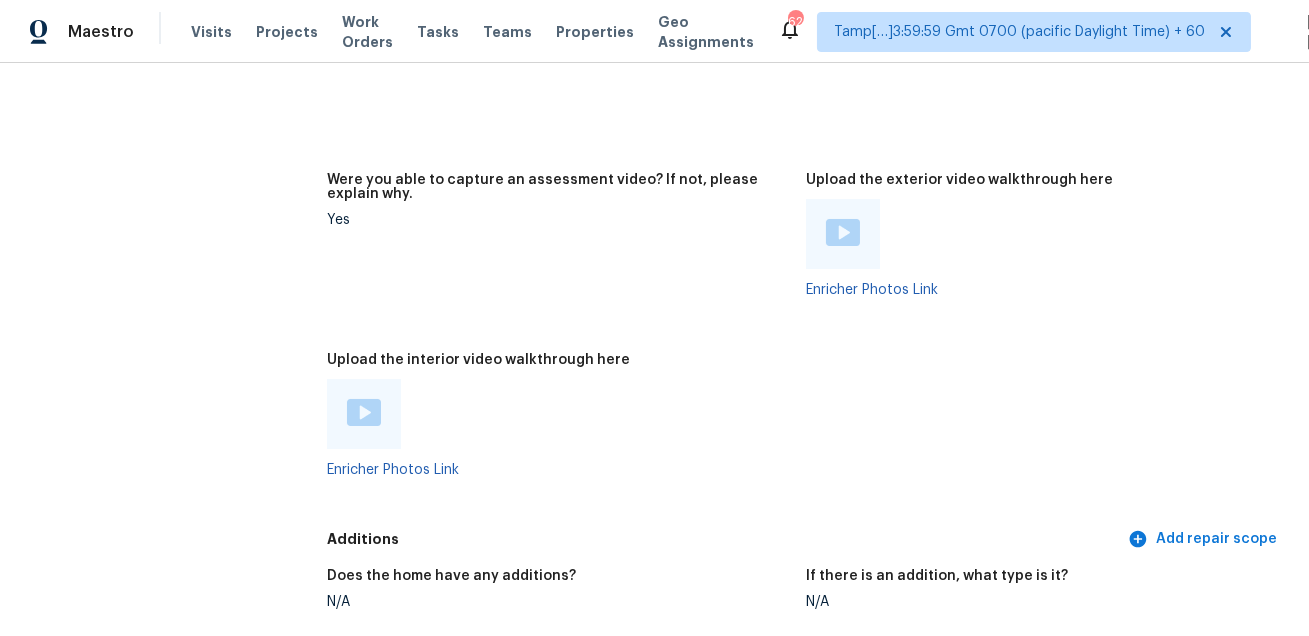 scroll, scrollTop: 3830, scrollLeft: 0, axis: vertical 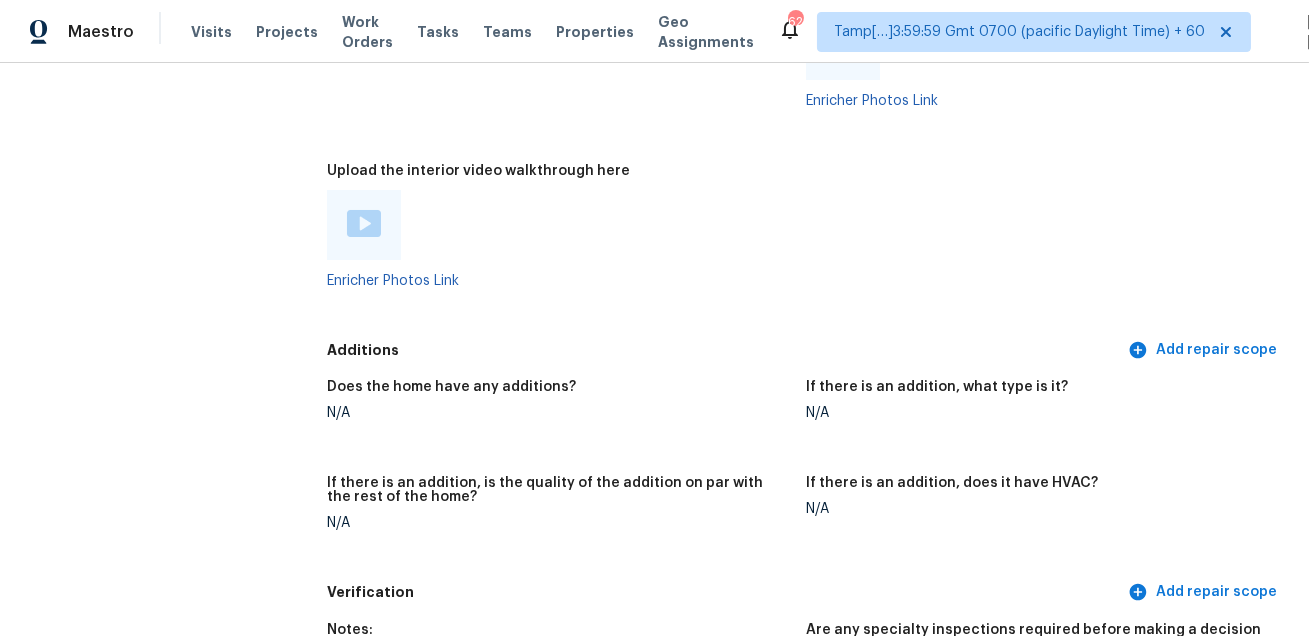 click on "Additions Add repair scope" at bounding box center (806, 350) 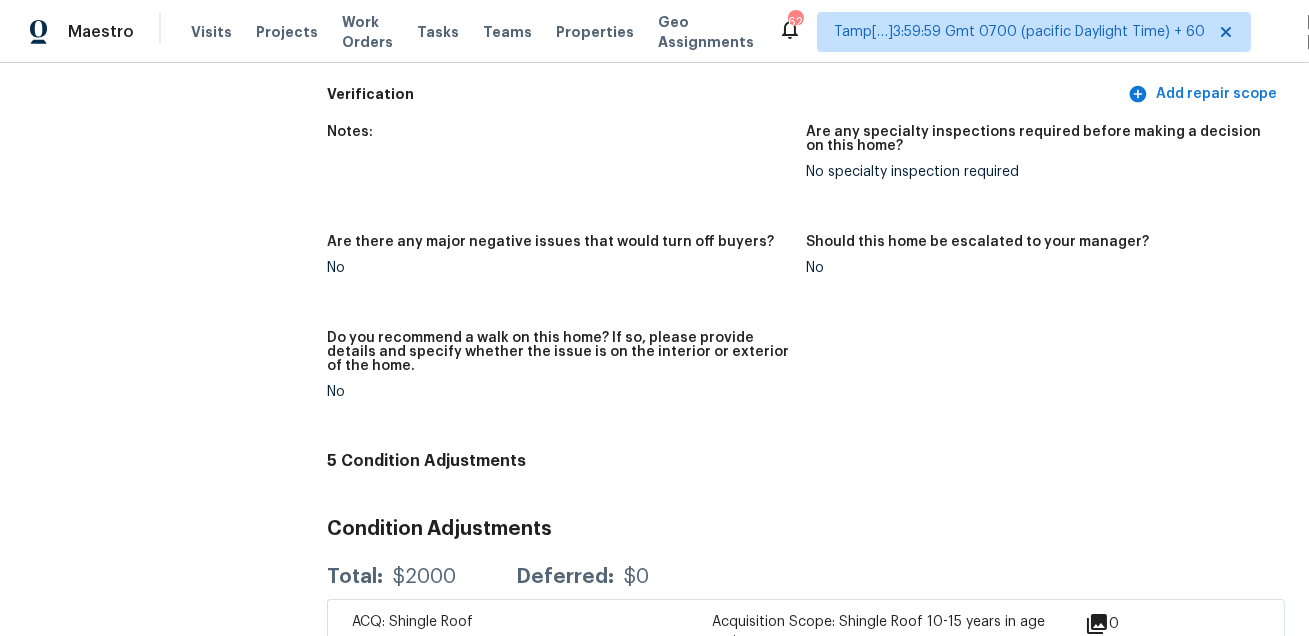 scroll, scrollTop: 4770, scrollLeft: 0, axis: vertical 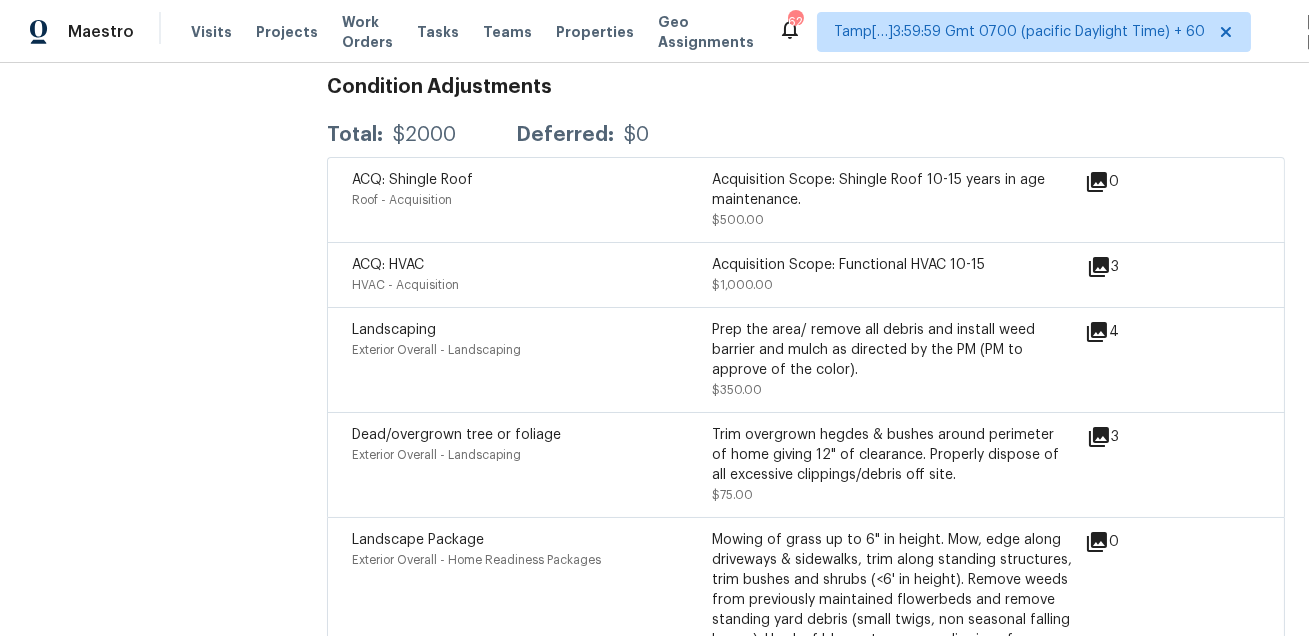 click 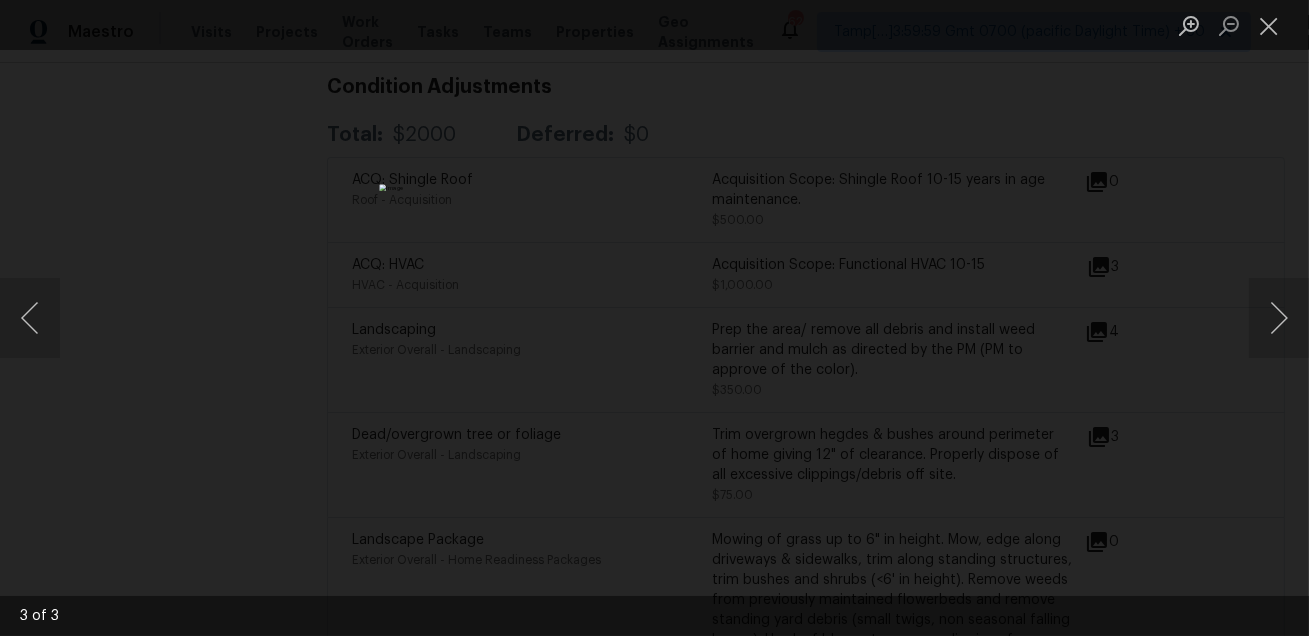 click at bounding box center (654, 318) 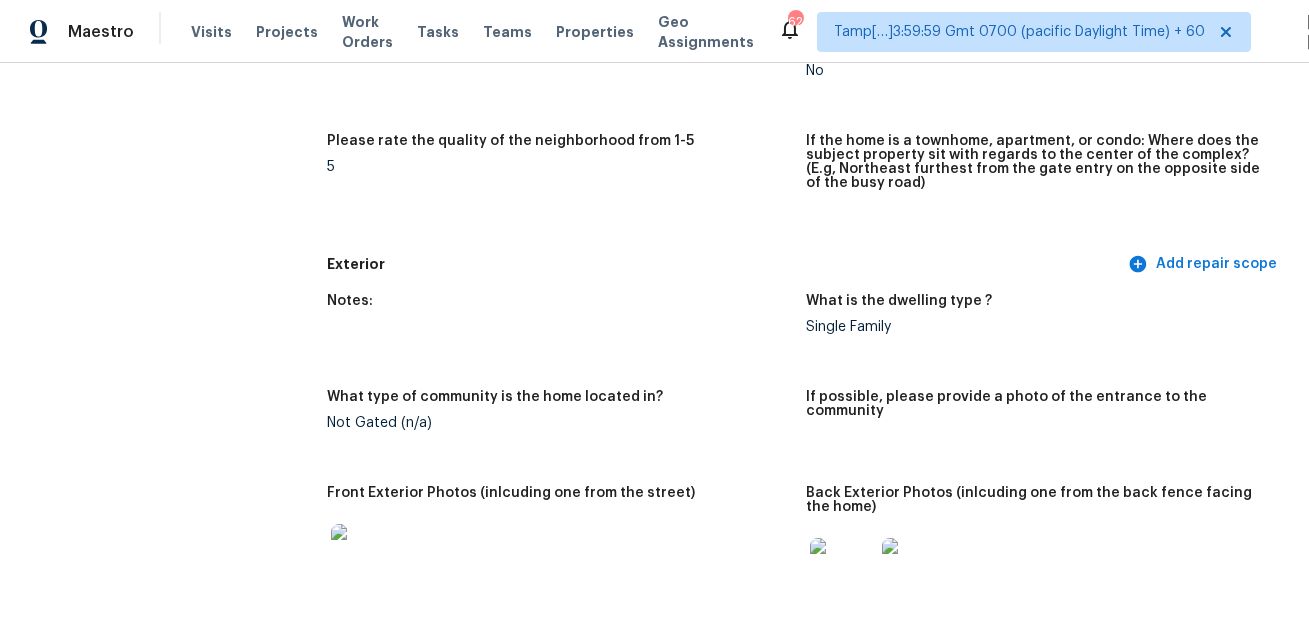 scroll, scrollTop: 0, scrollLeft: 0, axis: both 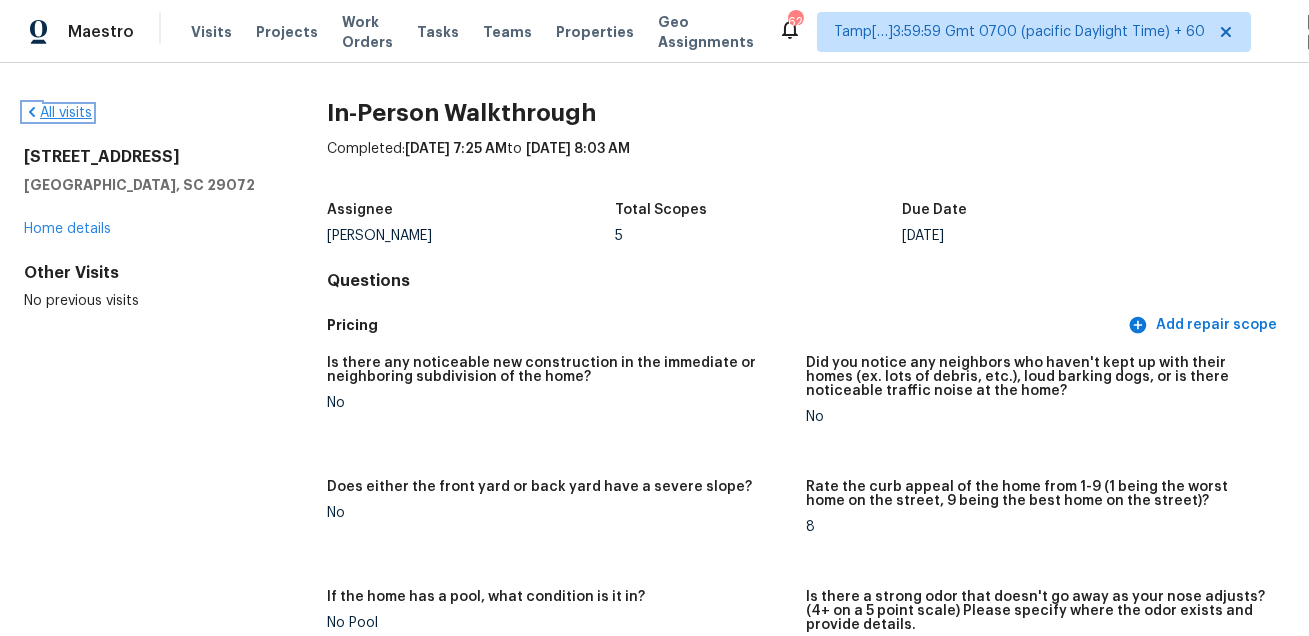 click on "All visits" at bounding box center (58, 113) 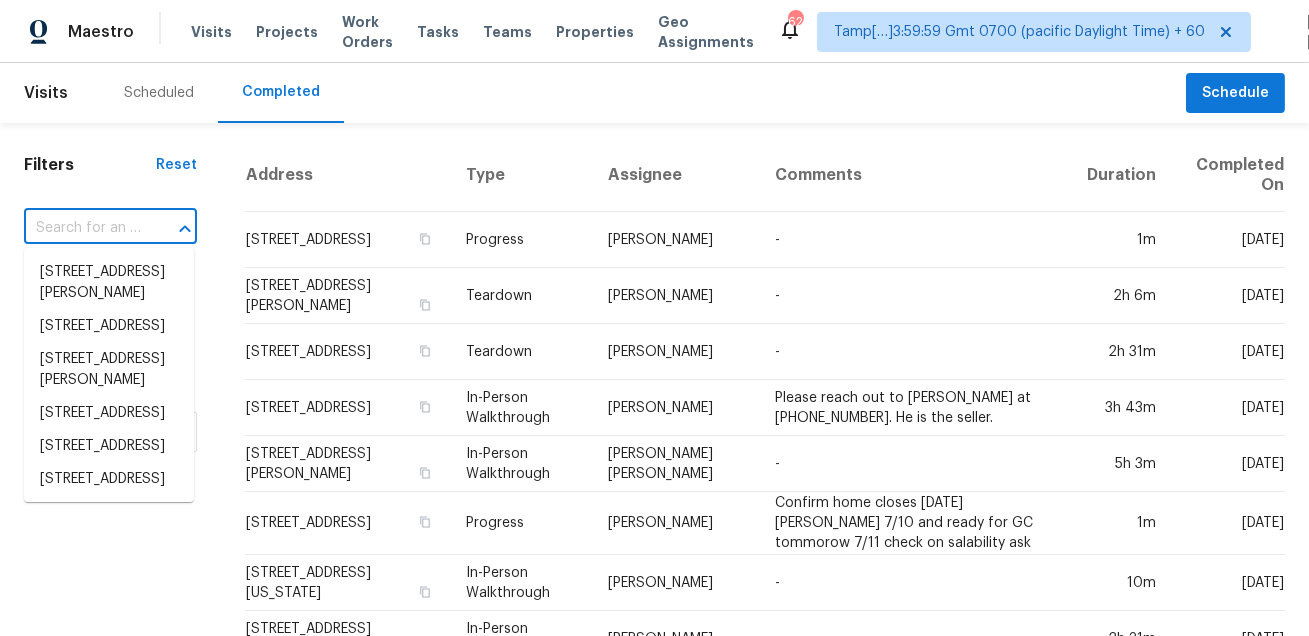 click at bounding box center [82, 228] 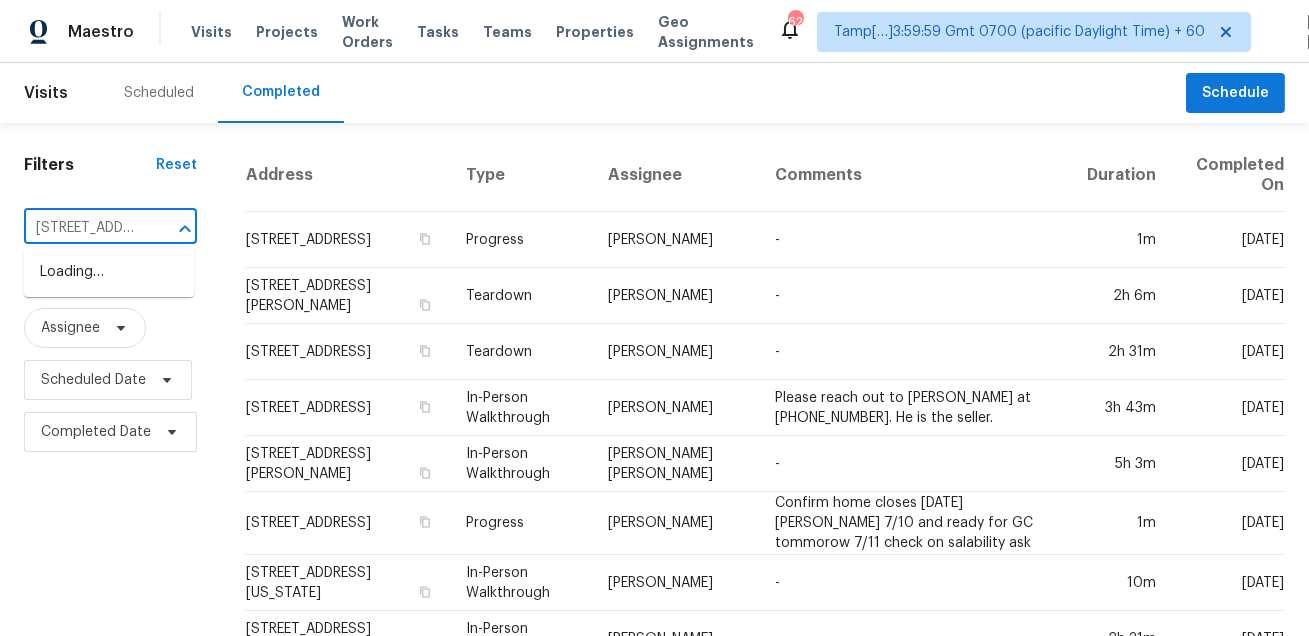 scroll, scrollTop: 0, scrollLeft: 148, axis: horizontal 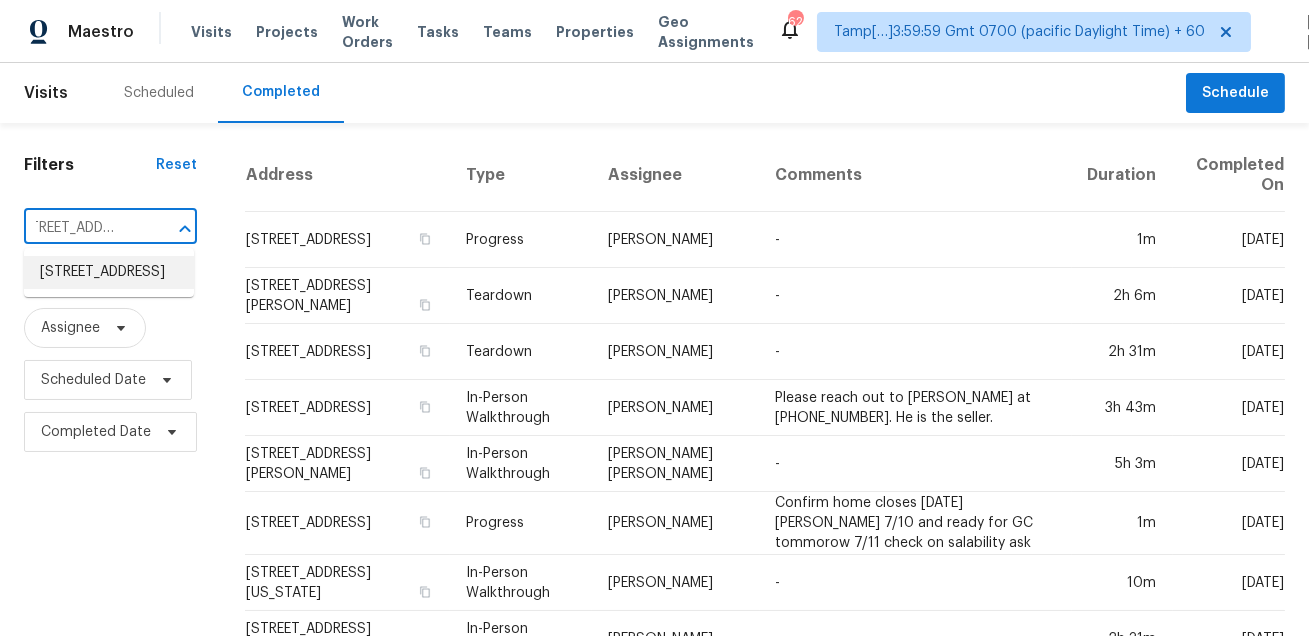click on "302 Astoria Dr, San Antonio, TX 78220" at bounding box center (109, 272) 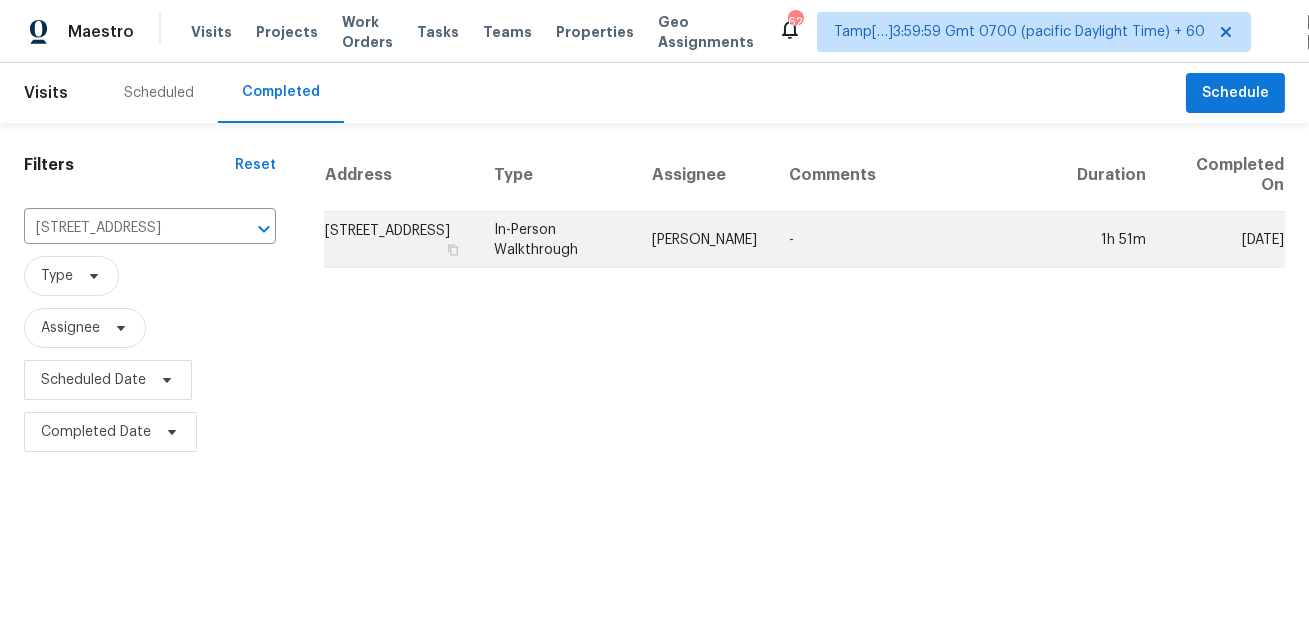 click on "In-Person Walkthrough" at bounding box center (557, 240) 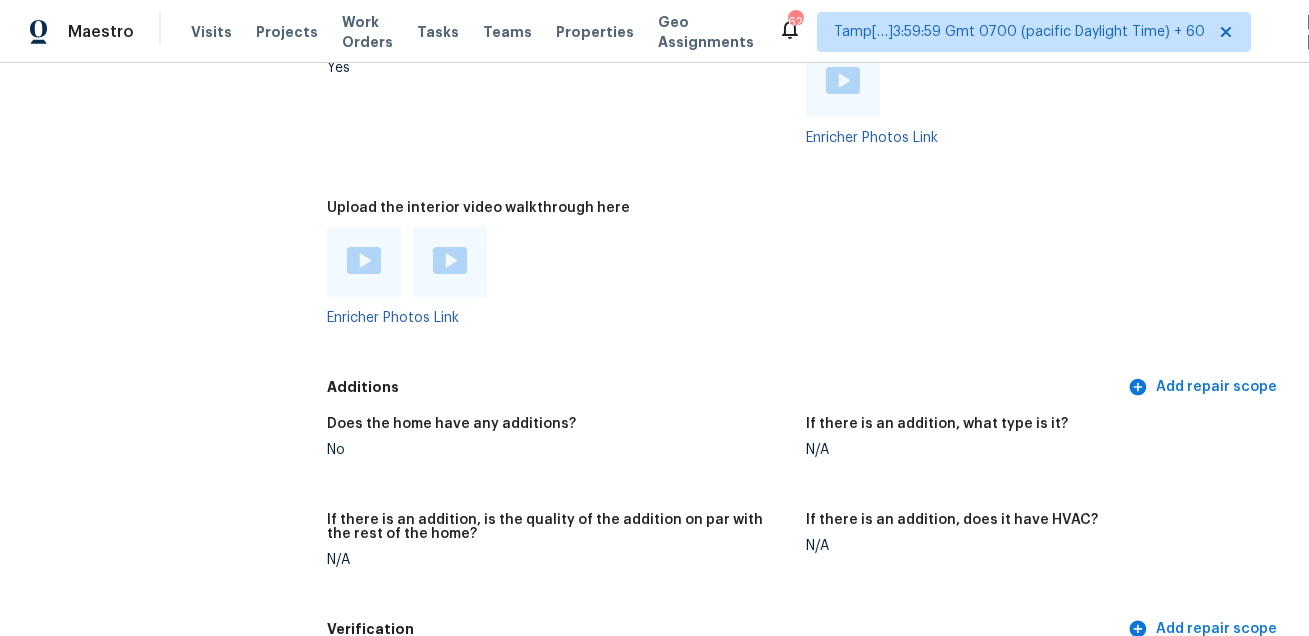 scroll, scrollTop: 3879, scrollLeft: 0, axis: vertical 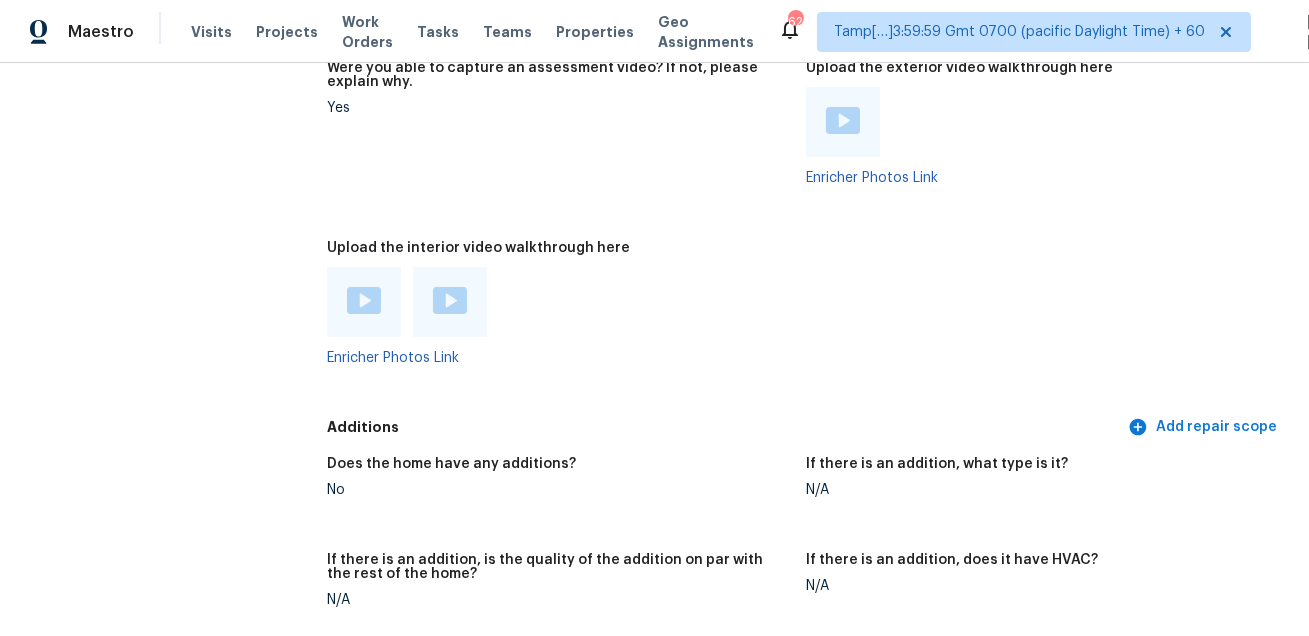 click at bounding box center (364, 300) 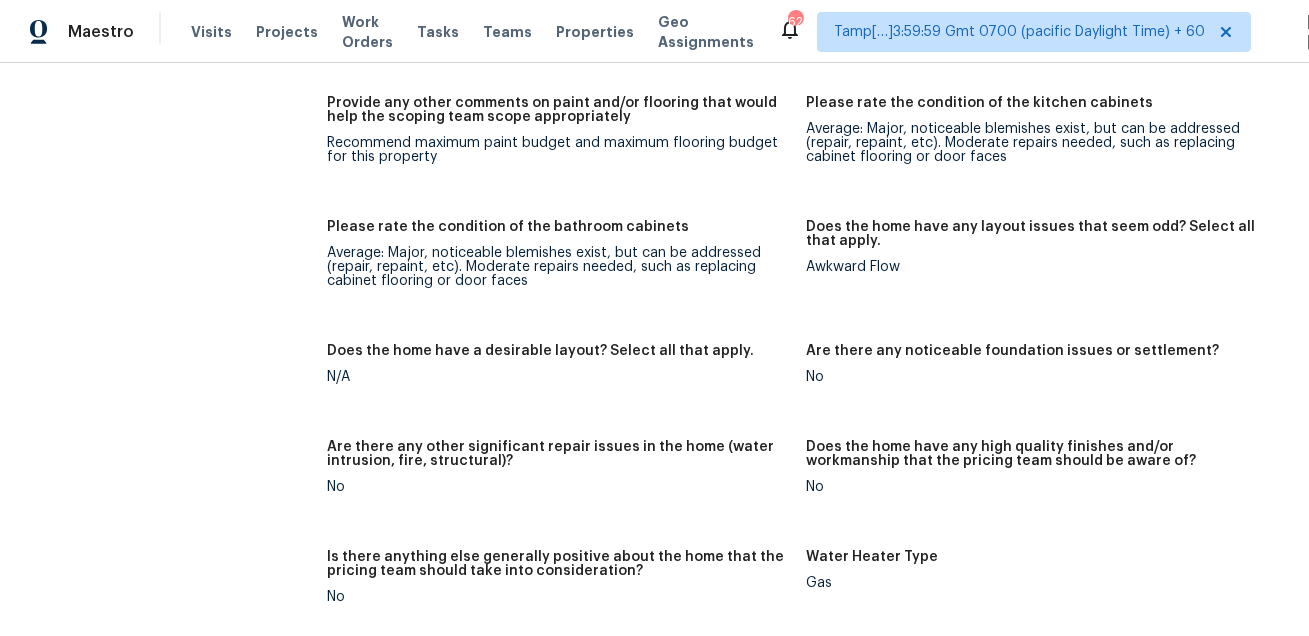 scroll, scrollTop: 345, scrollLeft: 0, axis: vertical 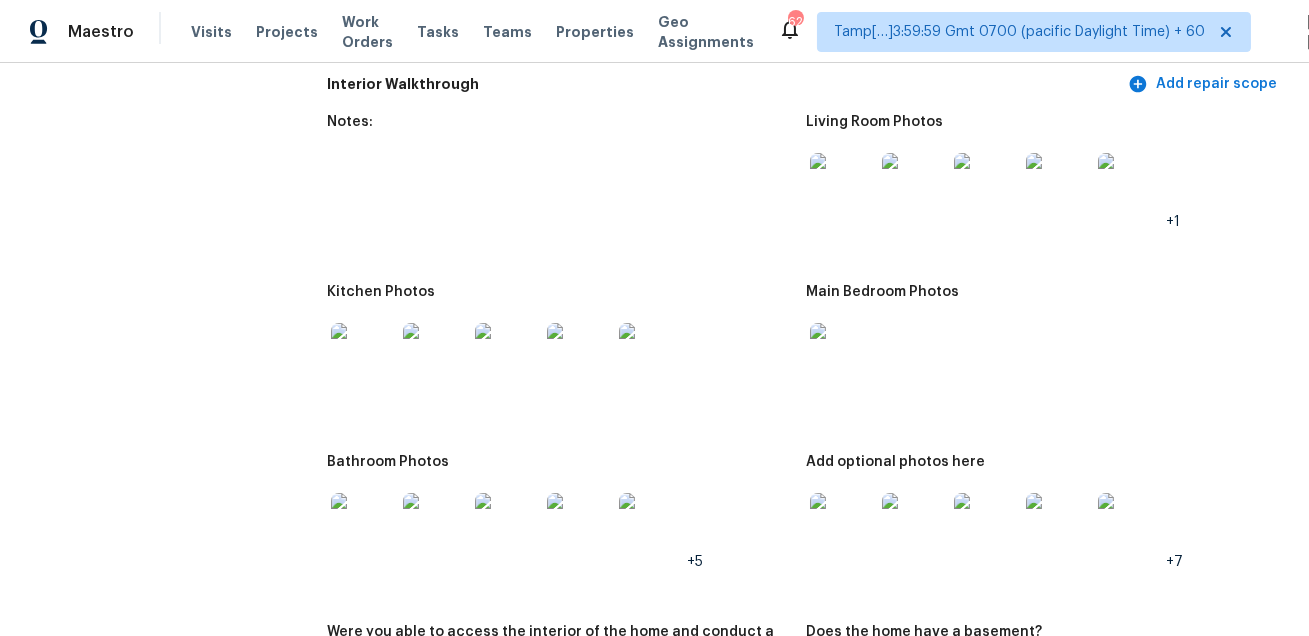 click at bounding box center (842, 185) 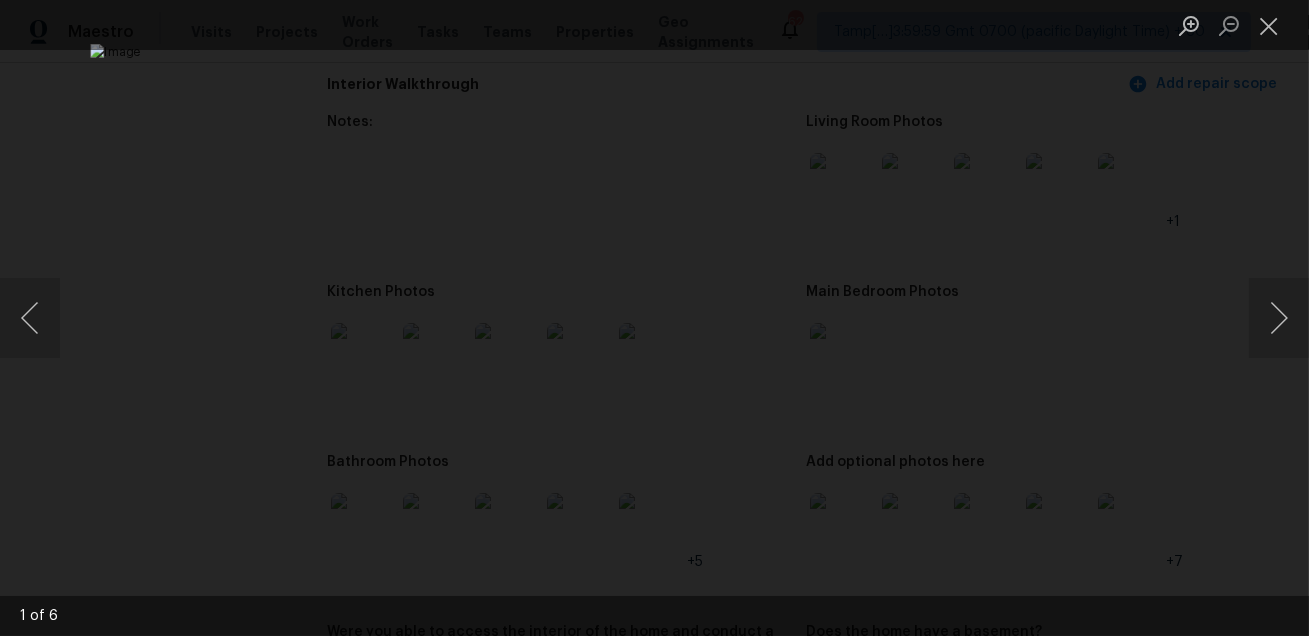 click at bounding box center [654, 318] 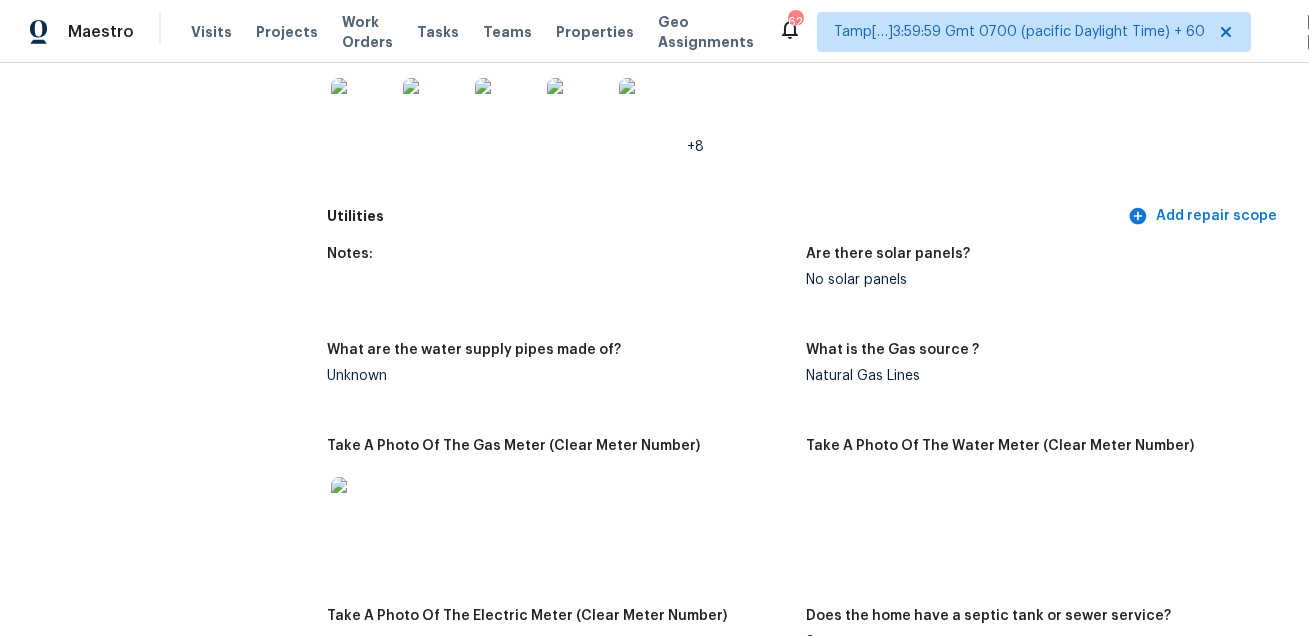 scroll, scrollTop: 4345, scrollLeft: 0, axis: vertical 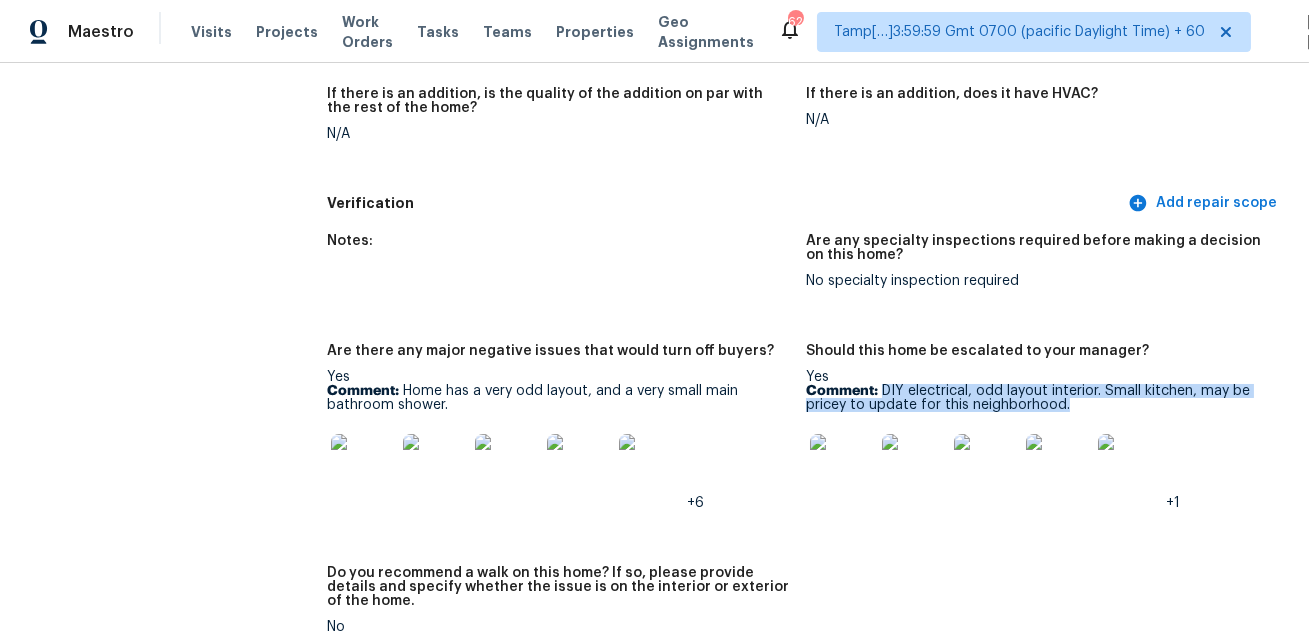 drag, startPoint x: 883, startPoint y: 389, endPoint x: 1067, endPoint y: 402, distance: 184.45866 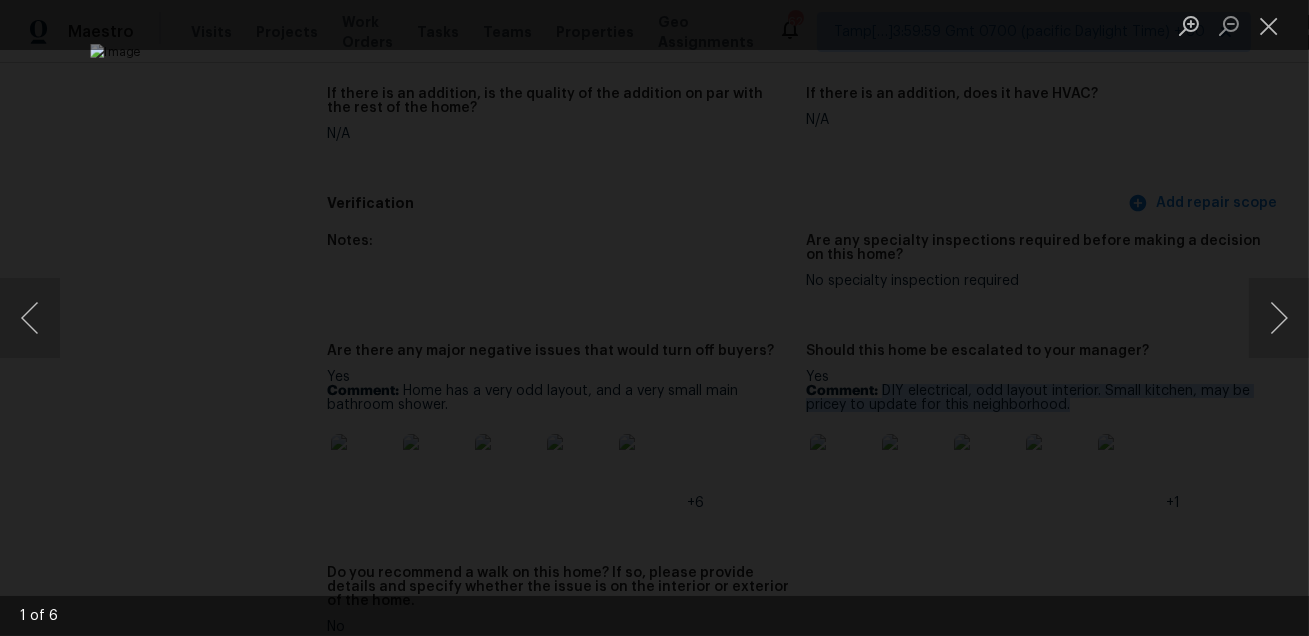 click at bounding box center [654, 318] 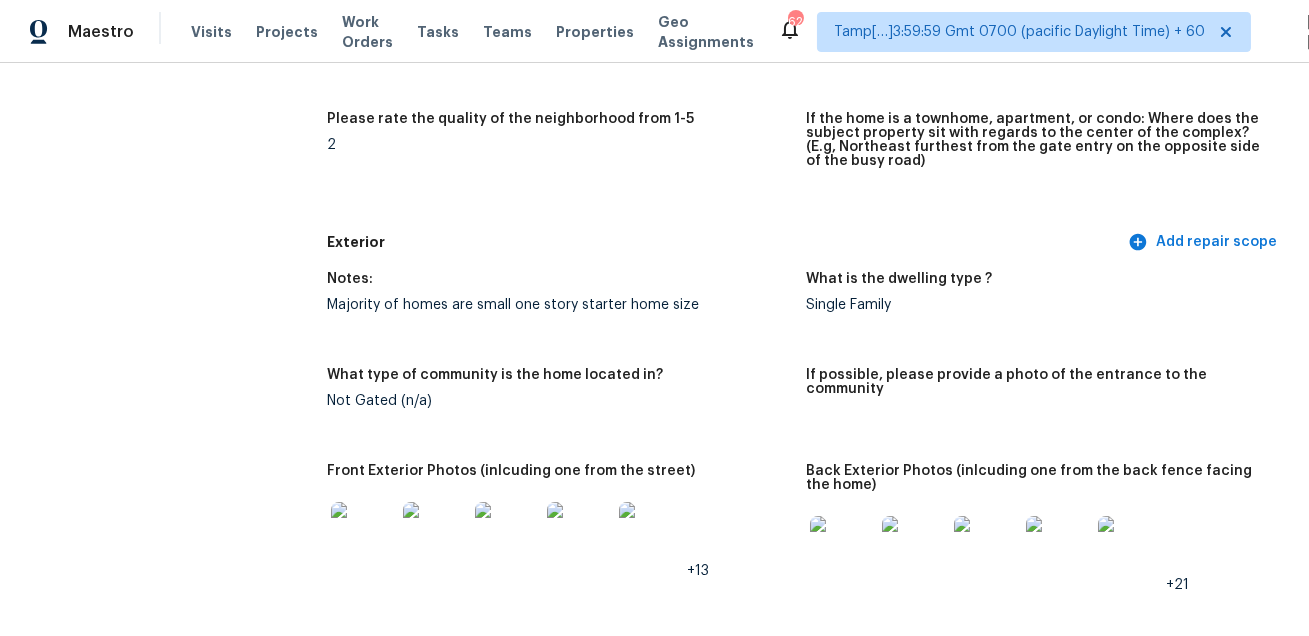 scroll, scrollTop: 0, scrollLeft: 0, axis: both 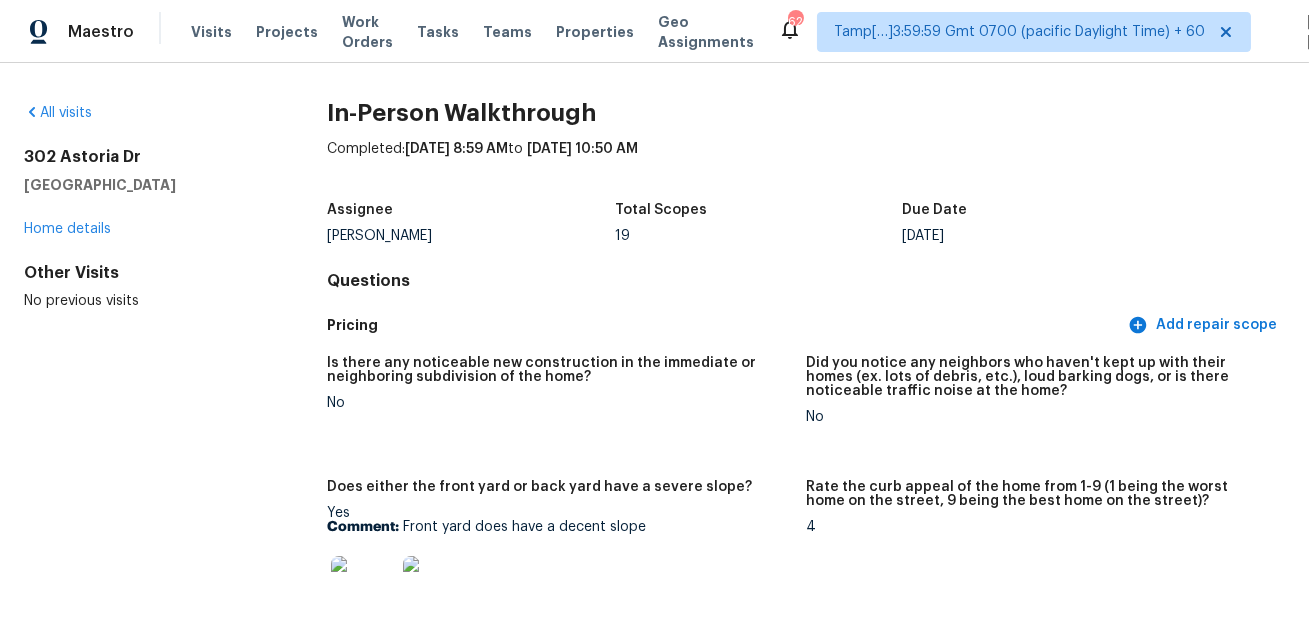 click on "302 Astoria Dr" at bounding box center (143, 157) 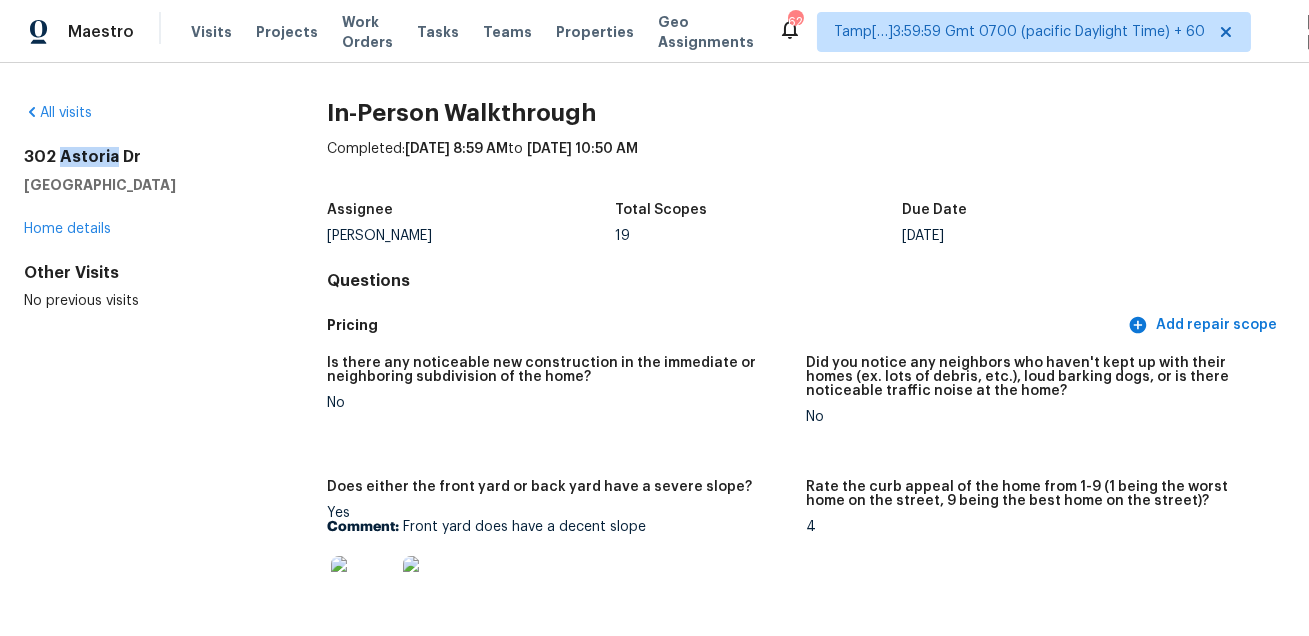 click on "302 Astoria Dr" at bounding box center [143, 157] 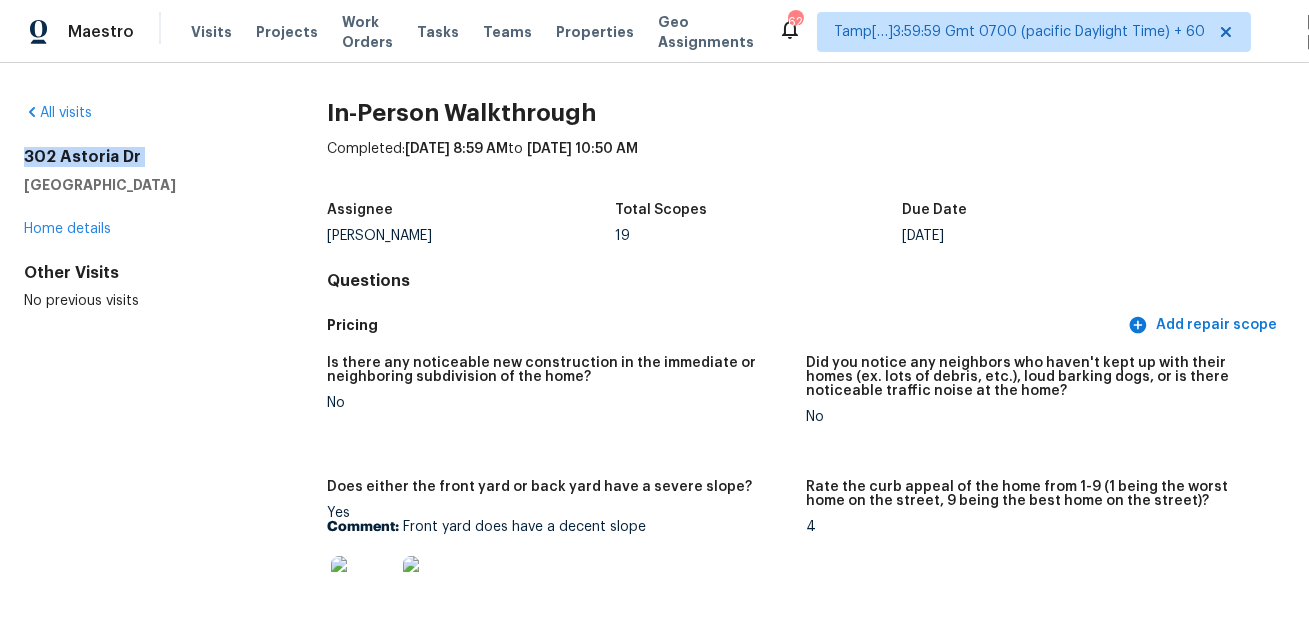 copy on "302 Astoria Dr" 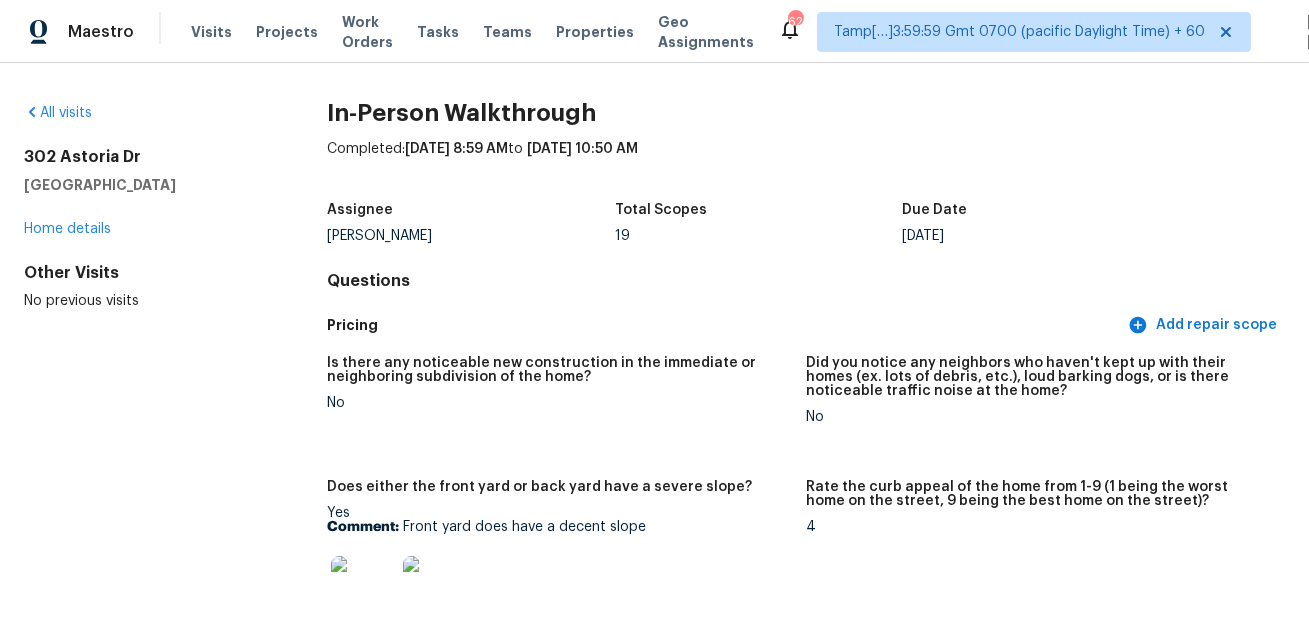 click on "Completed:  7/9/2025, 8:59 AM  to   7/9/2025, 10:50 AM" at bounding box center [806, 165] 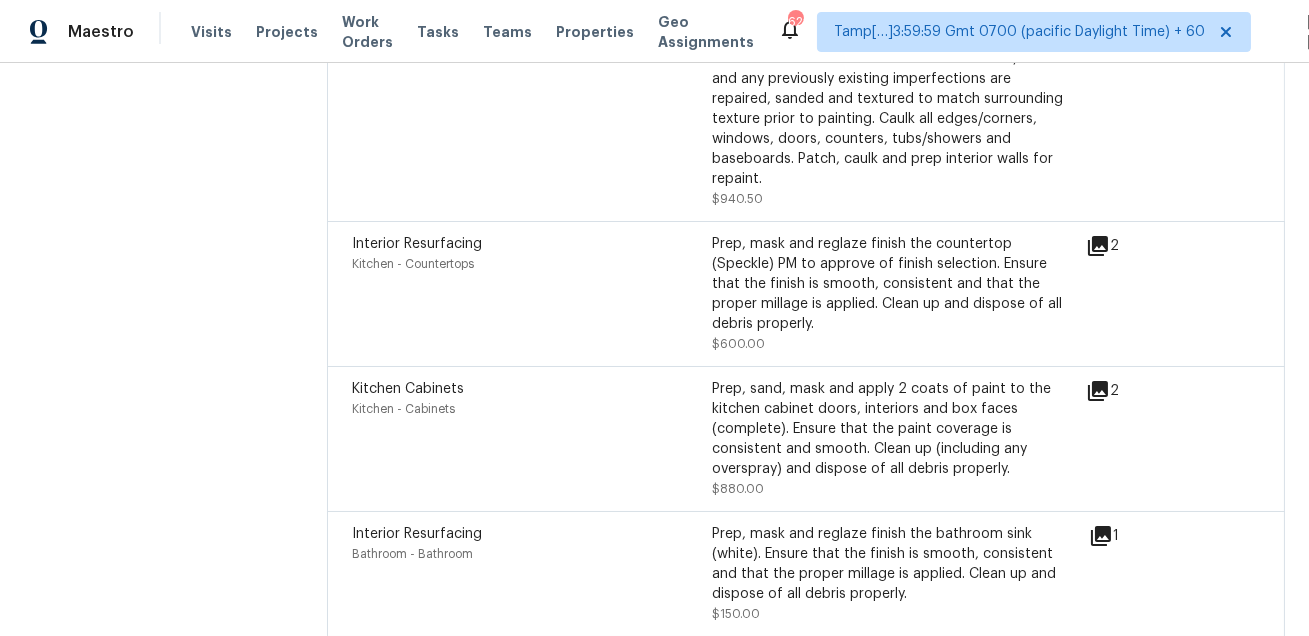 scroll, scrollTop: 1574, scrollLeft: 0, axis: vertical 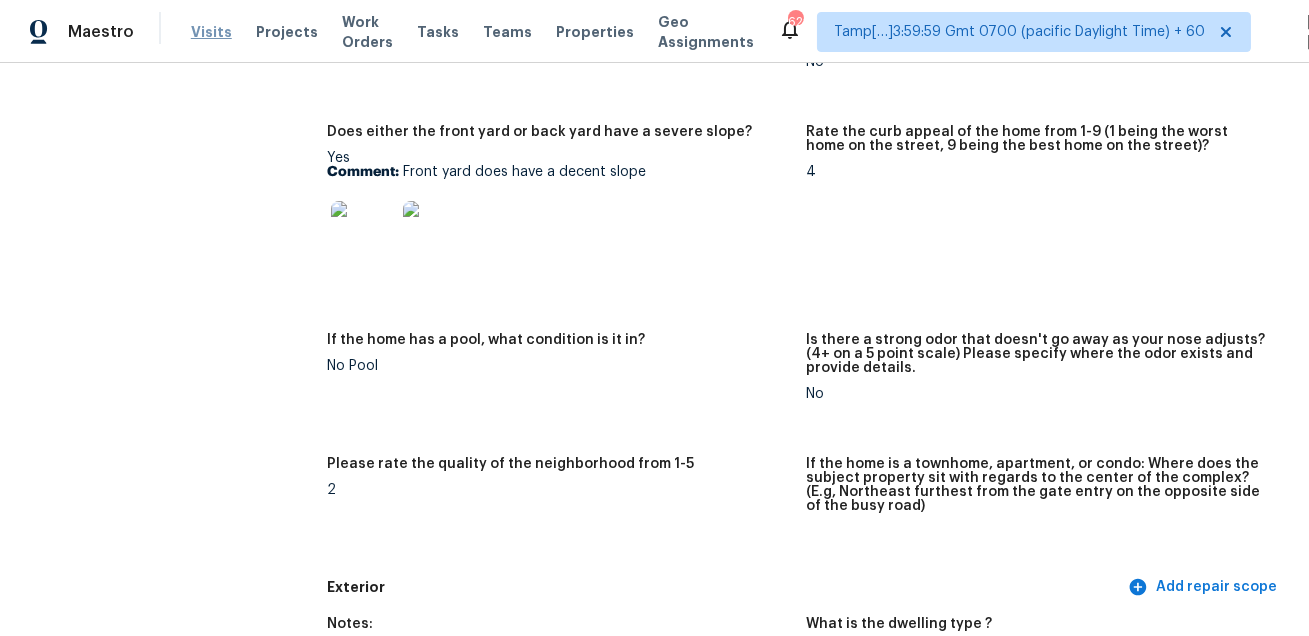 click on "Visits" at bounding box center (211, 32) 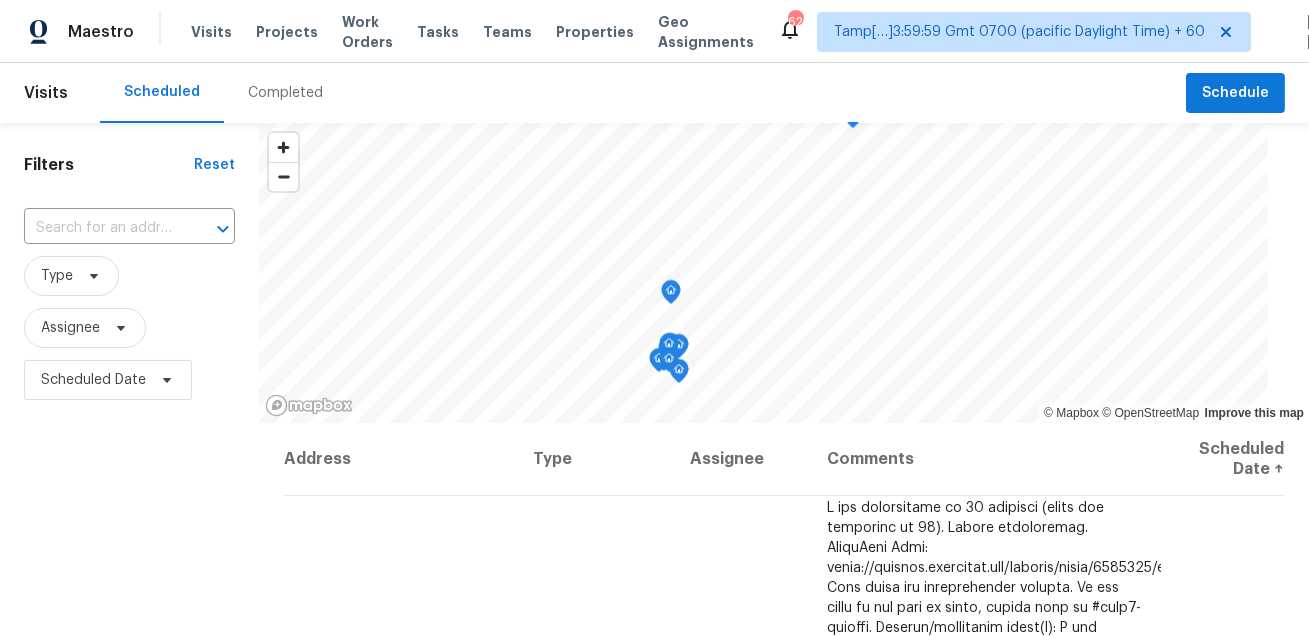 click on "Completed" at bounding box center (285, 93) 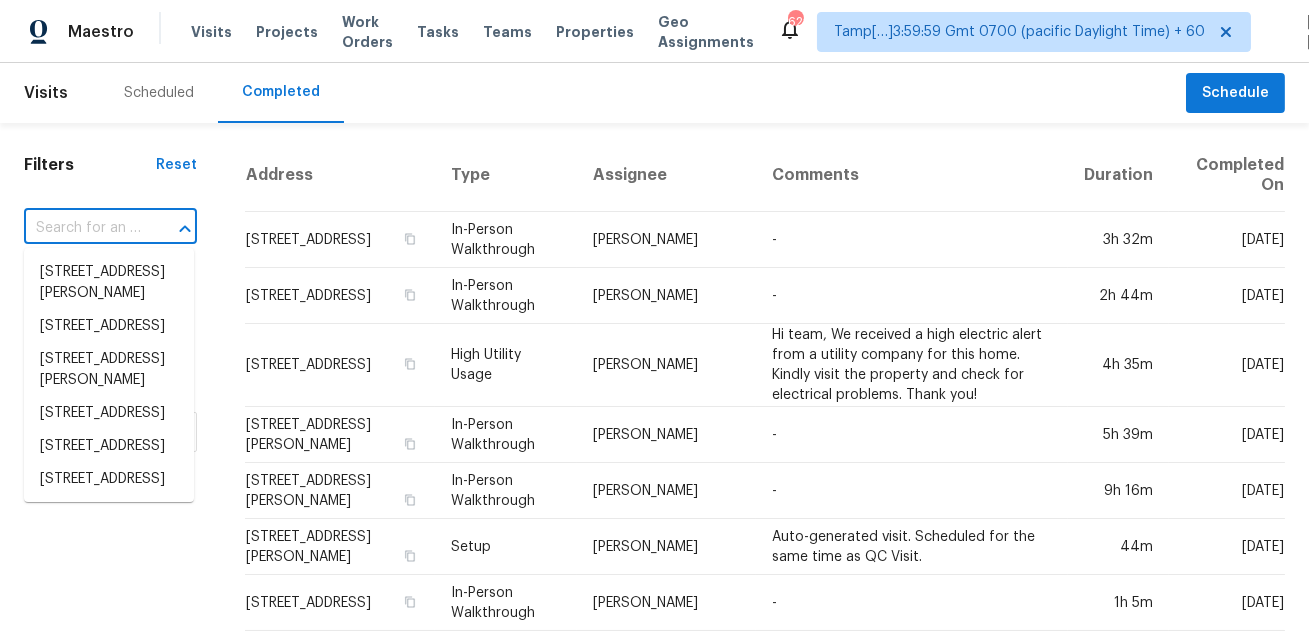click at bounding box center [82, 228] 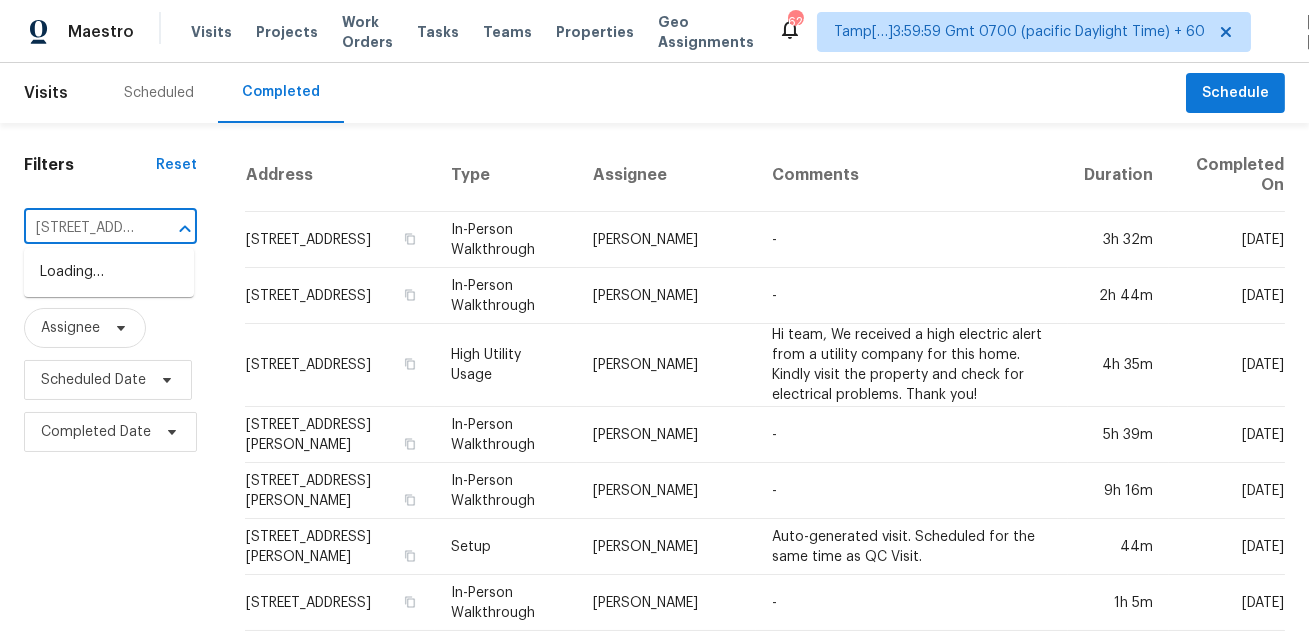 scroll, scrollTop: 0, scrollLeft: 145, axis: horizontal 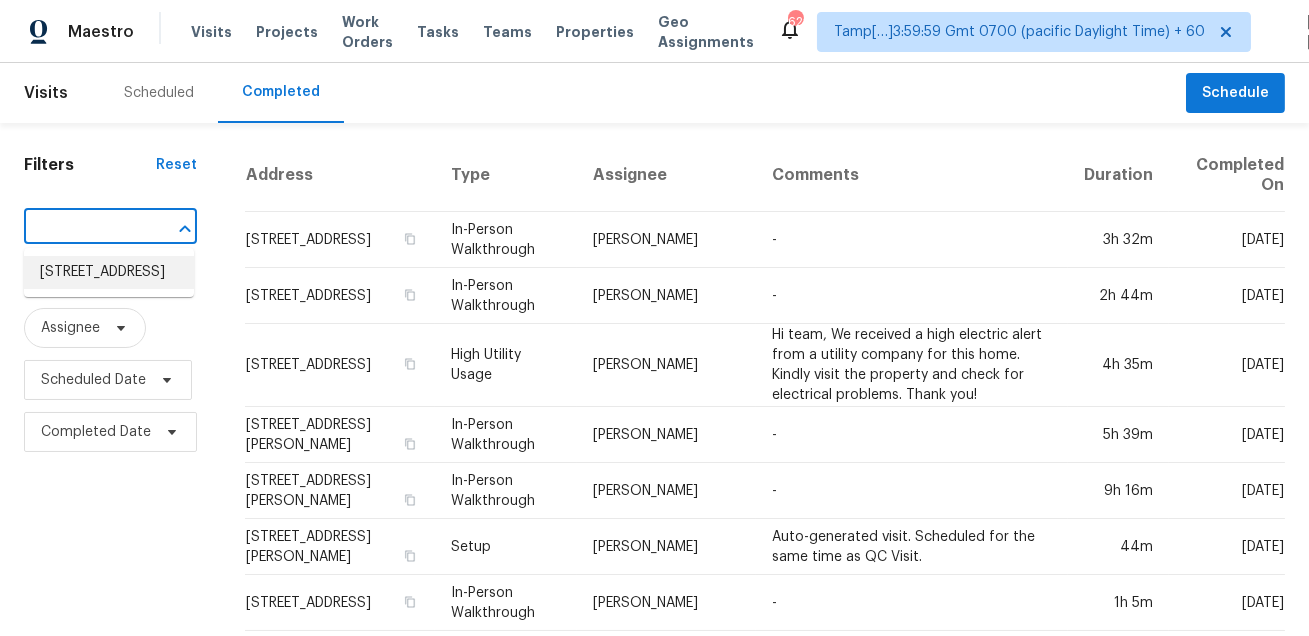 click on "16 Daania Dr, Westborough, MA 01581" at bounding box center [109, 272] 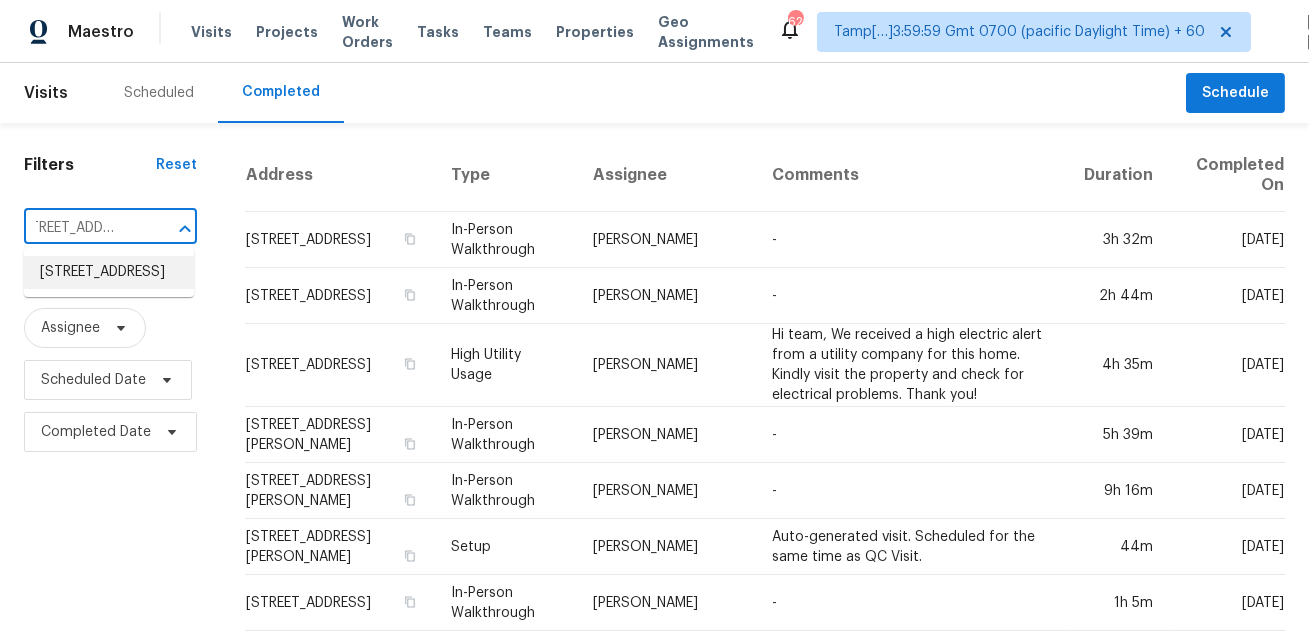 scroll, scrollTop: 0, scrollLeft: 0, axis: both 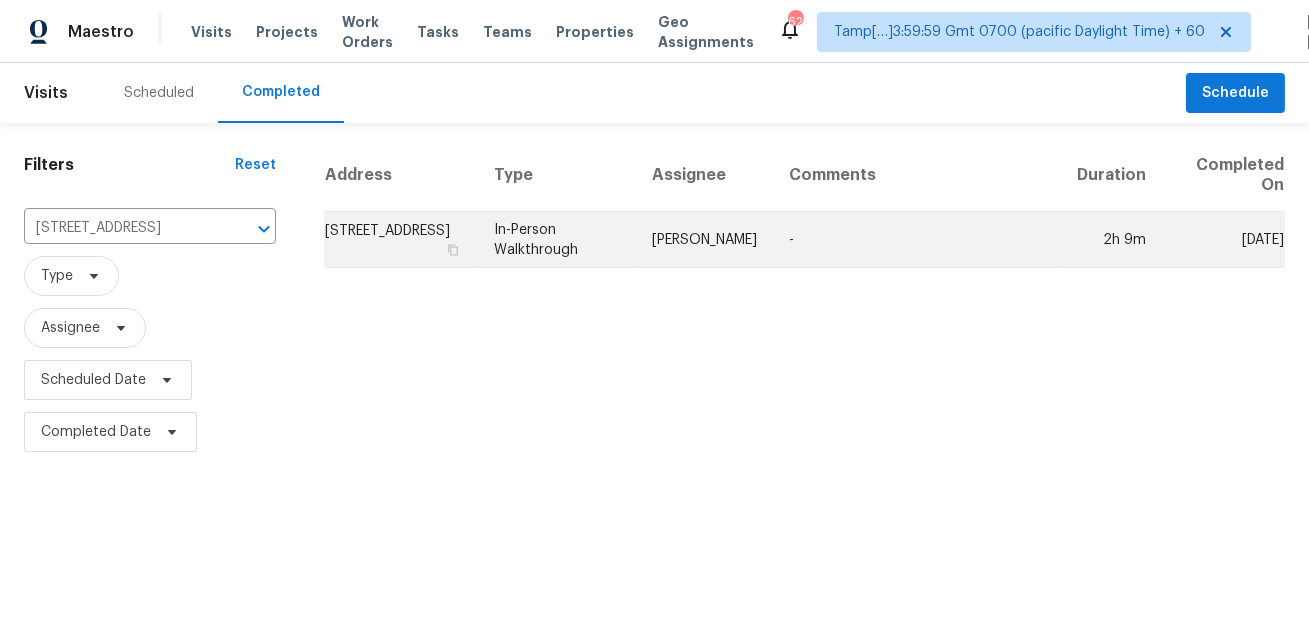 click on "-" at bounding box center [917, 240] 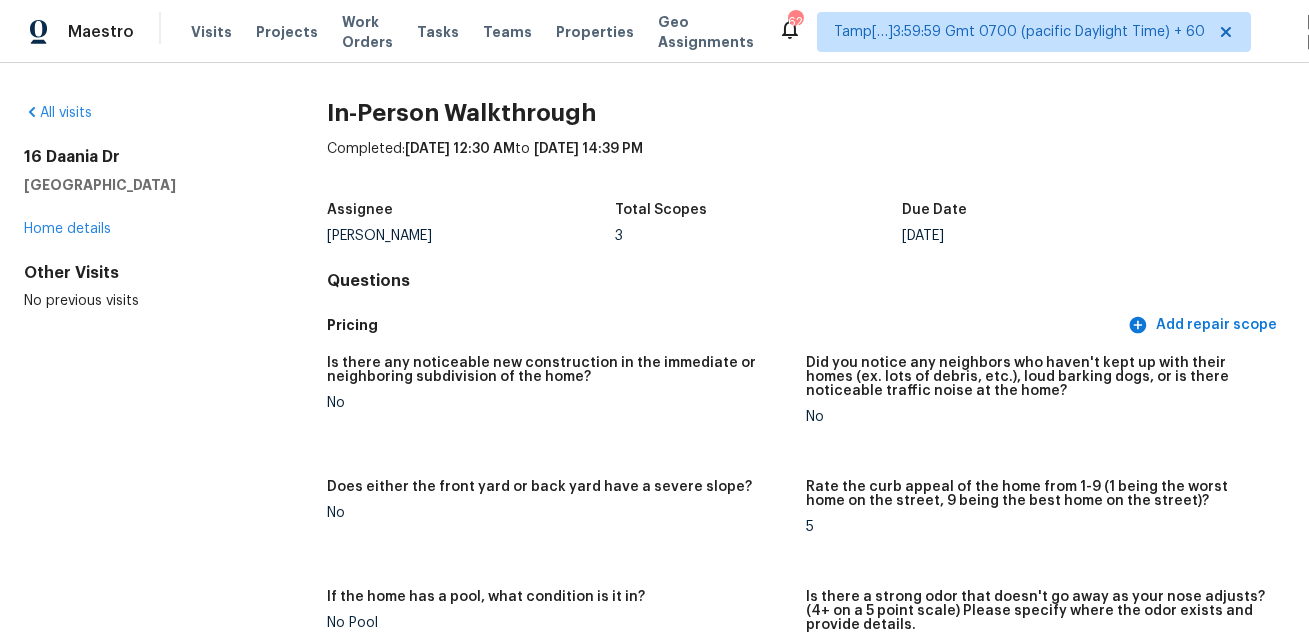 click on "In-Person Walkthrough Completed:  7/9/2025, 12:30 AM  to   7/9/2025, 14:39 PM Assignee Brian Mothes Total Scopes 3 Due Date Wed, Jul 09 Questions Pricing Add repair scope Is there any noticeable new construction in the immediate or neighboring subdivision of the home? No Did you notice any neighbors who haven't kept up with their homes (ex. lots of debris, etc.), loud barking dogs, or is there noticeable traffic noise at the home? No Does either the front yard or back yard have a severe slope? No Rate the curb appeal of the home from 1-9 (1 being the worst home on the street, 9 being the best home on the street)? 5 If the home has a pool, what condition is it in? No Pool Is there a strong odor that doesn't go away as your nose adjusts? (4+ on a 5 point scale) Please specify where the odor exists and provide details. No Please rate the quality of the neighborhood from 1-5 4 Exterior Add repair scope Notes: What is the dwelling type ? Townhouse What type of community is the home located in? Not Gated (n/a)  +6" at bounding box center [806, 2858] 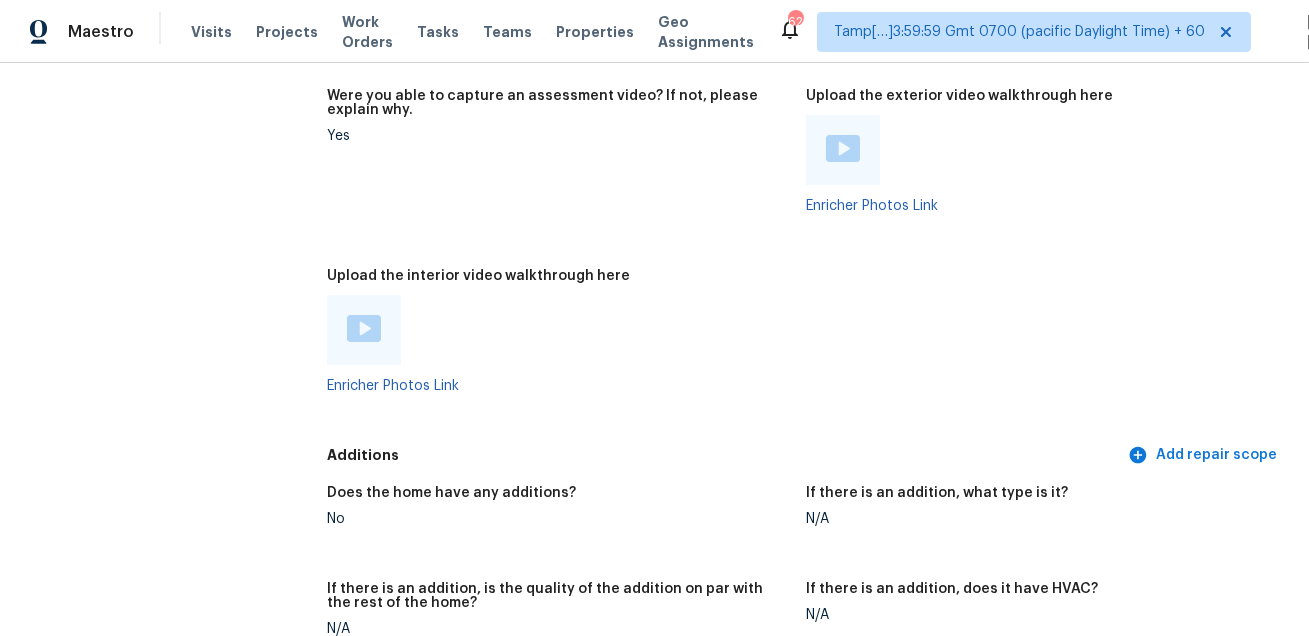 scroll, scrollTop: 3985, scrollLeft: 0, axis: vertical 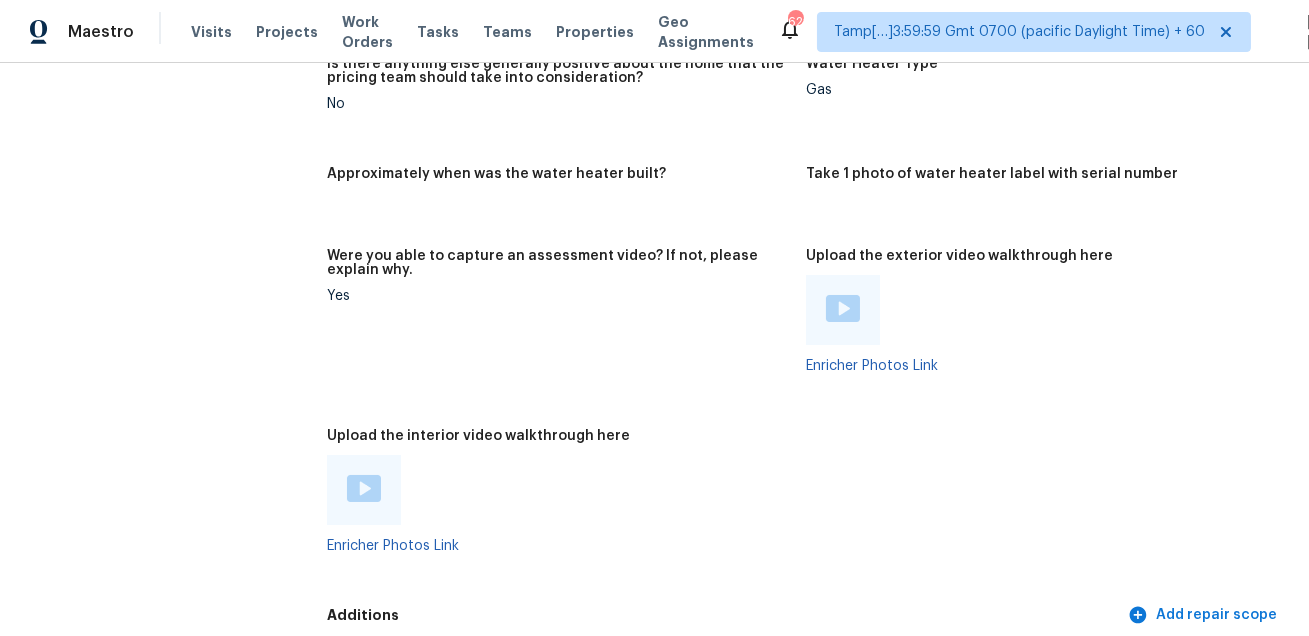 click at bounding box center (364, 488) 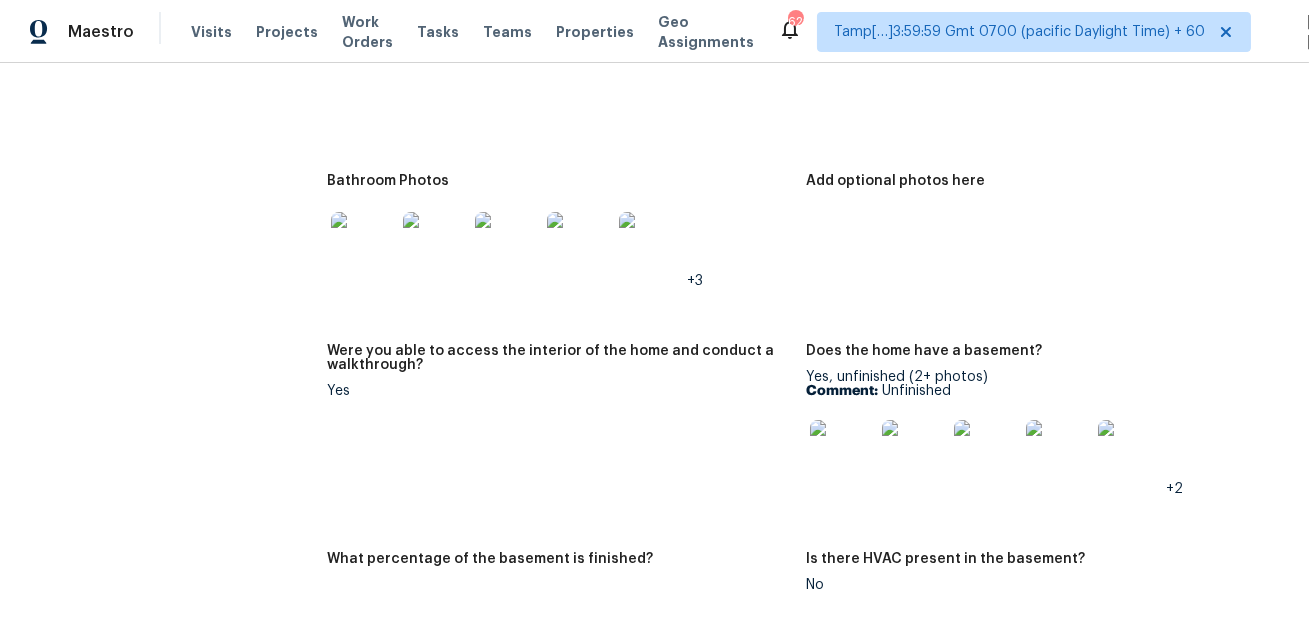 scroll, scrollTop: 3023, scrollLeft: 0, axis: vertical 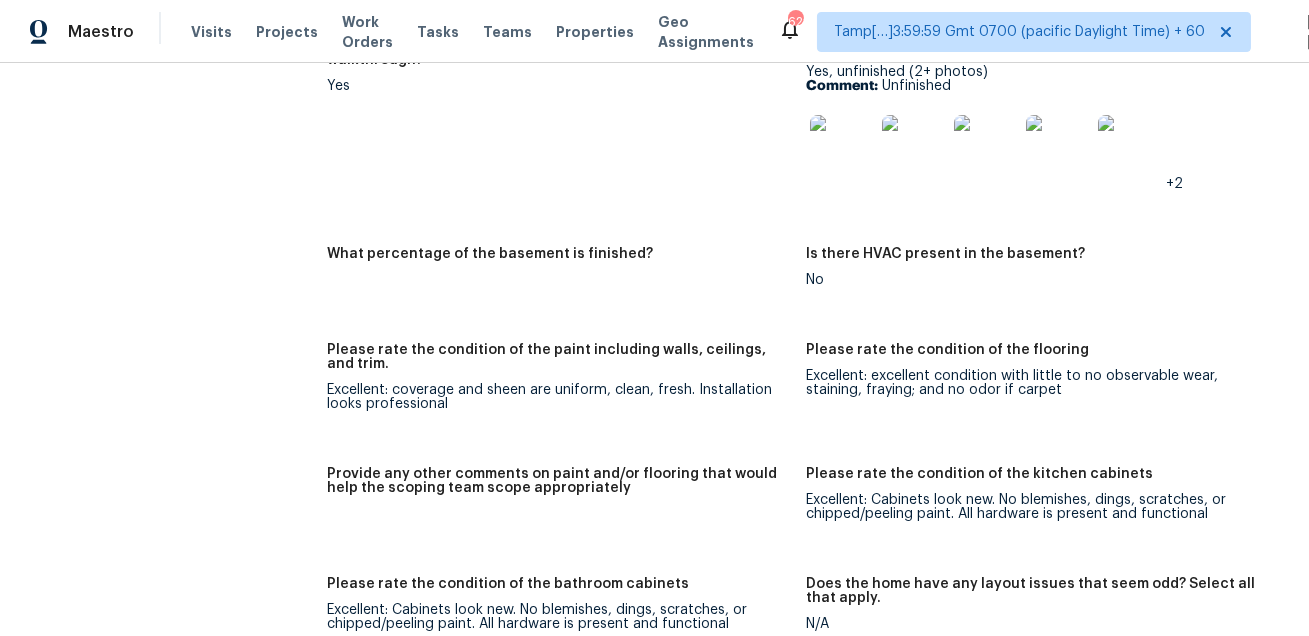 click on "Were you able to access the interior of the home and conduct a walkthrough? Yes" at bounding box center (566, 131) 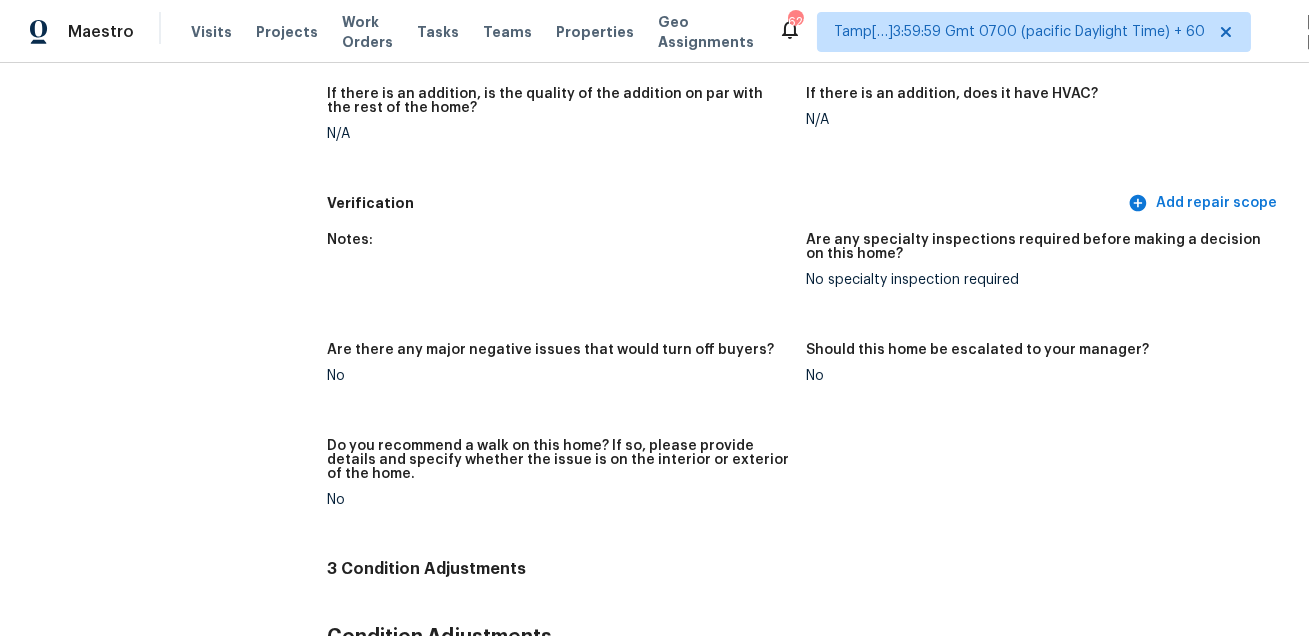 scroll, scrollTop: 1219, scrollLeft: 0, axis: vertical 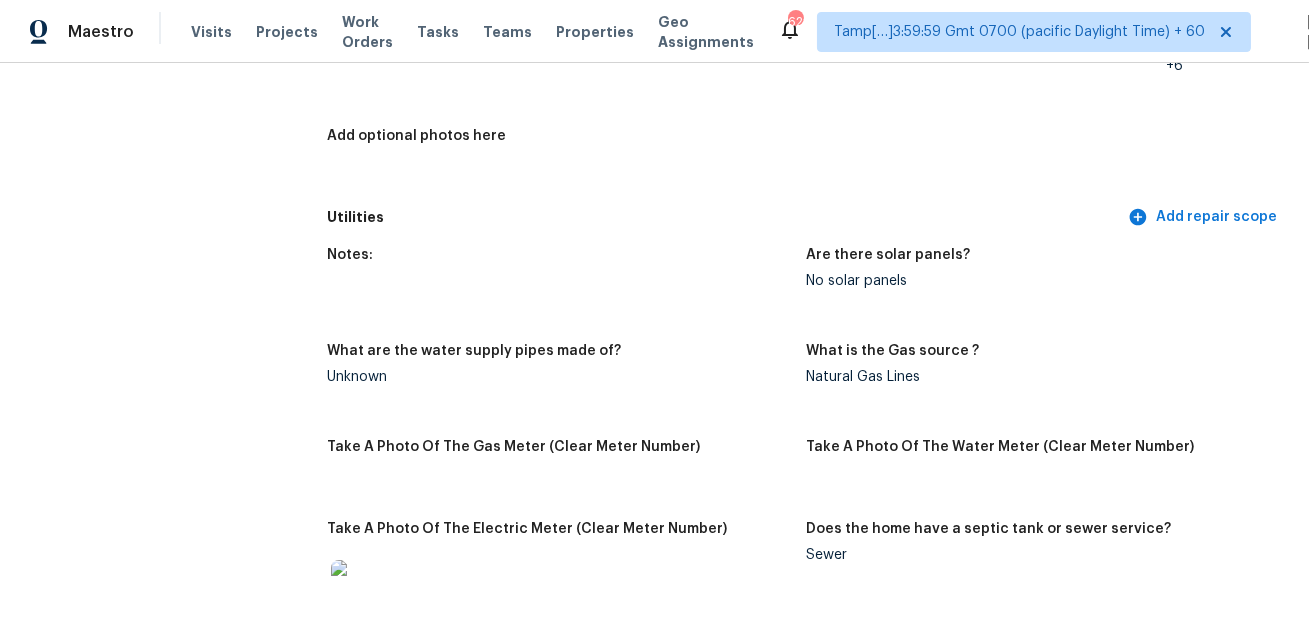 click on "Notes:" at bounding box center (566, 284) 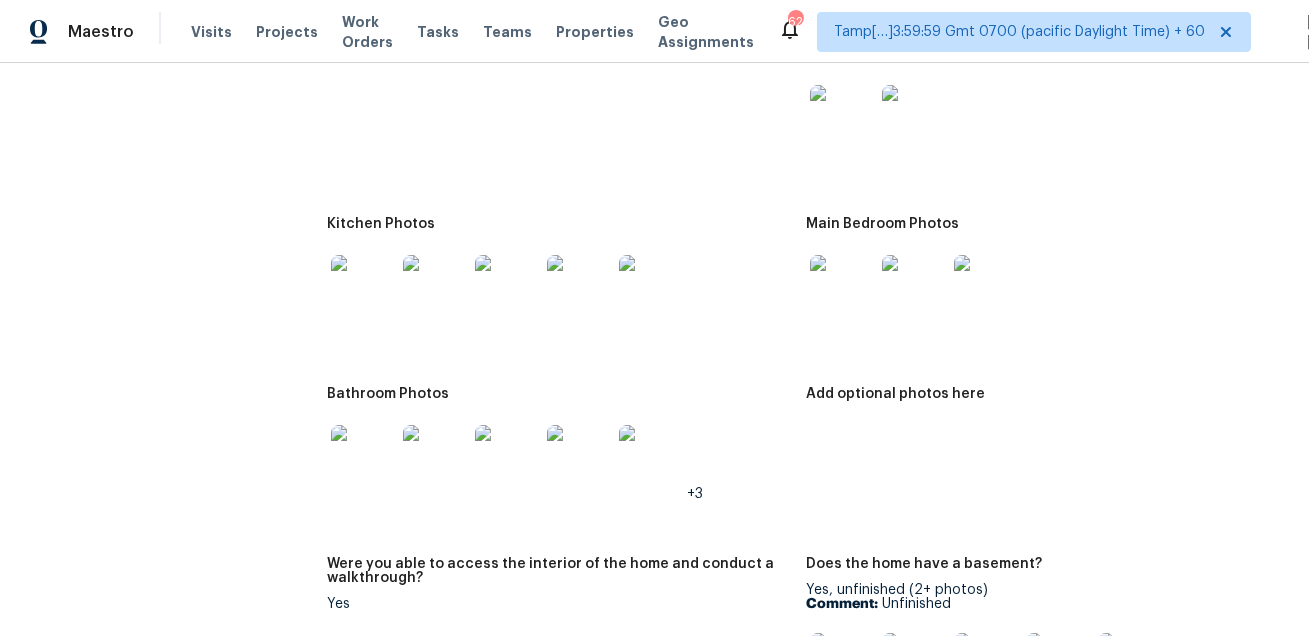 scroll, scrollTop: 2405, scrollLeft: 0, axis: vertical 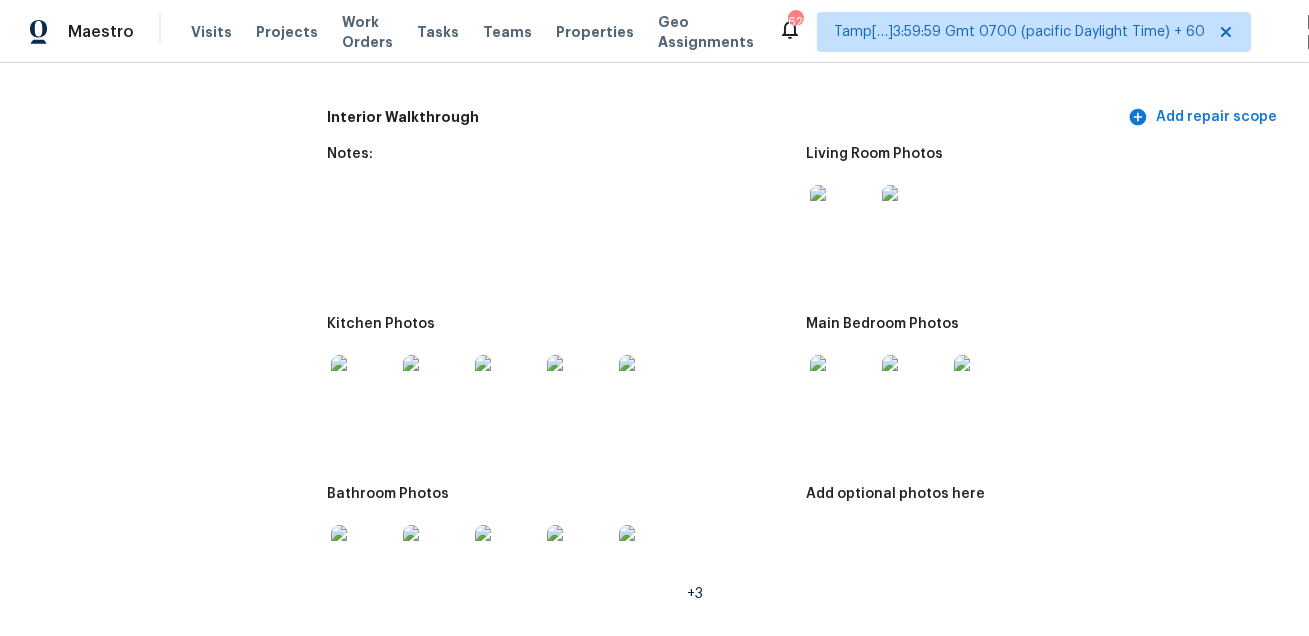 click at bounding box center (842, 217) 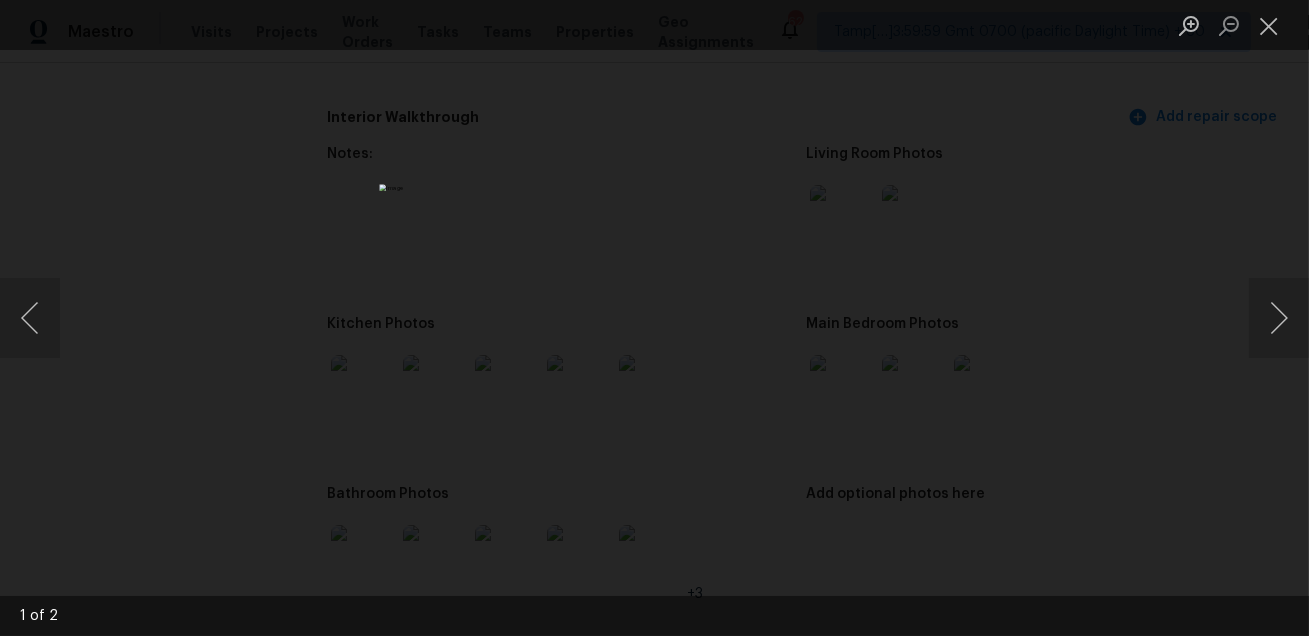 click at bounding box center (654, 318) 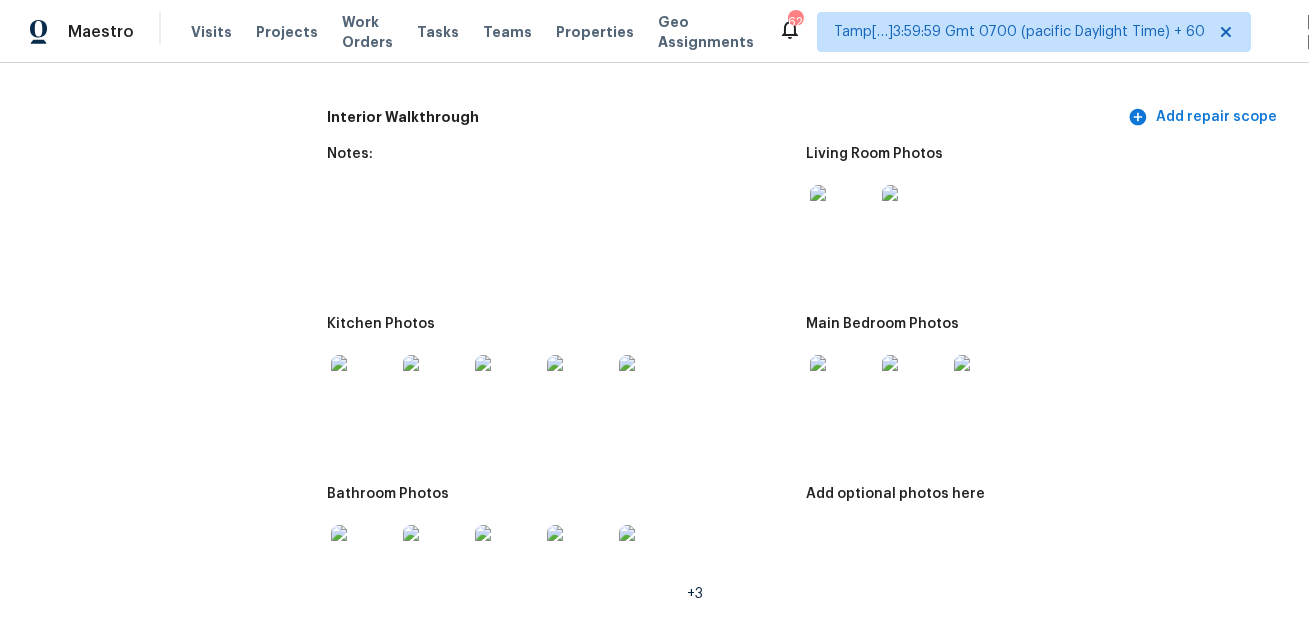 click at bounding box center [363, 387] 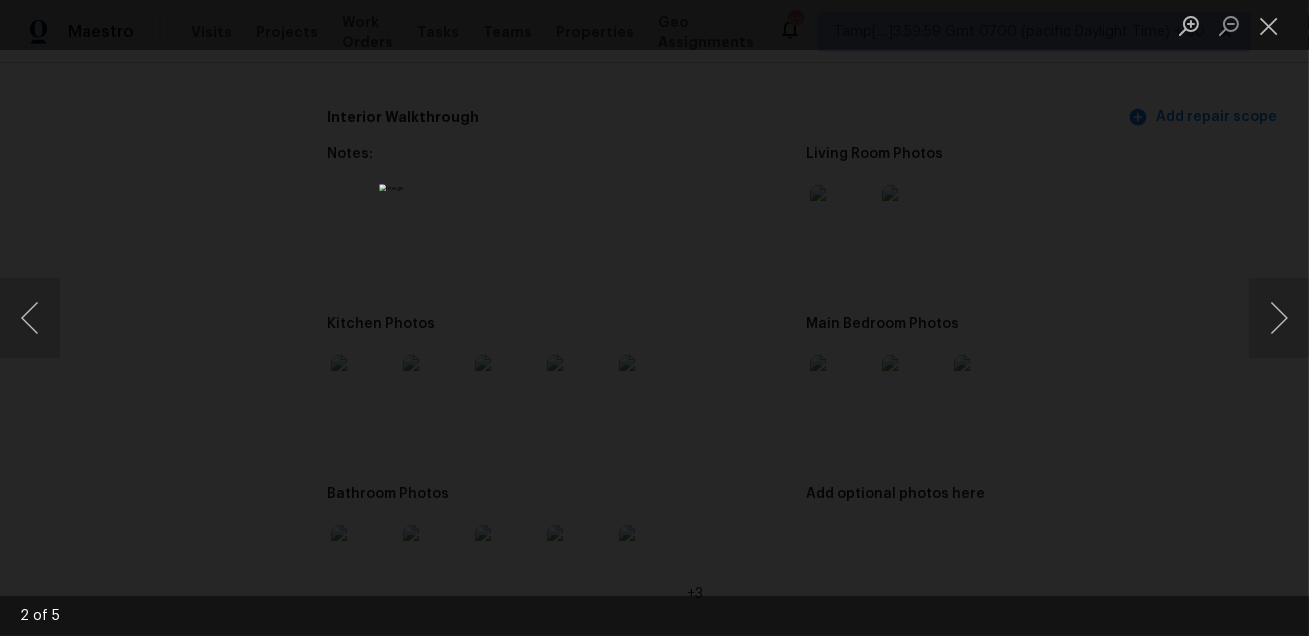 click at bounding box center [654, 318] 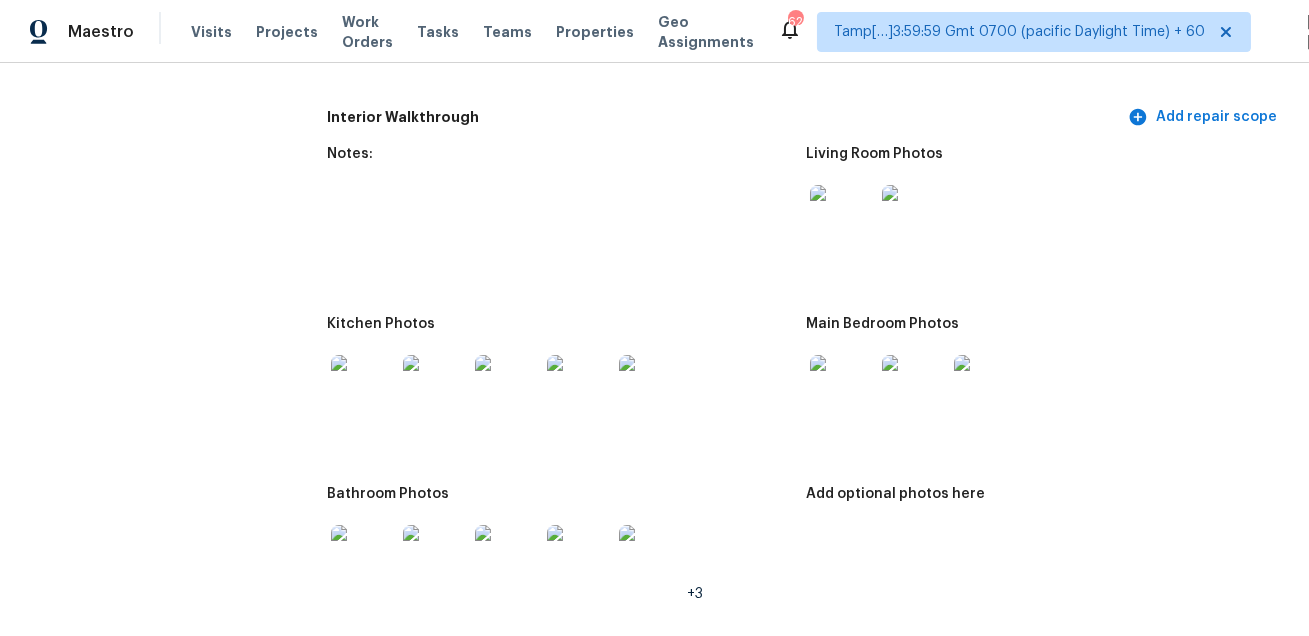 click at bounding box center (842, 387) 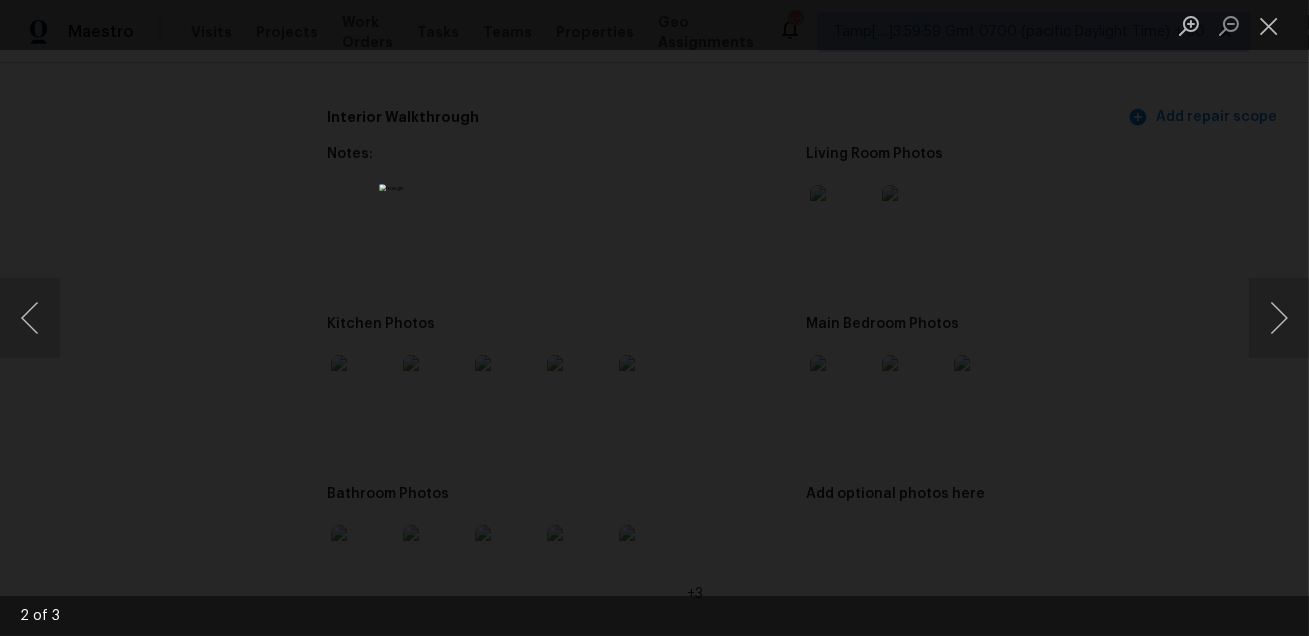 click at bounding box center [654, 318] 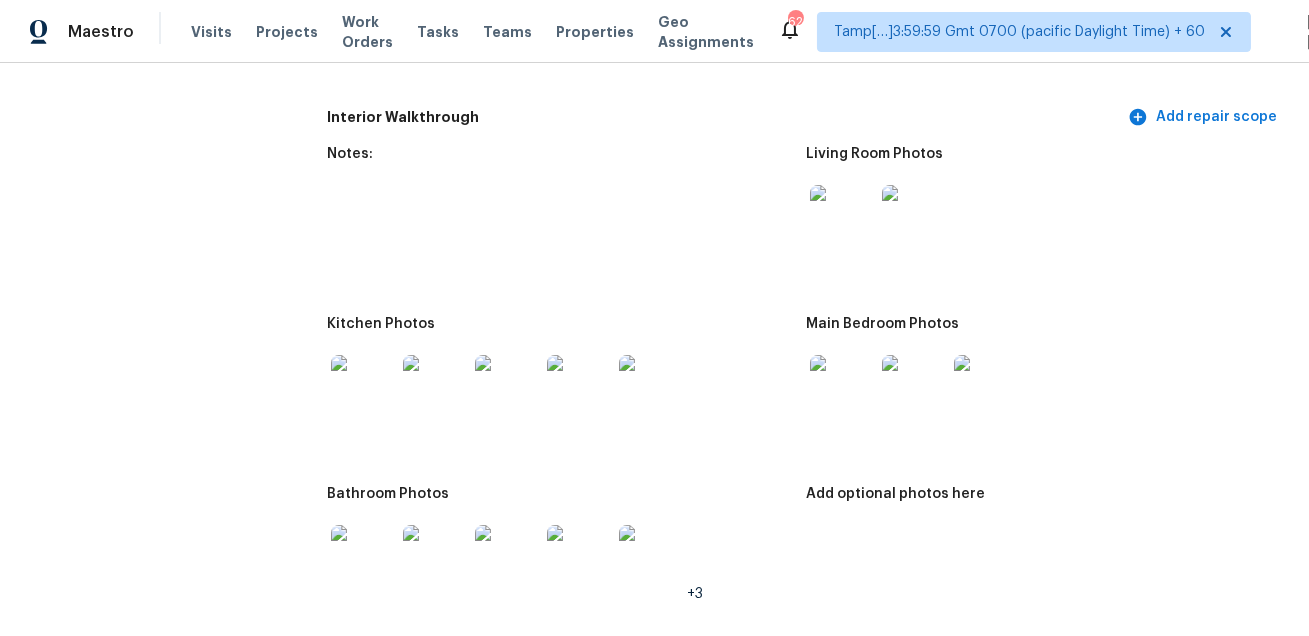 click at bounding box center (363, 557) 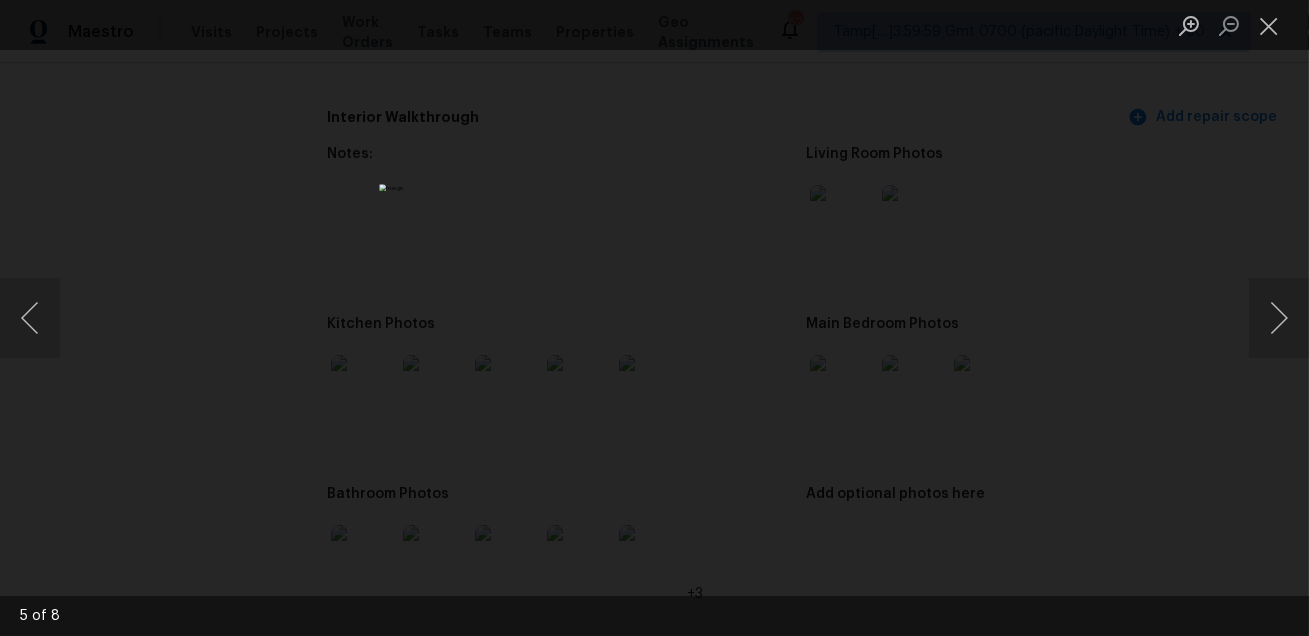 click at bounding box center [654, 318] 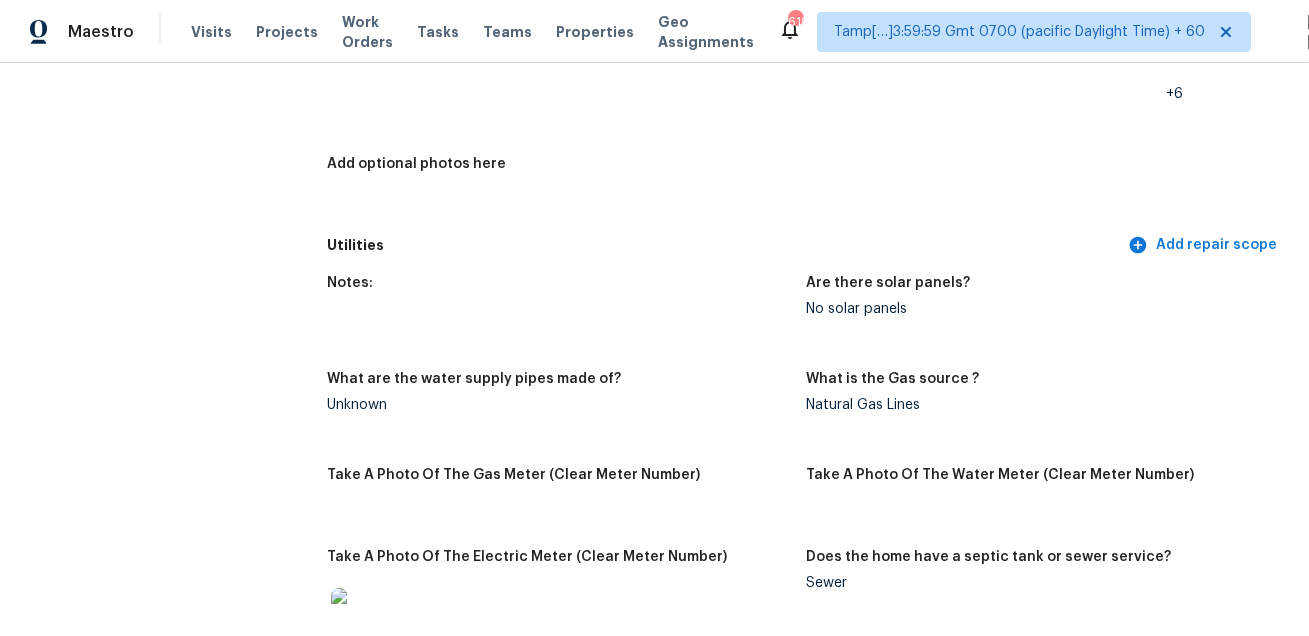 scroll, scrollTop: 800, scrollLeft: 0, axis: vertical 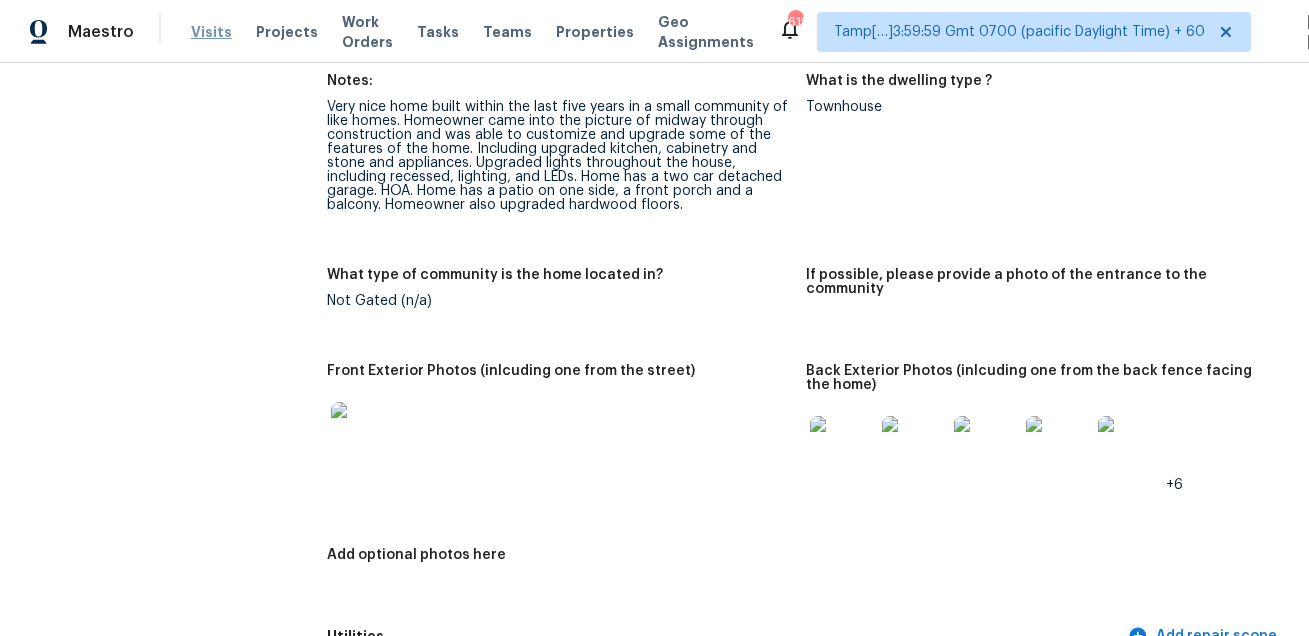 click on "Visits" at bounding box center (211, 32) 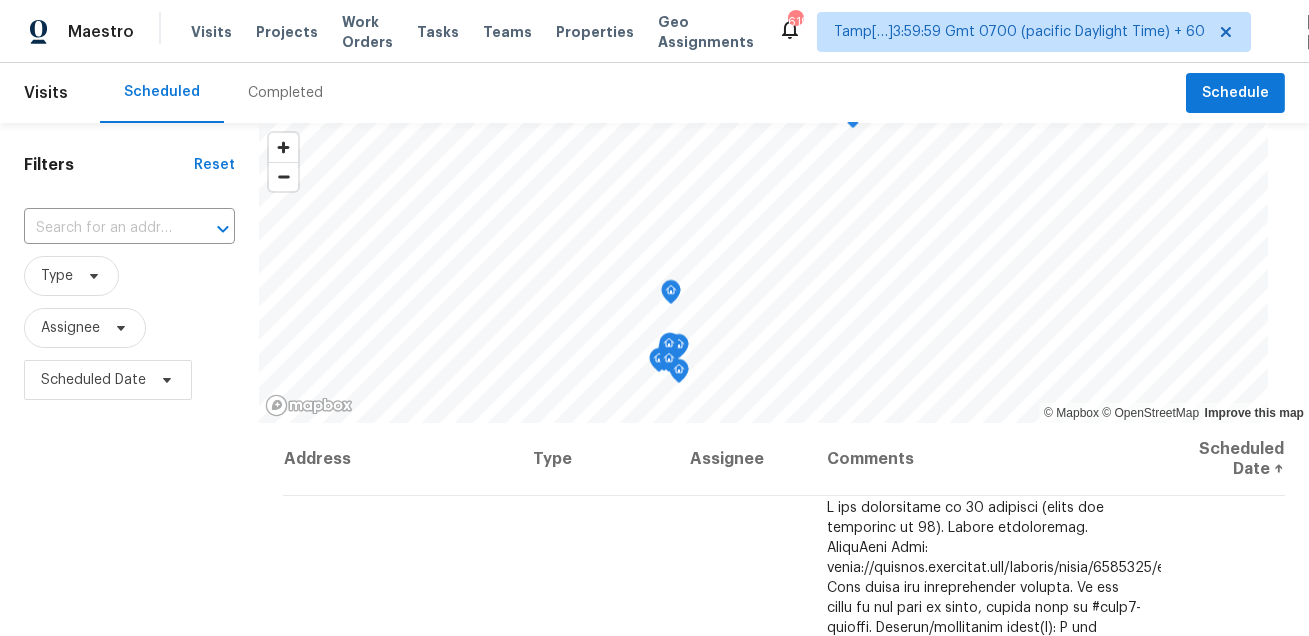 click on "Completed" at bounding box center (285, 93) 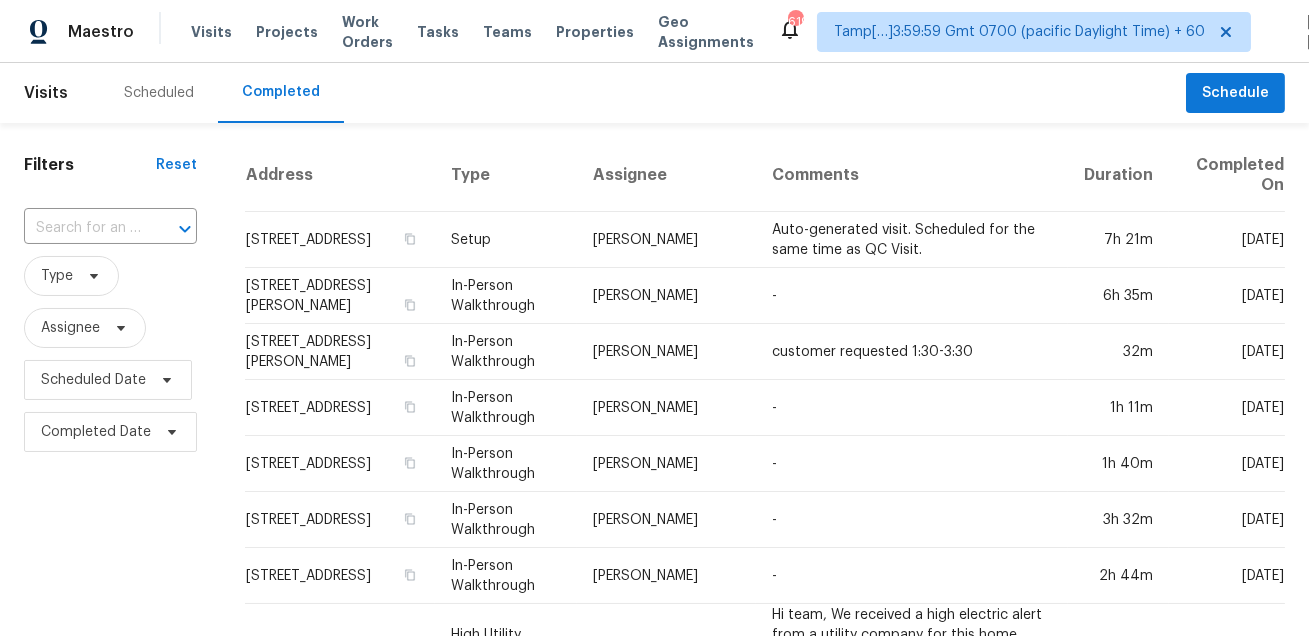 click at bounding box center (171, 229) 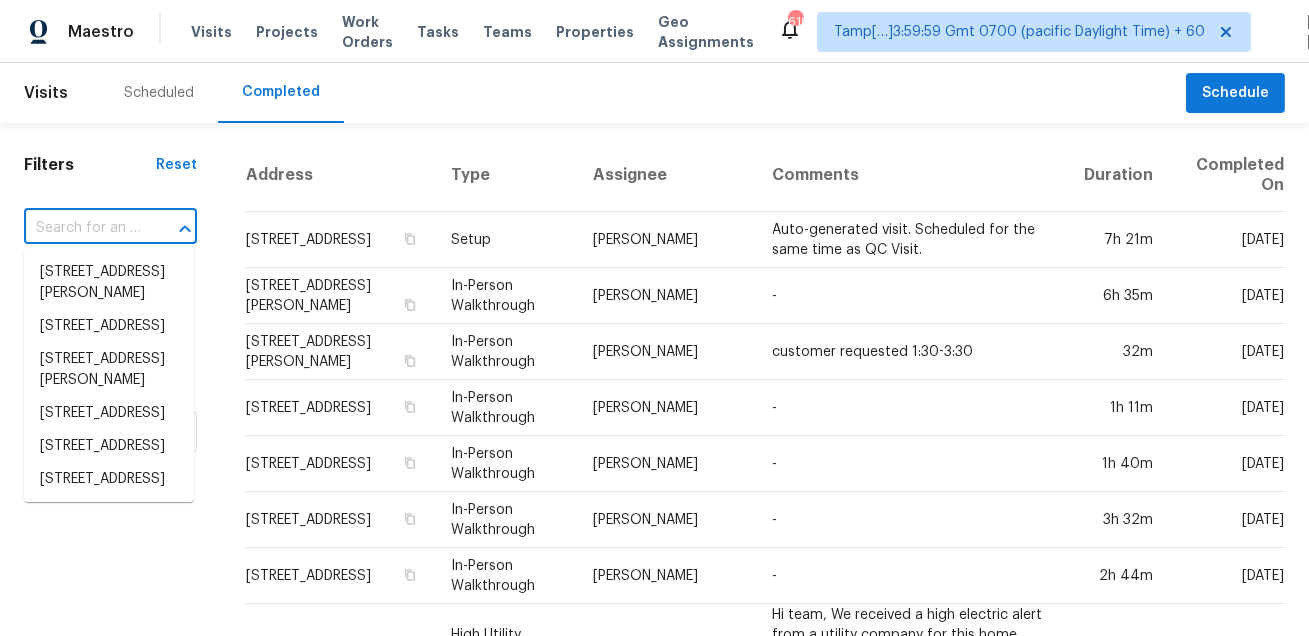 paste on "1033 Oak Forest Dr The Villages, FL, 32162" 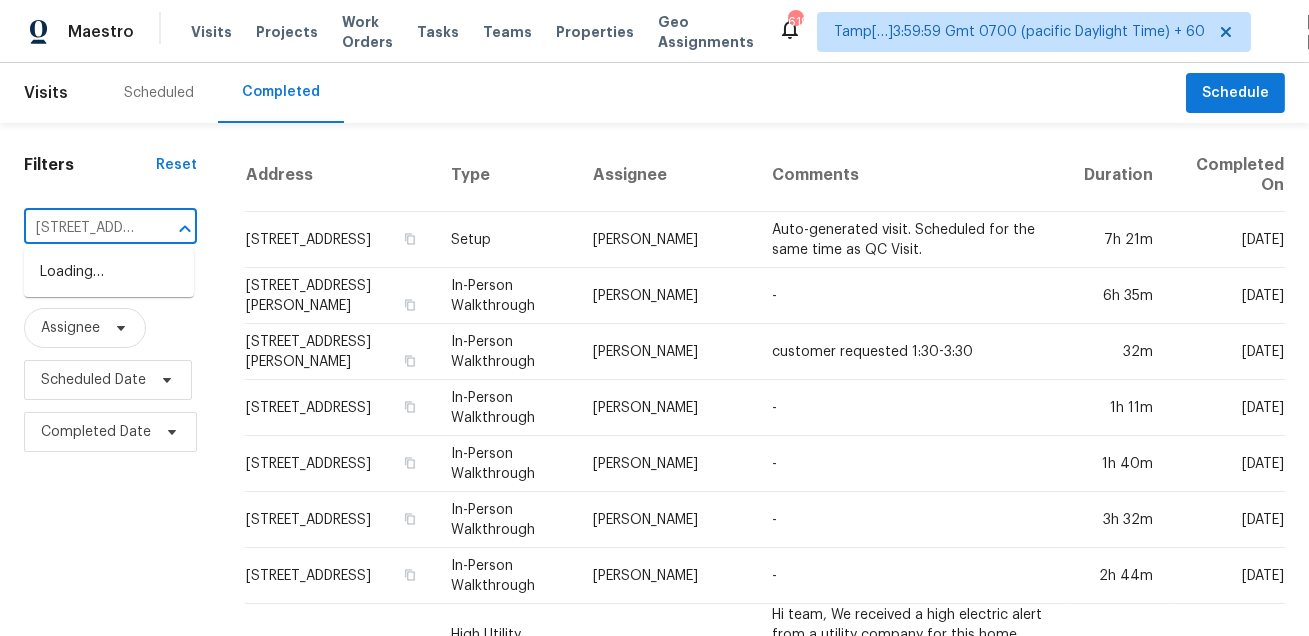 scroll, scrollTop: 0, scrollLeft: 174, axis: horizontal 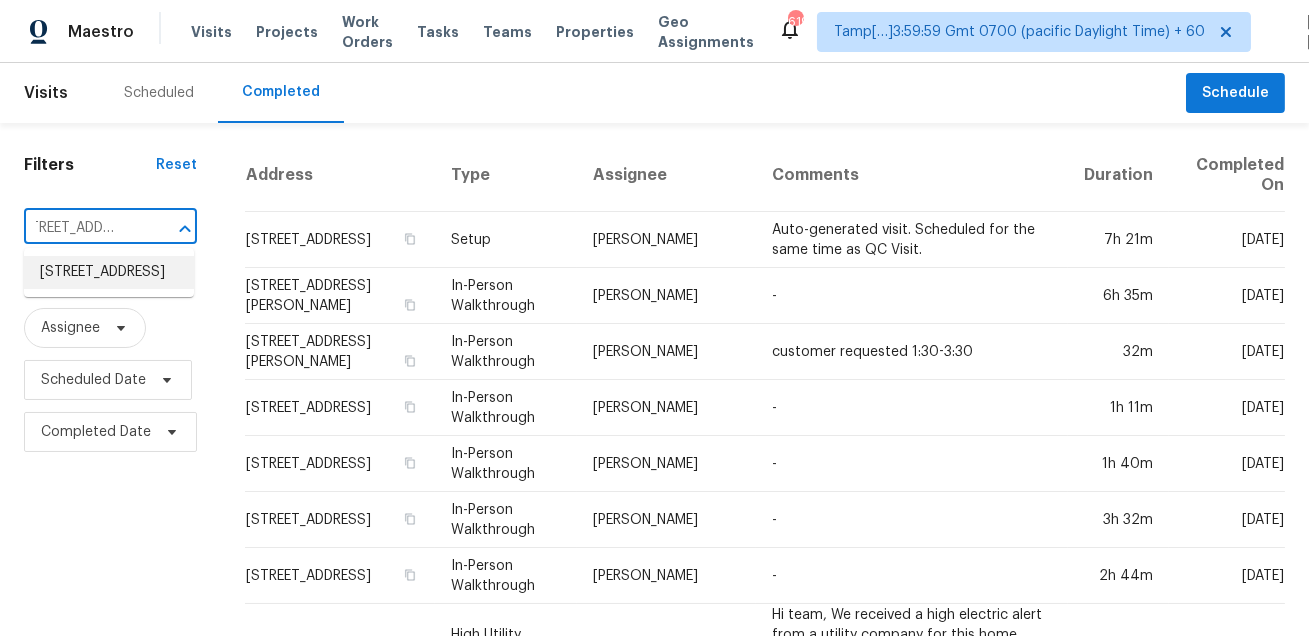 click on "1033 Oak Forest Dr, The Villages, FL 32162" at bounding box center (109, 272) 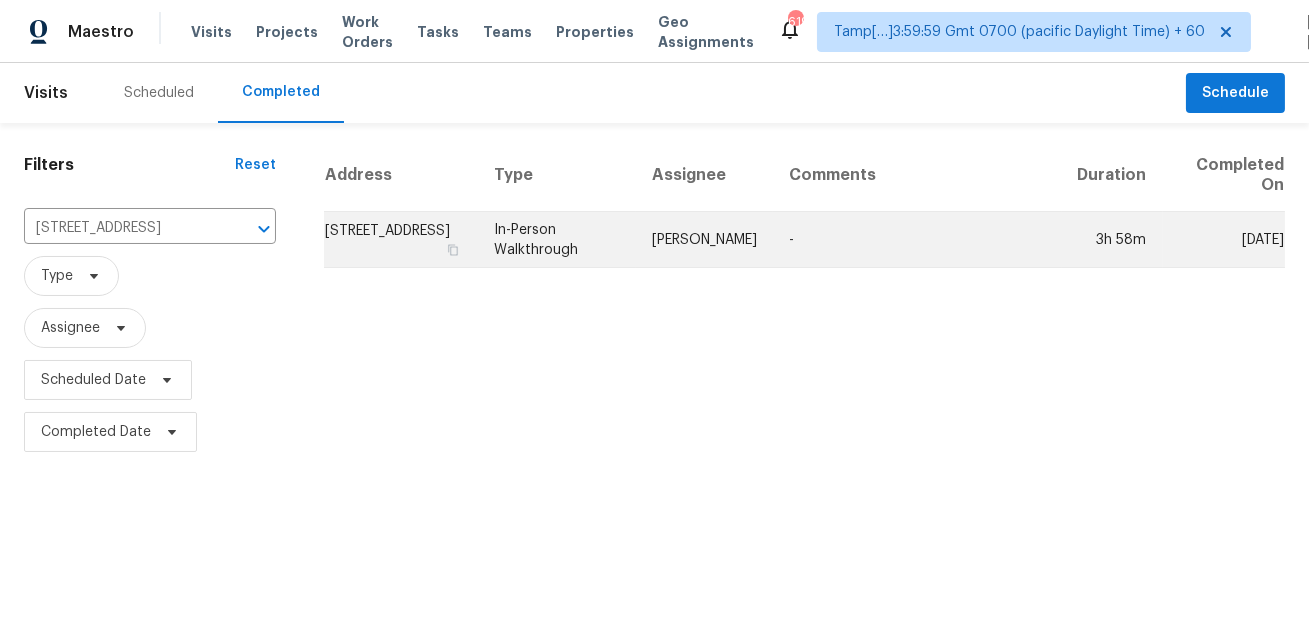 click on "-" at bounding box center [917, 240] 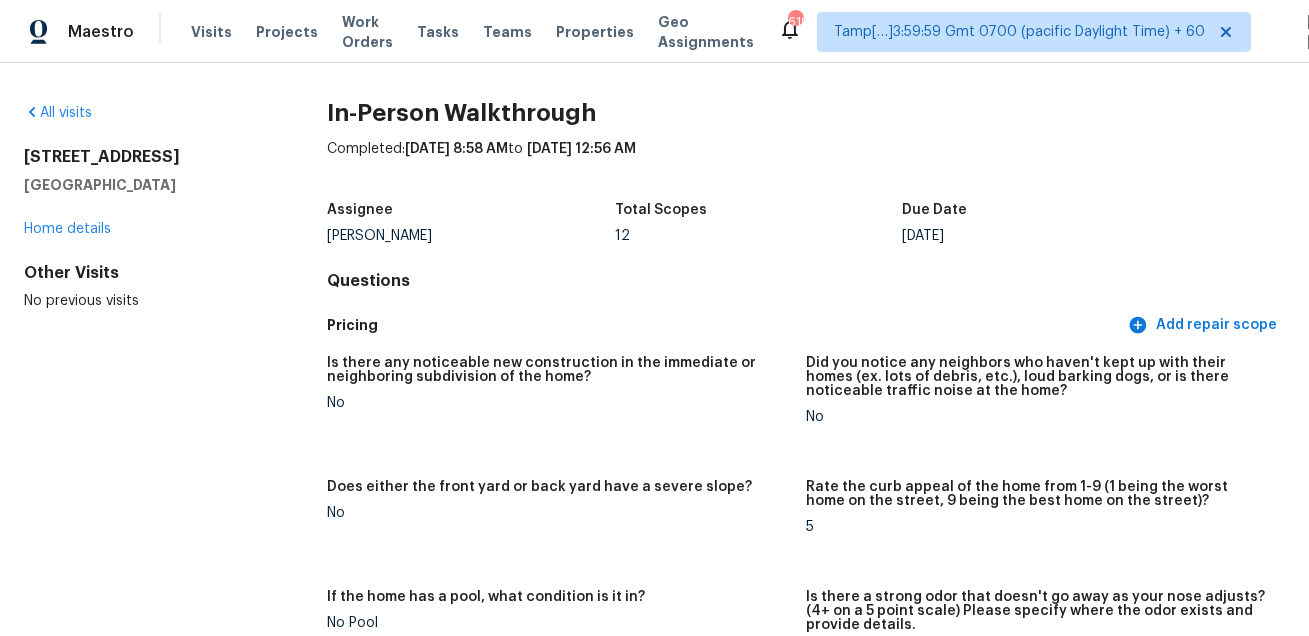 click on "Total Scopes" at bounding box center [758, 216] 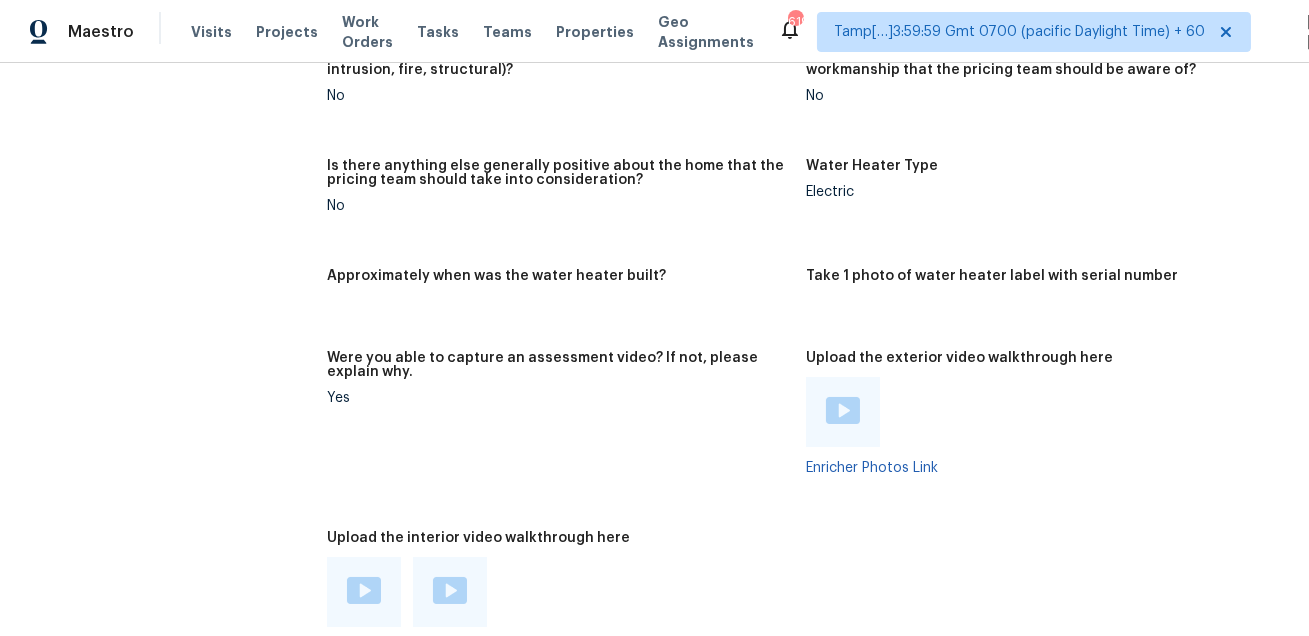 scroll, scrollTop: 3525, scrollLeft: 0, axis: vertical 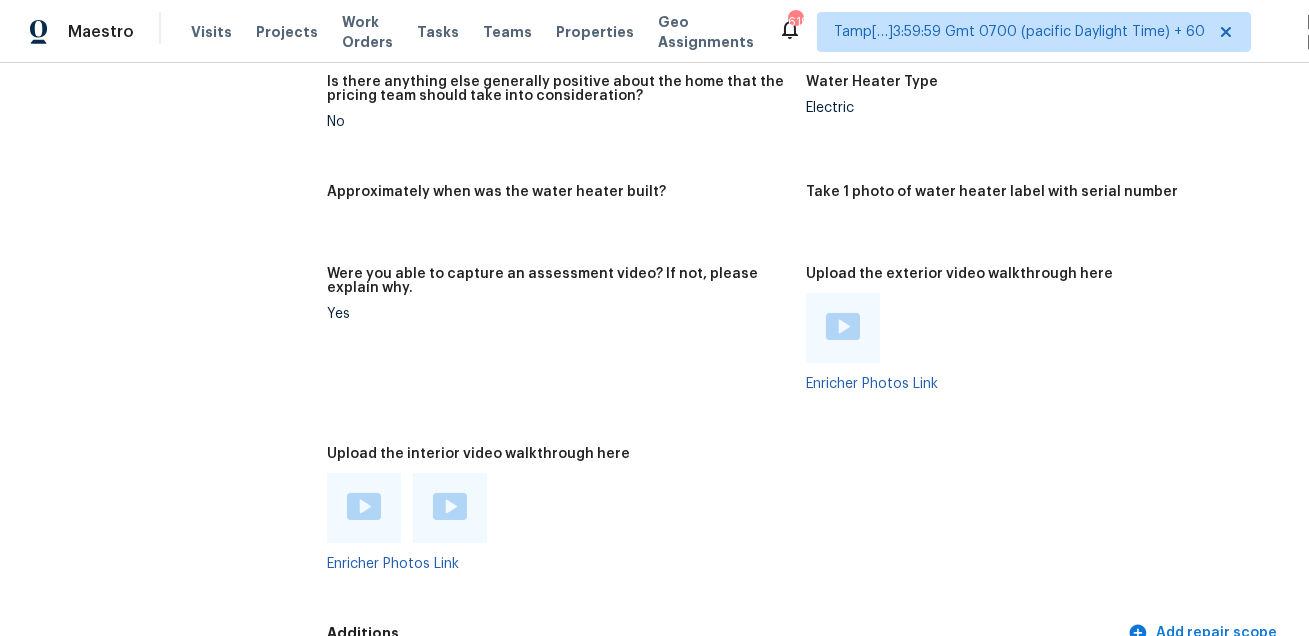 click at bounding box center [364, 508] 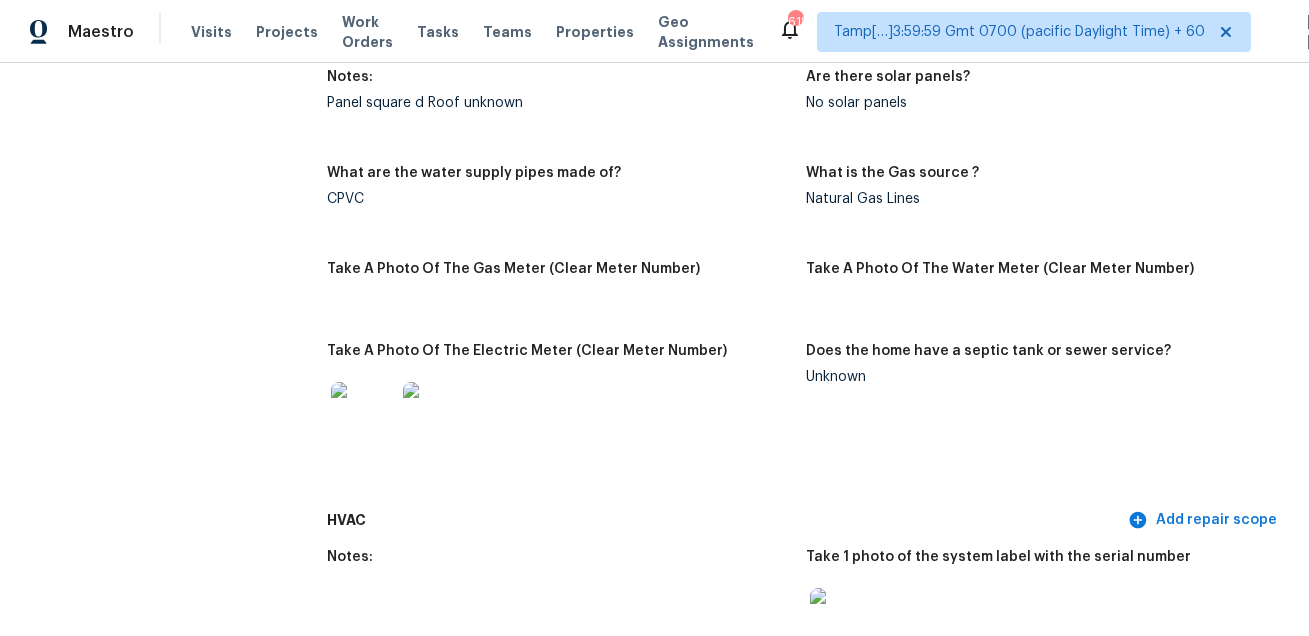 scroll, scrollTop: 2925, scrollLeft: 0, axis: vertical 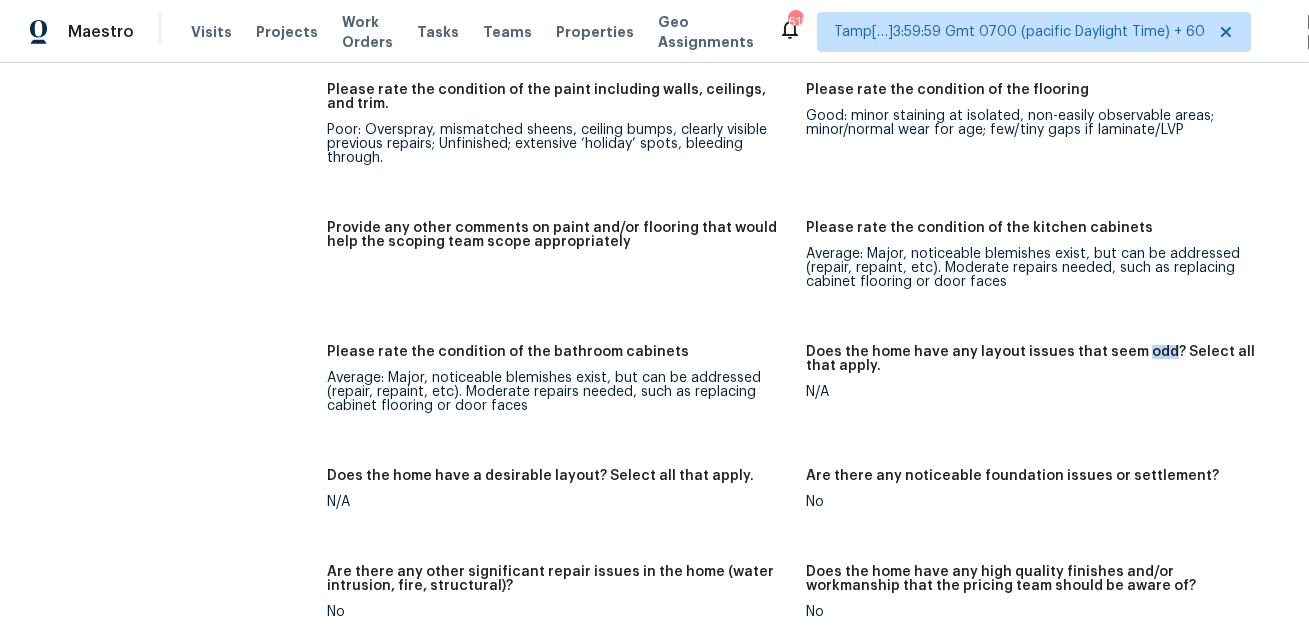 click on "Provide any other comments on paint and/or flooring that would help the scoping team scope appropriately" at bounding box center (558, 241) 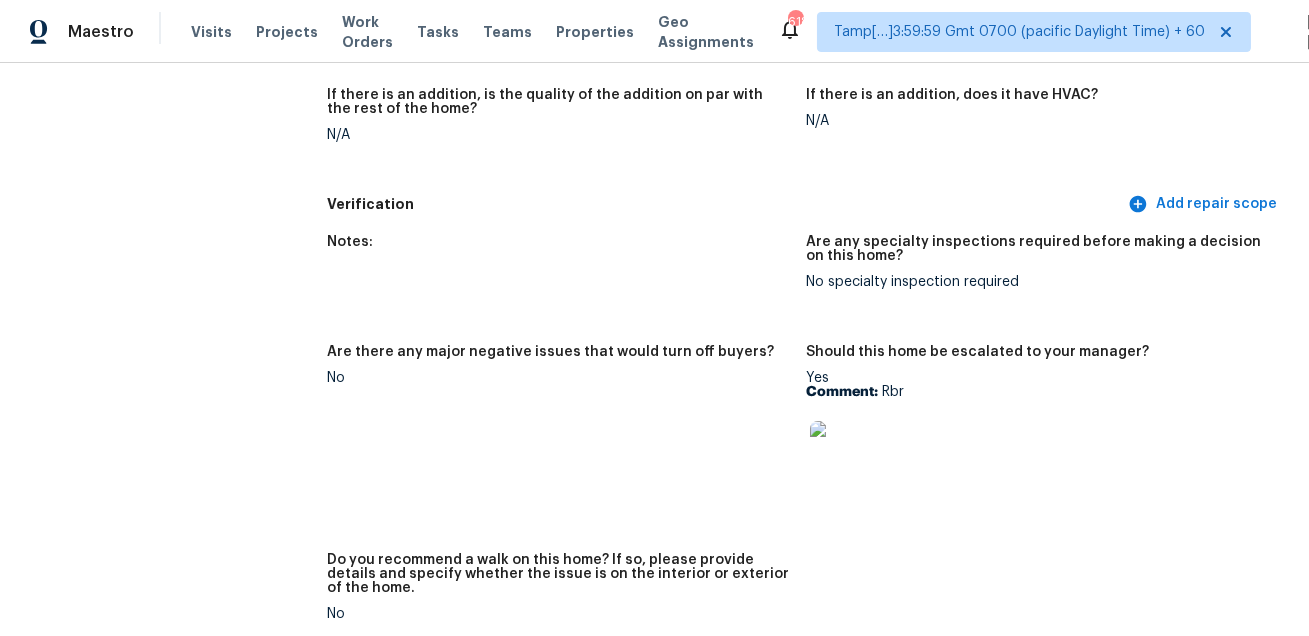 scroll, scrollTop: 2457, scrollLeft: 0, axis: vertical 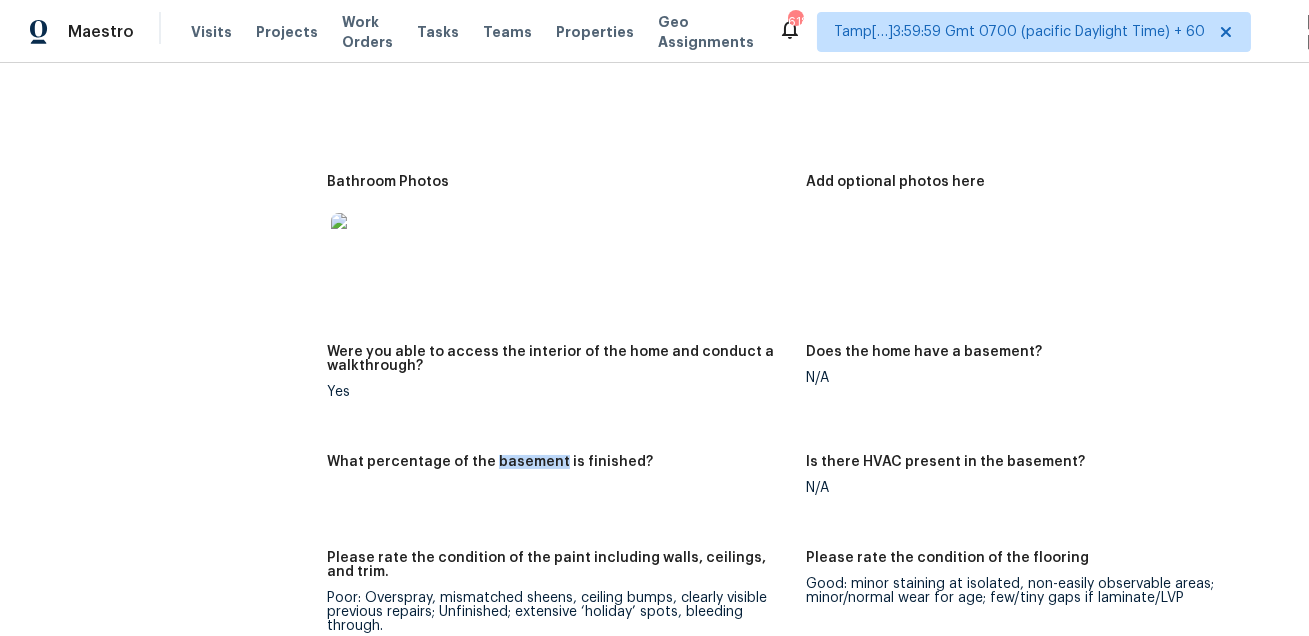 click at bounding box center [558, 245] 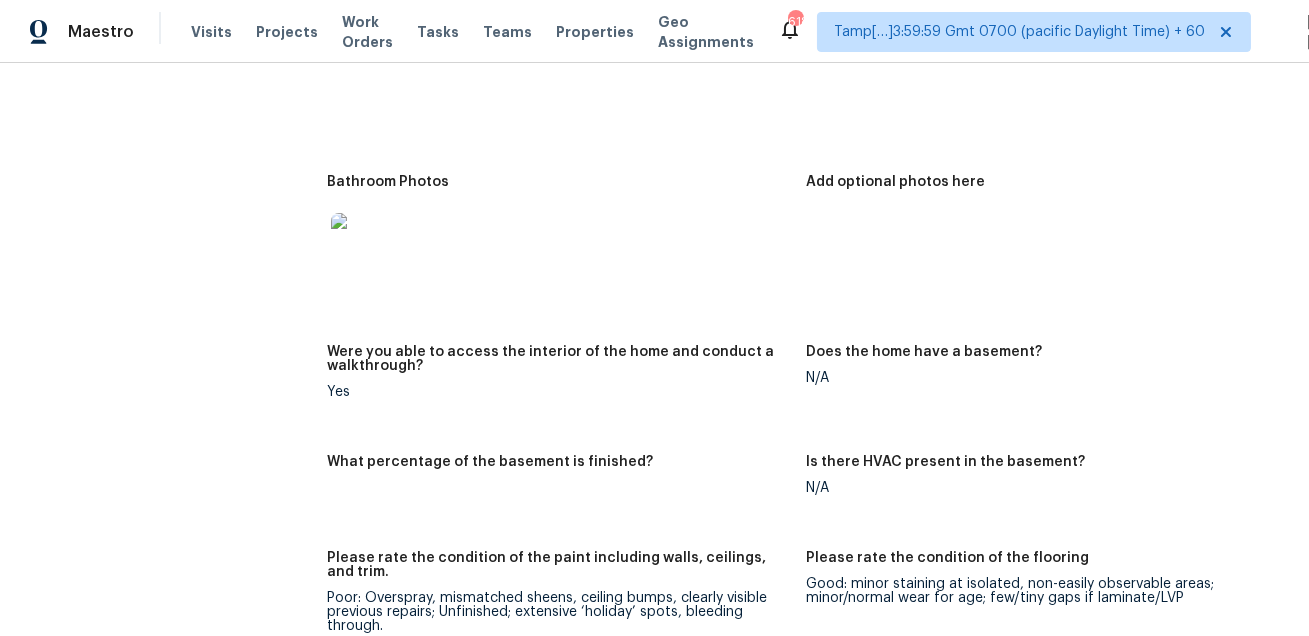 click on "Notes: Interior overall is dated. Tile throughout the house. They’ve started painting the kitchen cabinets. I’m scoping to repaint them white. Also the countertops have to be replaced. Scoping for kitchen and bathroom cabinets and countertops.
Rest the home has not been updated. Scopic for a full paint.   Living Room Photos  +4 Kitchen Photos Main Bedroom Photos Bathroom Photos Add optional photos here Were you able to access the interior of the home and conduct a walkthrough? Yes Does the home have a basement? N/A What percentage of the basement is finished? Is there HVAC present in the basement? N/A Please rate the condition of the paint including walls, ceilings, and trim. Poor: Overspray, mismatched sheens, ceiling bumps, clearly visible previous repairs; Unfinished; extensive ‘holiday’ spots, bleeding through. Please rate the condition of the flooring Good: minor staining at isolated, non-easily observable areas; minor/normal wear for age; few/tiny gaps if laminate/LVP N/A N/A No No No No Yes" at bounding box center [806, 753] 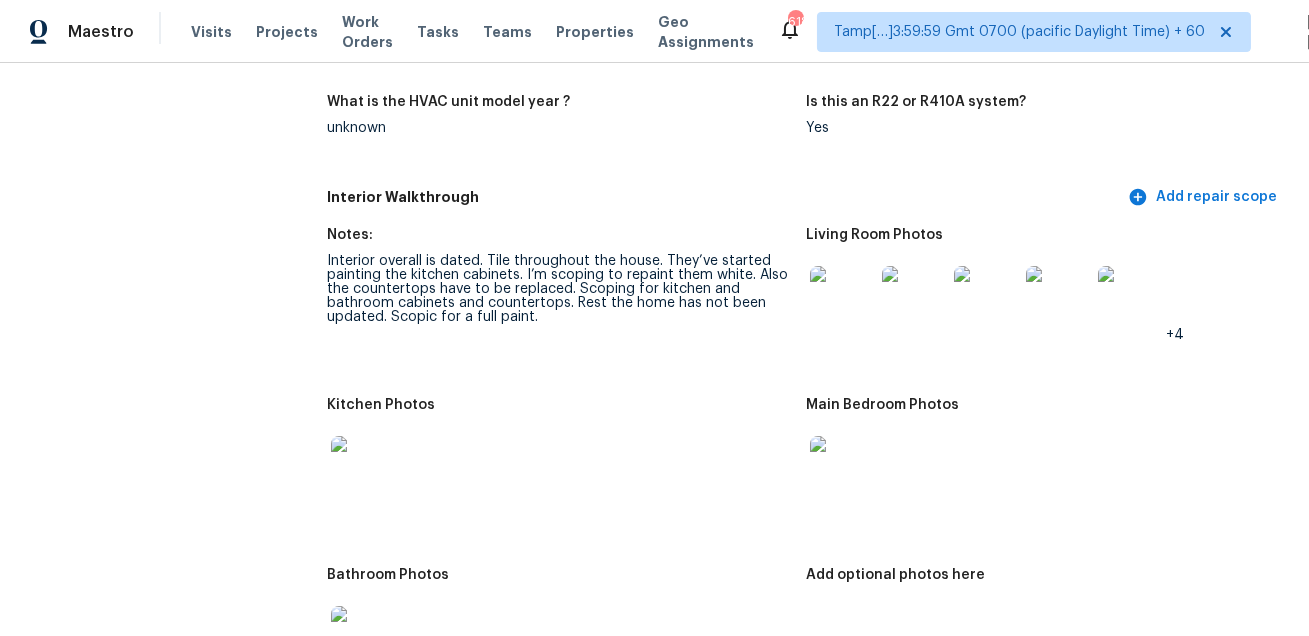 scroll, scrollTop: 2076, scrollLeft: 0, axis: vertical 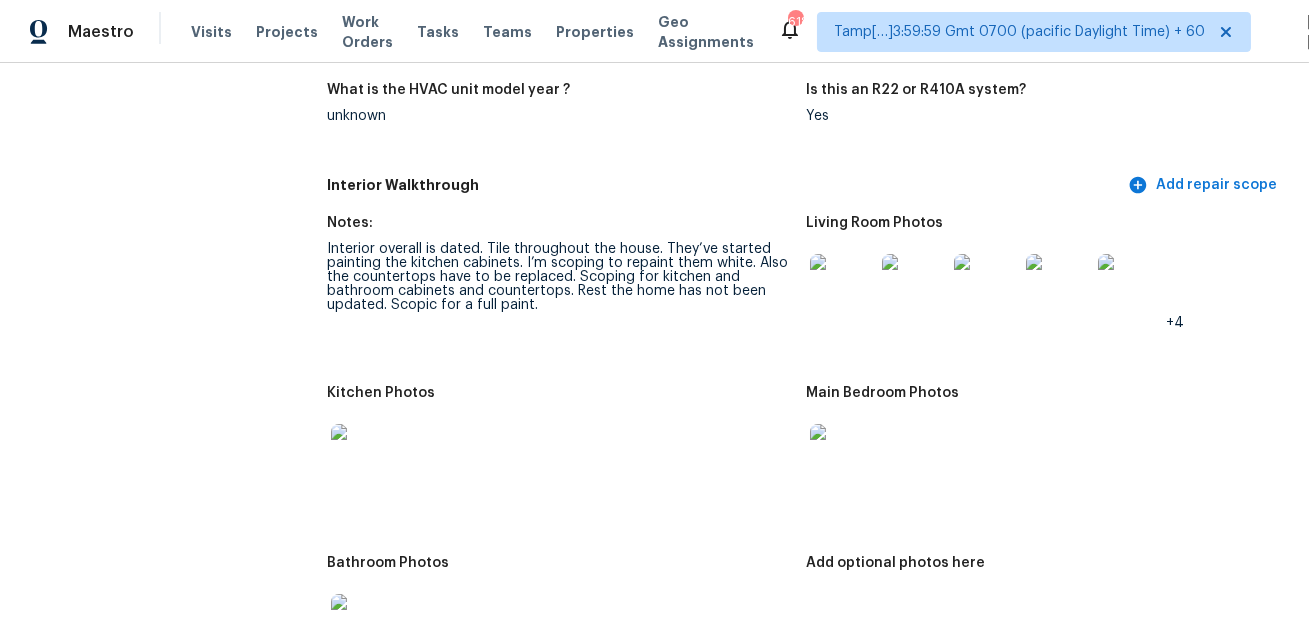 click at bounding box center [842, 286] 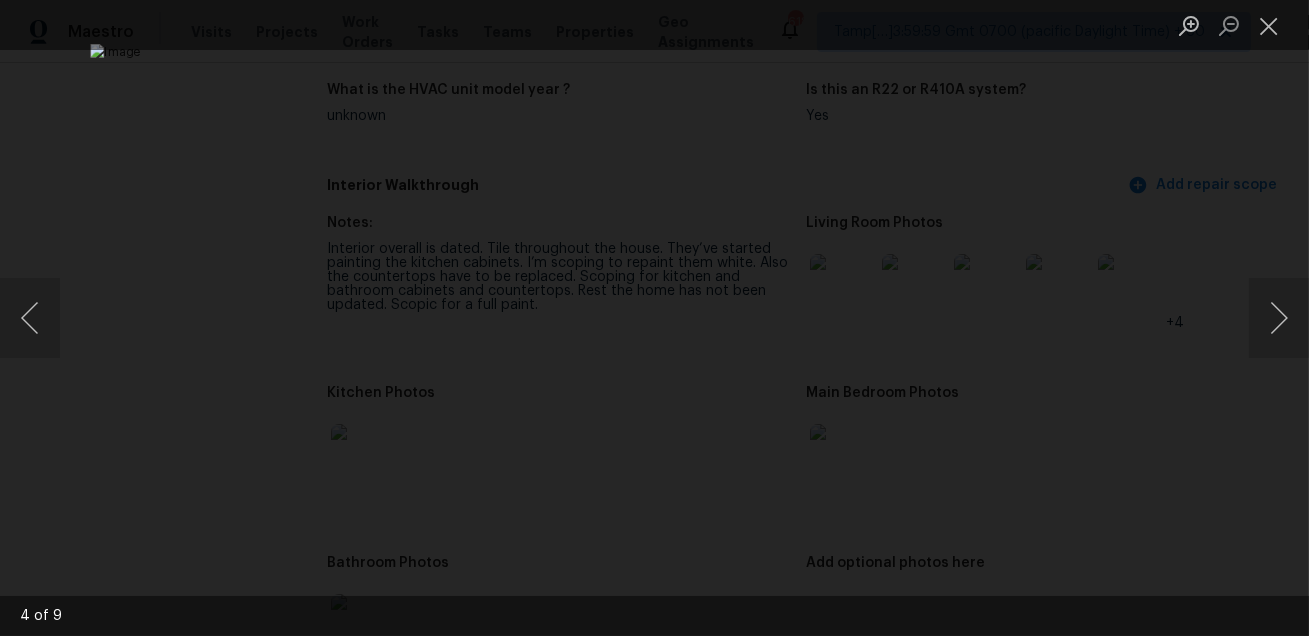 click at bounding box center [654, 318] 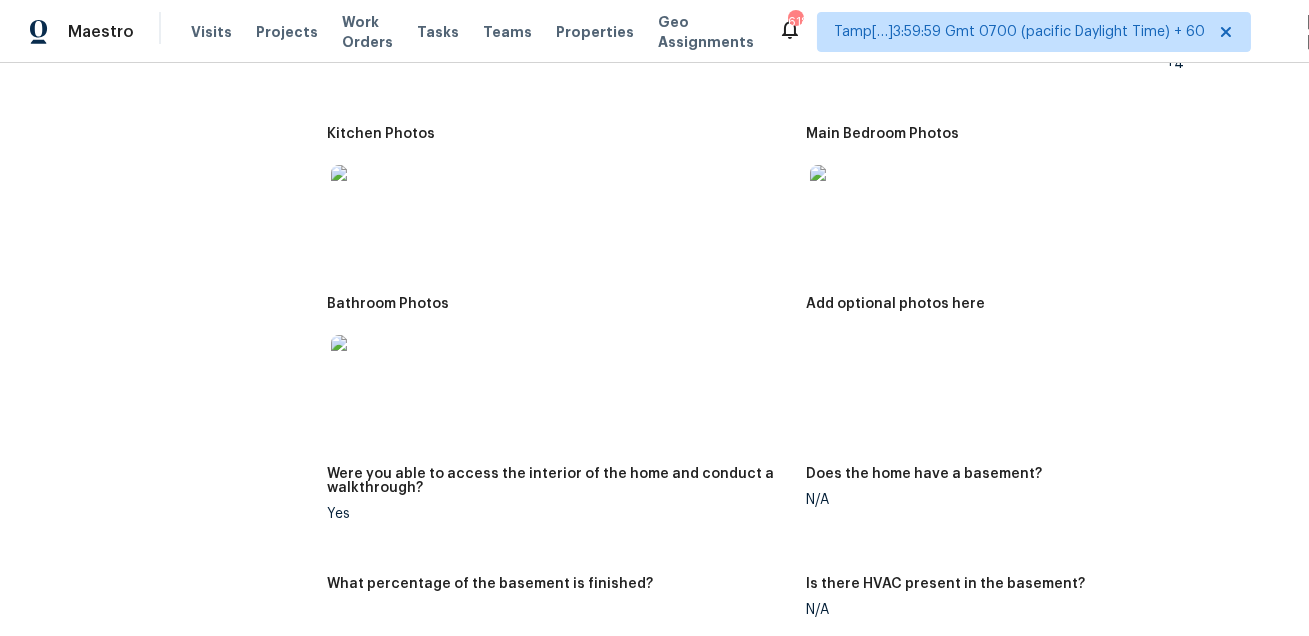 scroll, scrollTop: 2400, scrollLeft: 0, axis: vertical 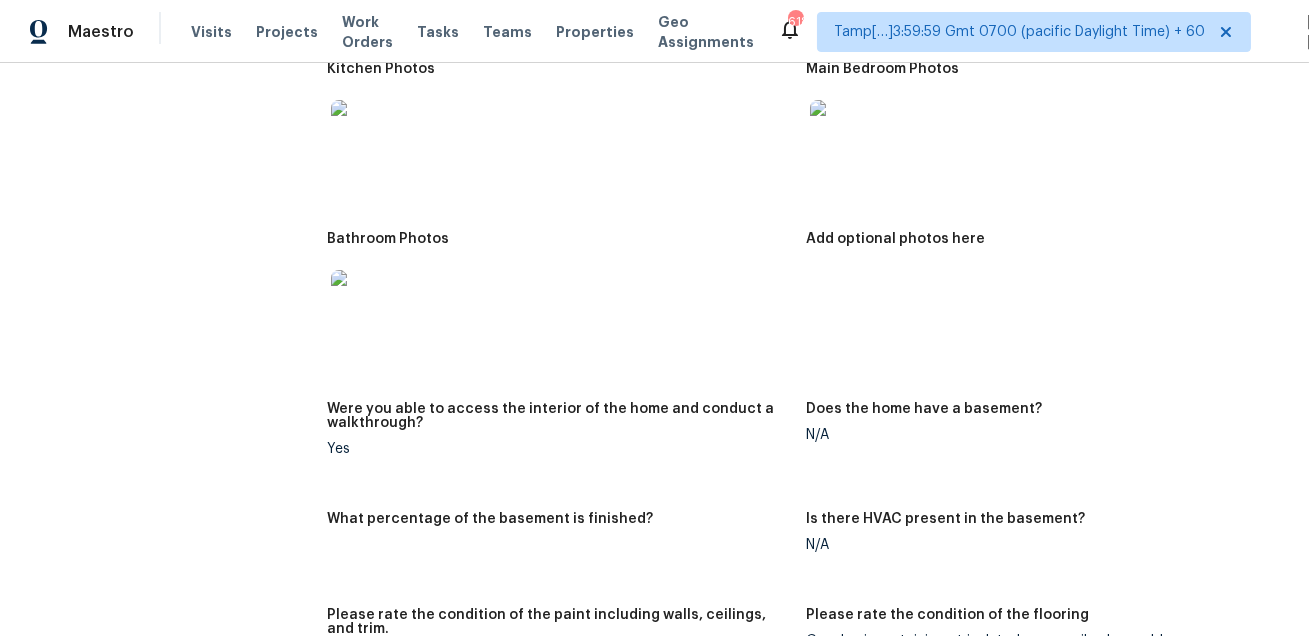 click at bounding box center (363, 132) 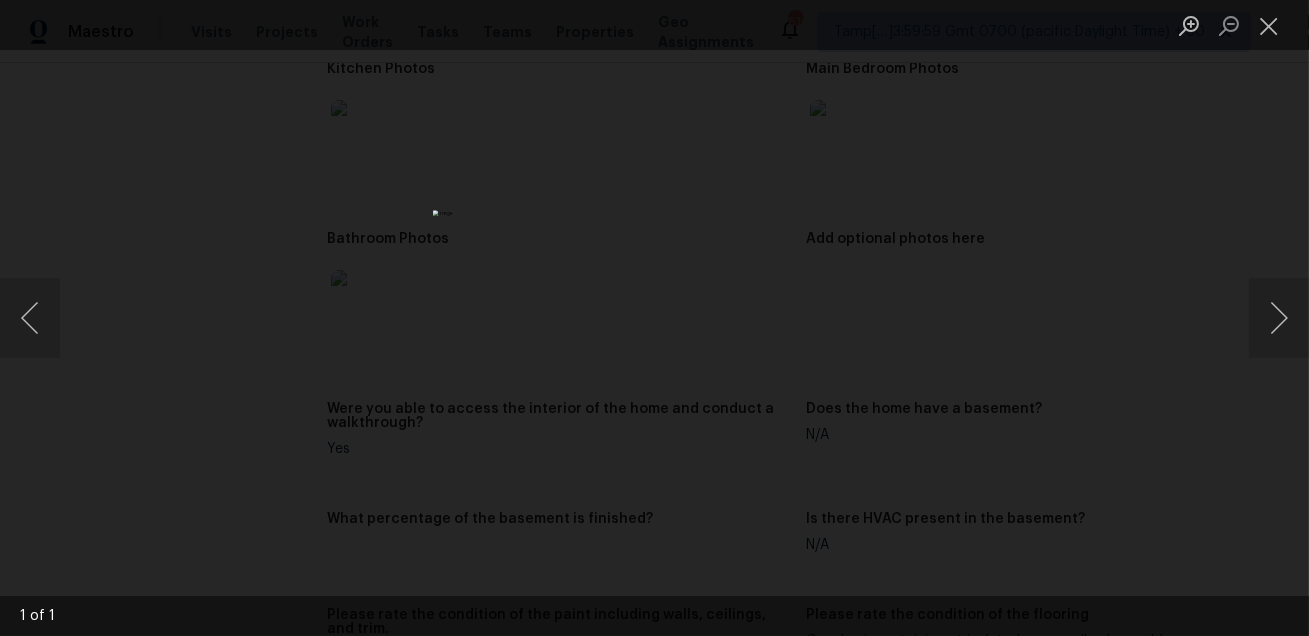 click at bounding box center [654, 318] 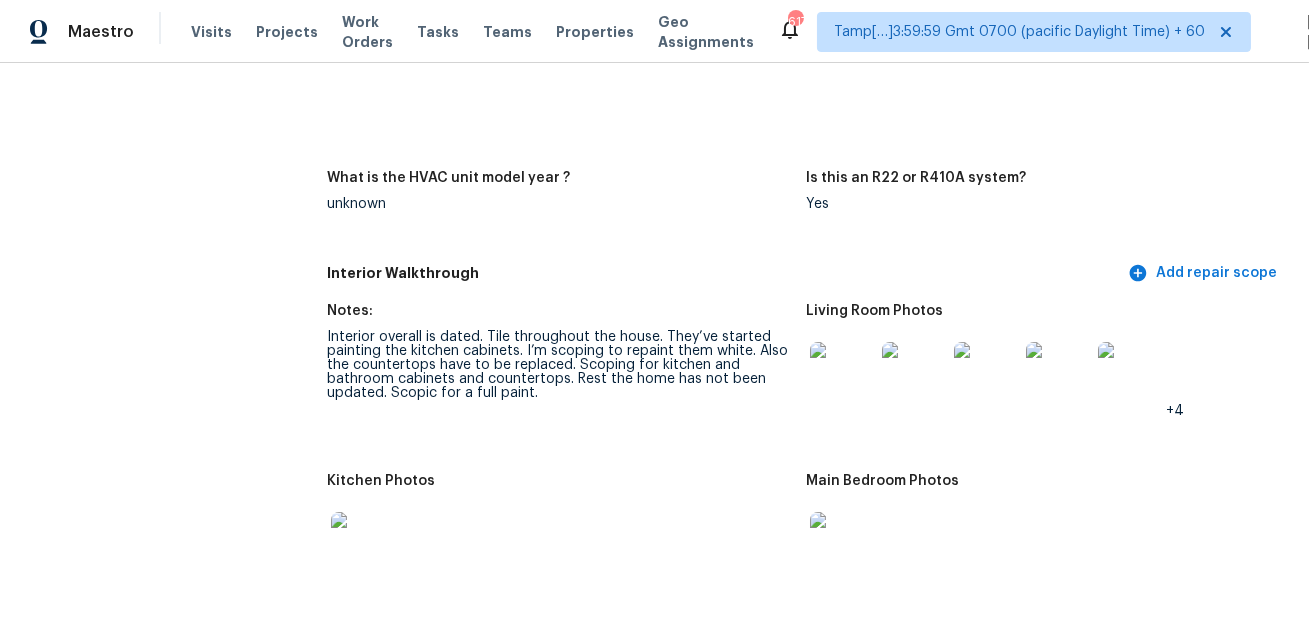 scroll, scrollTop: 2801, scrollLeft: 0, axis: vertical 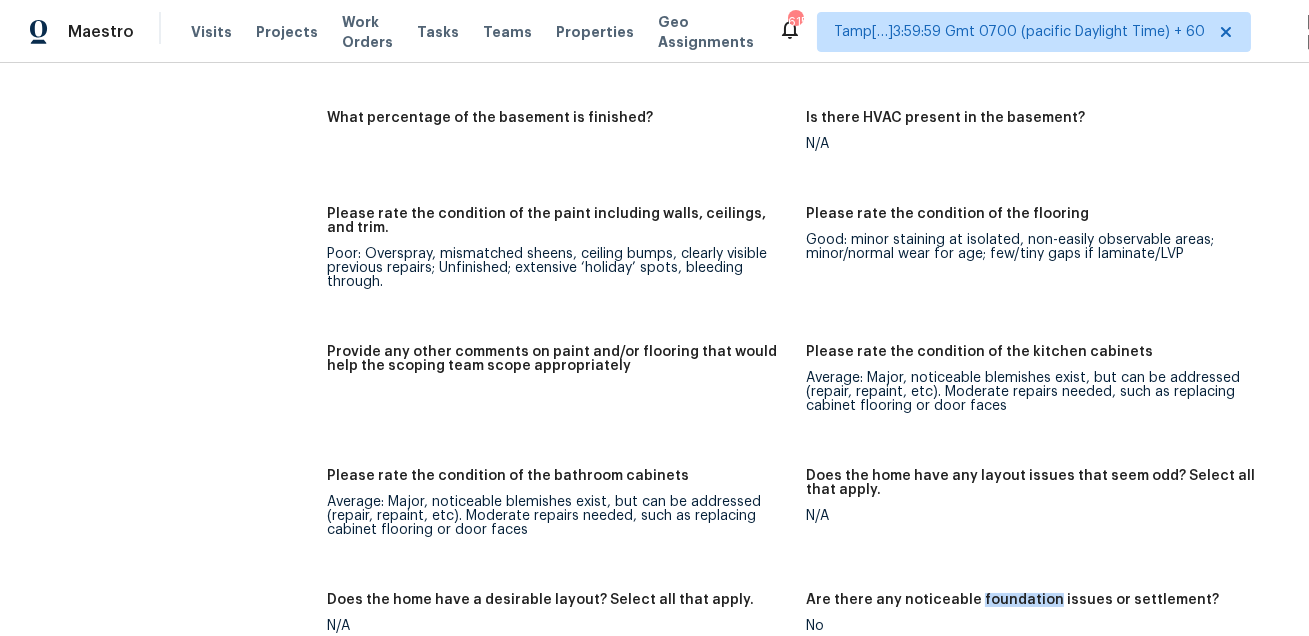click on "Please rate the condition of the bathroom cabinets" at bounding box center (508, 476) 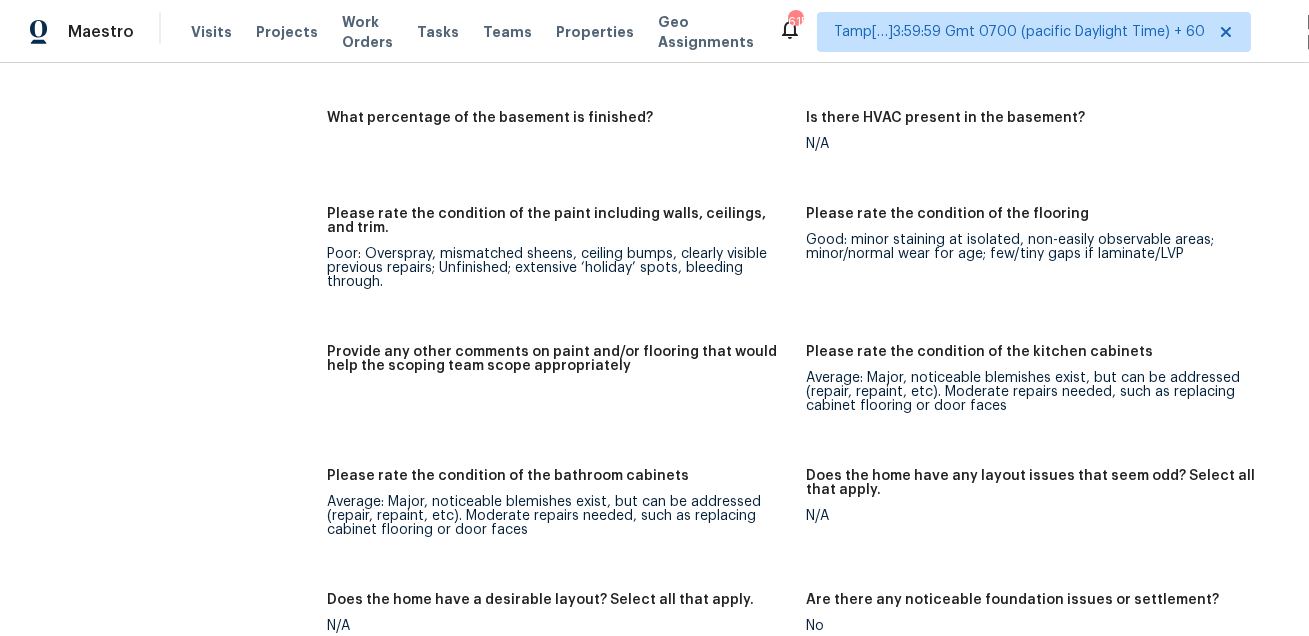 click on "Please rate the condition of the kitchen cabinets" at bounding box center [979, 352] 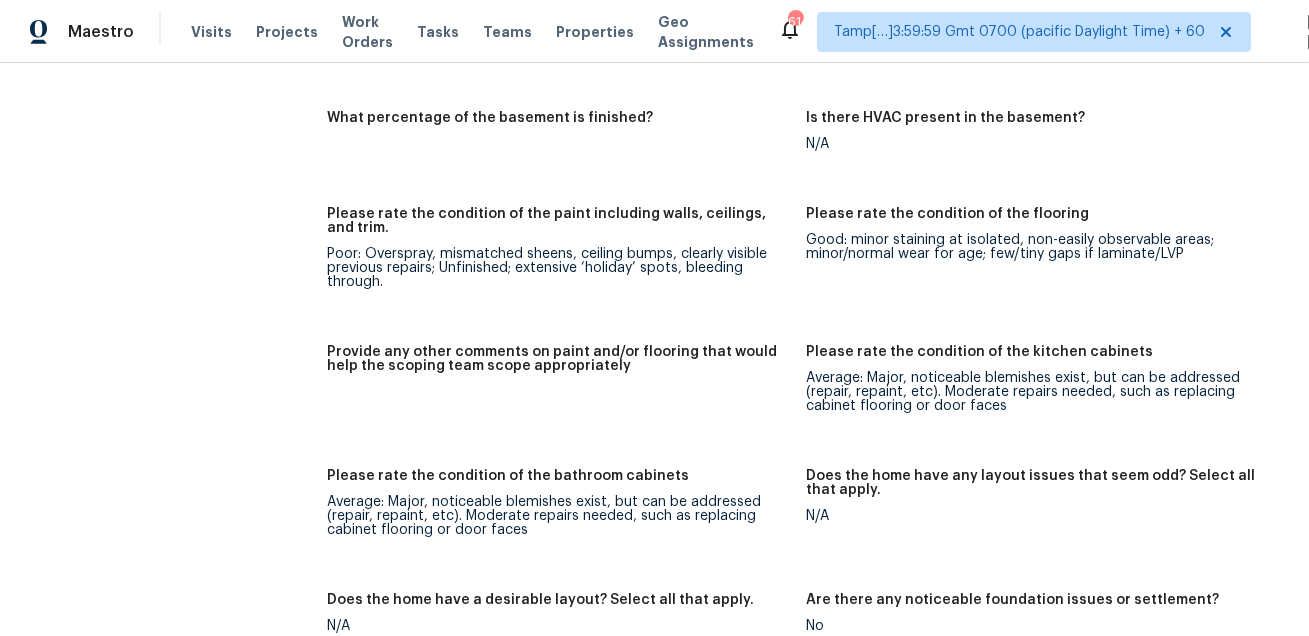 scroll, scrollTop: 4196, scrollLeft: 0, axis: vertical 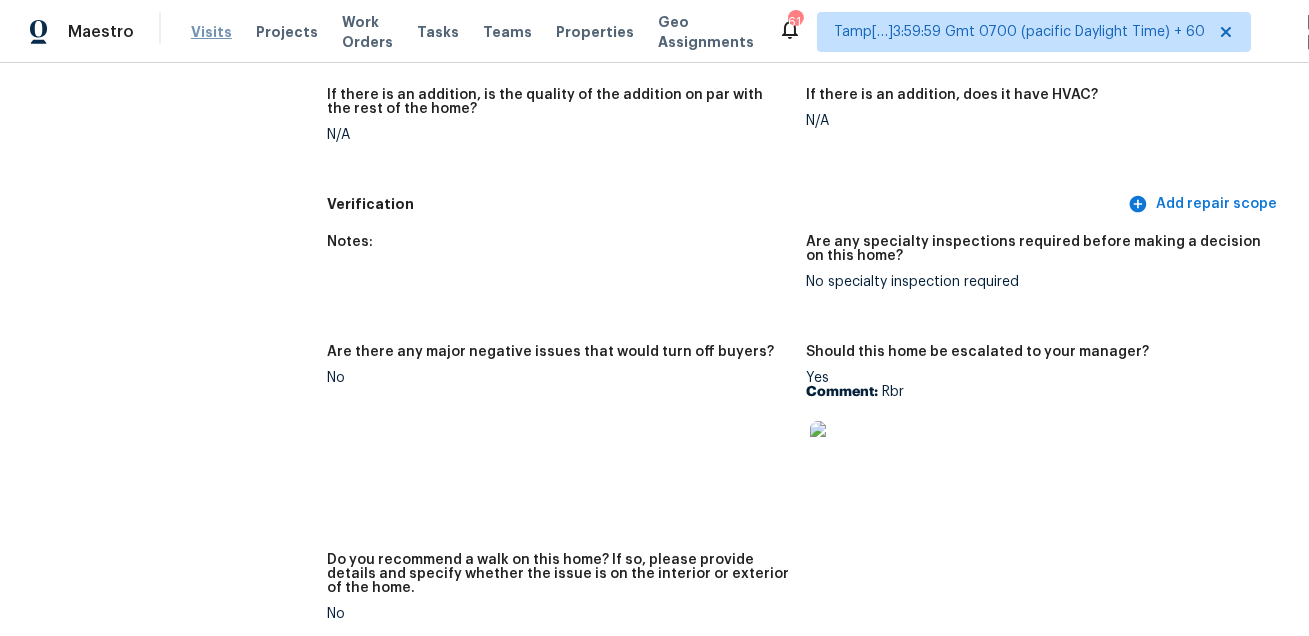 click on "Visits" at bounding box center (211, 32) 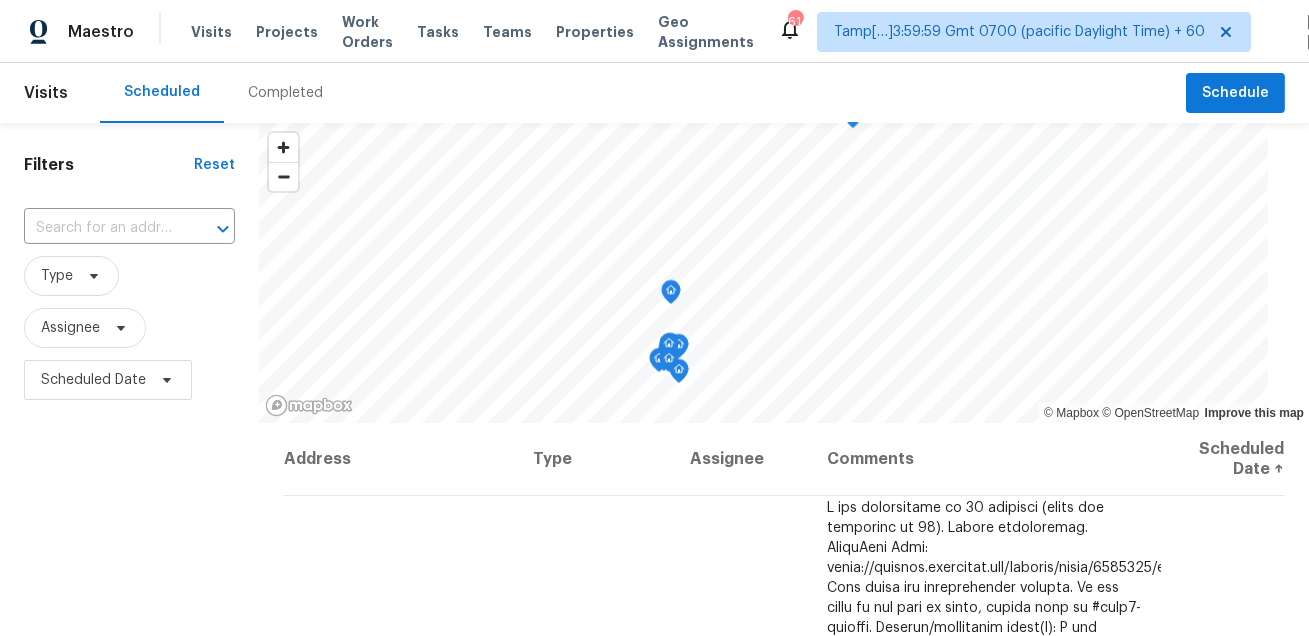 click on "Completed" at bounding box center [285, 93] 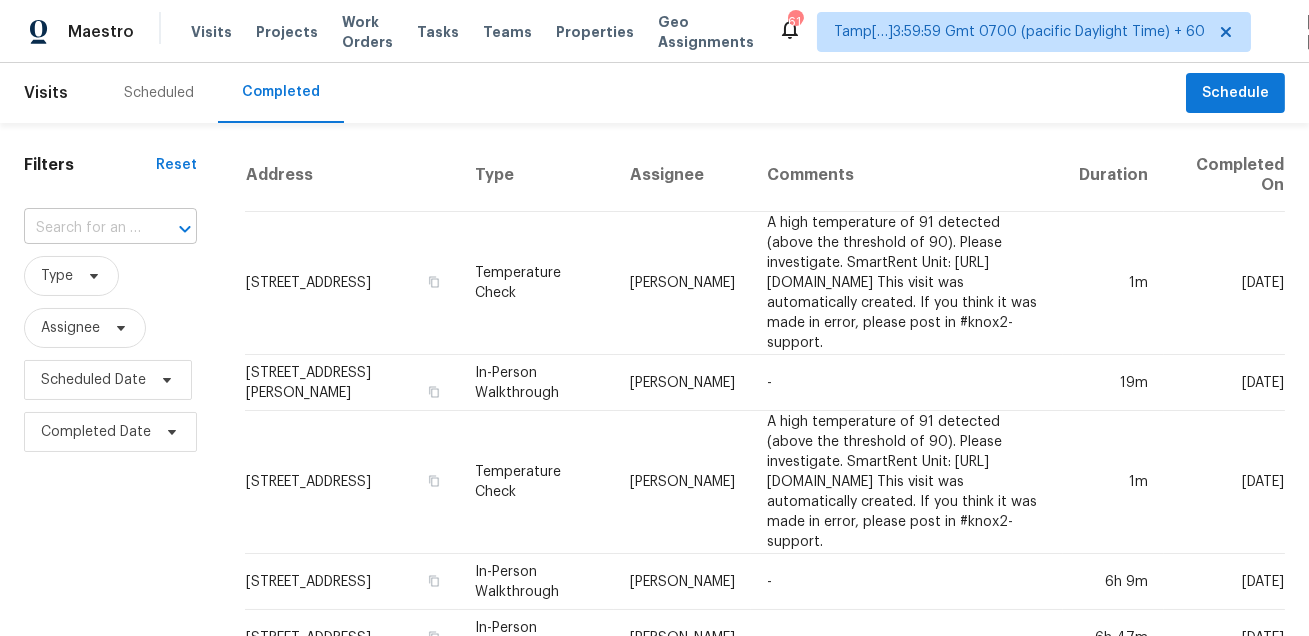 click at bounding box center [171, 229] 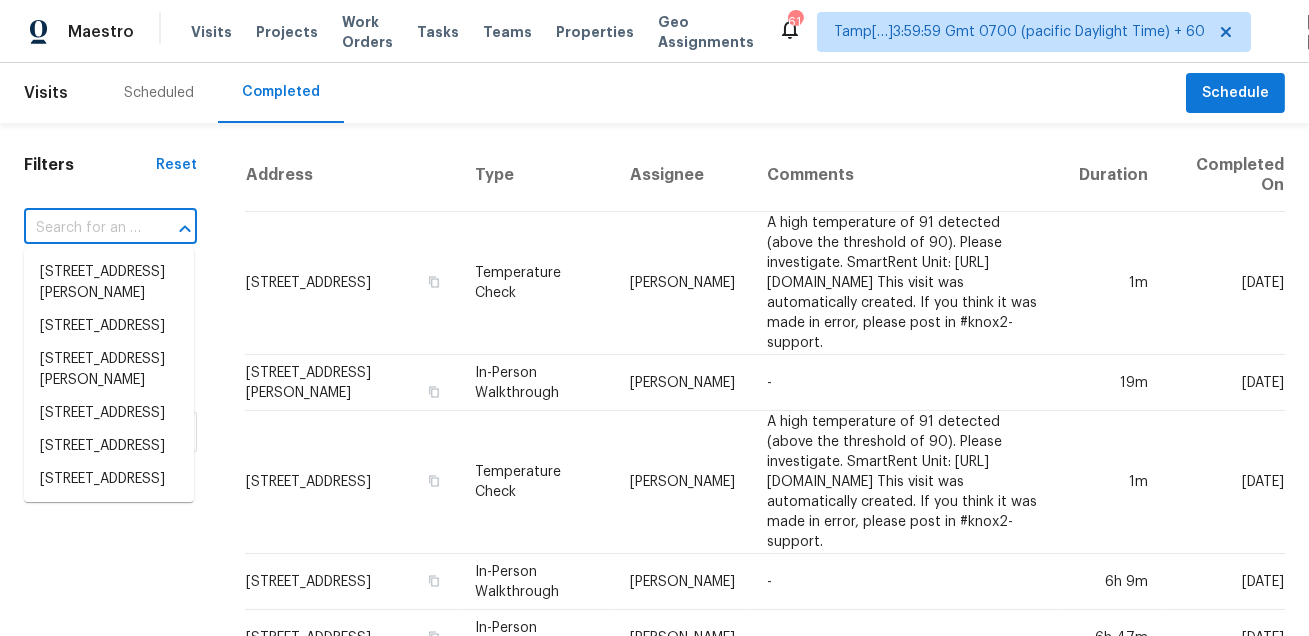 paste on "8099 Echo Springs Rd Jacksonville, FL, 32256" 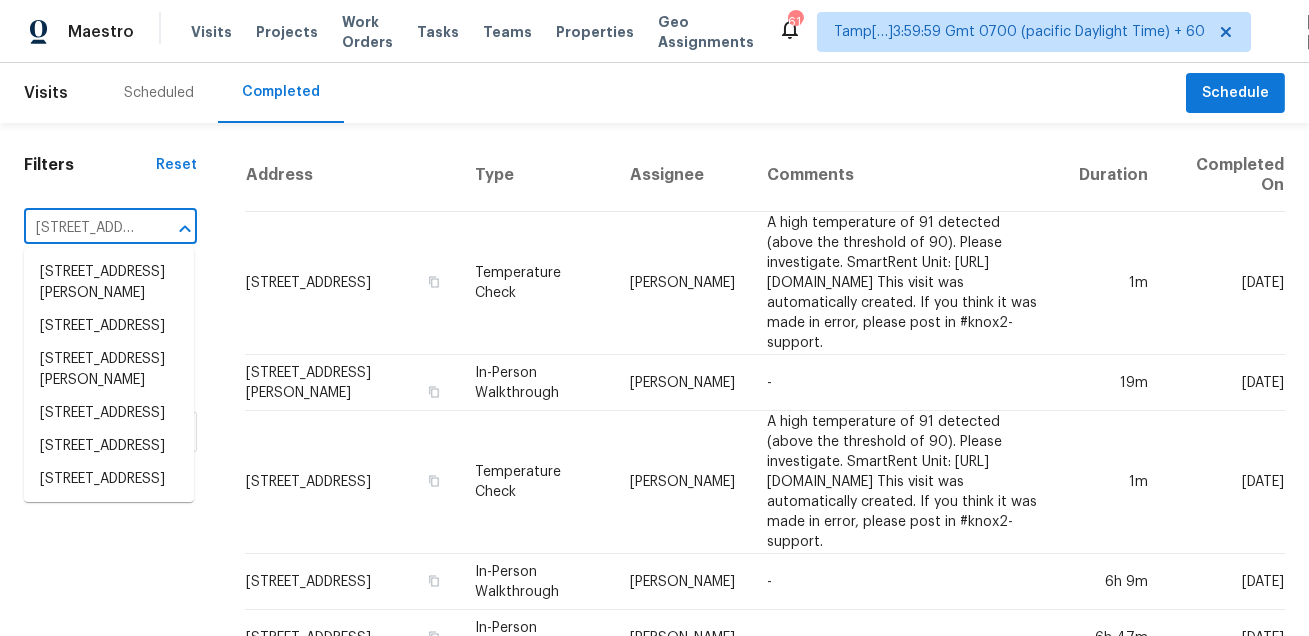 scroll, scrollTop: 0, scrollLeft: 197, axis: horizontal 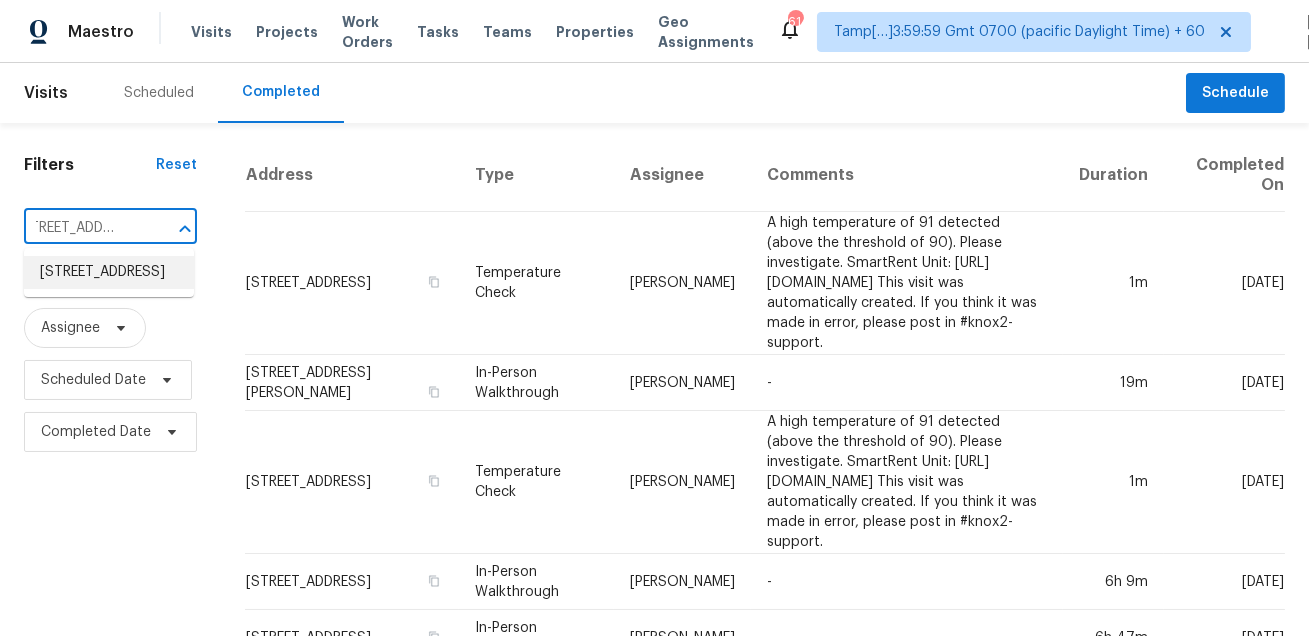 click on "8099 Echo Springs Rd, Jacksonville, FL 32256" at bounding box center (109, 272) 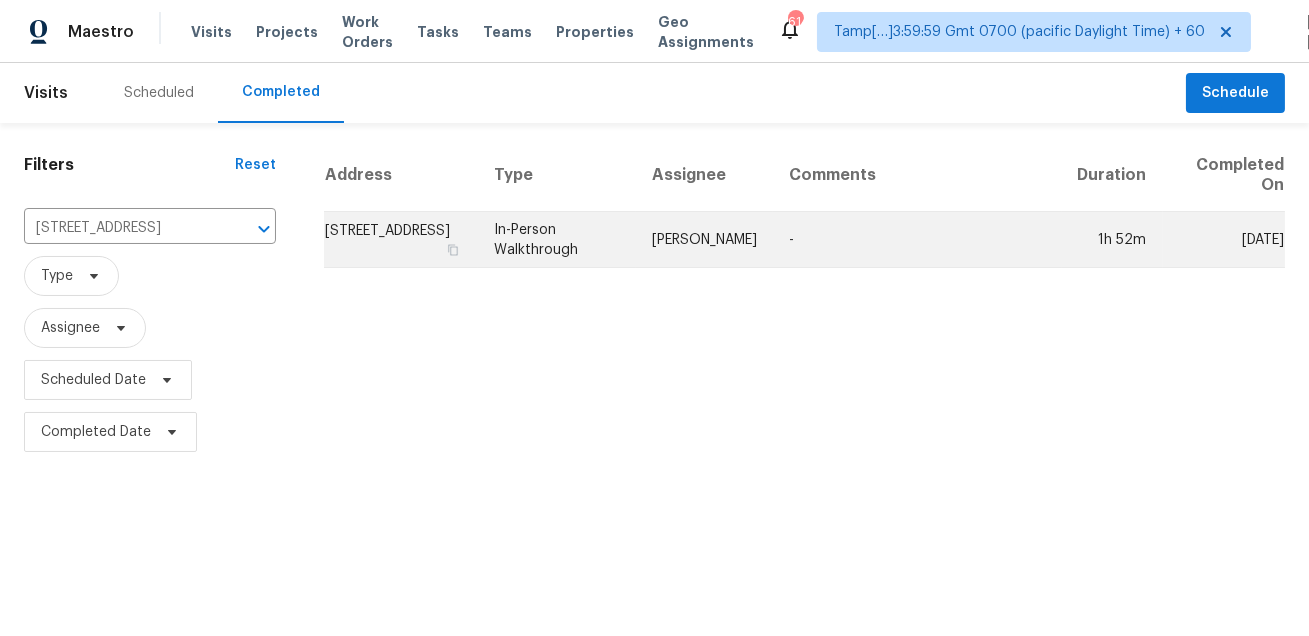 click on "William Sparks" at bounding box center (704, 240) 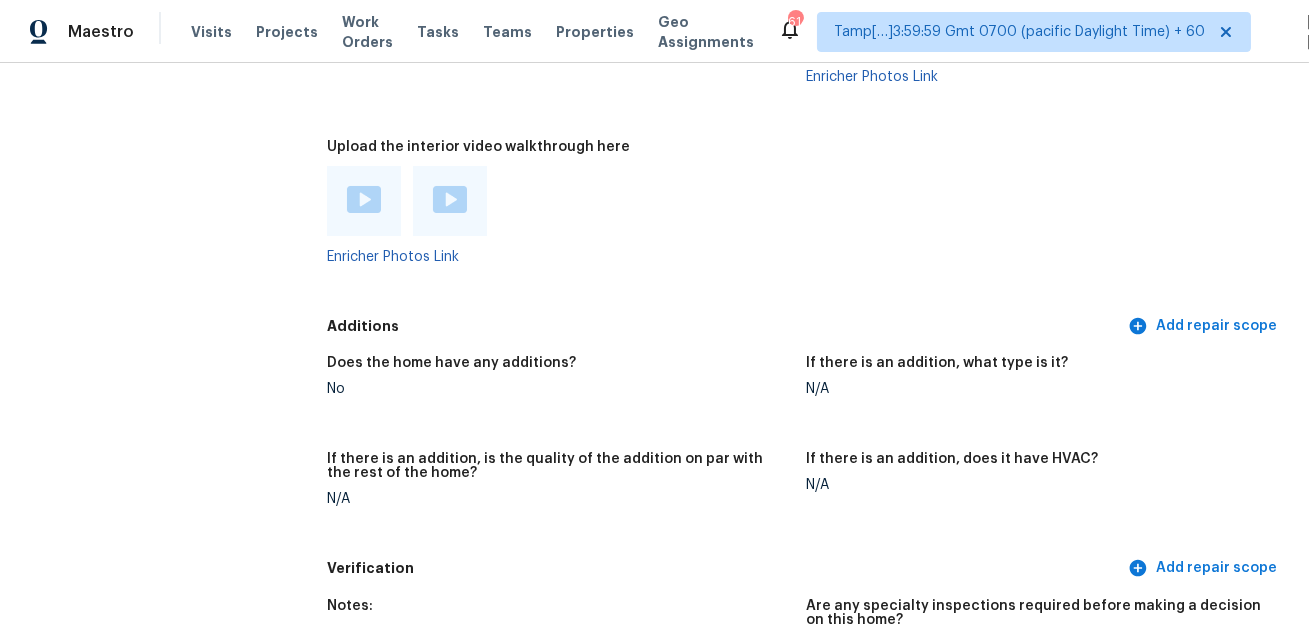 scroll, scrollTop: 4445, scrollLeft: 0, axis: vertical 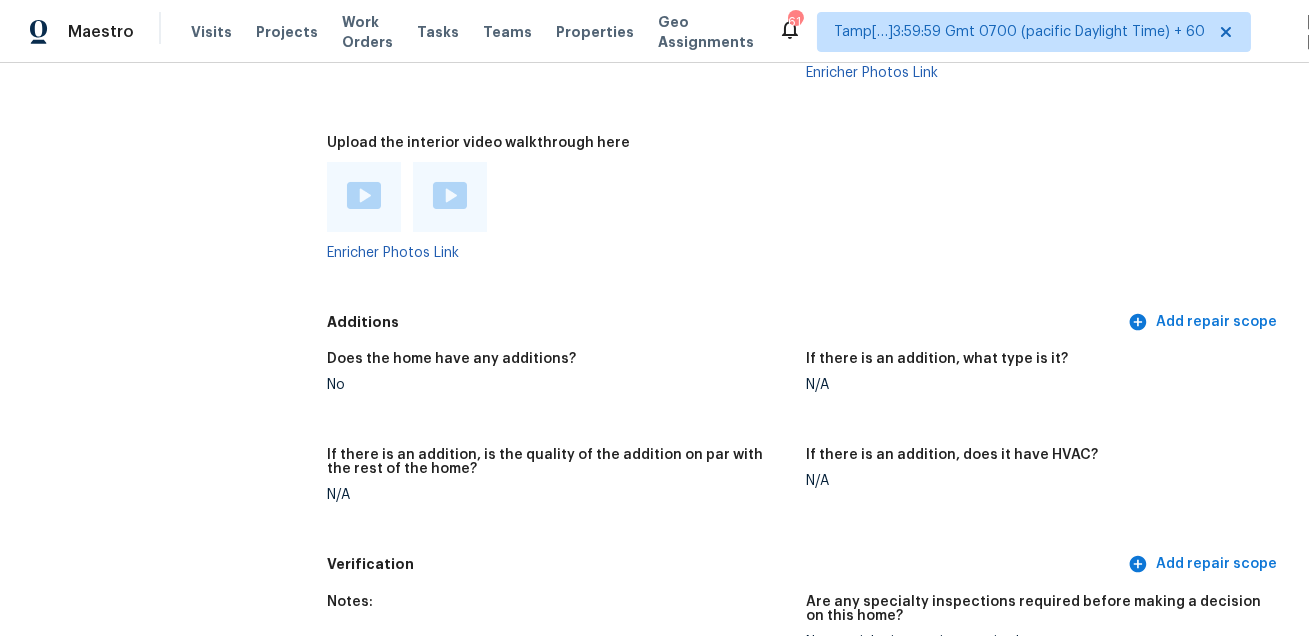click at bounding box center (364, 195) 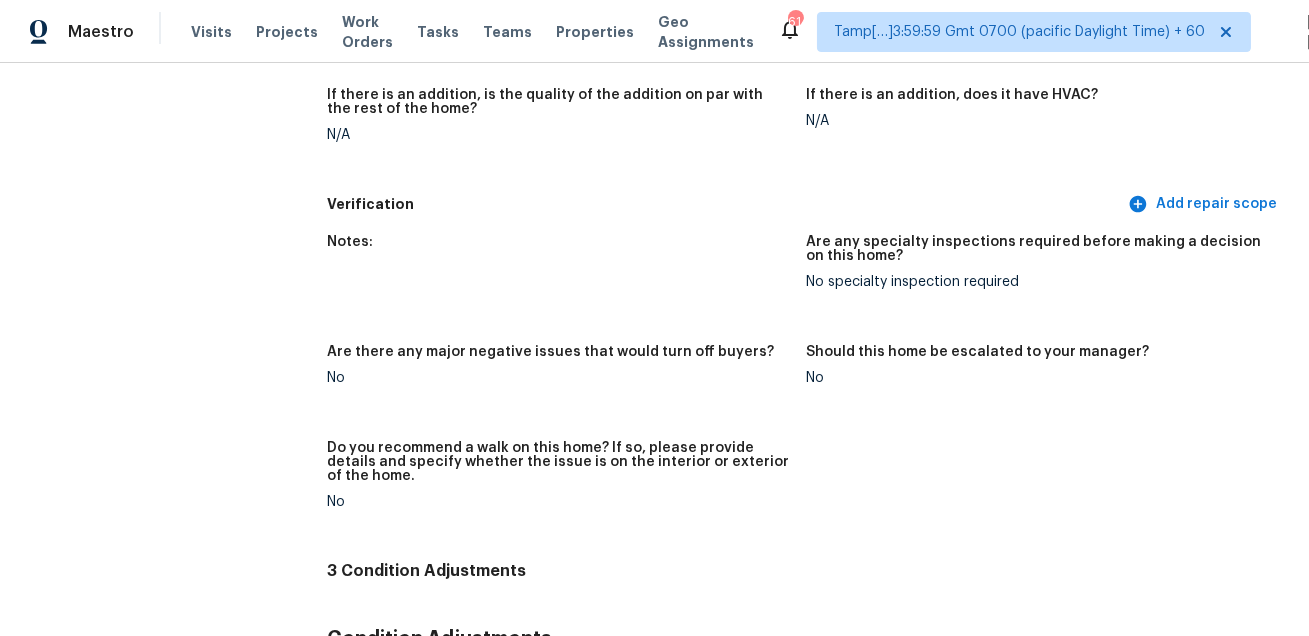 scroll, scrollTop: 2992, scrollLeft: 0, axis: vertical 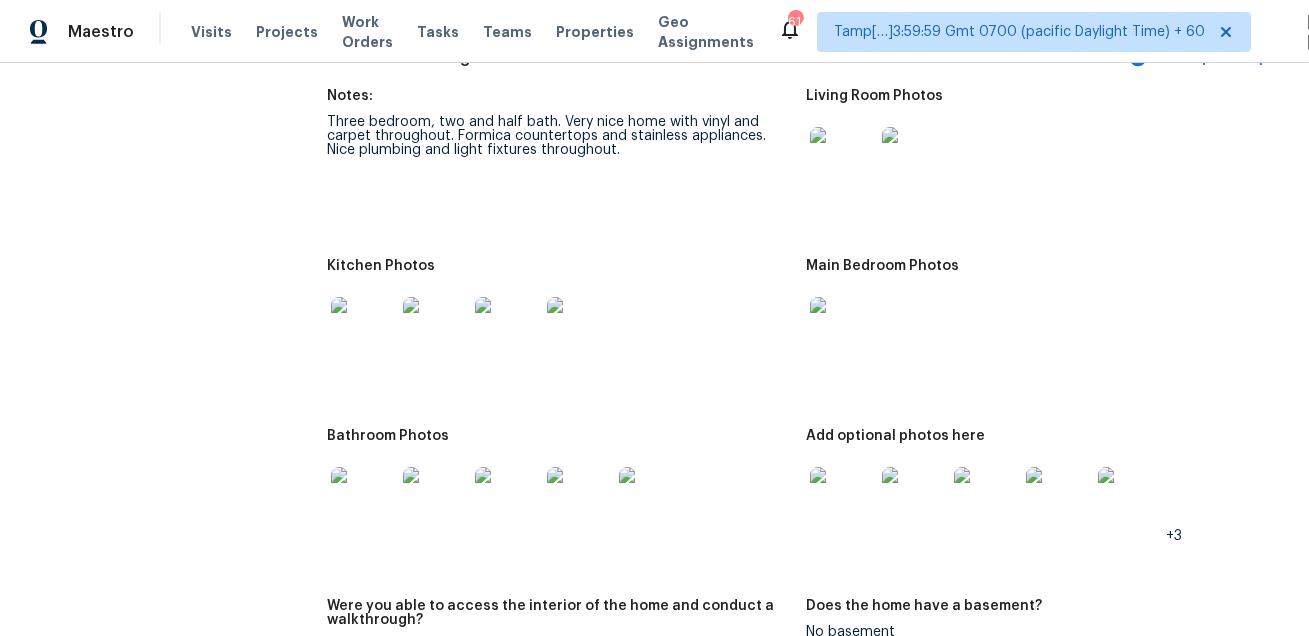 click on "Kitchen Photos" at bounding box center [558, 272] 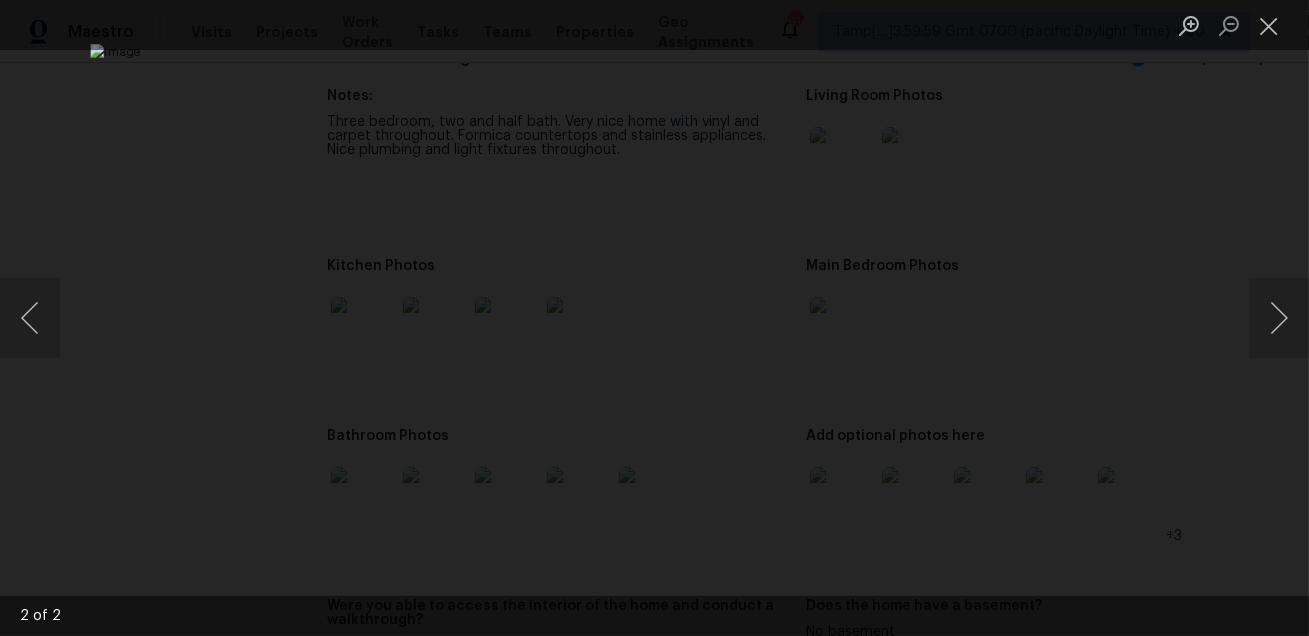 click at bounding box center (654, 318) 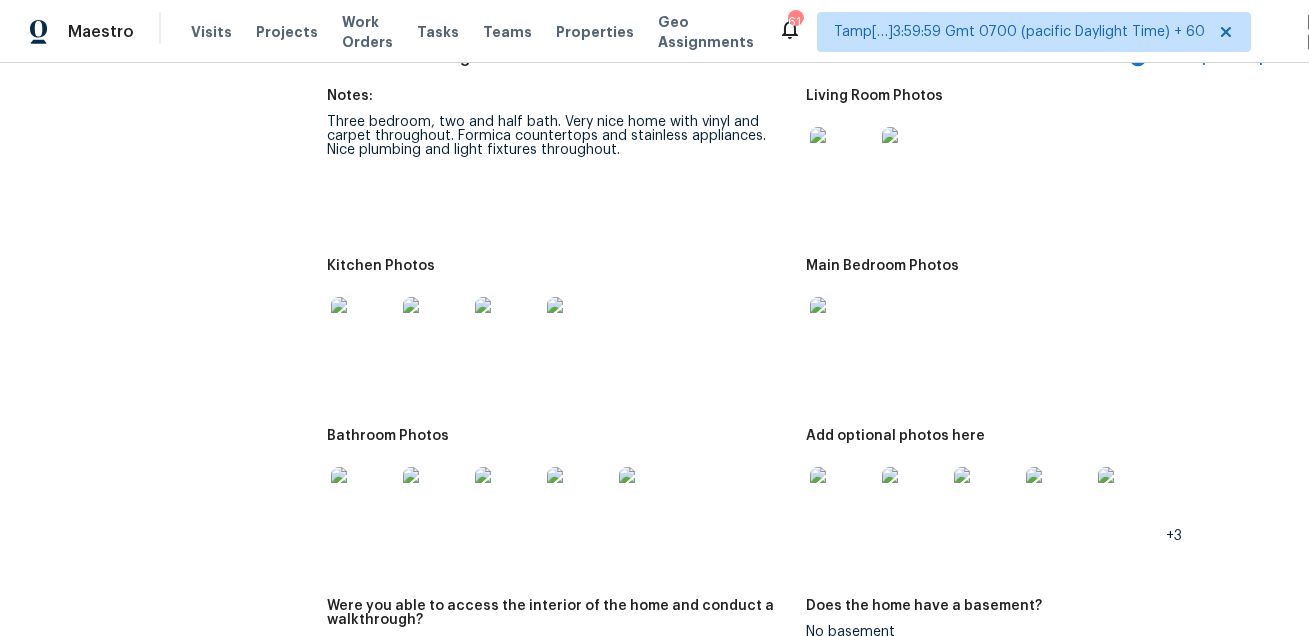 scroll, scrollTop: 2949, scrollLeft: 0, axis: vertical 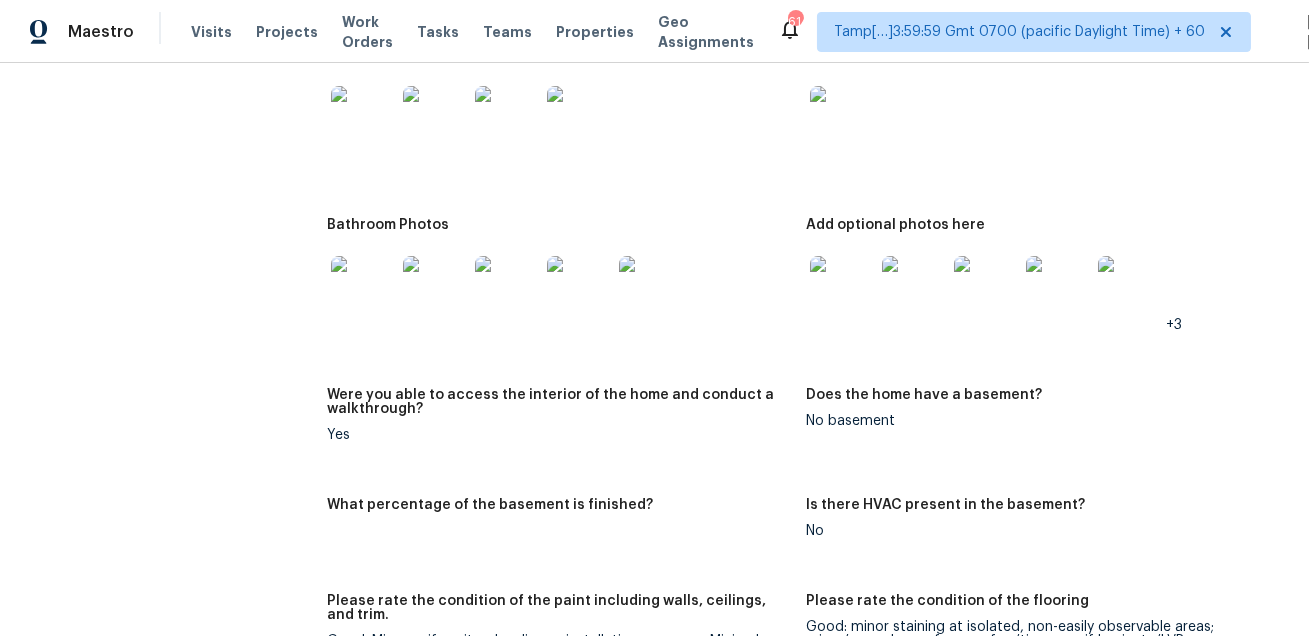 click at bounding box center (842, 118) 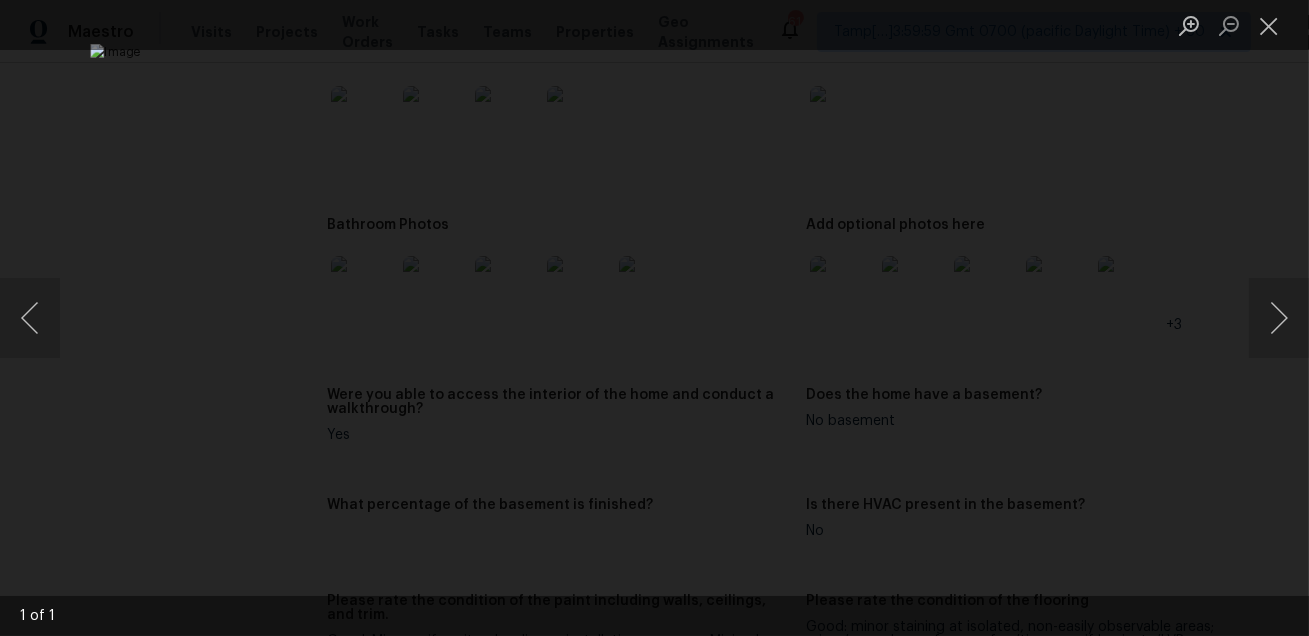 click at bounding box center (654, 318) 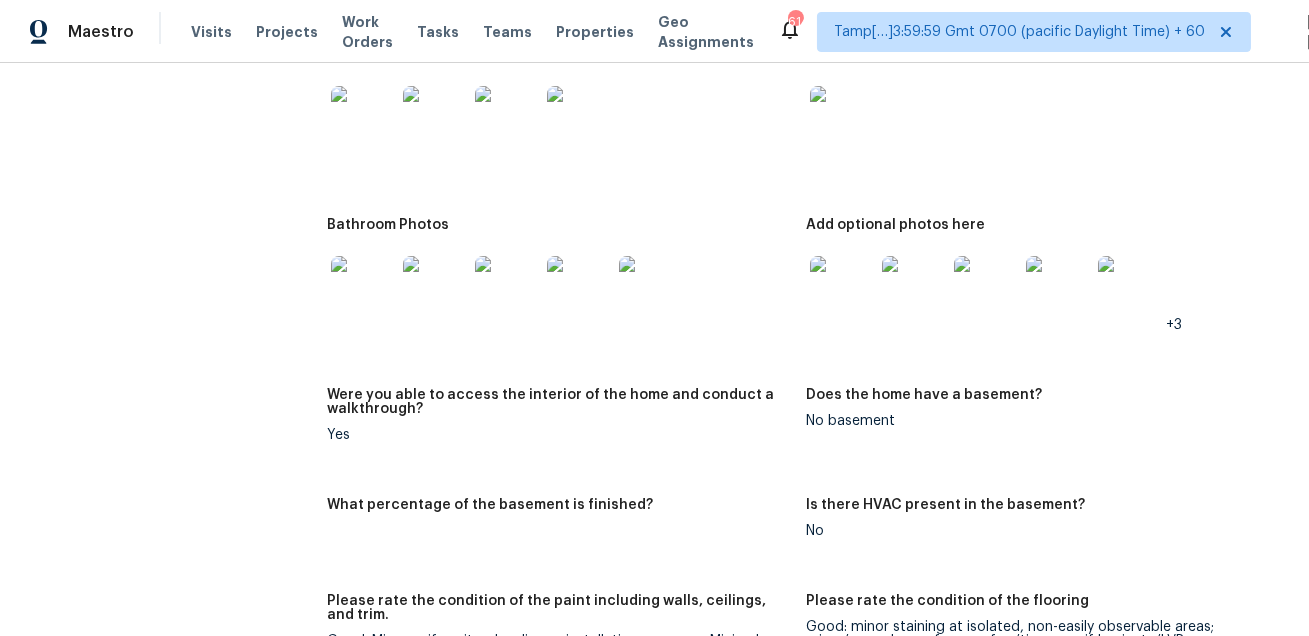 click at bounding box center (363, 288) 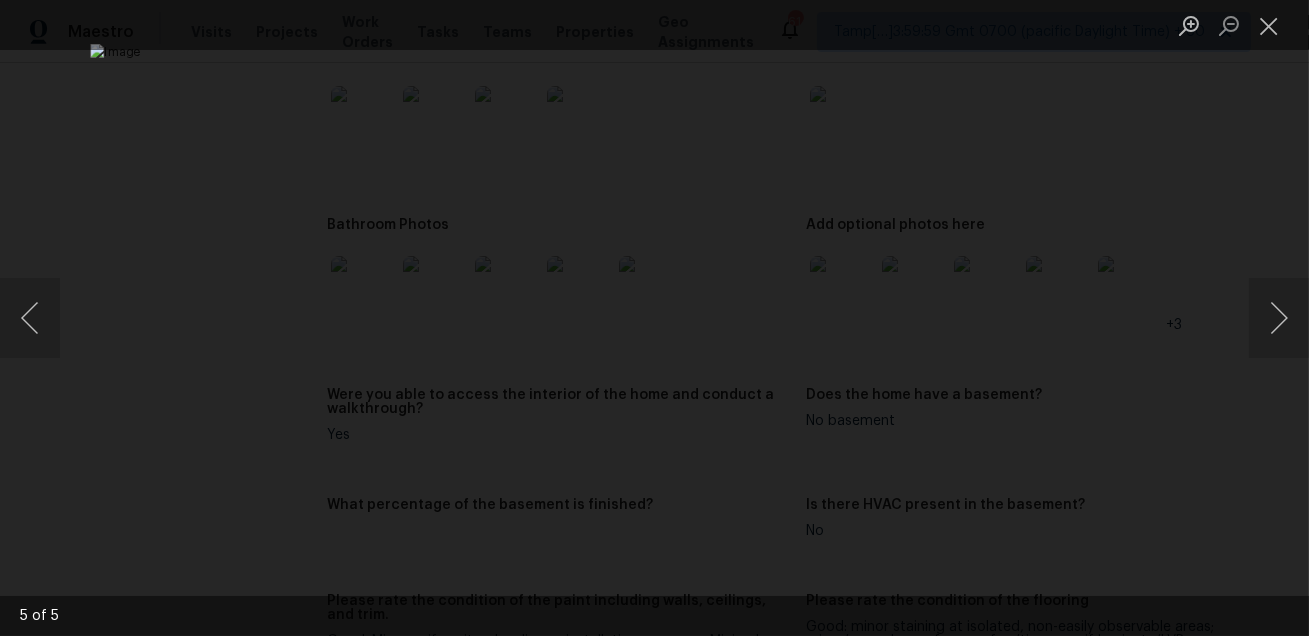 click at bounding box center [654, 318] 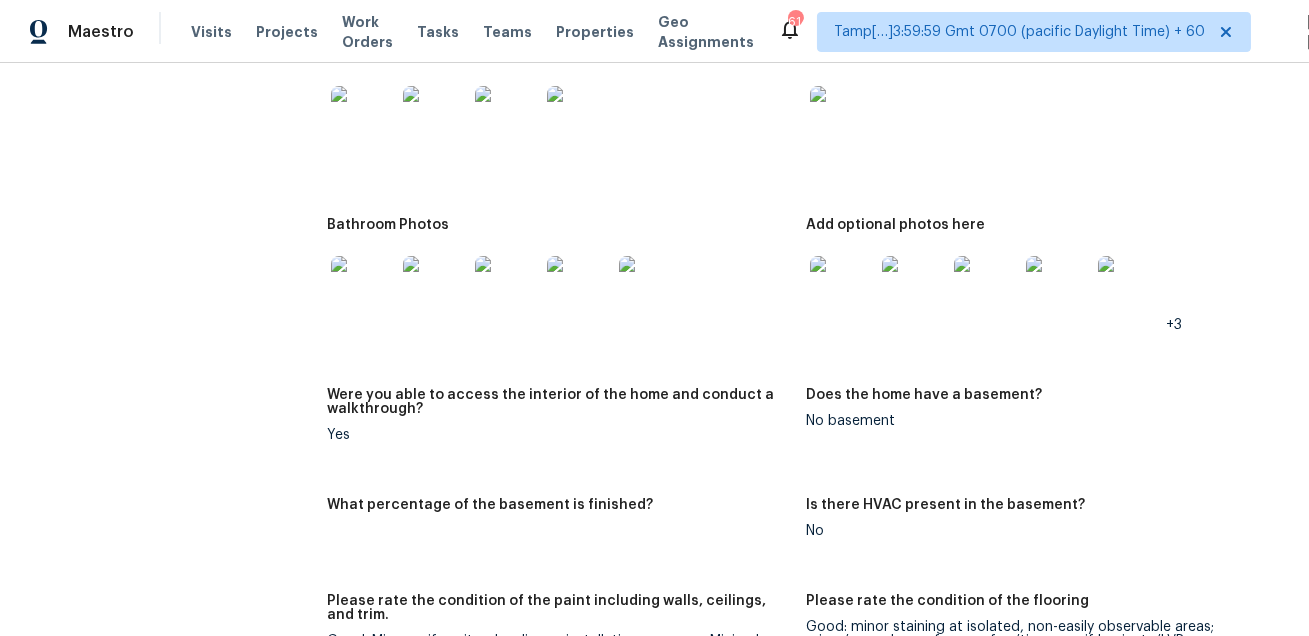 click at bounding box center (842, 288) 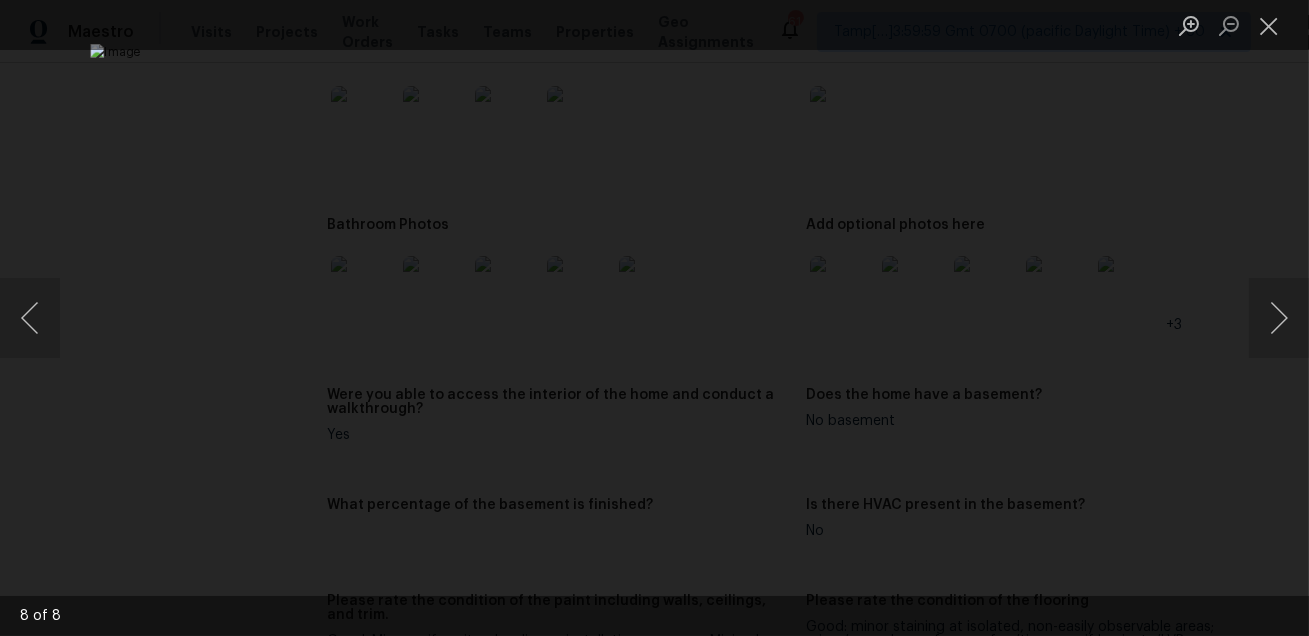 click at bounding box center [654, 318] 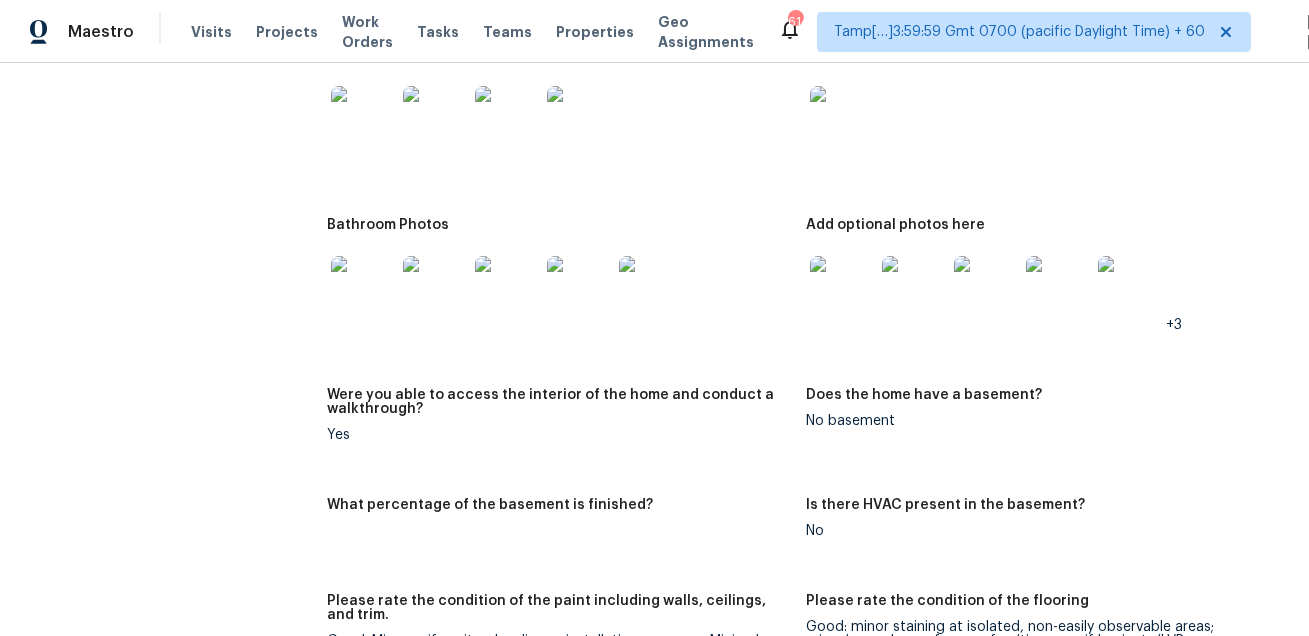 click at bounding box center (363, 288) 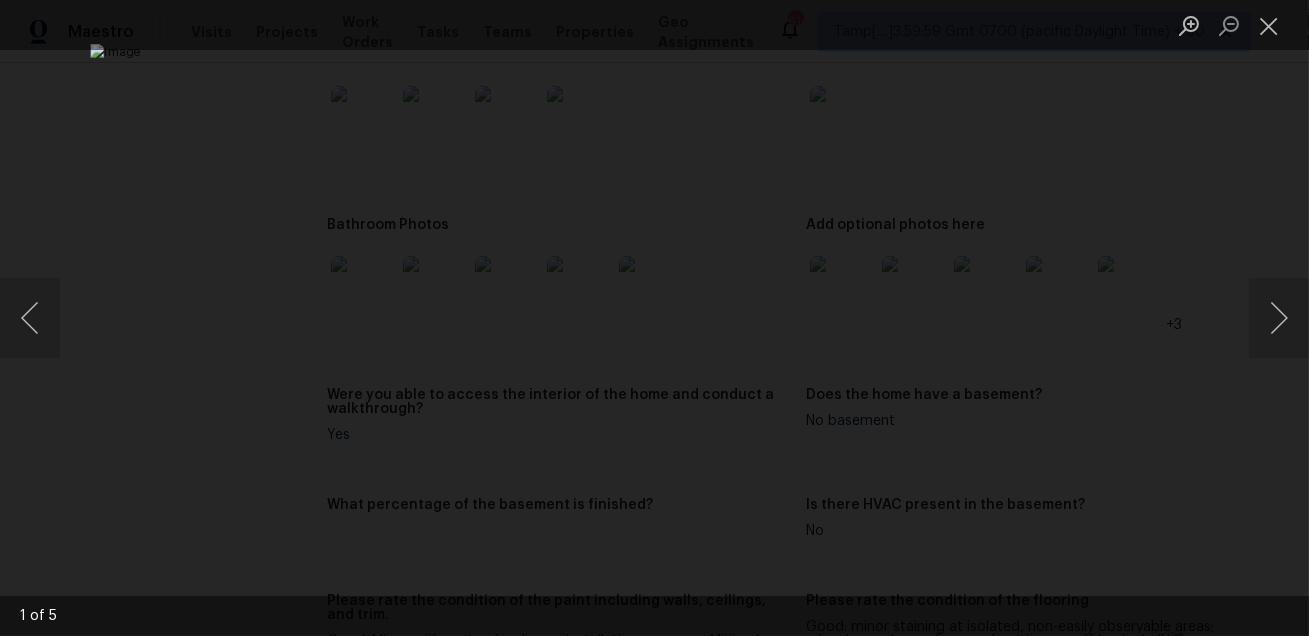 click at bounding box center (654, 318) 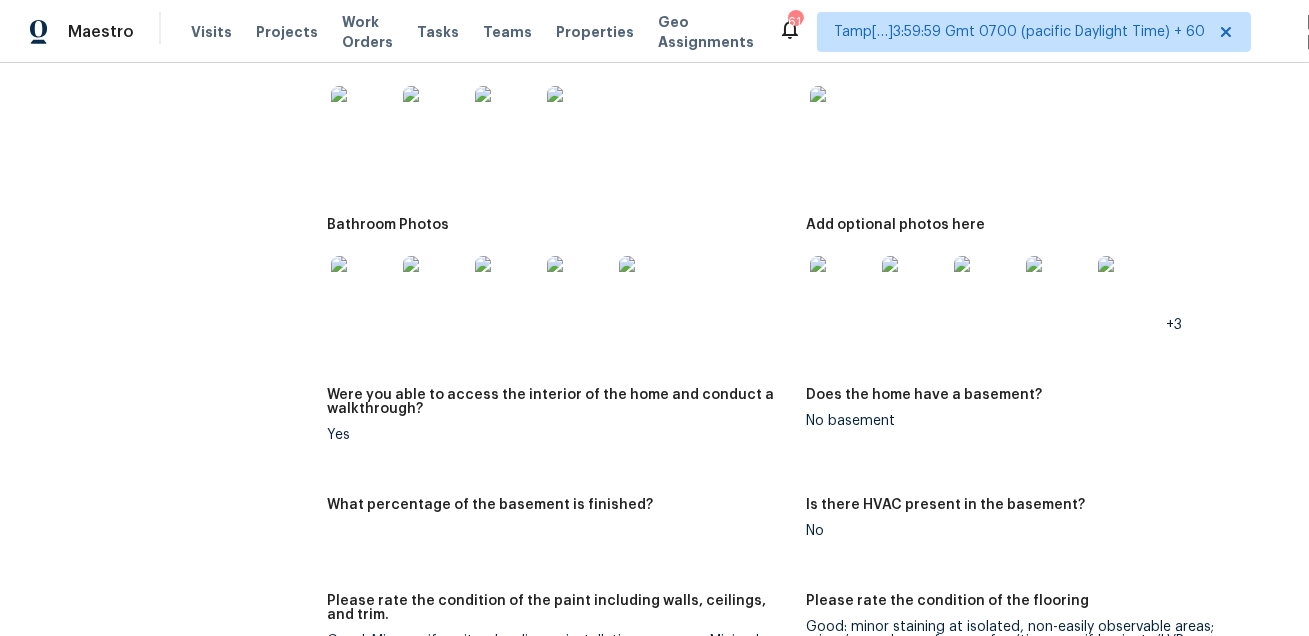 click on "Were you able to access the interior of the home and conduct a walkthrough? Yes" at bounding box center (566, 431) 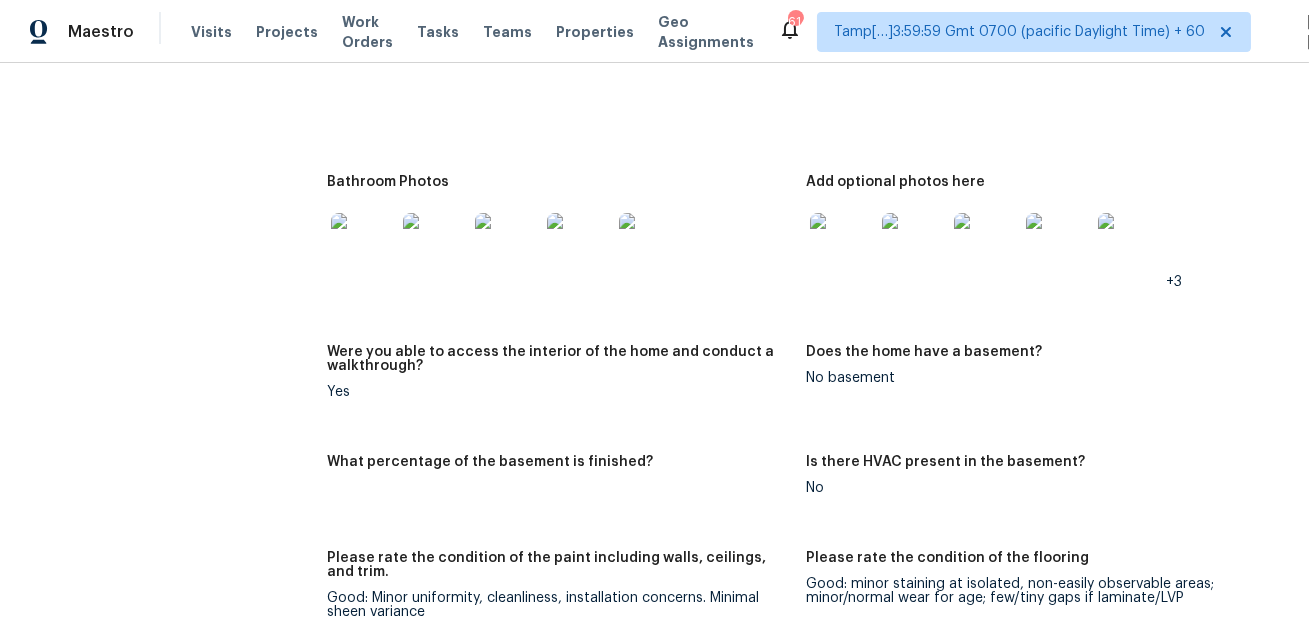 scroll, scrollTop: 4805, scrollLeft: 0, axis: vertical 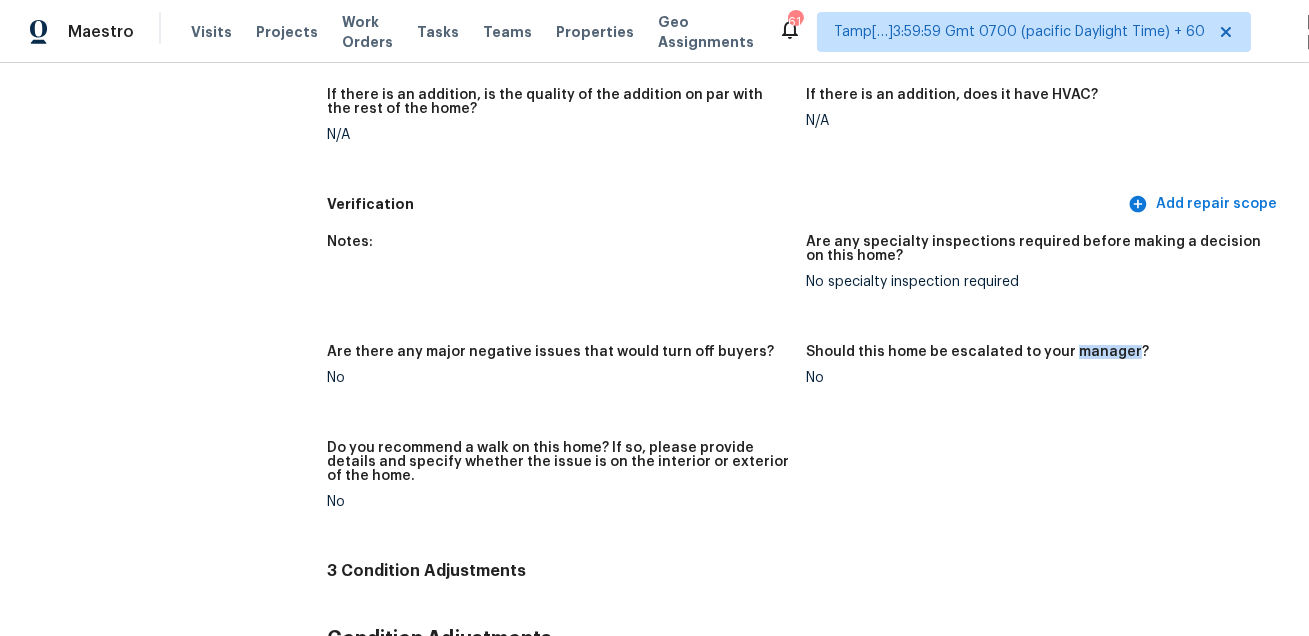 click on "If there is an addition, is the quality of the addition on par with the rest of the home? N/A" at bounding box center (566, 131) 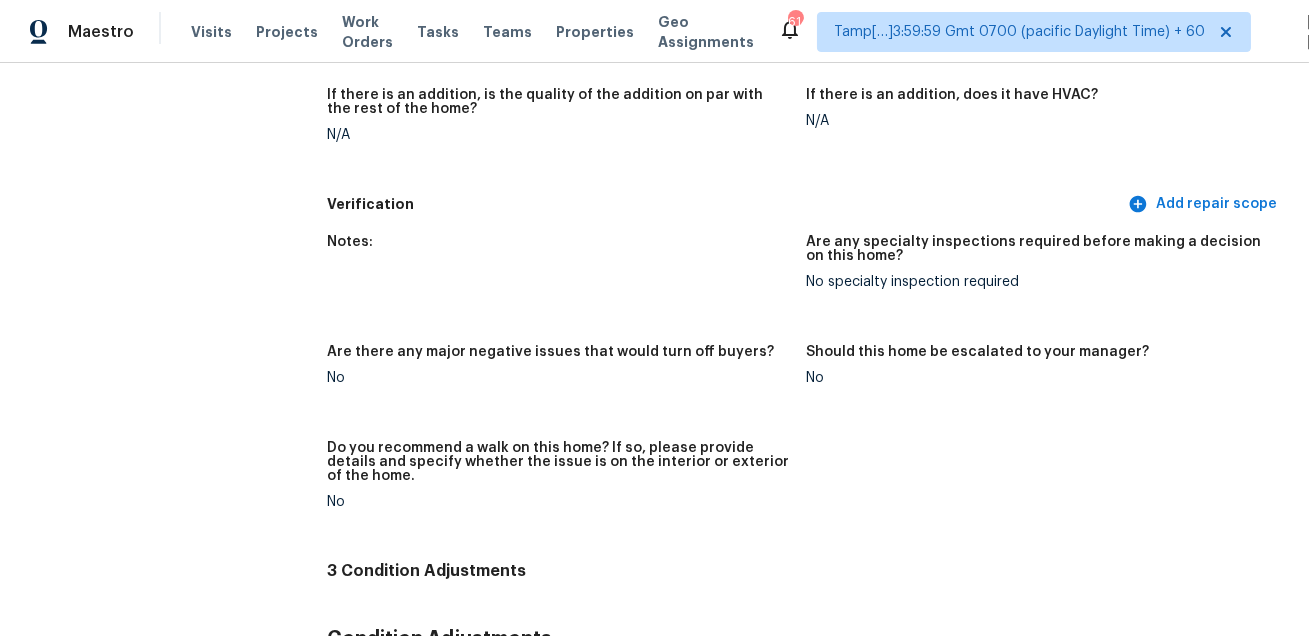 click on "If there is an addition, is the quality of the addition on par with the rest of the home? N/A" at bounding box center [566, 131] 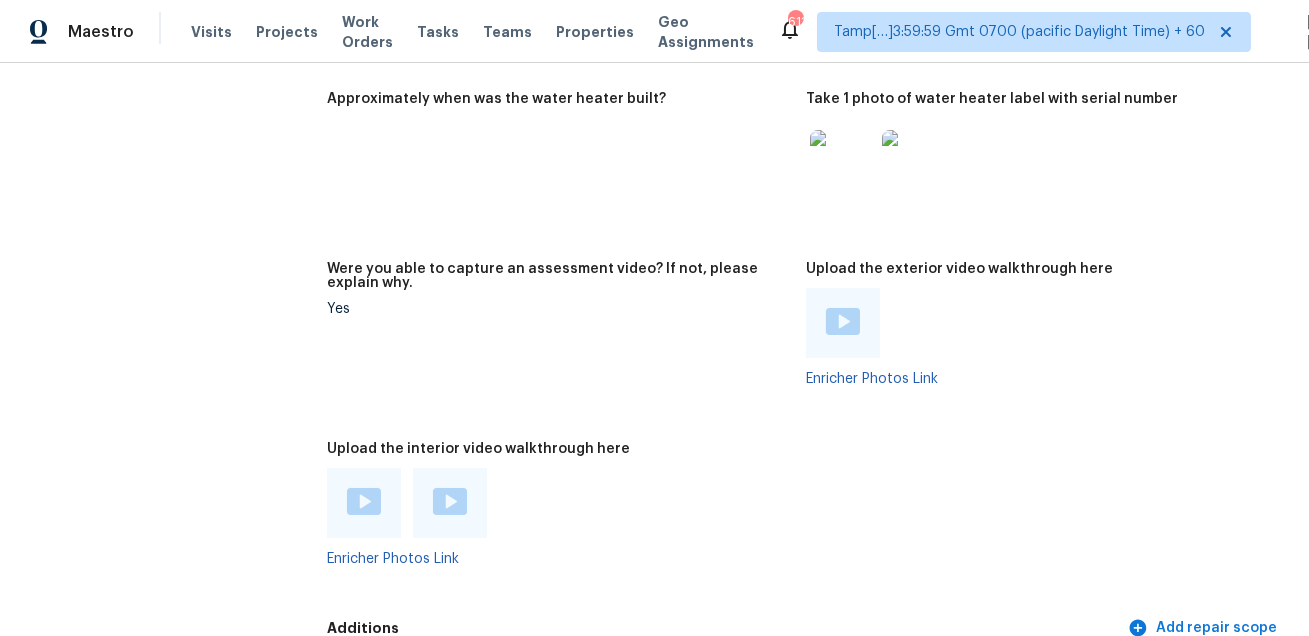 scroll, scrollTop: 3366, scrollLeft: 0, axis: vertical 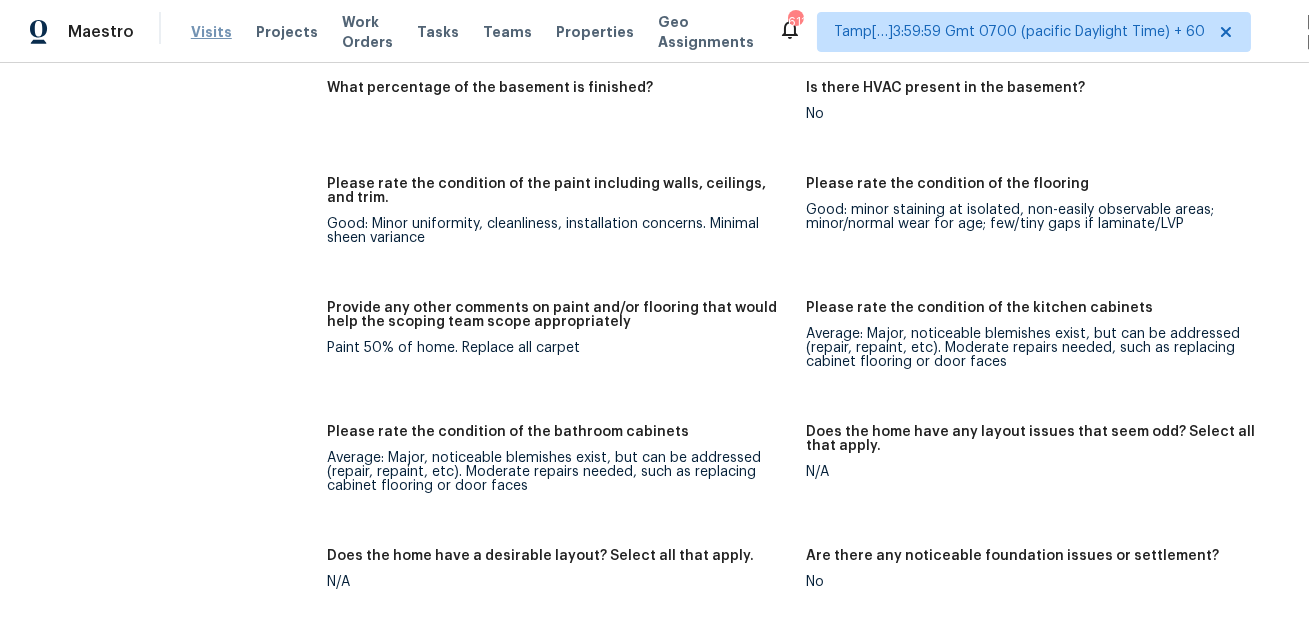 click on "Visits" at bounding box center (211, 32) 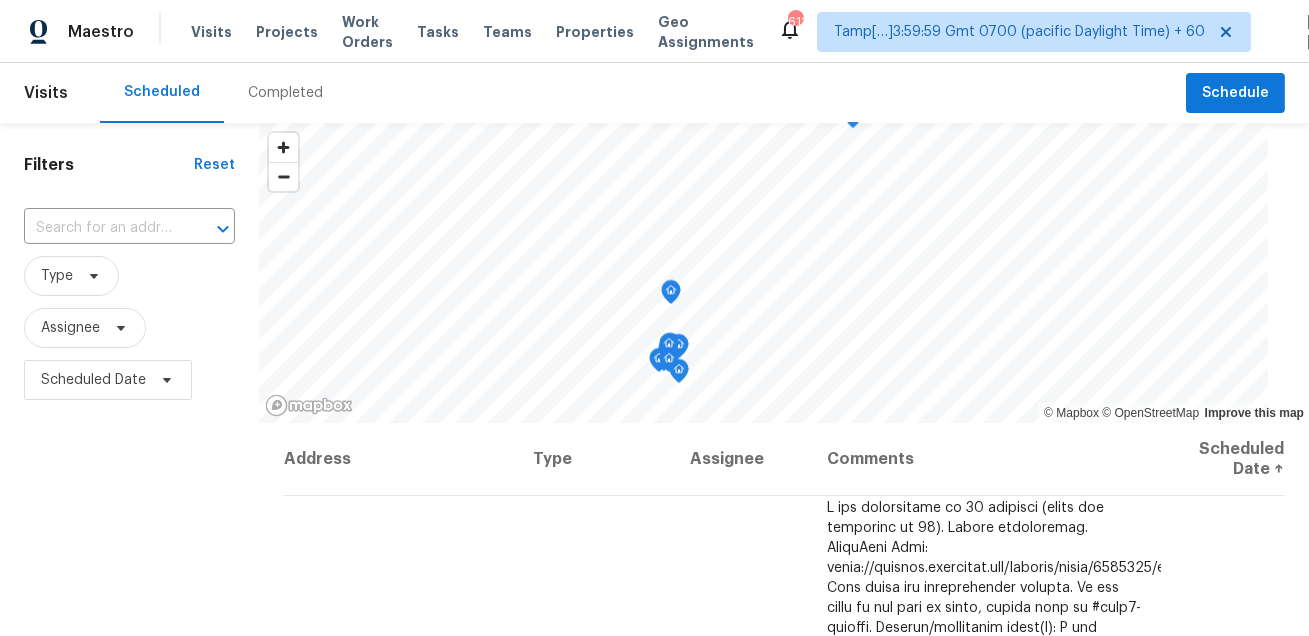 click on "Completed" at bounding box center (285, 93) 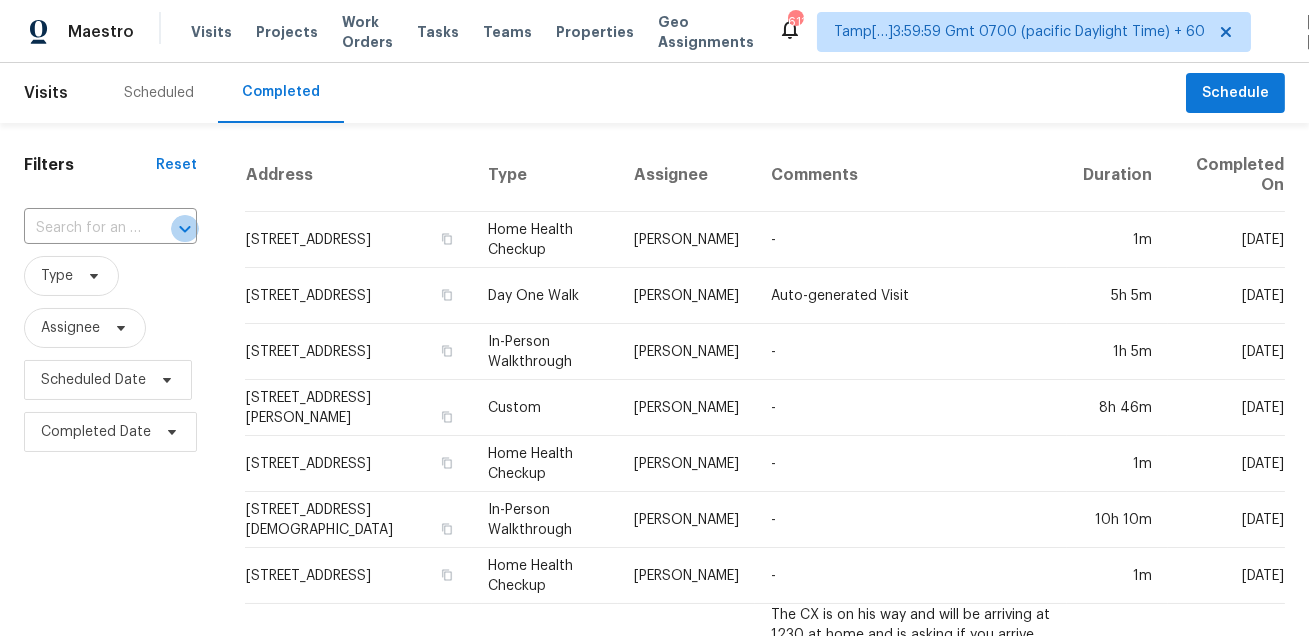 click 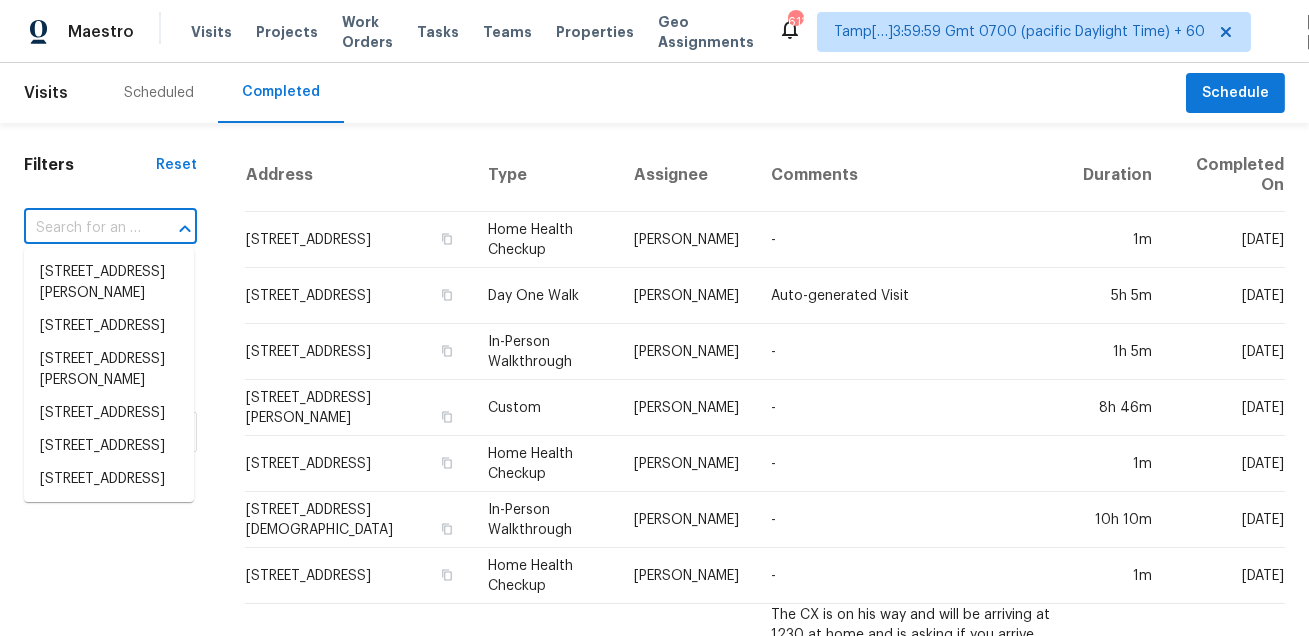 paste on "14119 Forest Creek Dr Midlothian, VA, 23113" 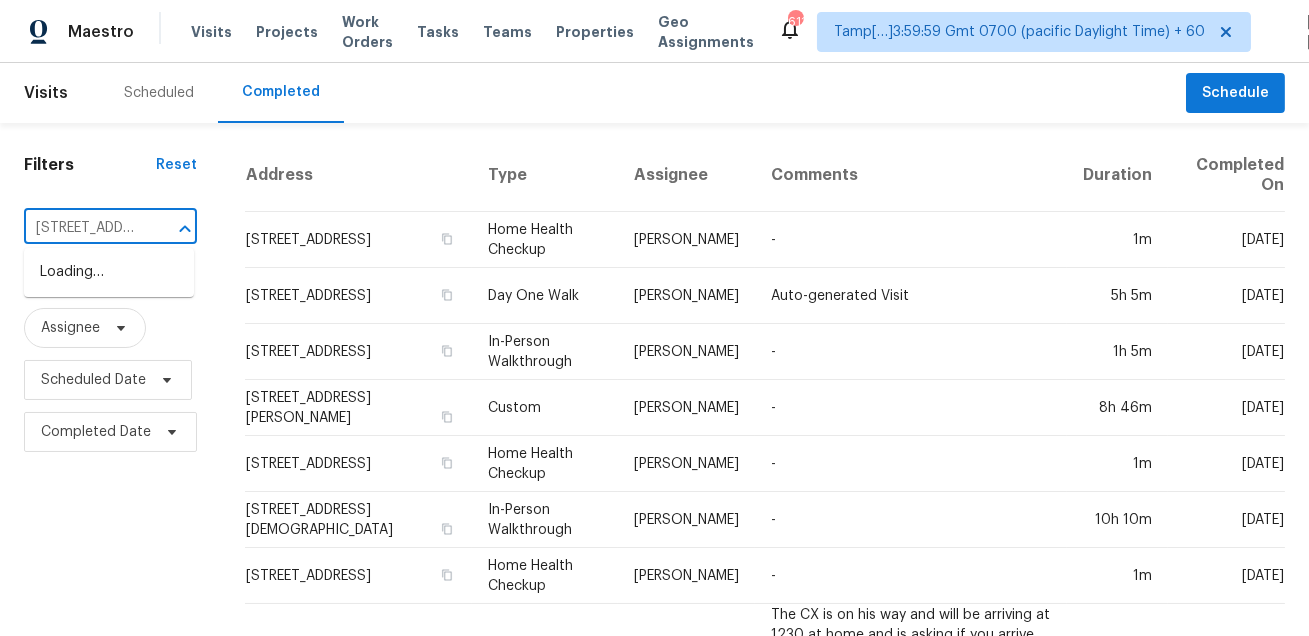 scroll, scrollTop: 0, scrollLeft: 178, axis: horizontal 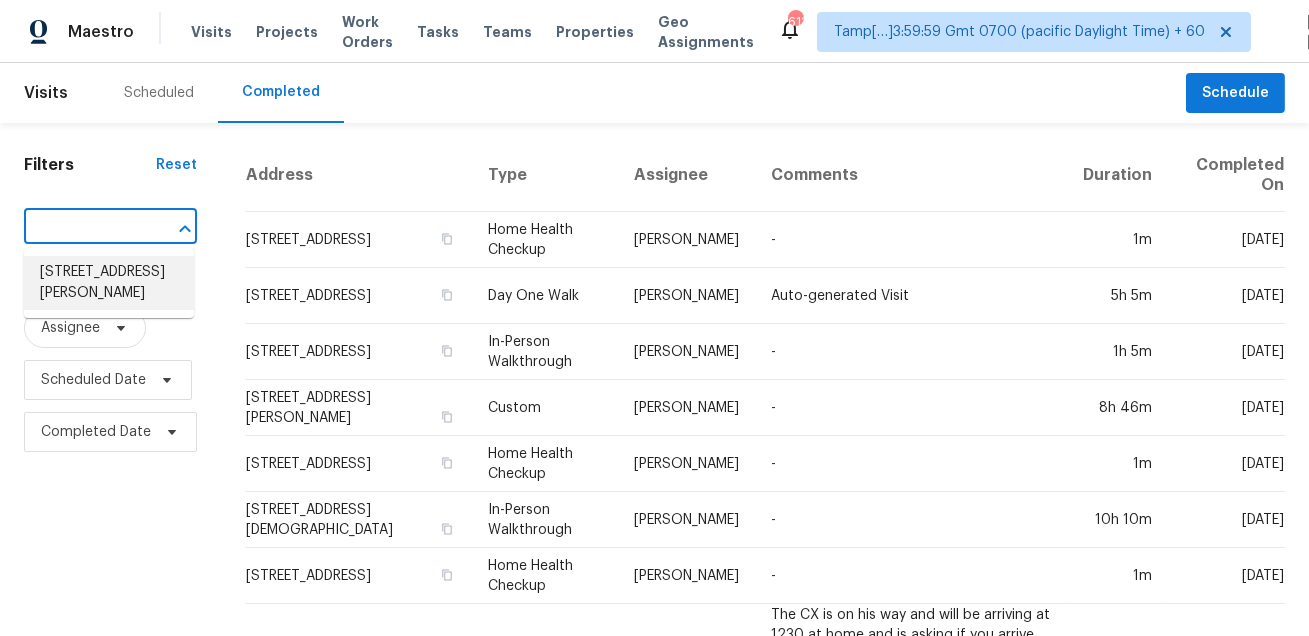 click on "14119 Forest Creek Dr, Midlothian, VA 23113" at bounding box center (109, 283) 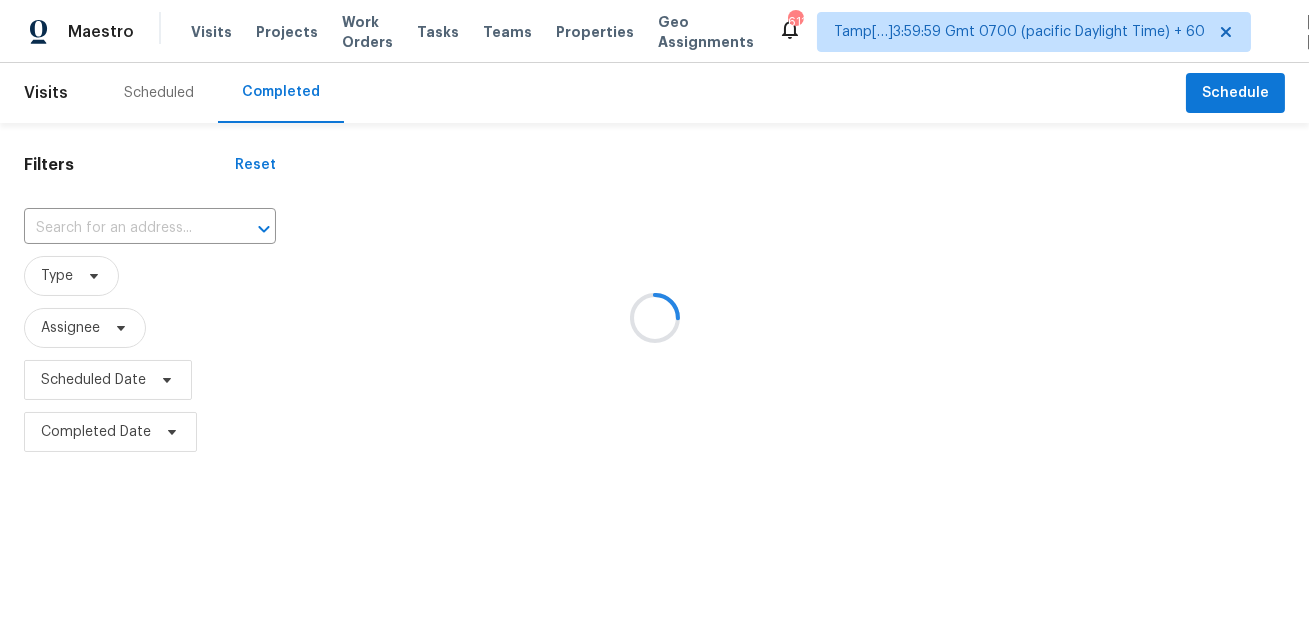 type on "14119 Forest Creek Dr, Midlothian, VA 23113" 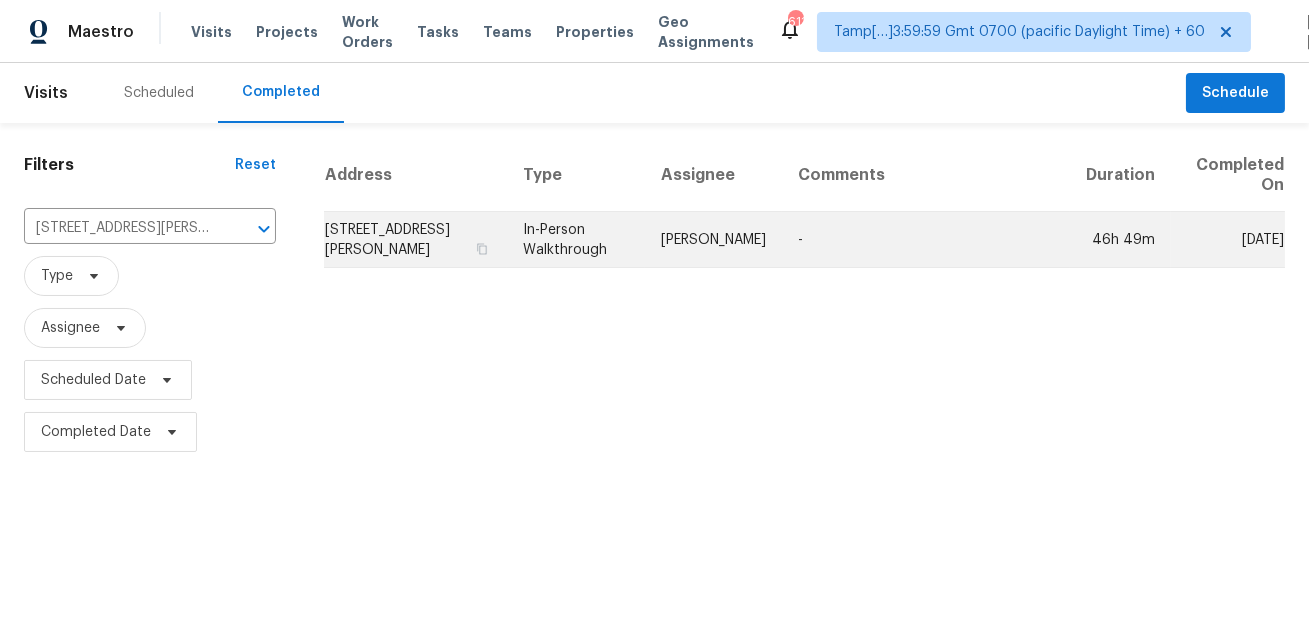click on "In-Person Walkthrough" at bounding box center [576, 240] 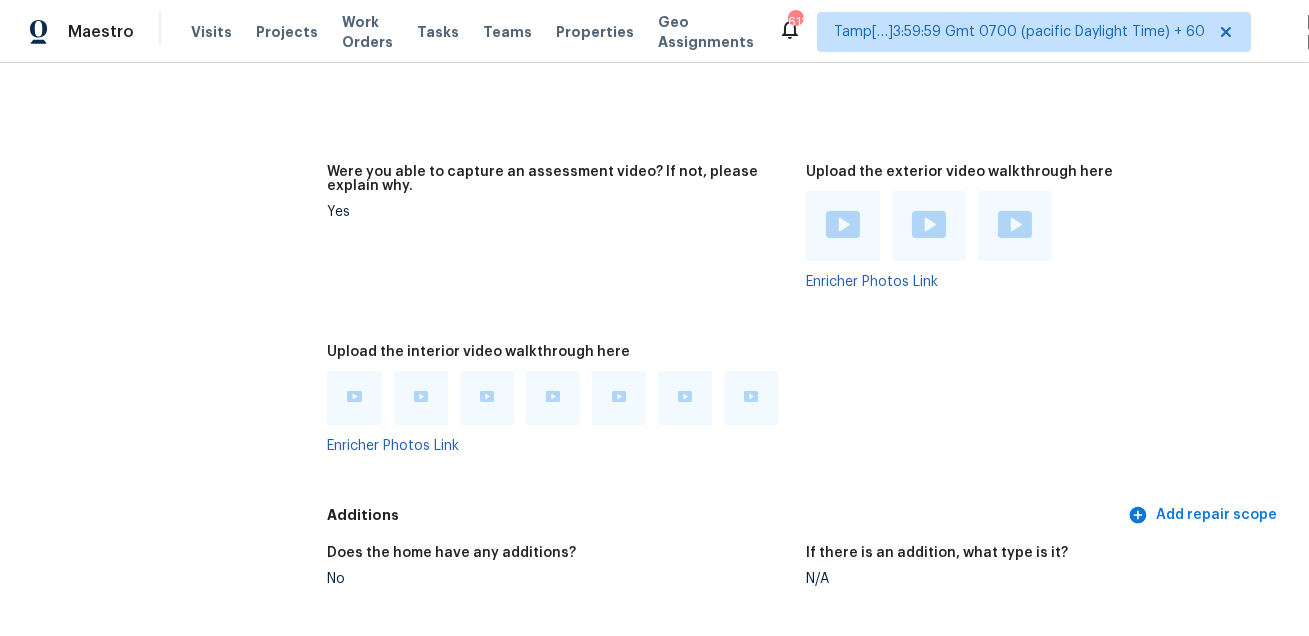 scroll, scrollTop: 4375, scrollLeft: 0, axis: vertical 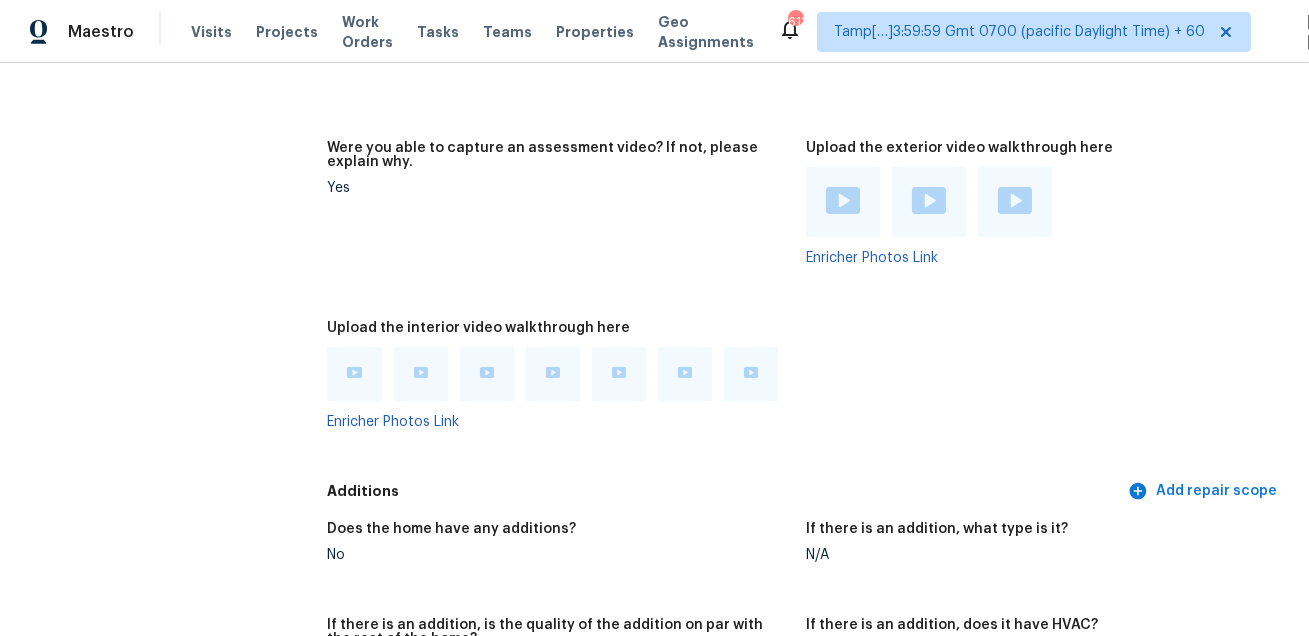 click at bounding box center (354, 372) 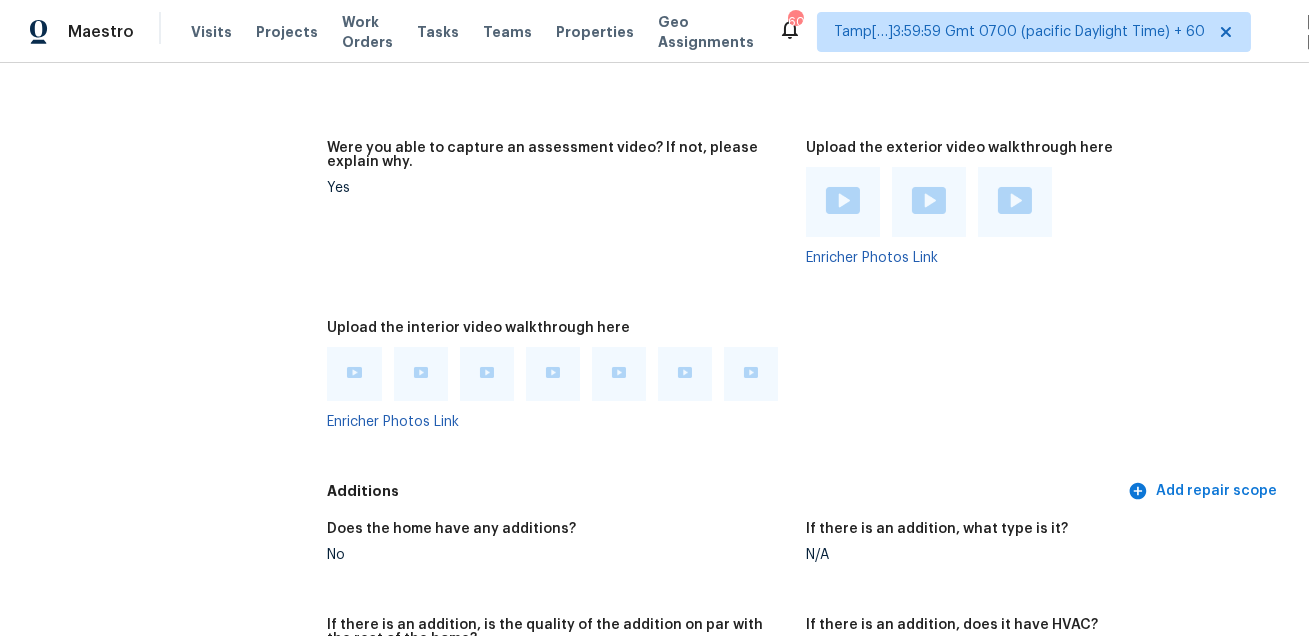 click at bounding box center [751, 374] 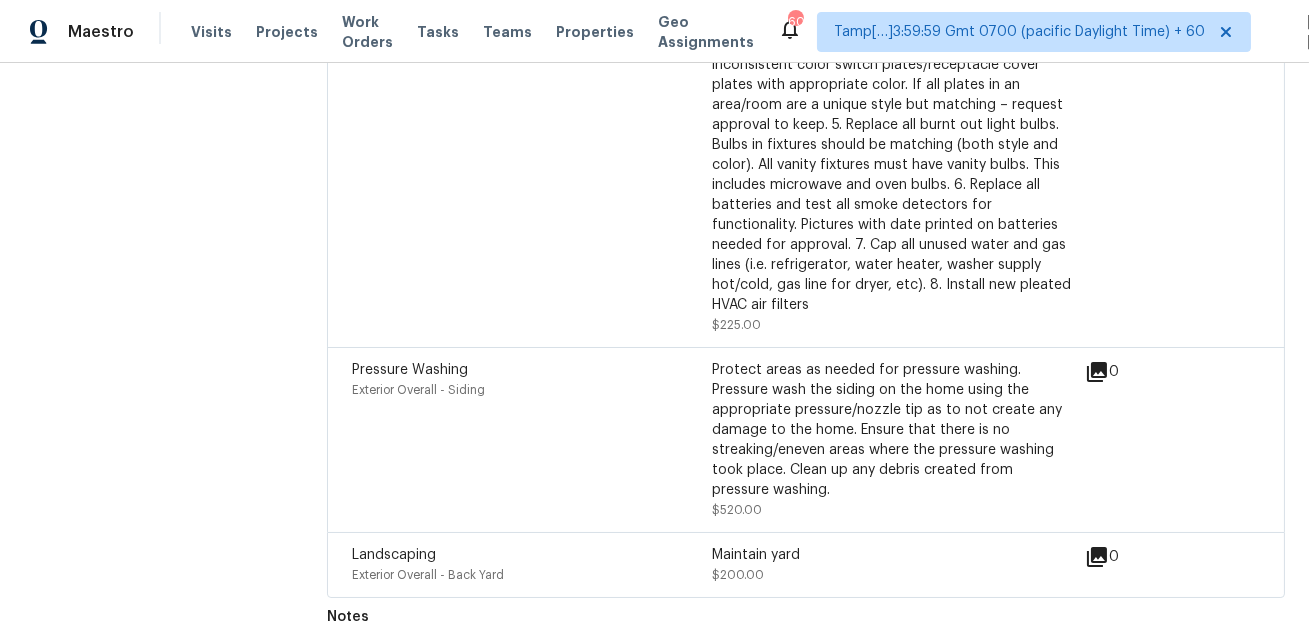 scroll, scrollTop: 5378, scrollLeft: 0, axis: vertical 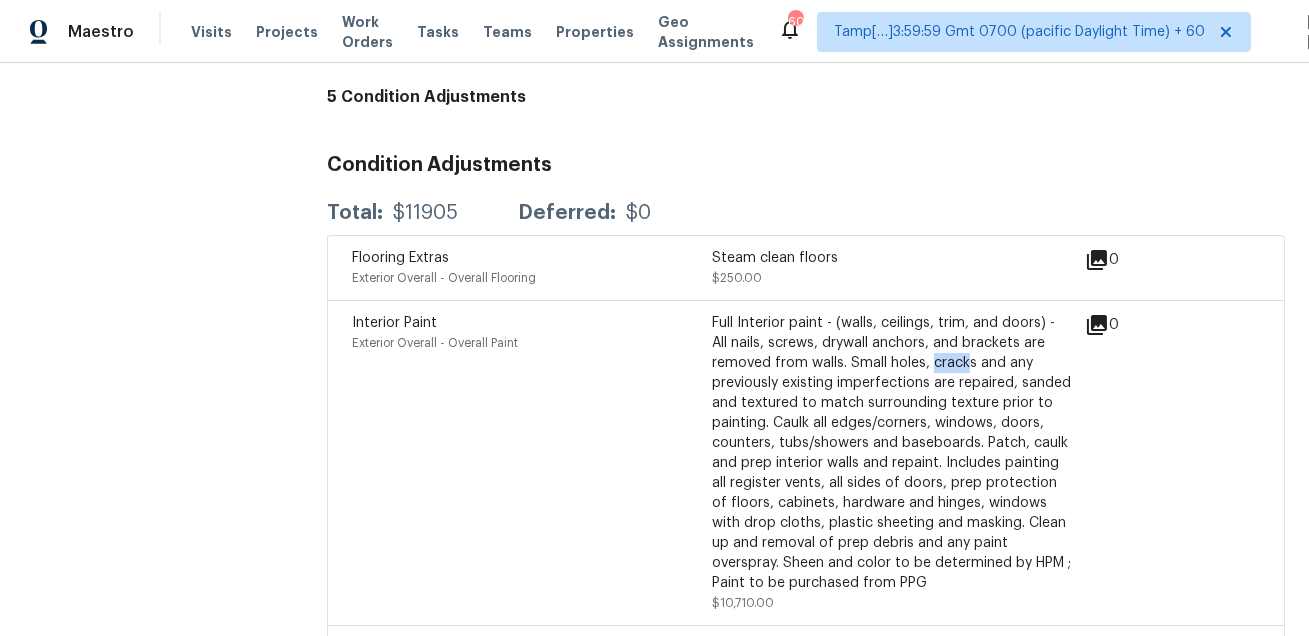 click on "Total:  $11905 Deferred:  $0" at bounding box center (806, 213) 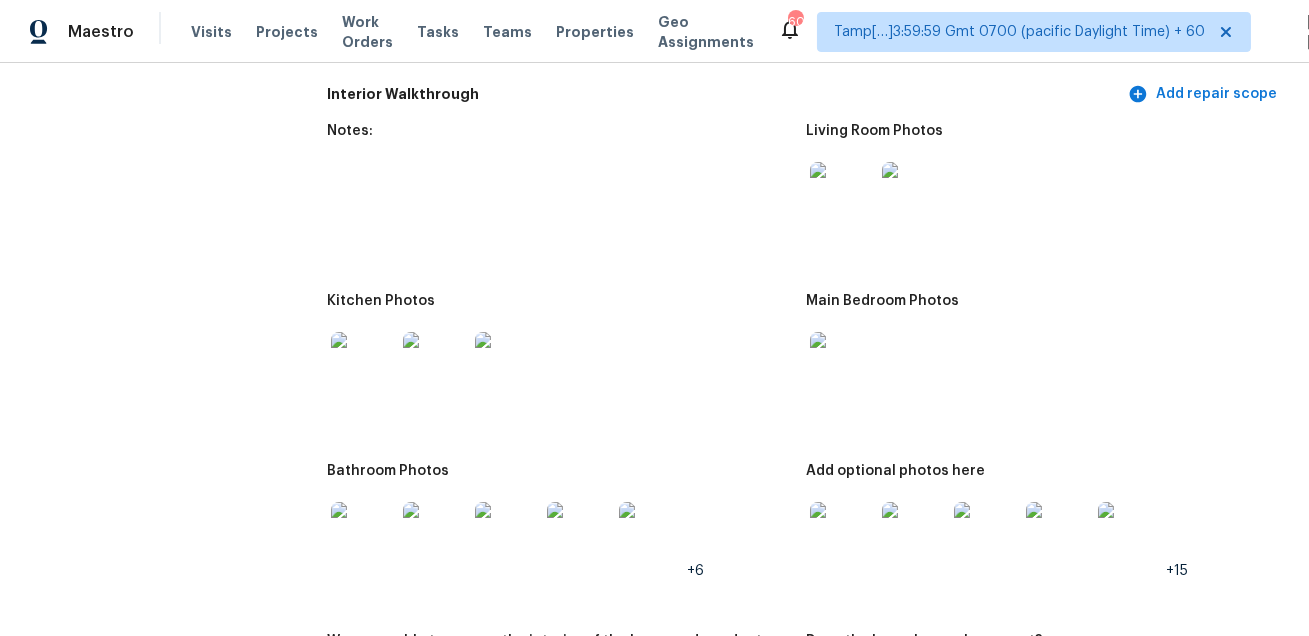 scroll, scrollTop: 2575, scrollLeft: 0, axis: vertical 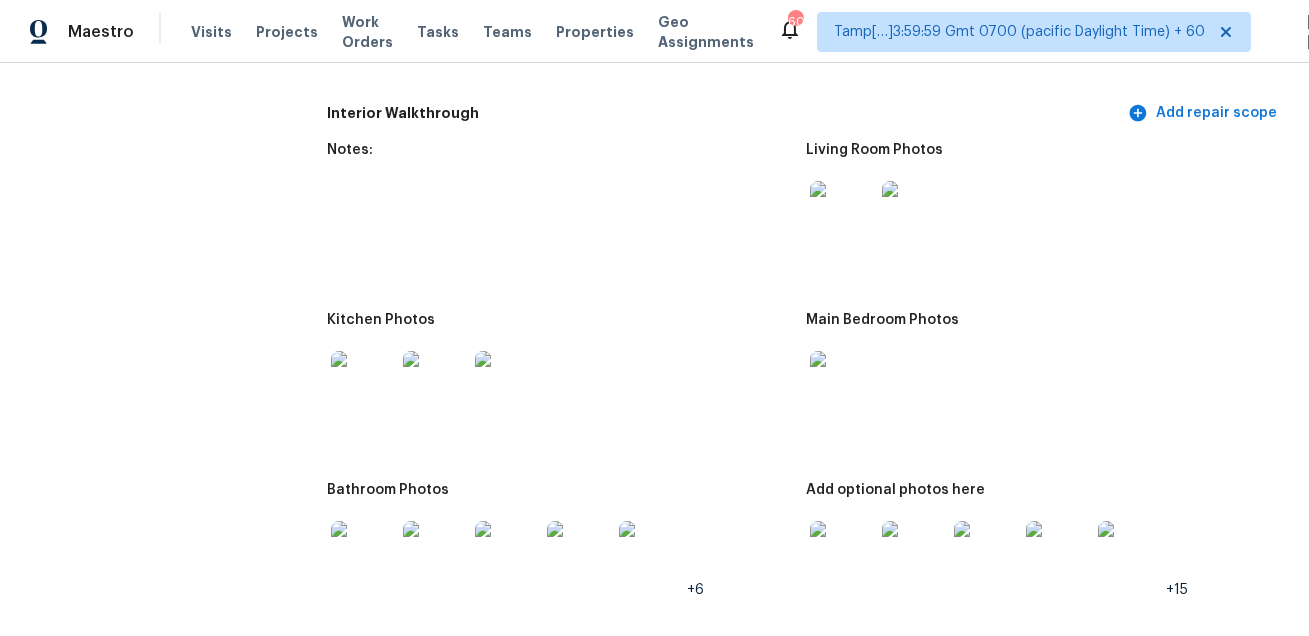 click at bounding box center (842, 213) 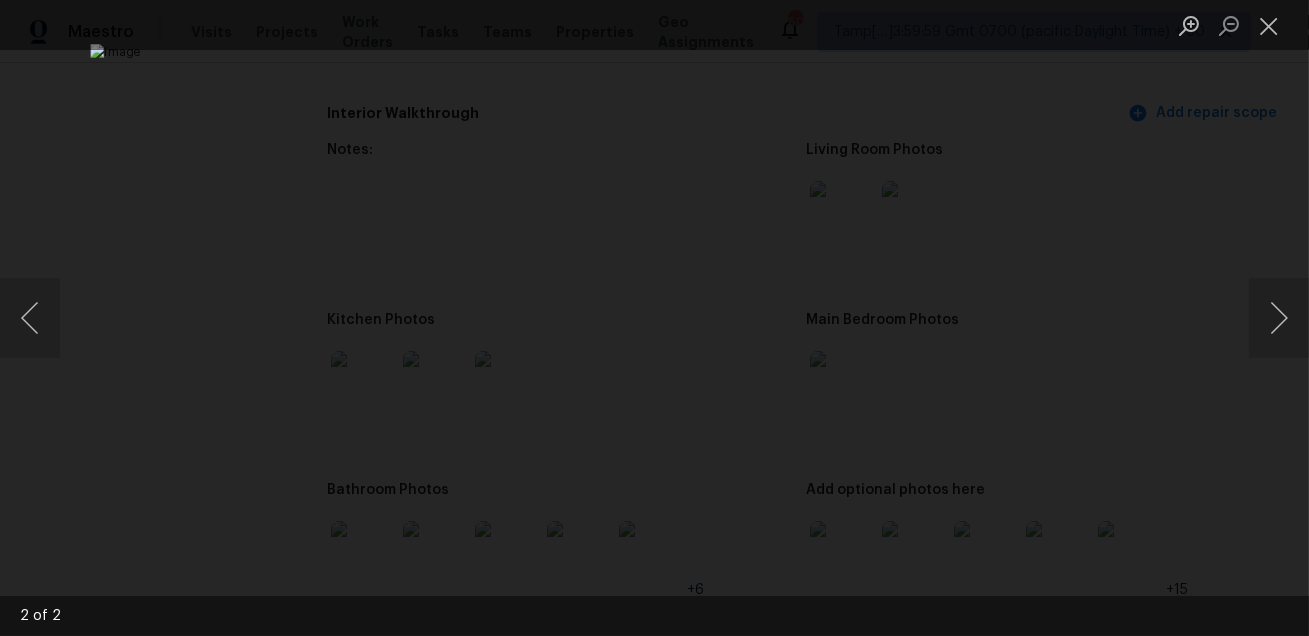 click at bounding box center (654, 318) 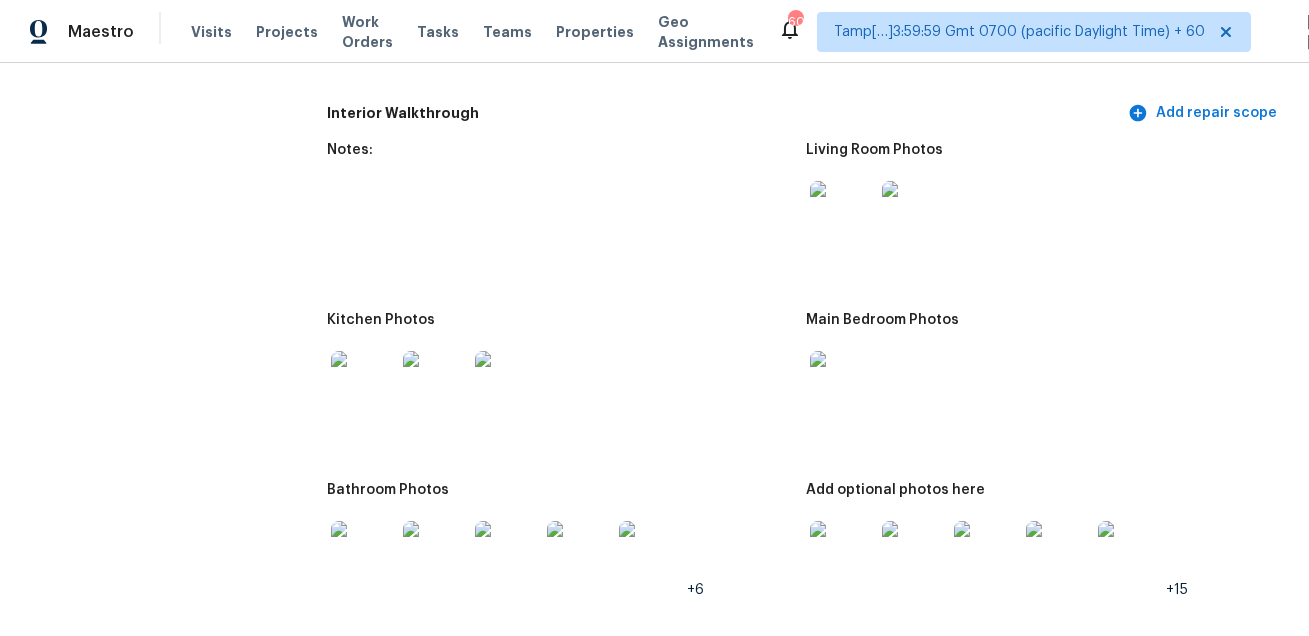 click at bounding box center (363, 383) 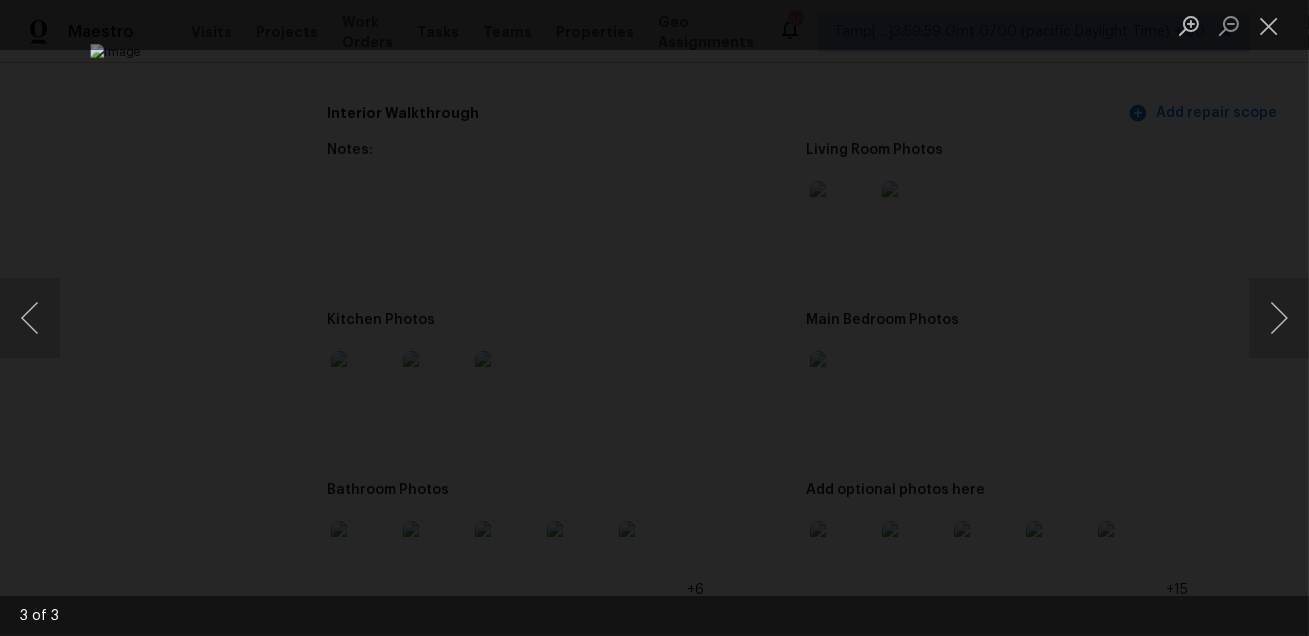 click at bounding box center [654, 318] 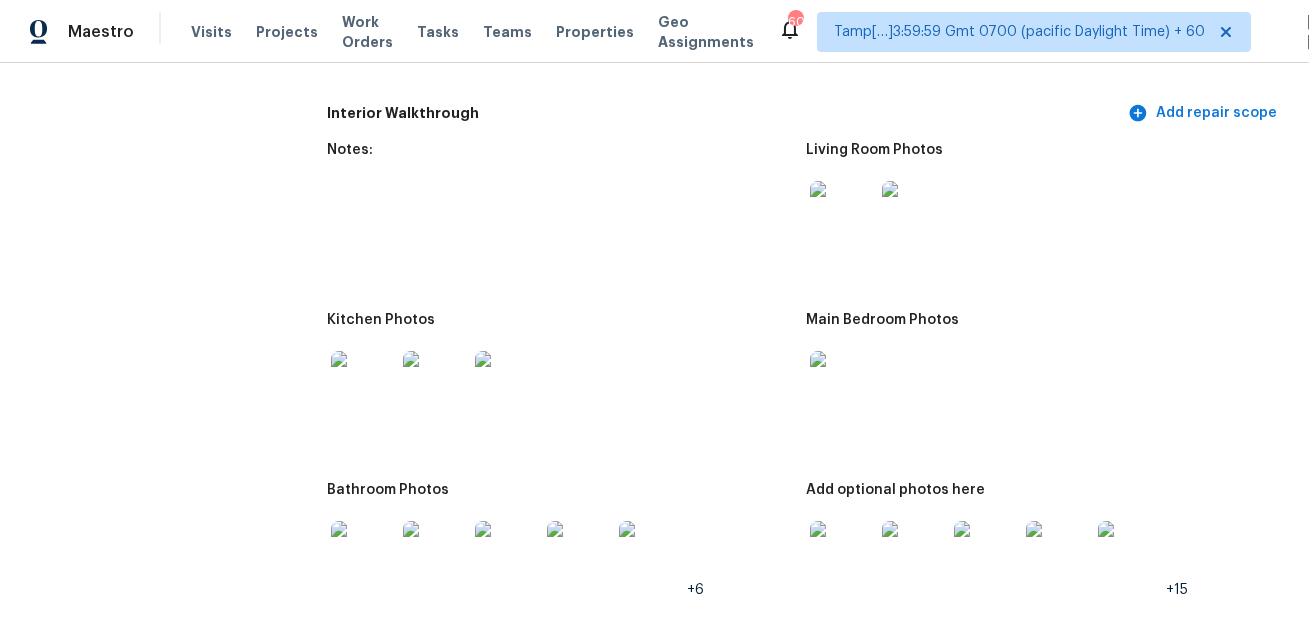 click at bounding box center [842, 383] 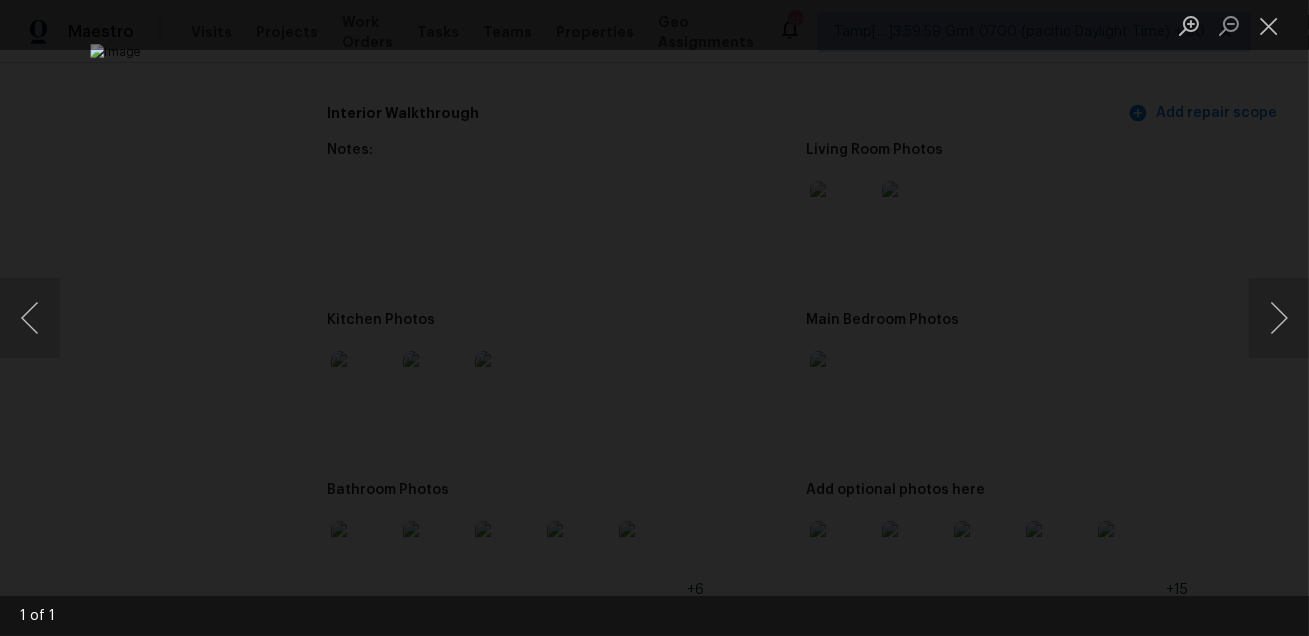 click at bounding box center [654, 318] 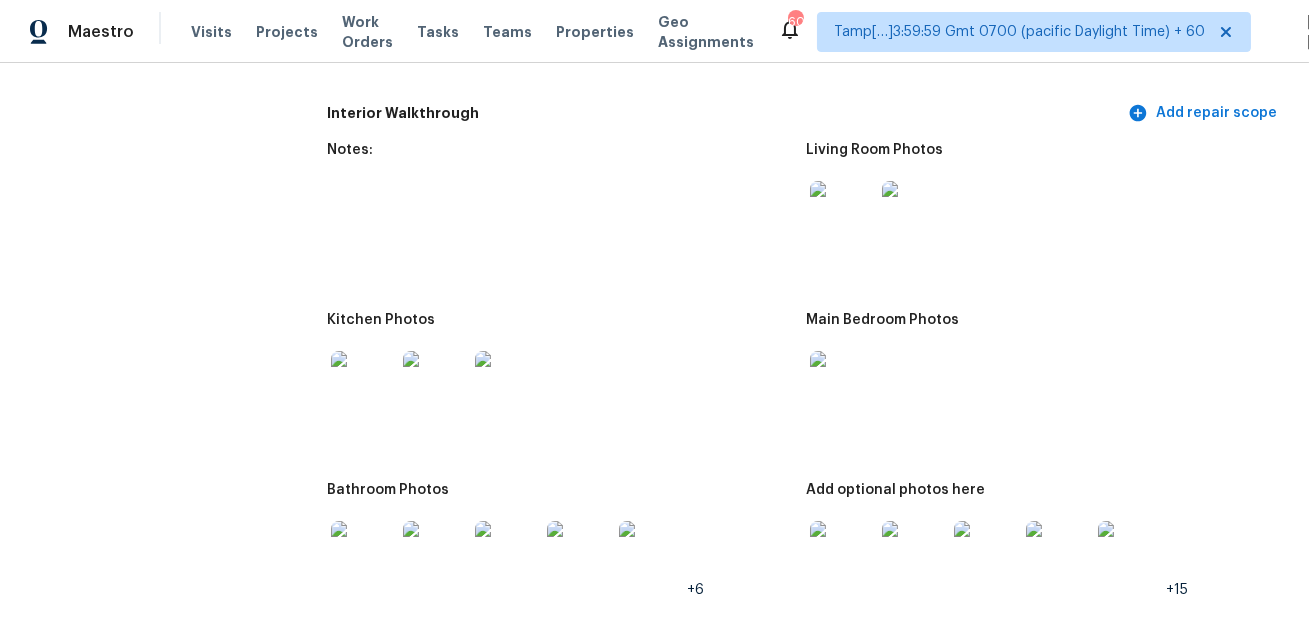 click at bounding box center (363, 383) 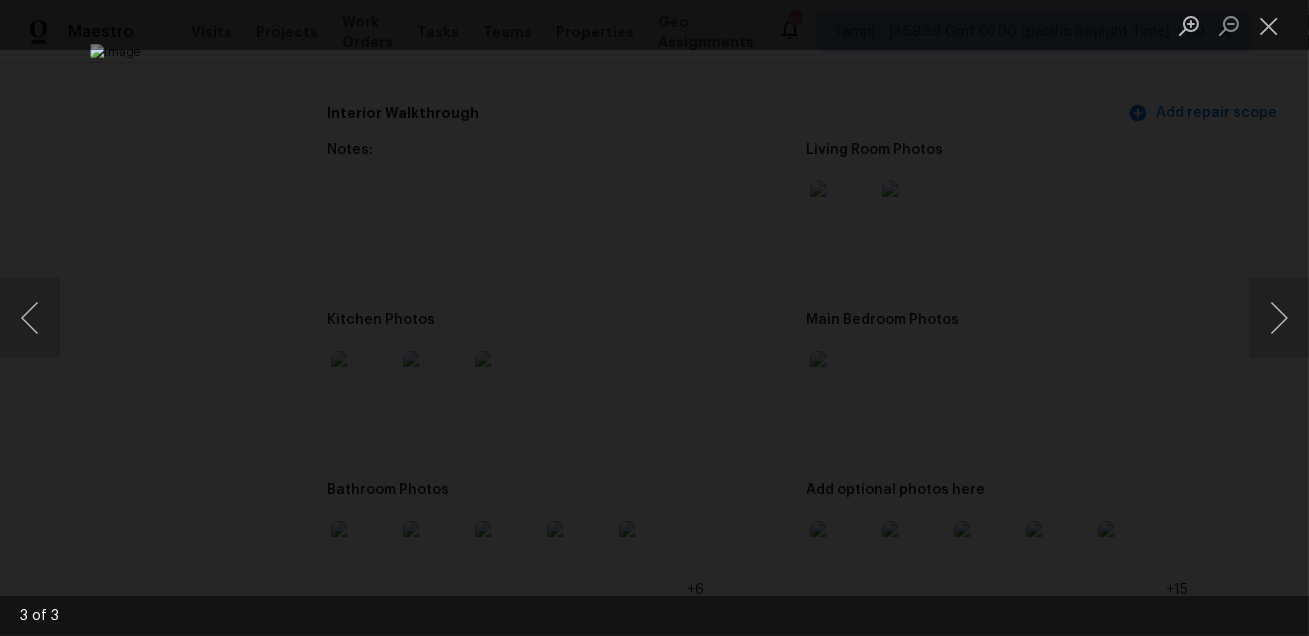 click at bounding box center (654, 318) 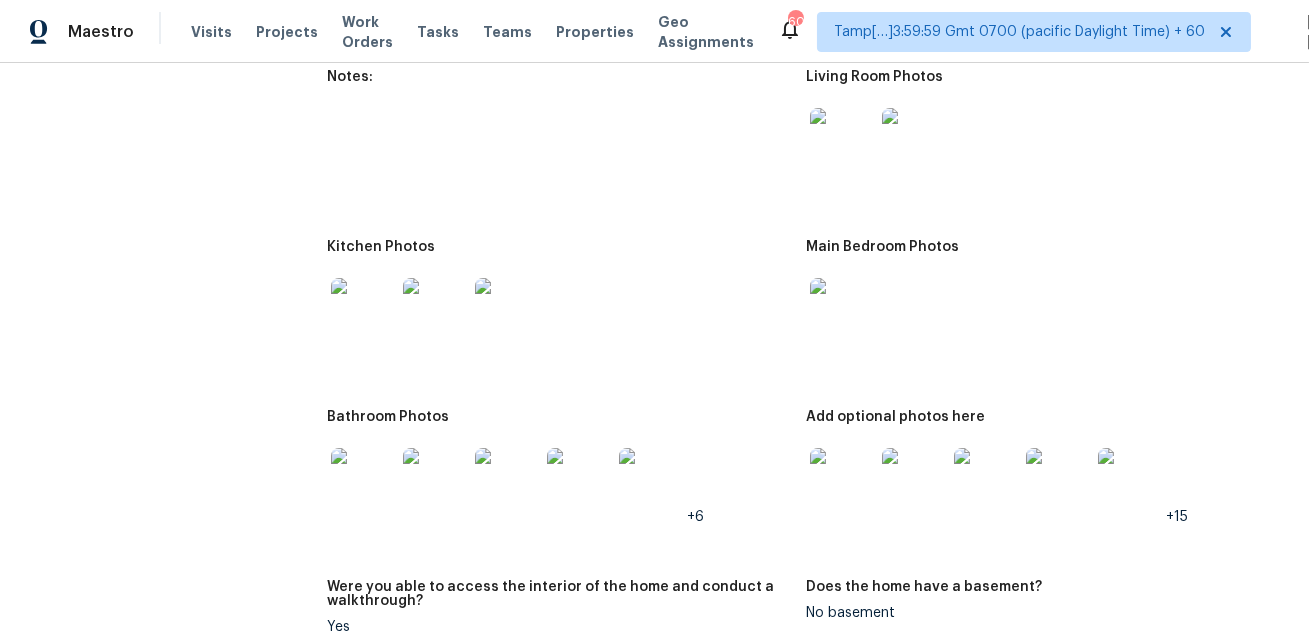 scroll, scrollTop: 2765, scrollLeft: 0, axis: vertical 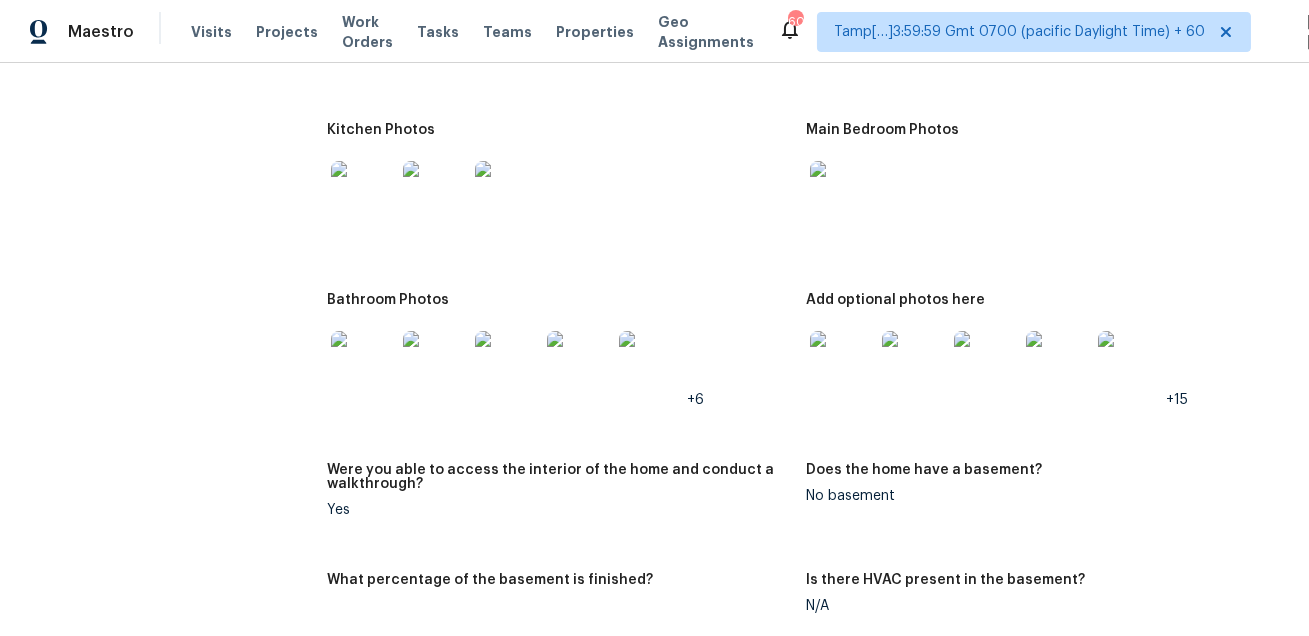click at bounding box center [363, 363] 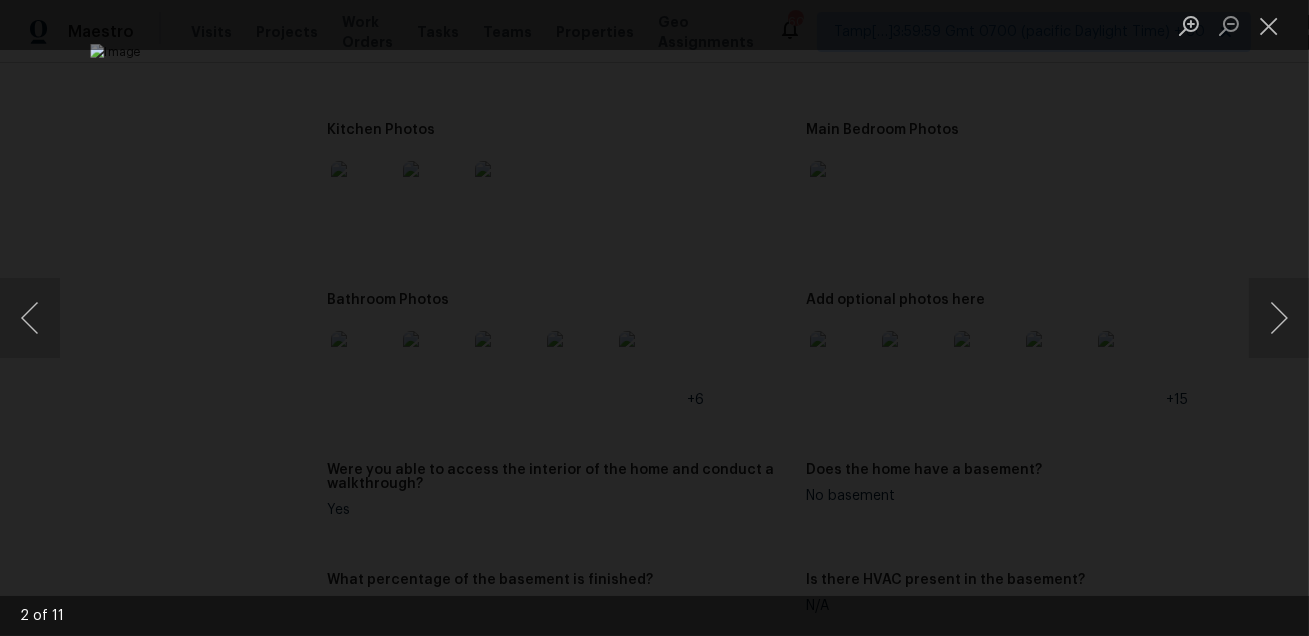 click at bounding box center [654, 318] 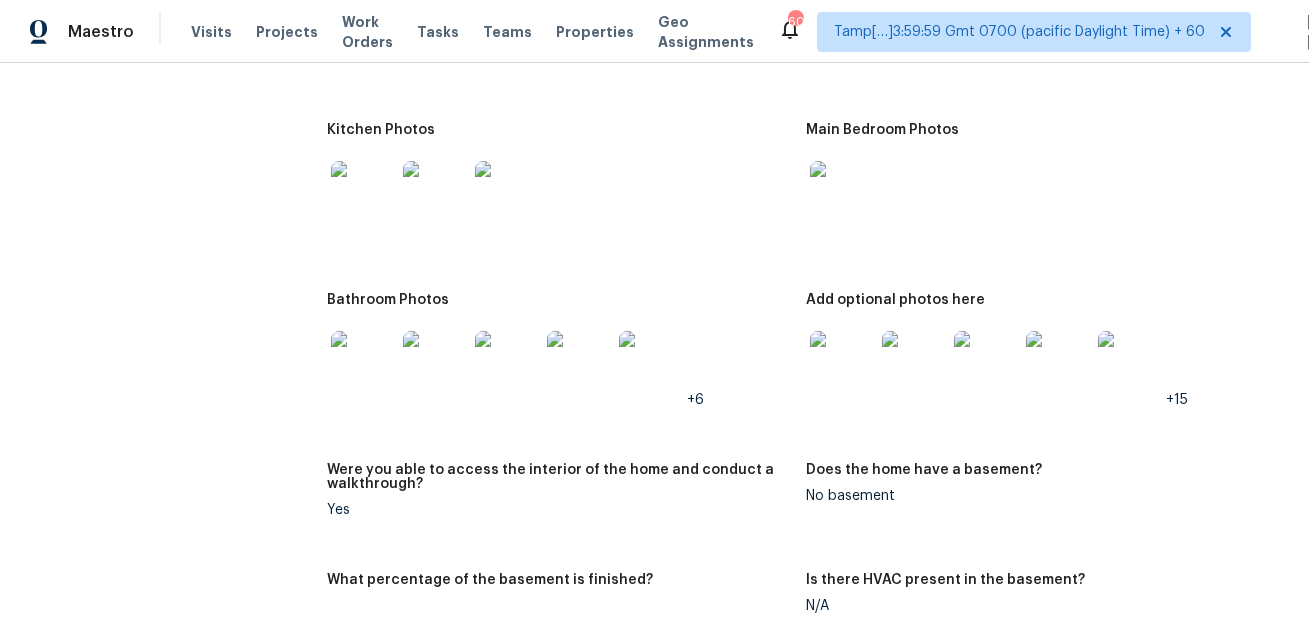 click at bounding box center [842, 363] 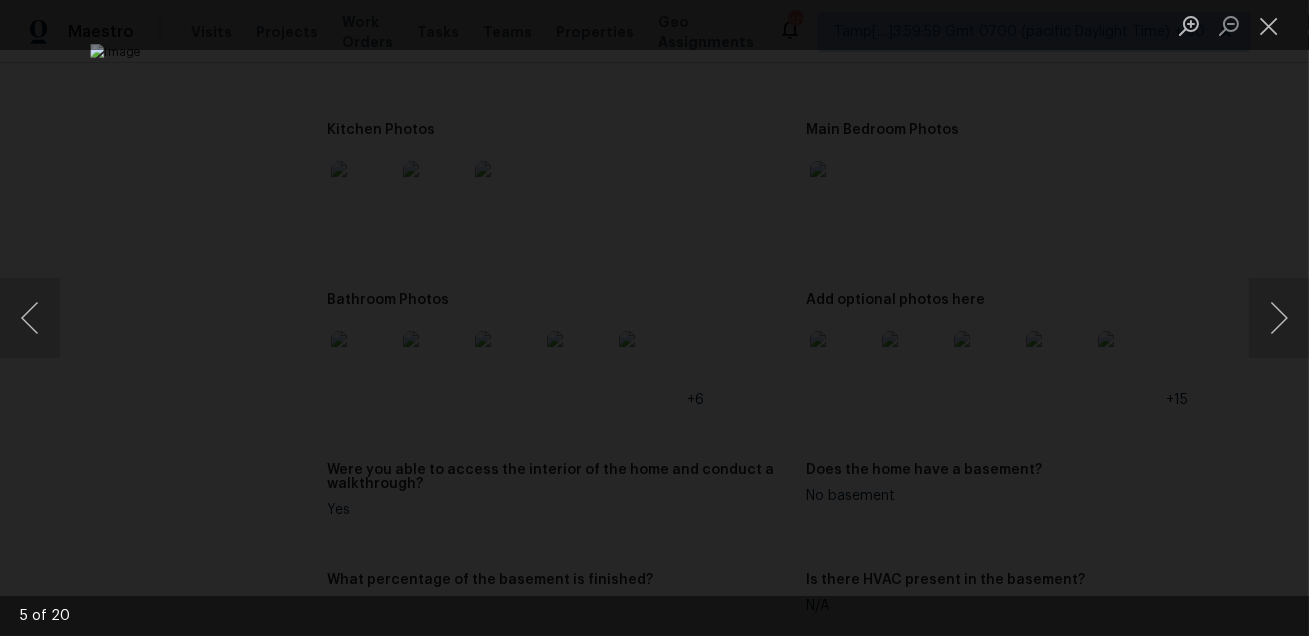 click at bounding box center (654, 318) 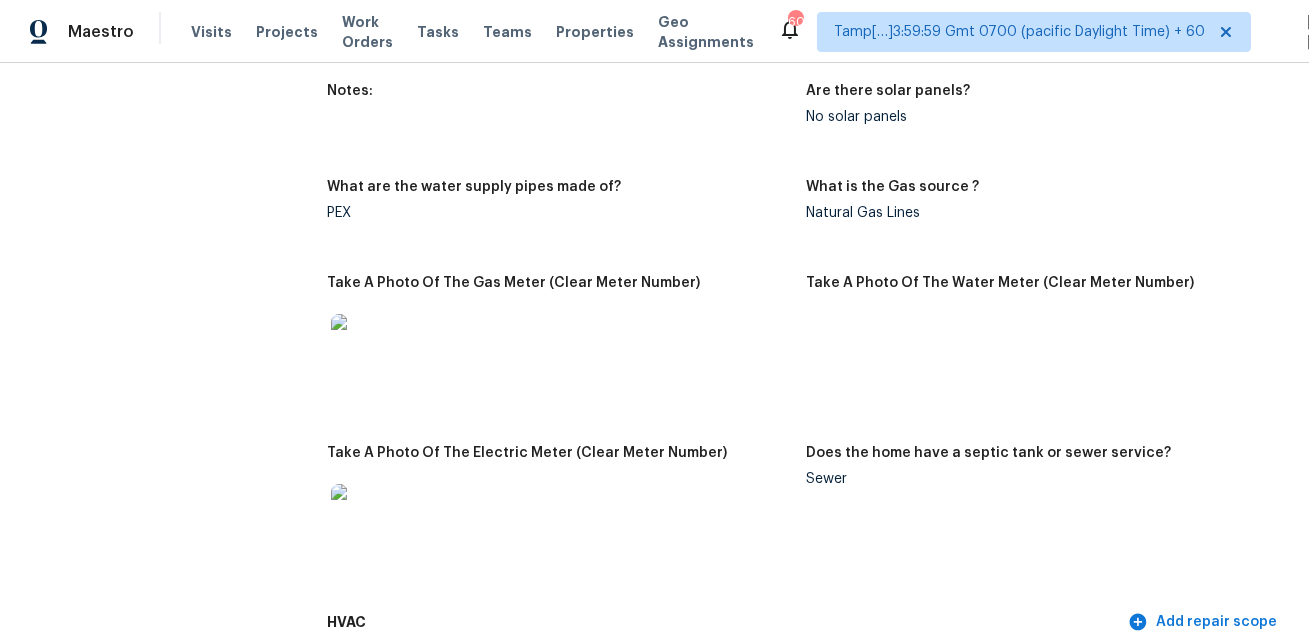 scroll, scrollTop: 1617, scrollLeft: 0, axis: vertical 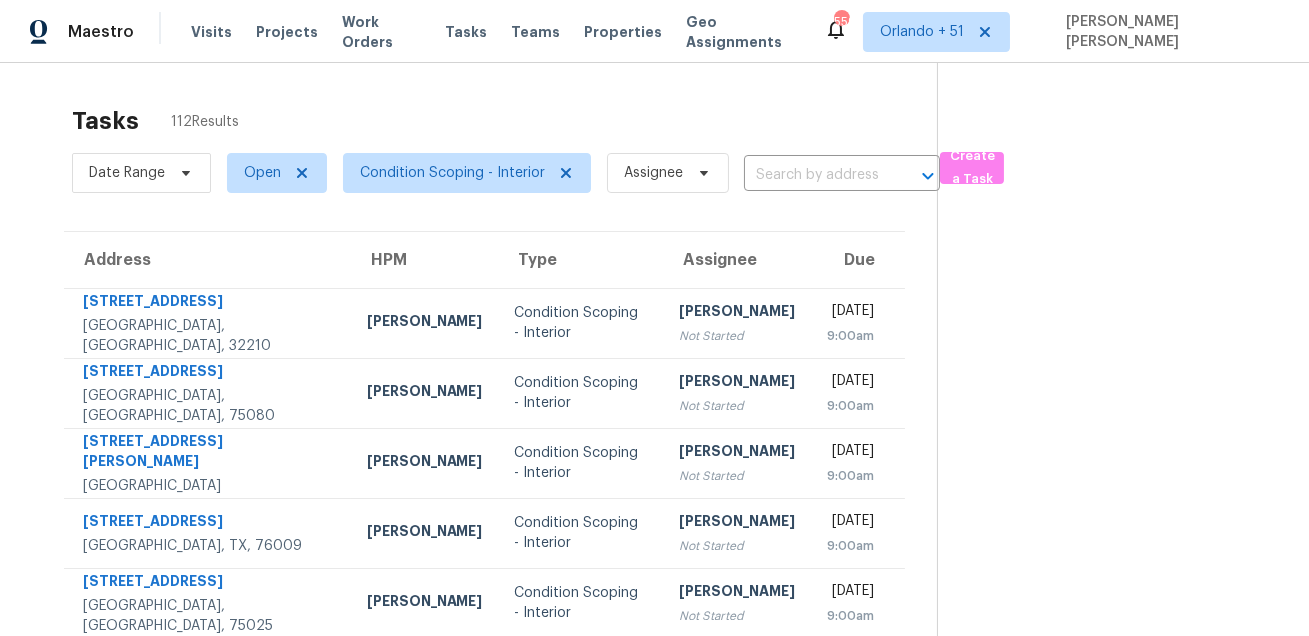 click on "Tasks 112  Results" at bounding box center (504, 121) 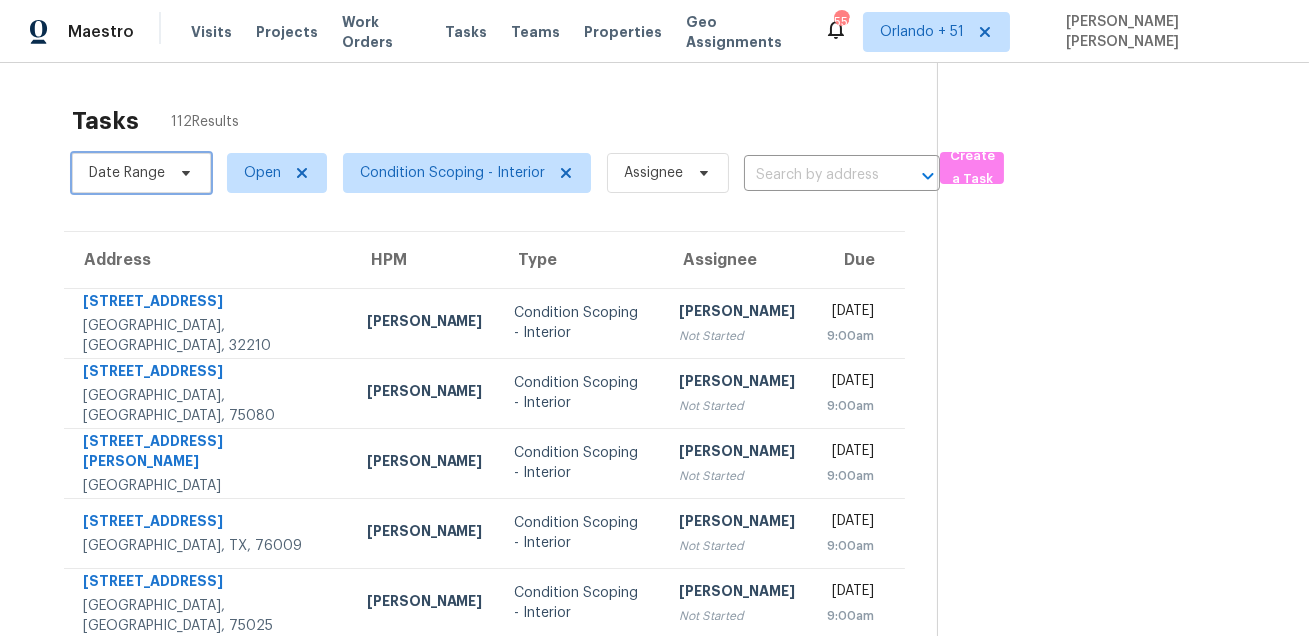 click on "Date Range" at bounding box center [141, 173] 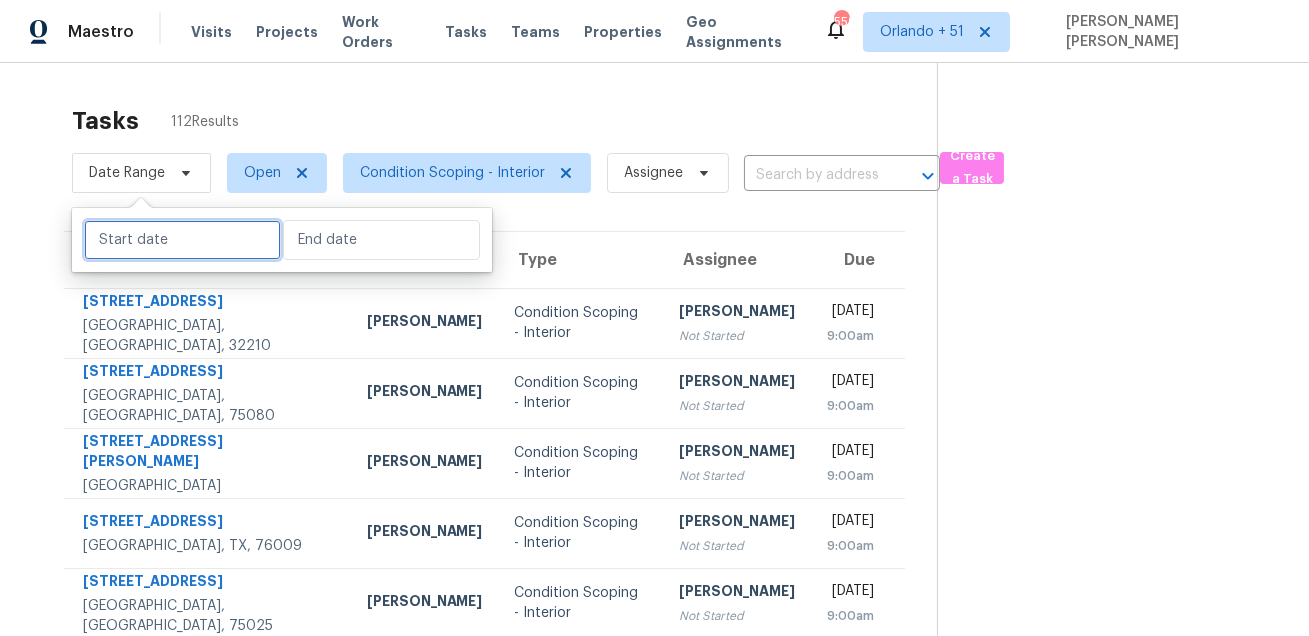 select on "6" 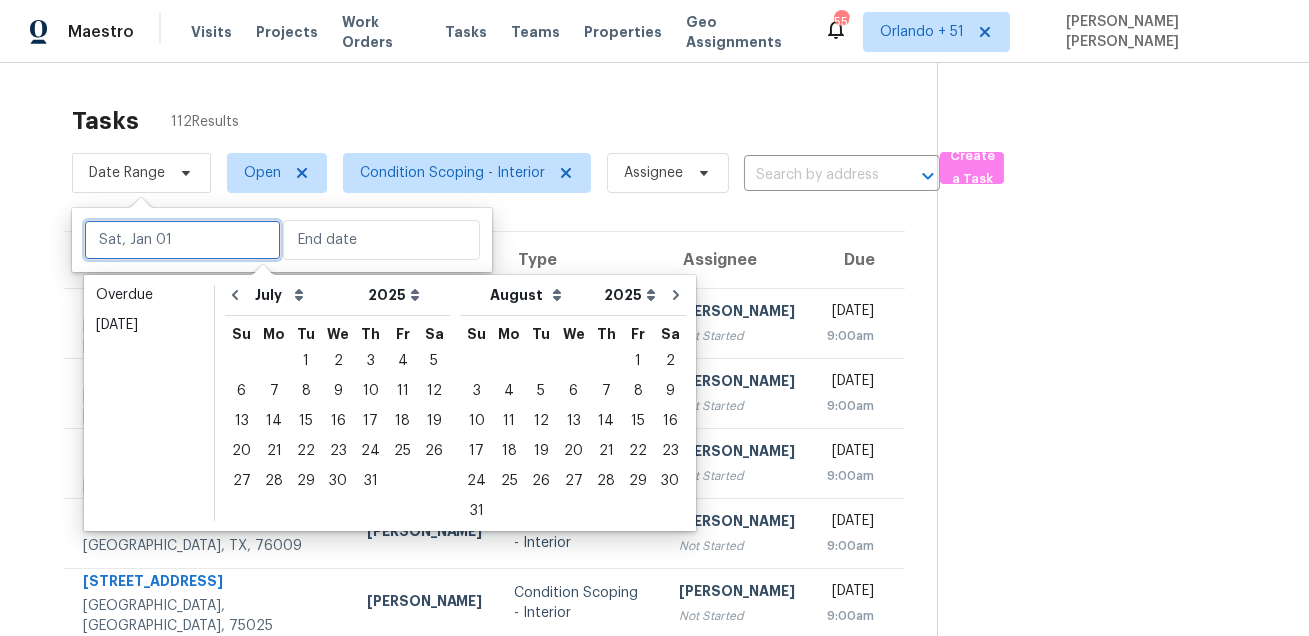 click at bounding box center (182, 240) 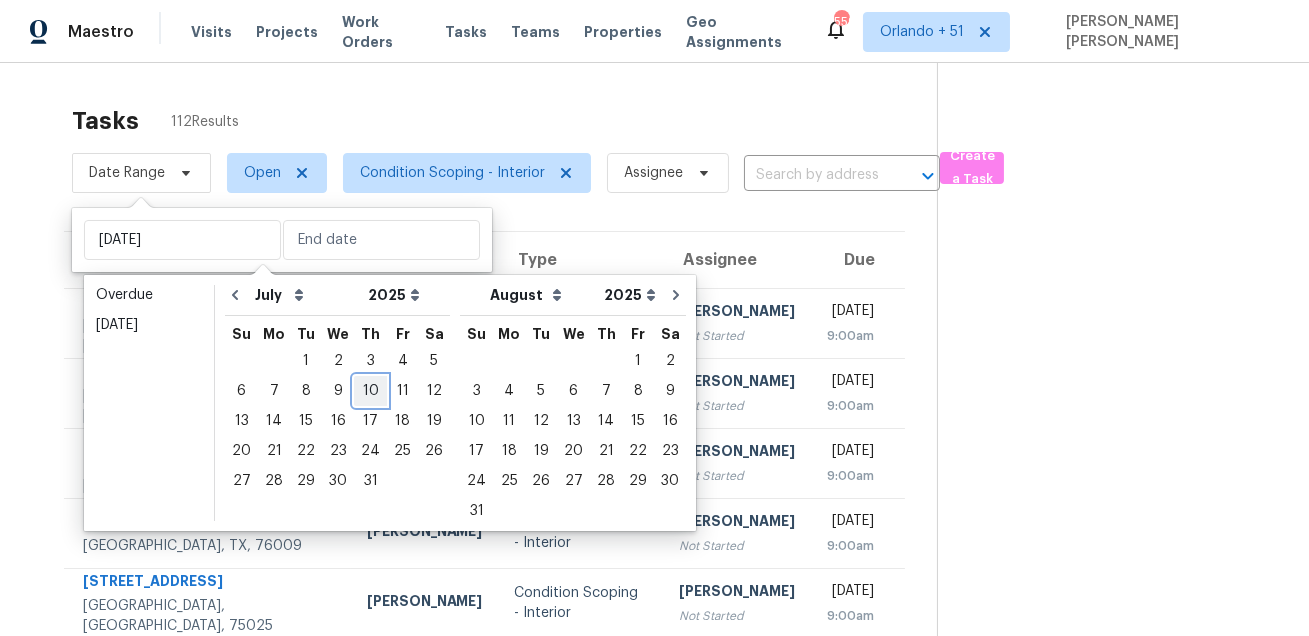 click on "10" at bounding box center (370, 391) 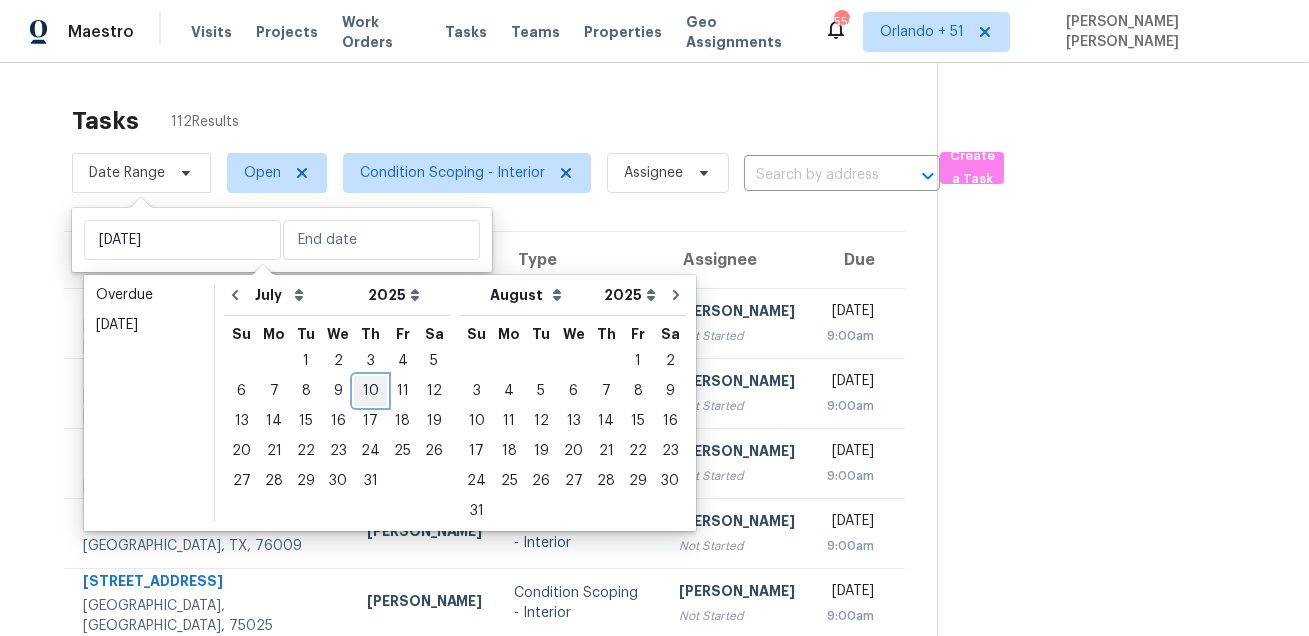 type on "[DATE]" 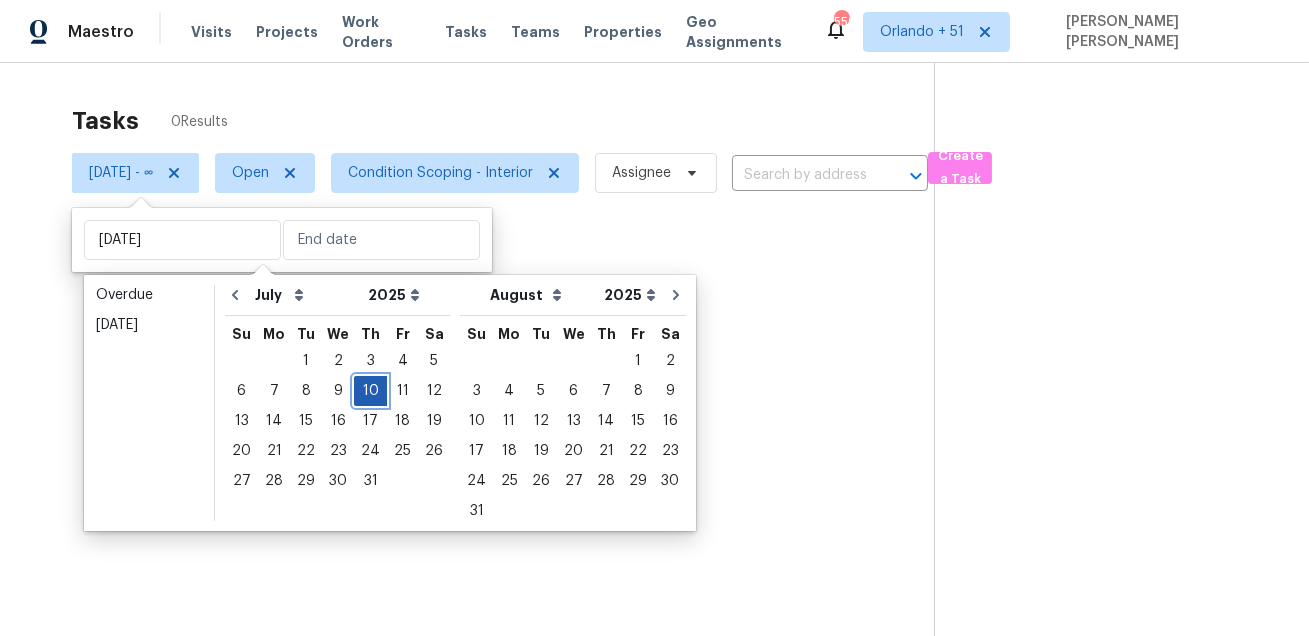 click on "10" at bounding box center [370, 391] 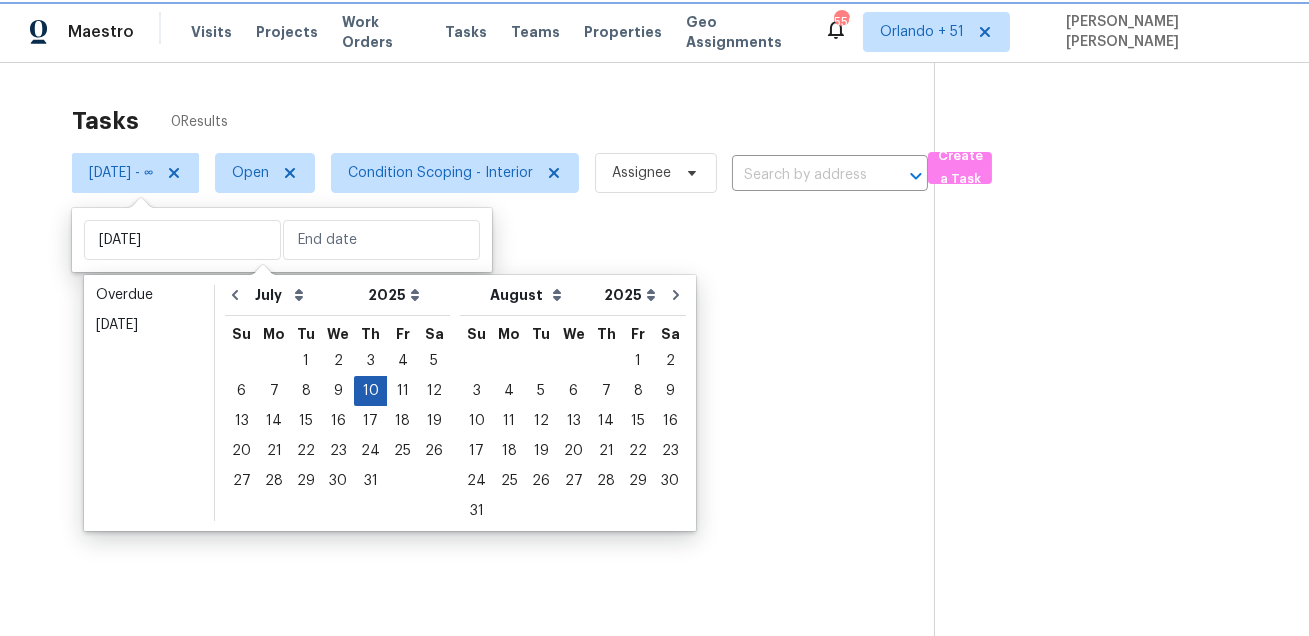 type on "[DATE]" 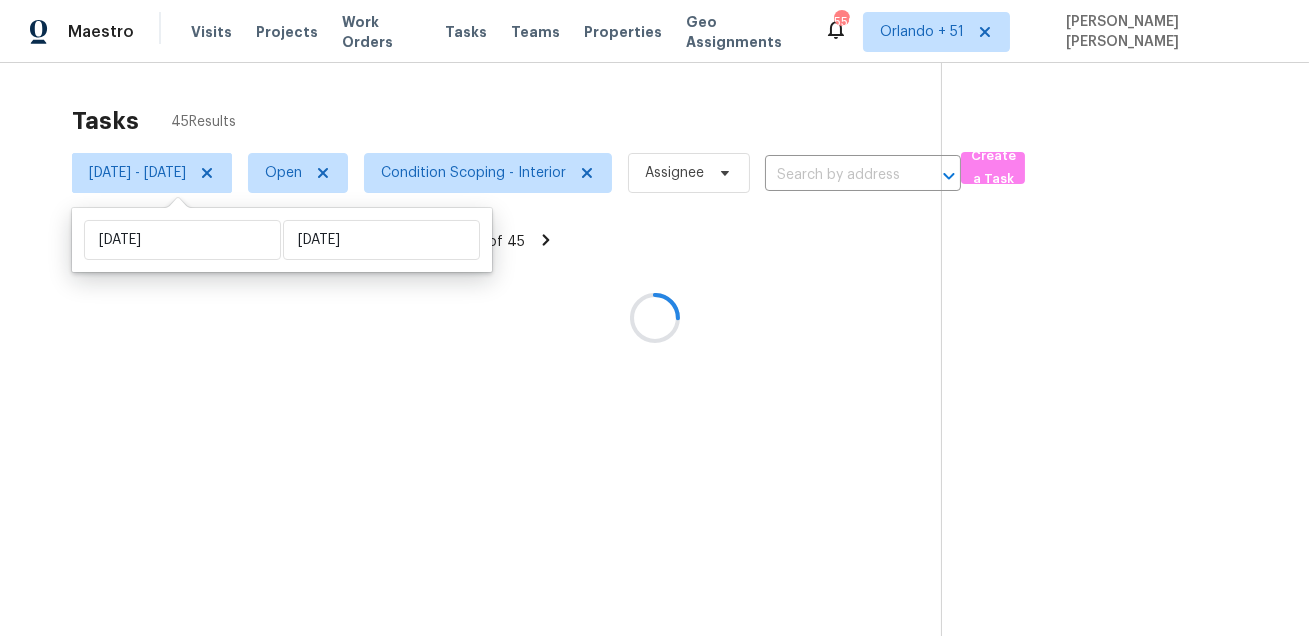 click at bounding box center (654, 318) 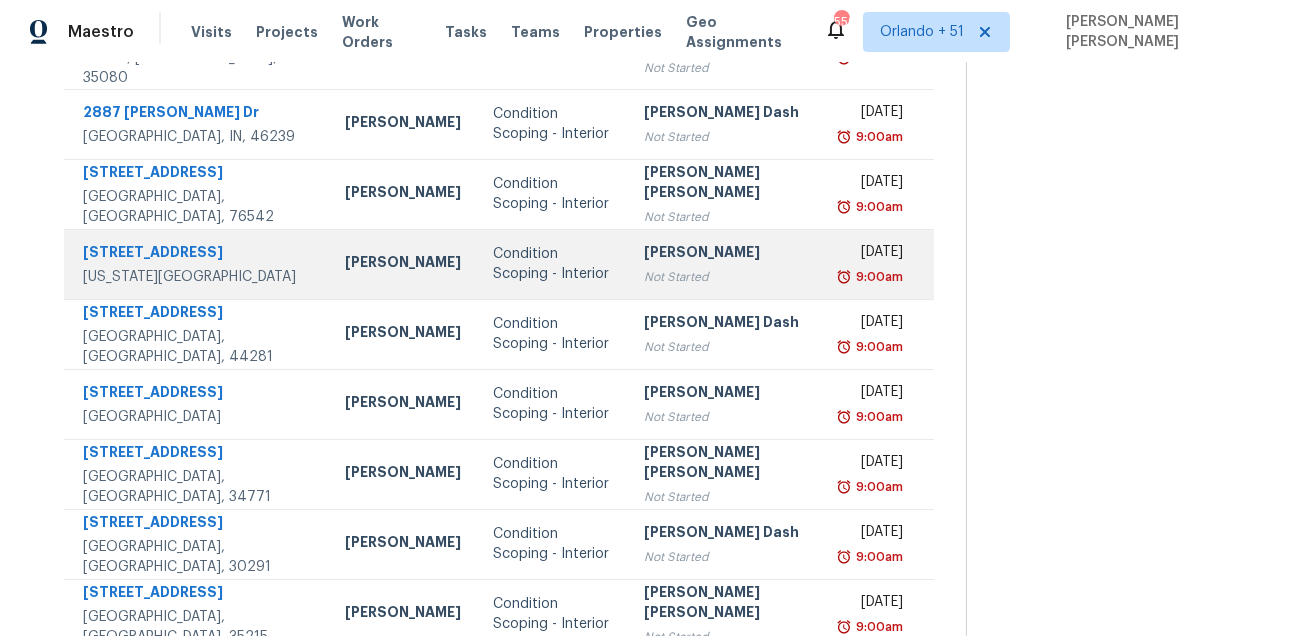 scroll, scrollTop: 0, scrollLeft: 0, axis: both 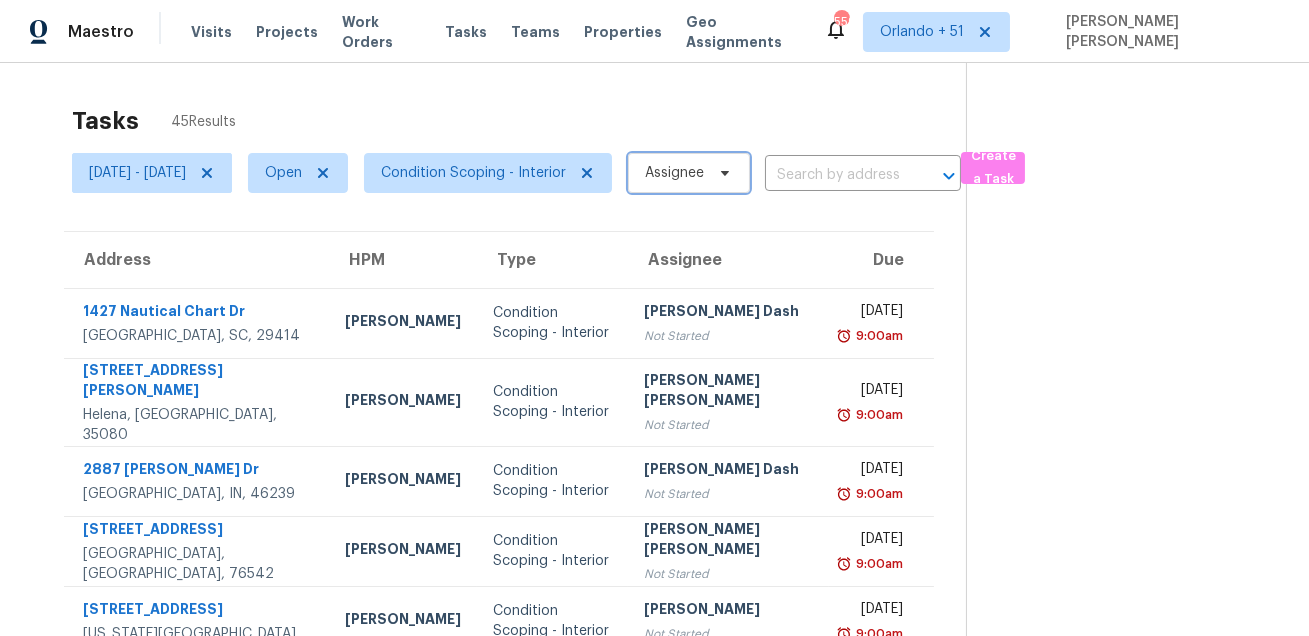 click on "Assignee" at bounding box center (689, 173) 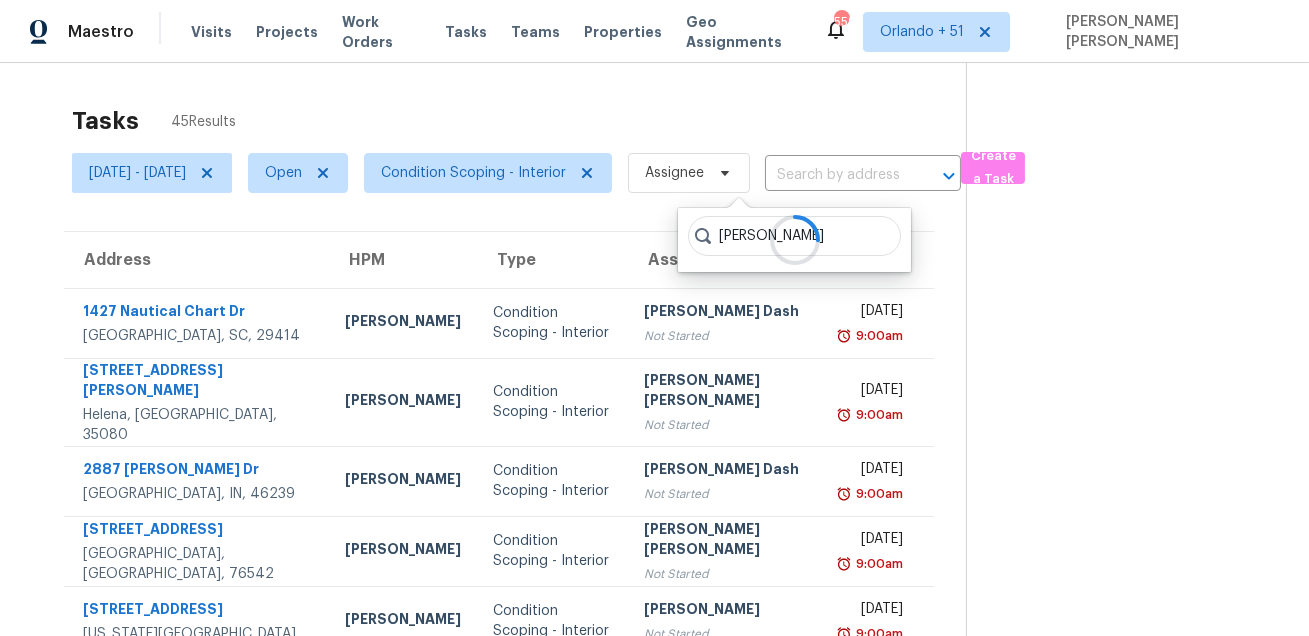 type on "soumya" 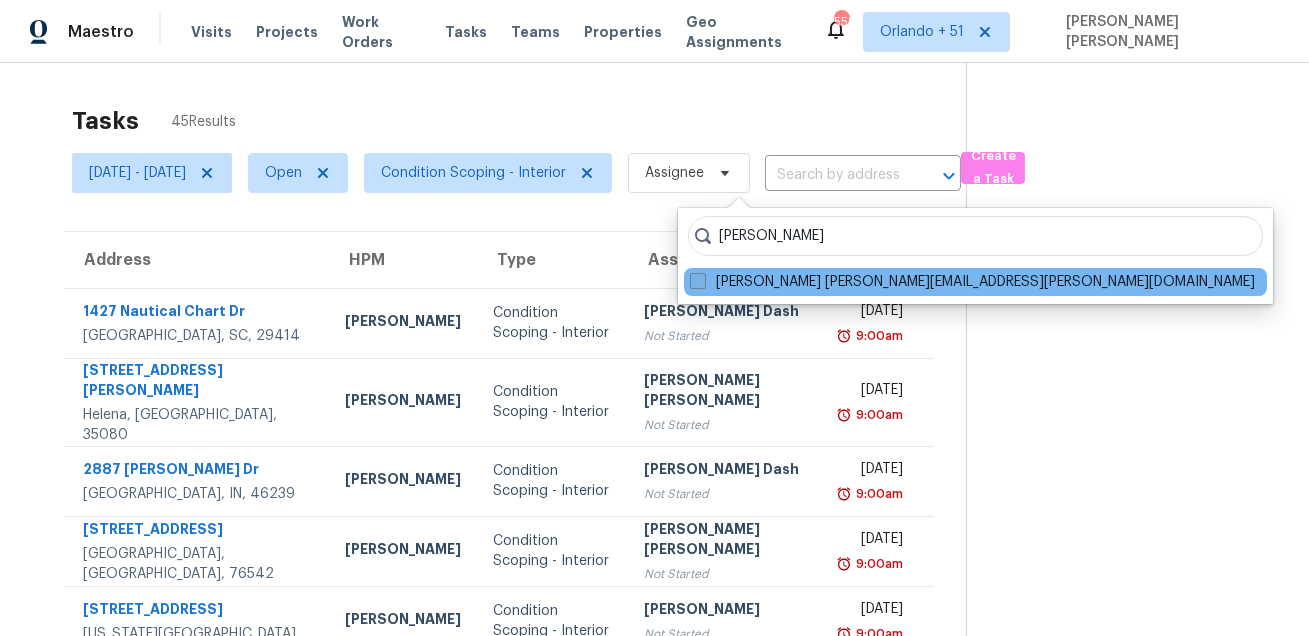 type on "roopesh" 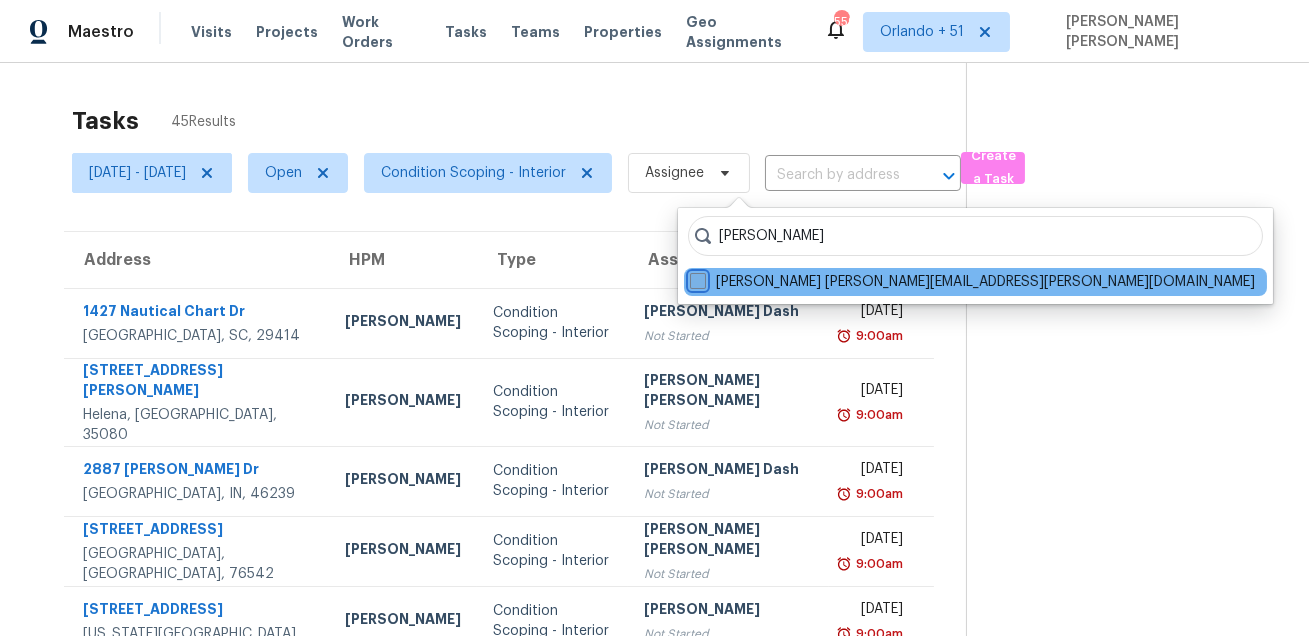 click on "Roopesh Jaikanth
roopesh.jaikanth@opendoor.com" at bounding box center (696, 278) 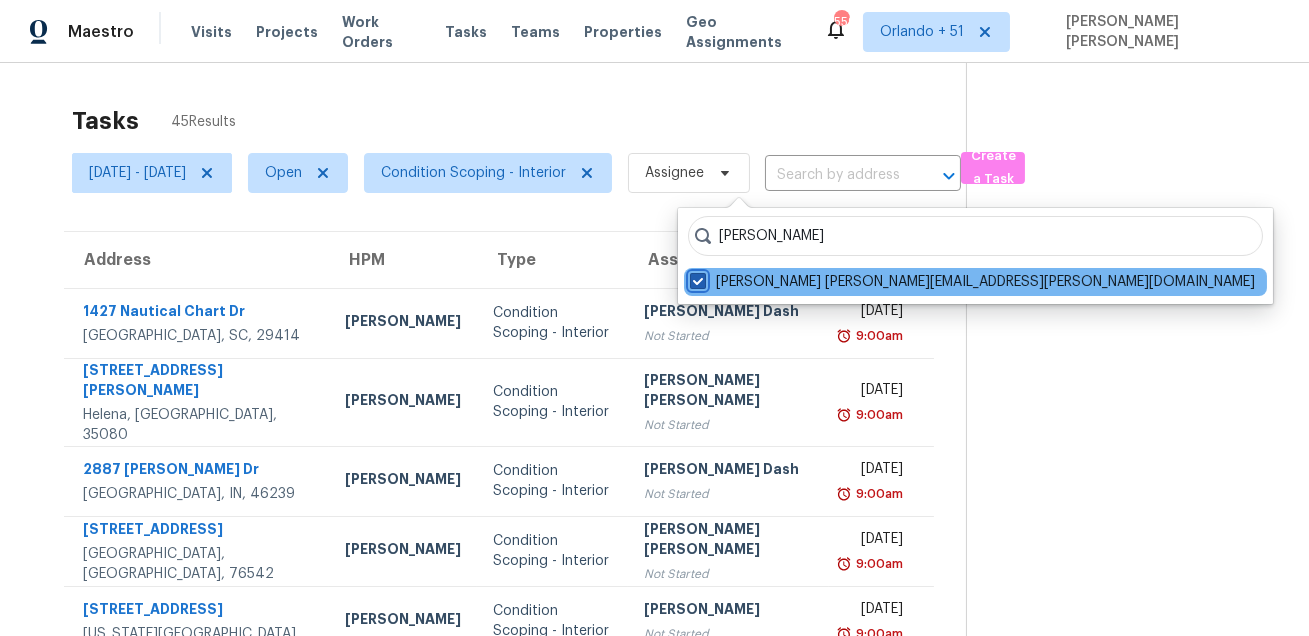 checkbox on "true" 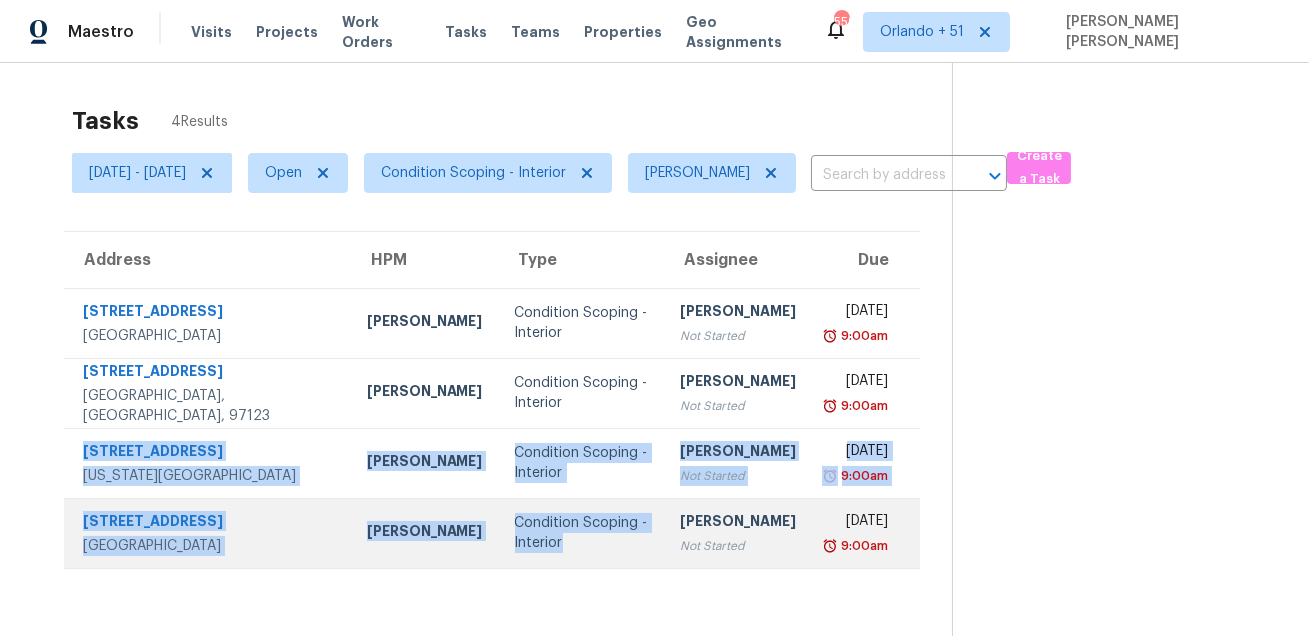 drag, startPoint x: 74, startPoint y: 441, endPoint x: 486, endPoint y: 563, distance: 429.6836 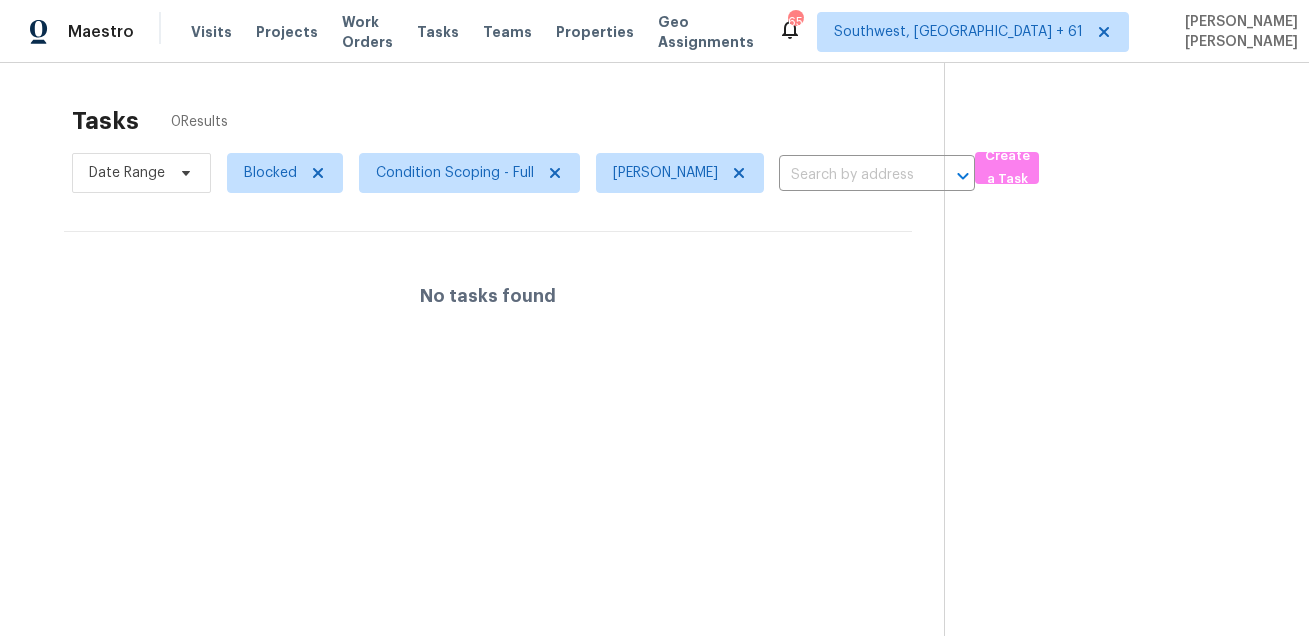 scroll, scrollTop: 0, scrollLeft: 0, axis: both 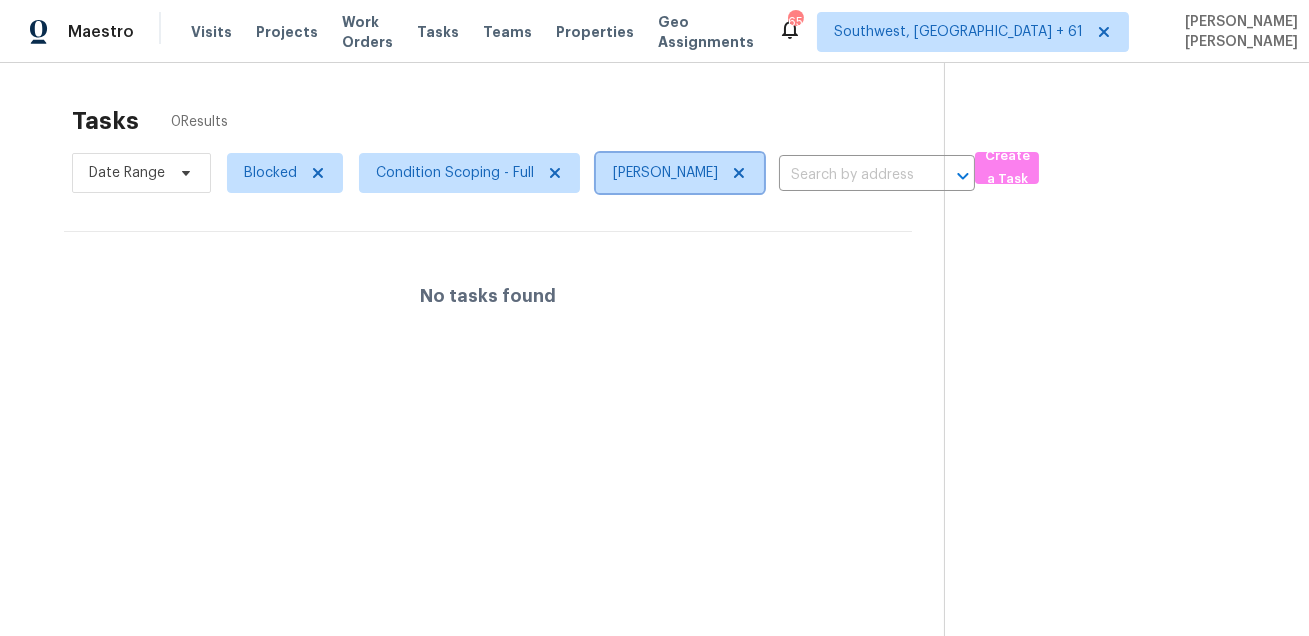 click 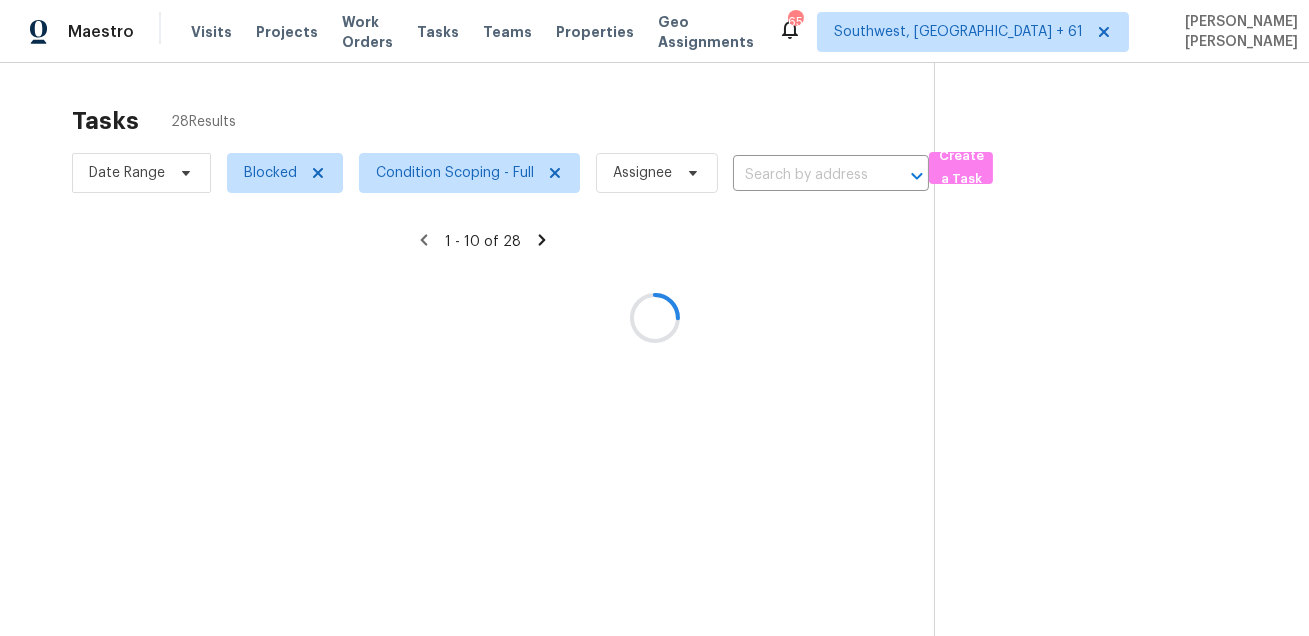 click at bounding box center (654, 318) 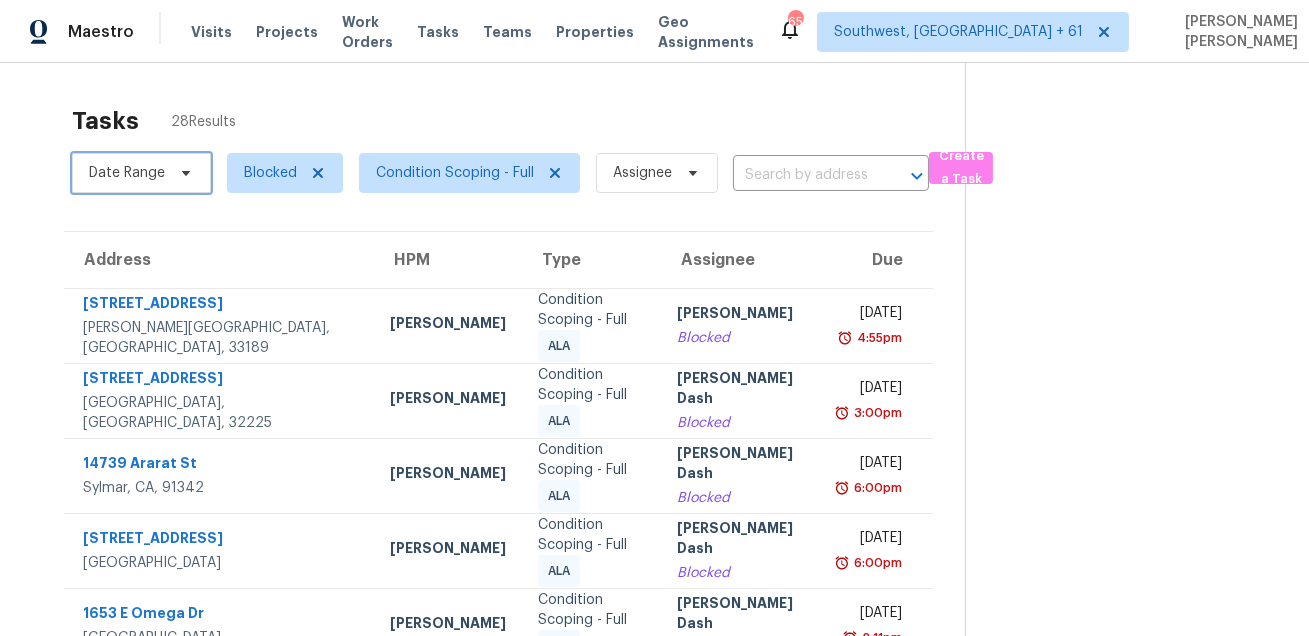 click on "Date Range" at bounding box center (127, 173) 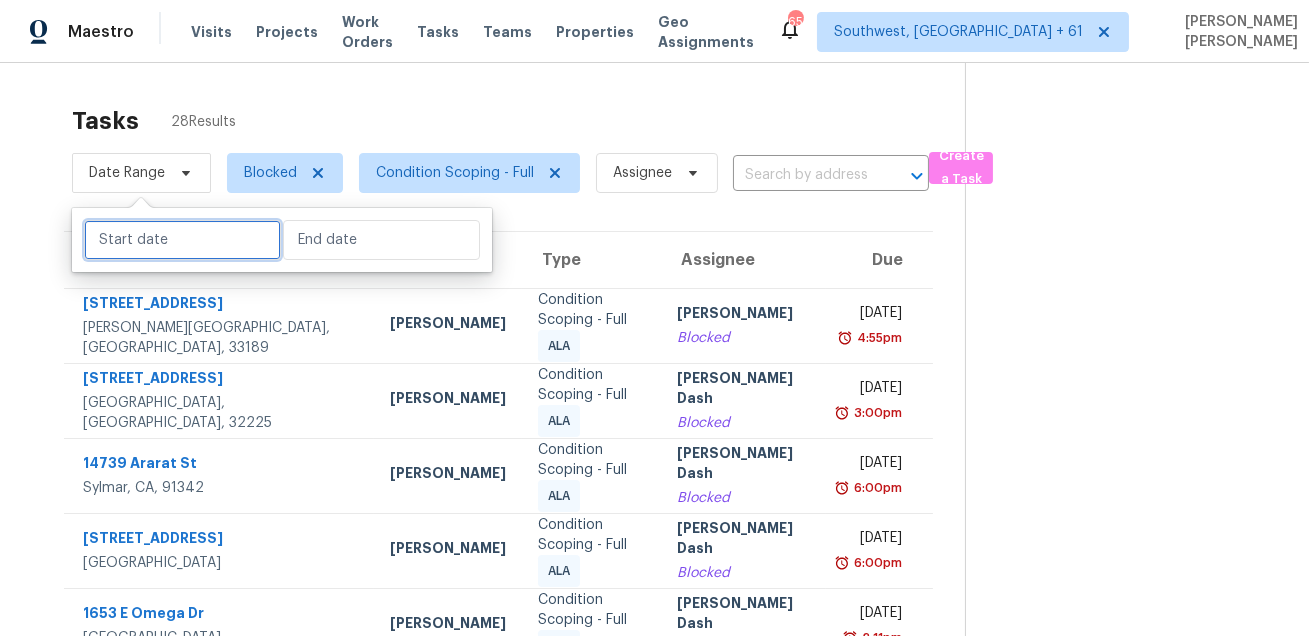 click at bounding box center (182, 240) 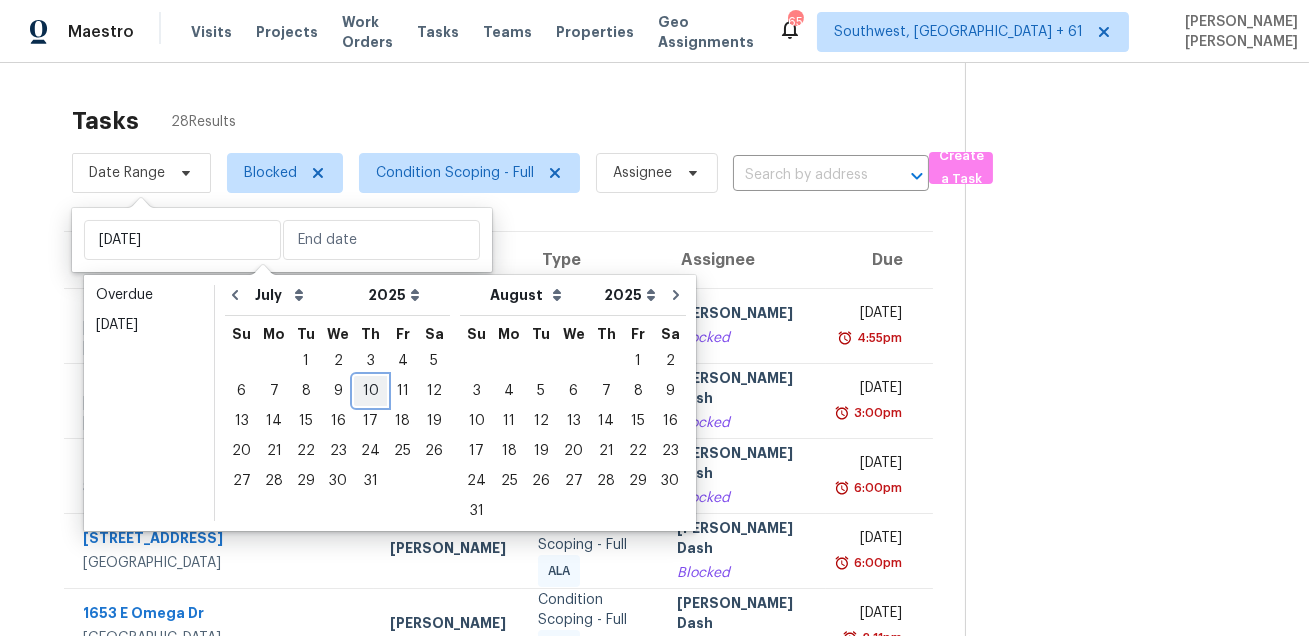 click on "10" at bounding box center [370, 391] 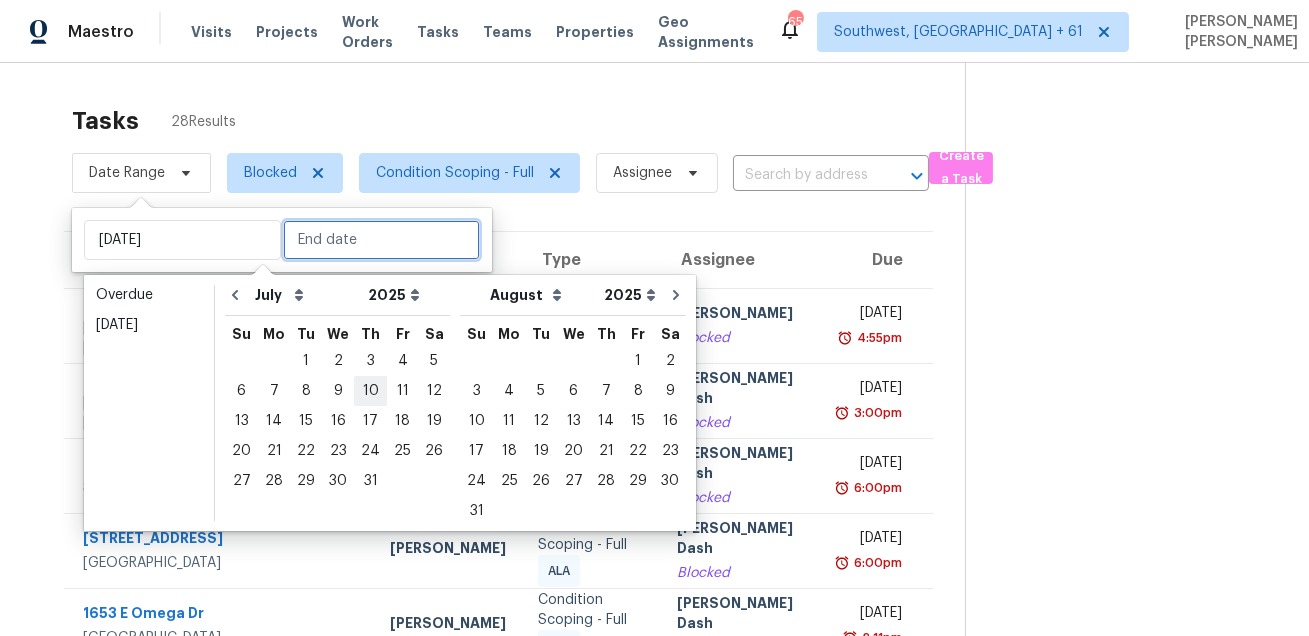 type on "[DATE]" 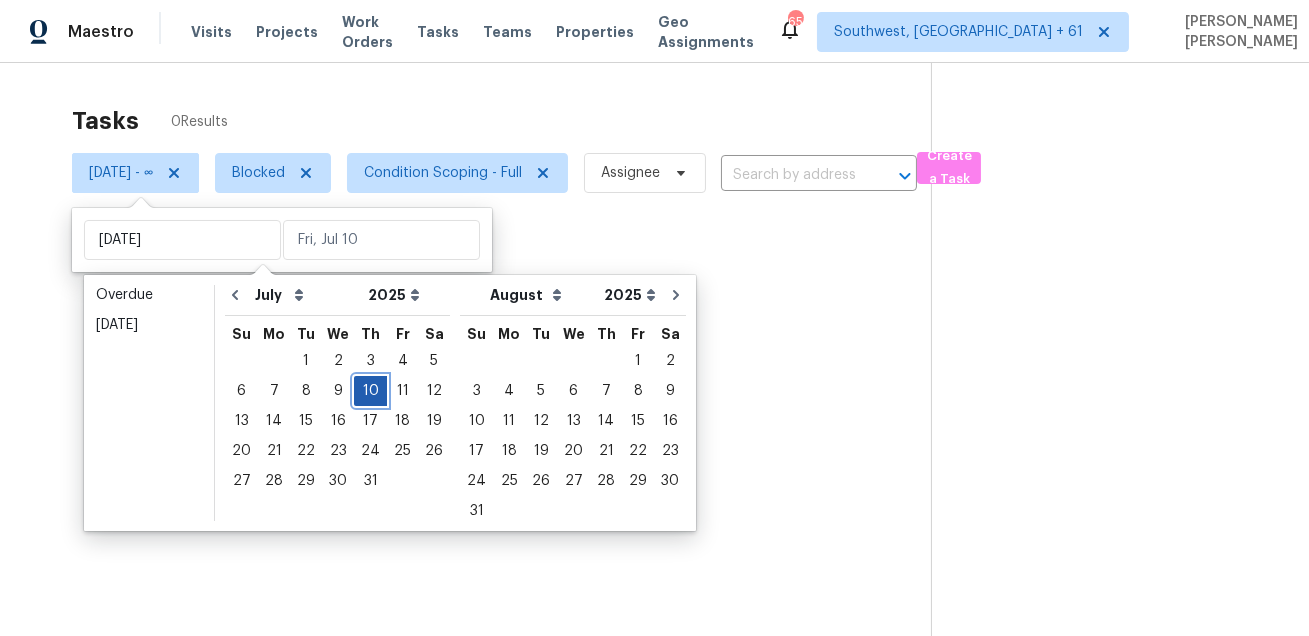 click on "10" at bounding box center (370, 391) 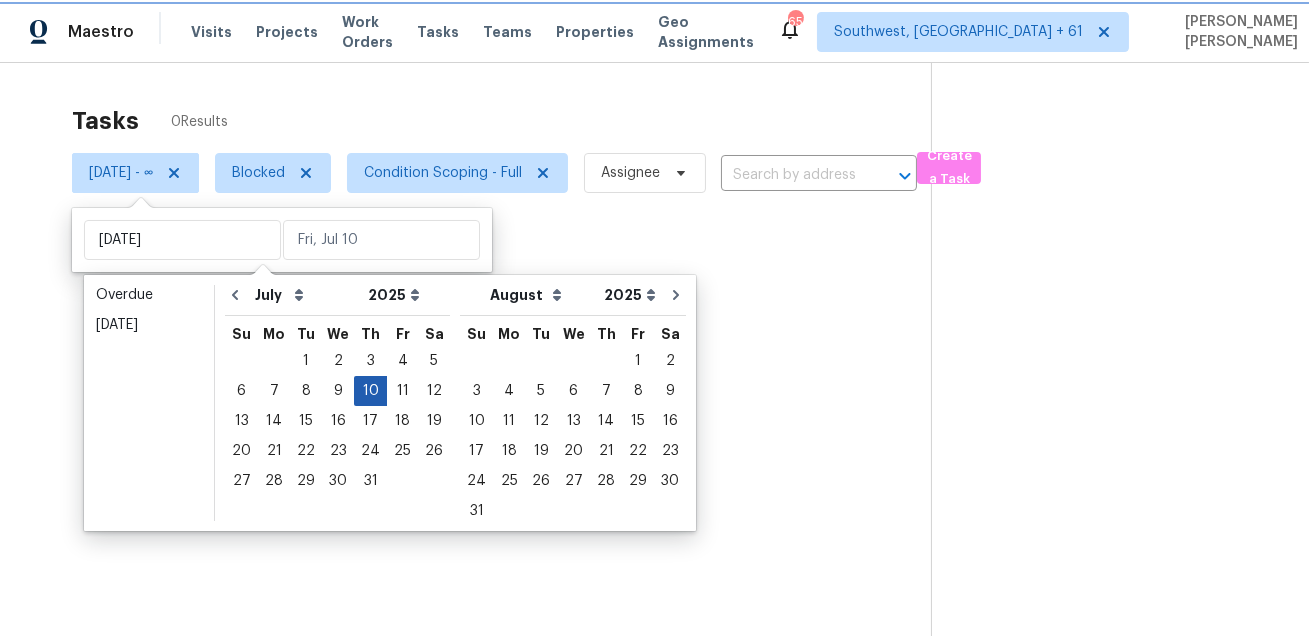 type on "[DATE]" 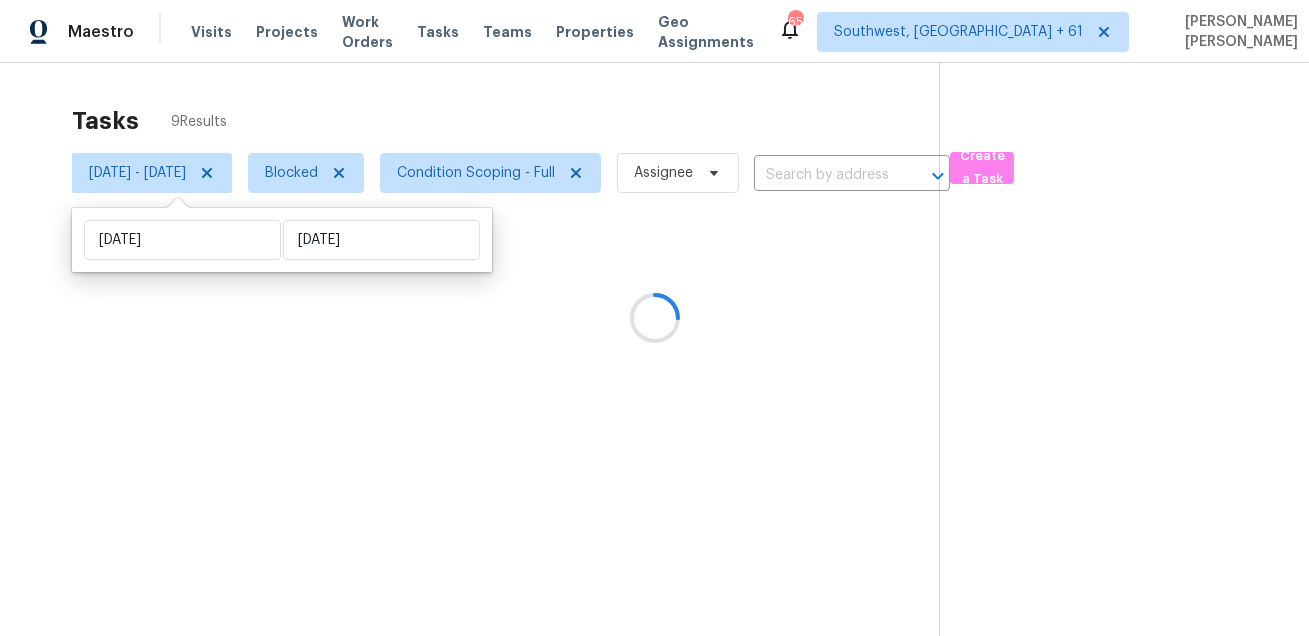 click at bounding box center (654, 318) 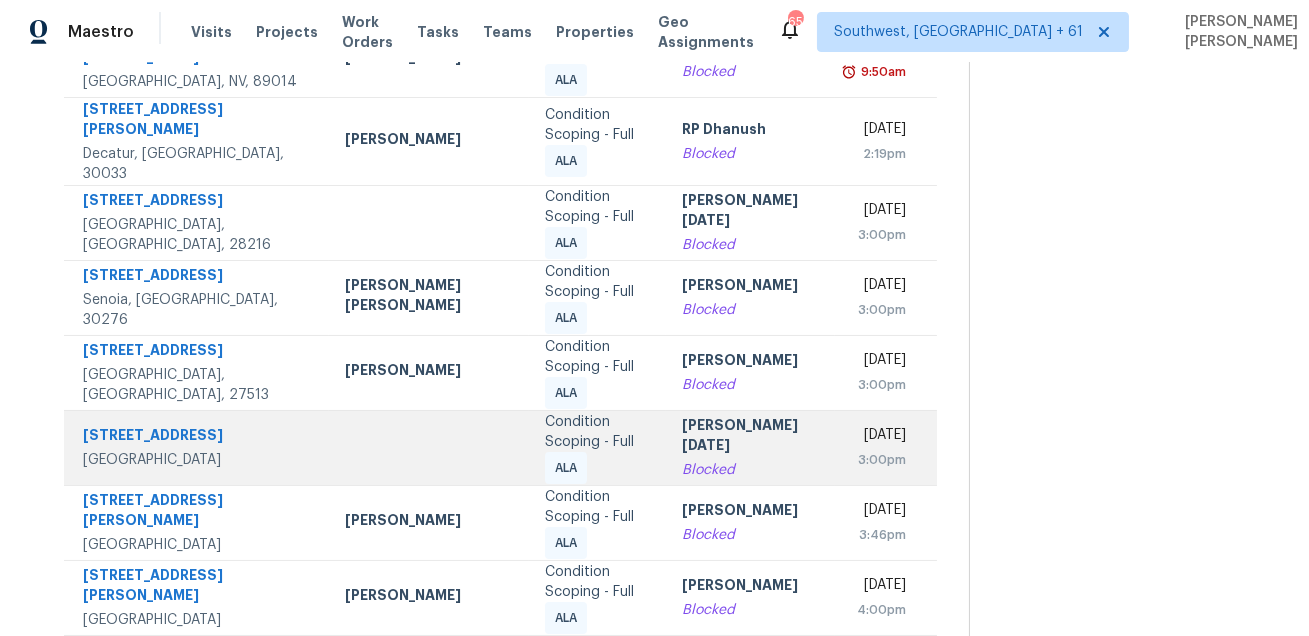 scroll, scrollTop: 0, scrollLeft: 0, axis: both 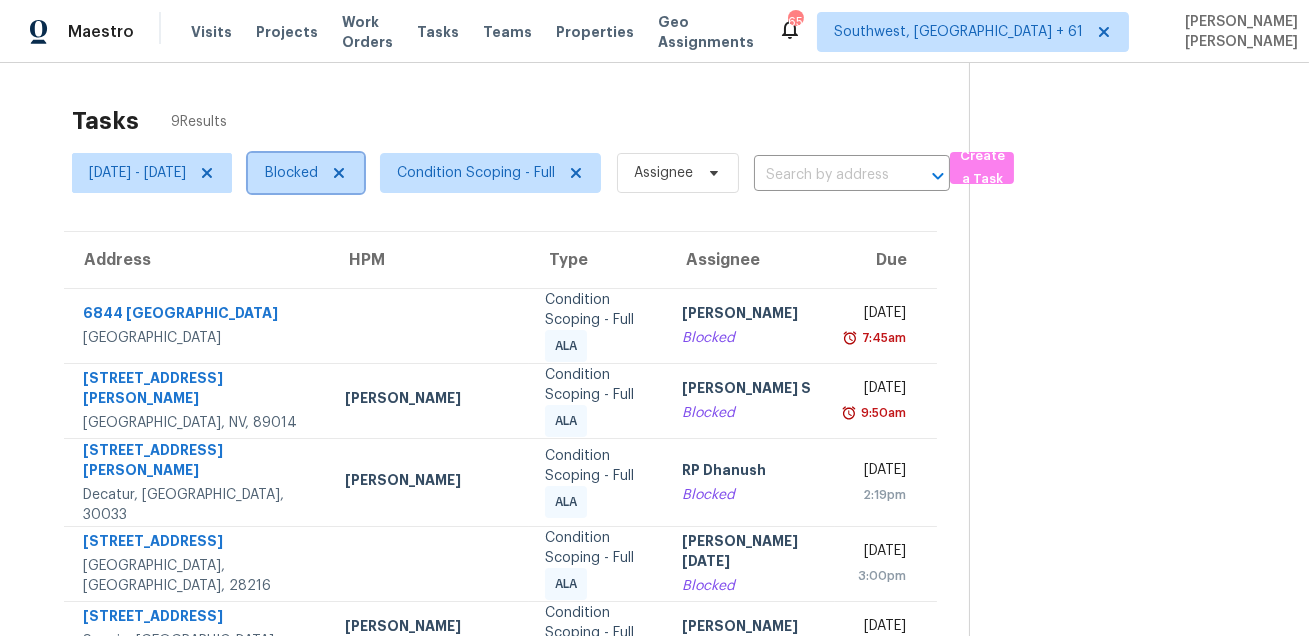 click on "Blocked" at bounding box center [291, 173] 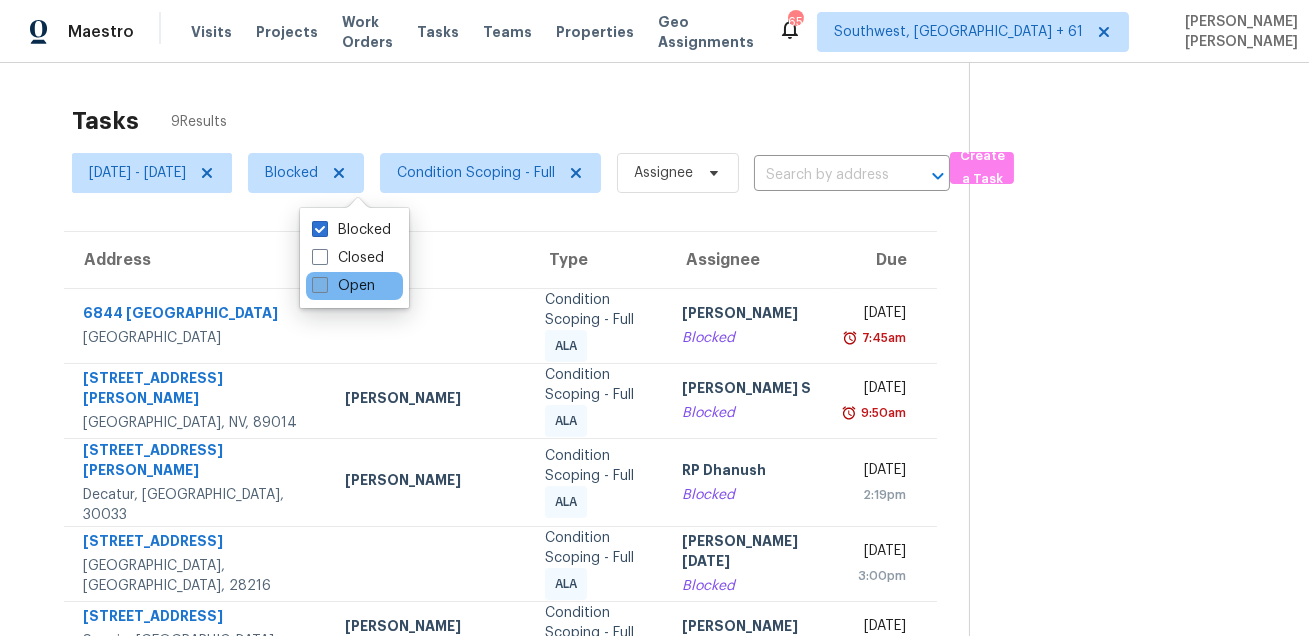 click on "Open" at bounding box center [343, 286] 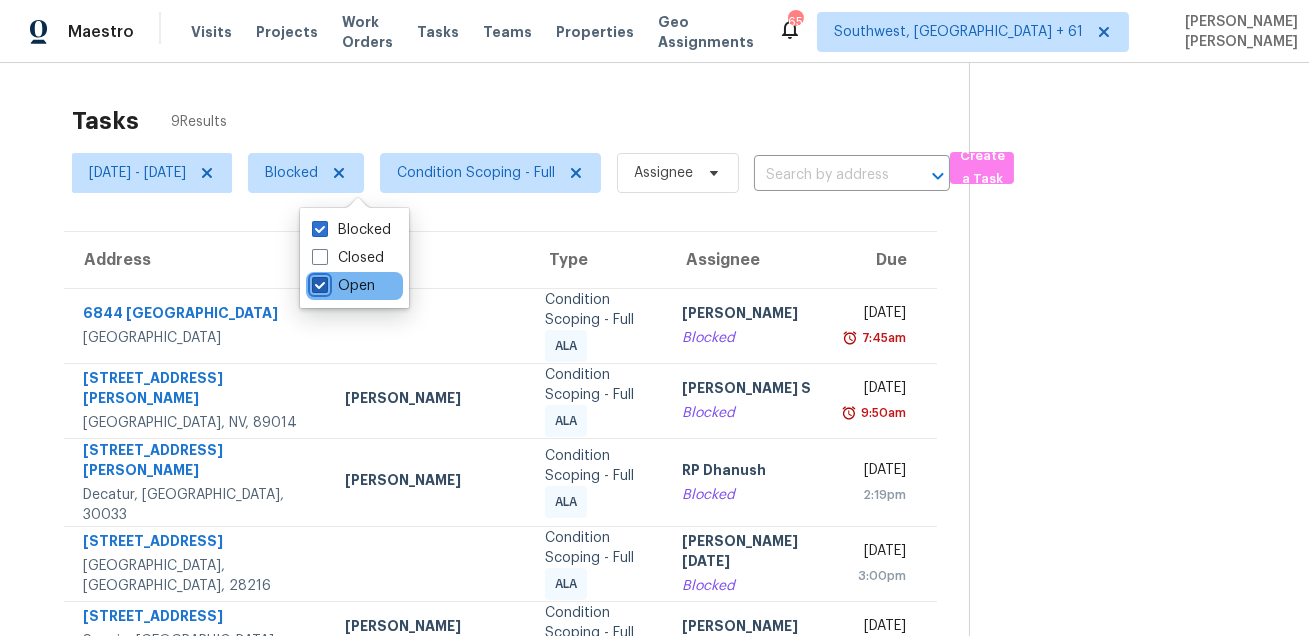 checkbox on "true" 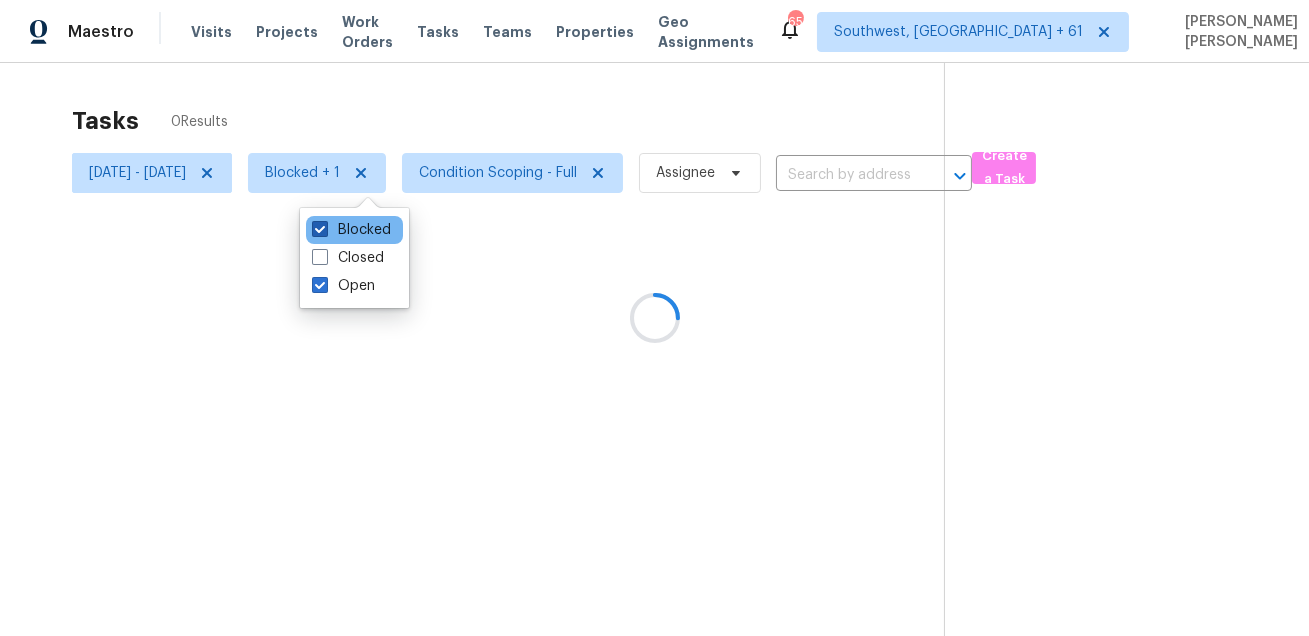 click on "Blocked" at bounding box center (351, 230) 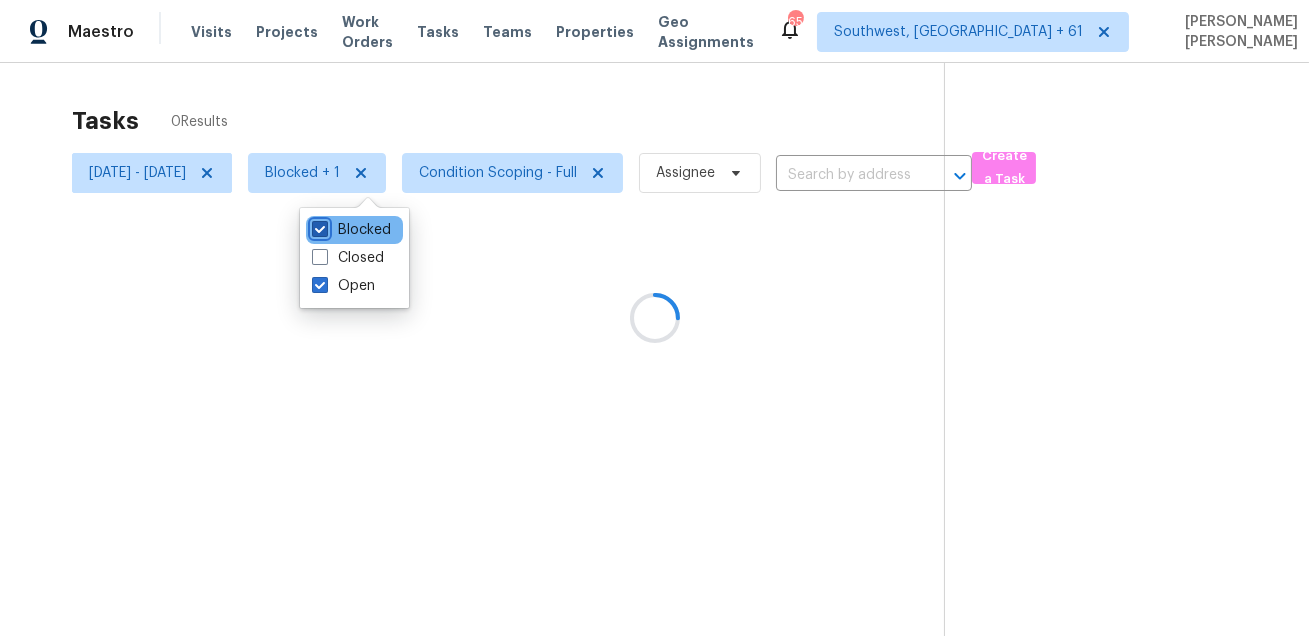 click on "Blocked" at bounding box center (318, 226) 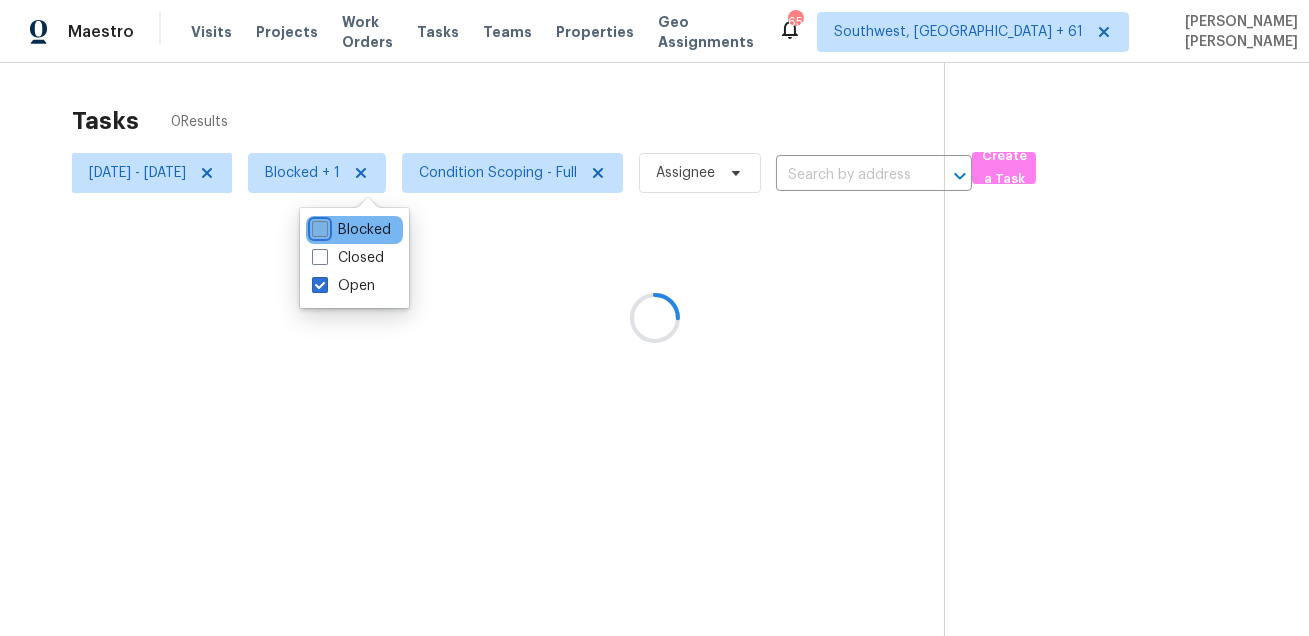 checkbox on "false" 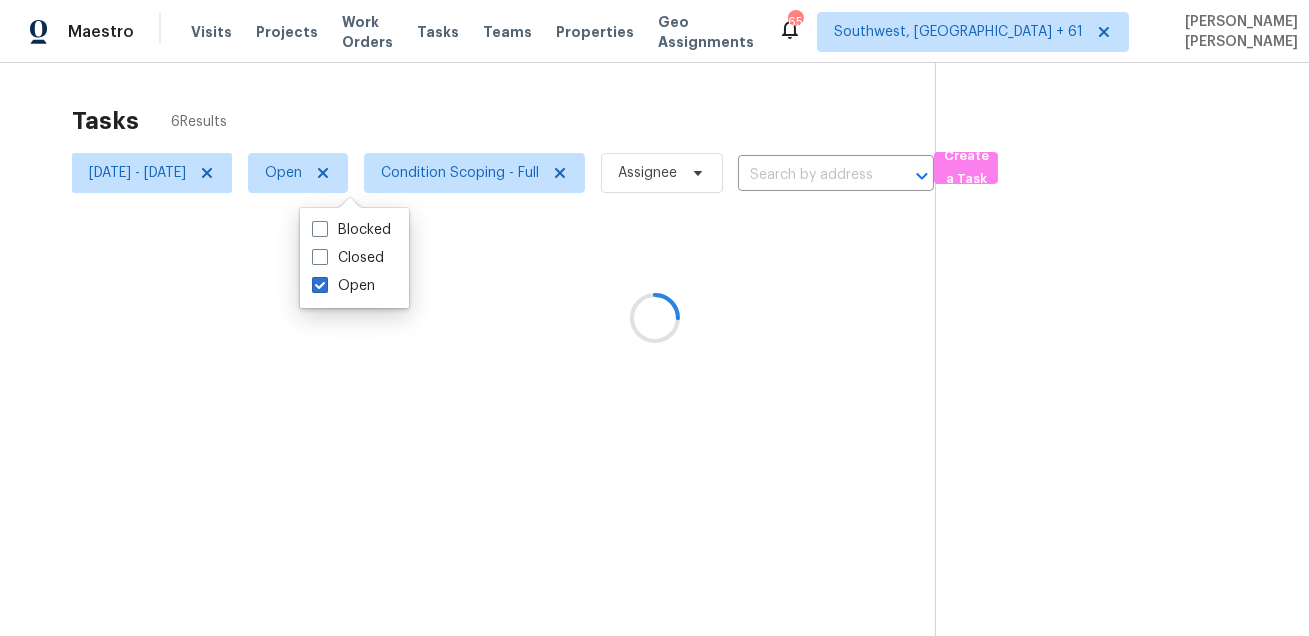 click at bounding box center [654, 318] 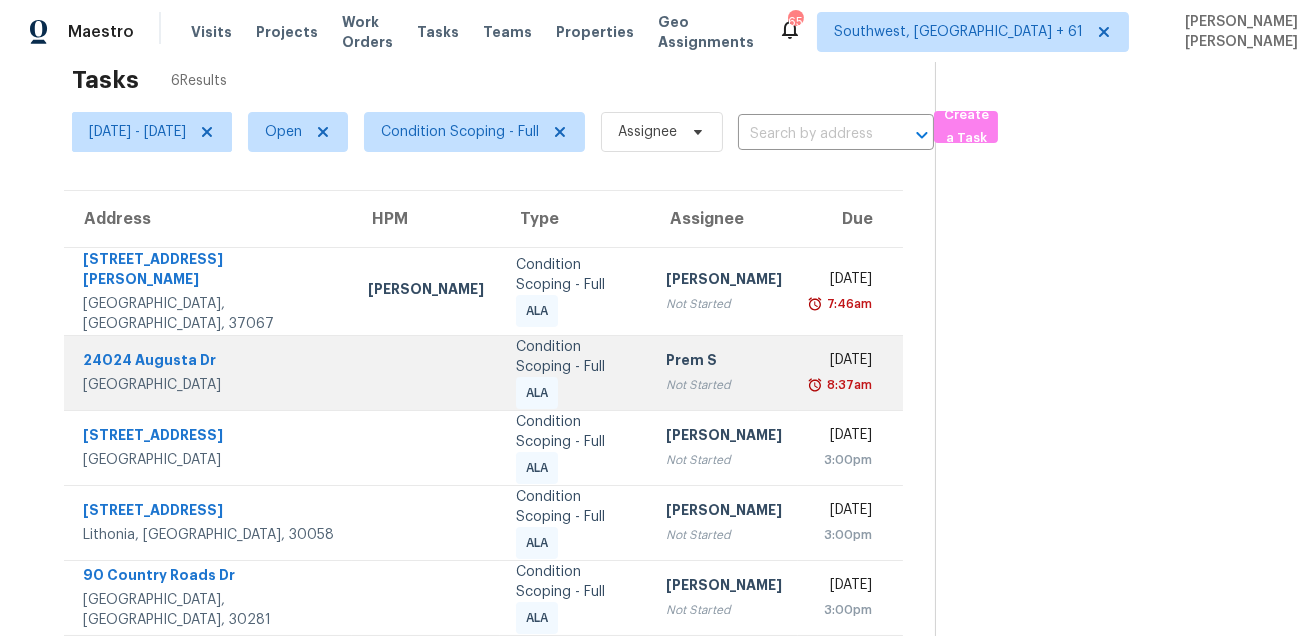 scroll, scrollTop: 87, scrollLeft: 0, axis: vertical 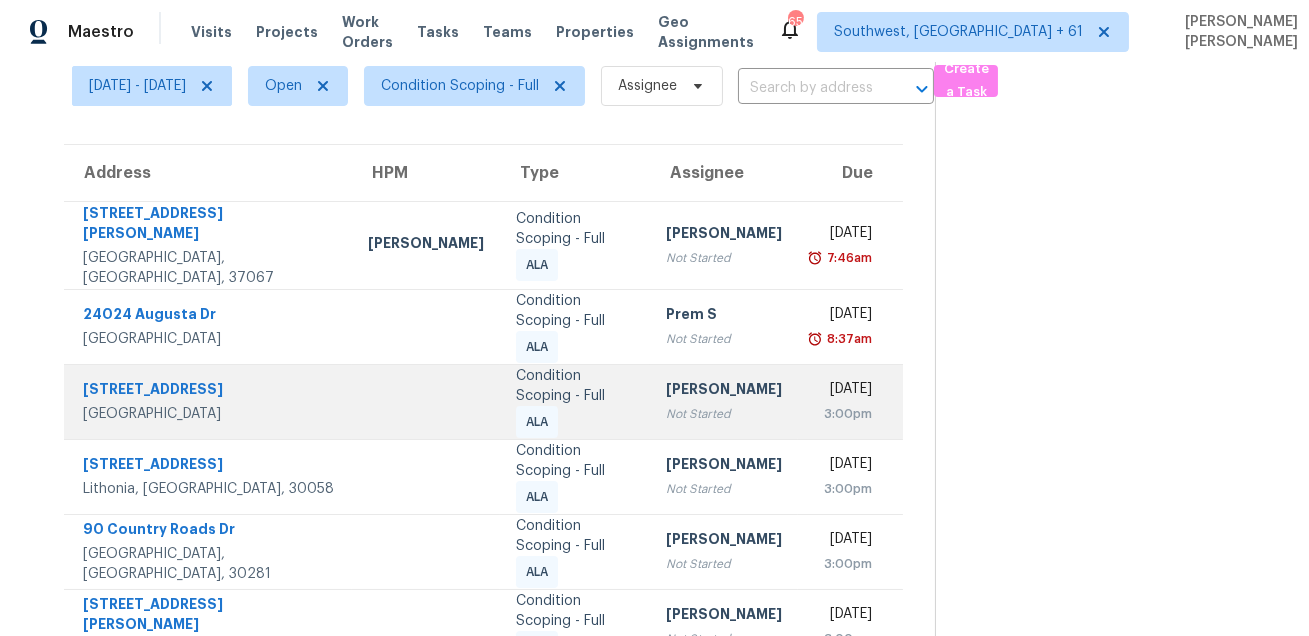 click on "4942 Creekside Ln" at bounding box center (209, 391) 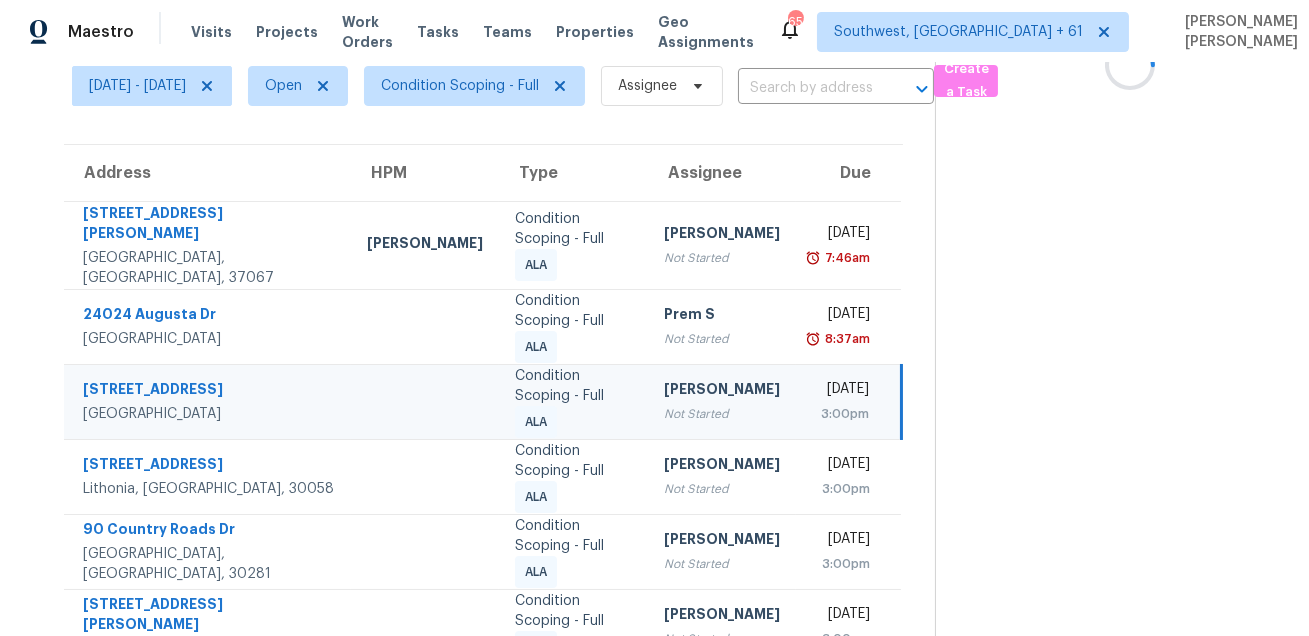 click on "4942 Creekside Ln" at bounding box center (209, 391) 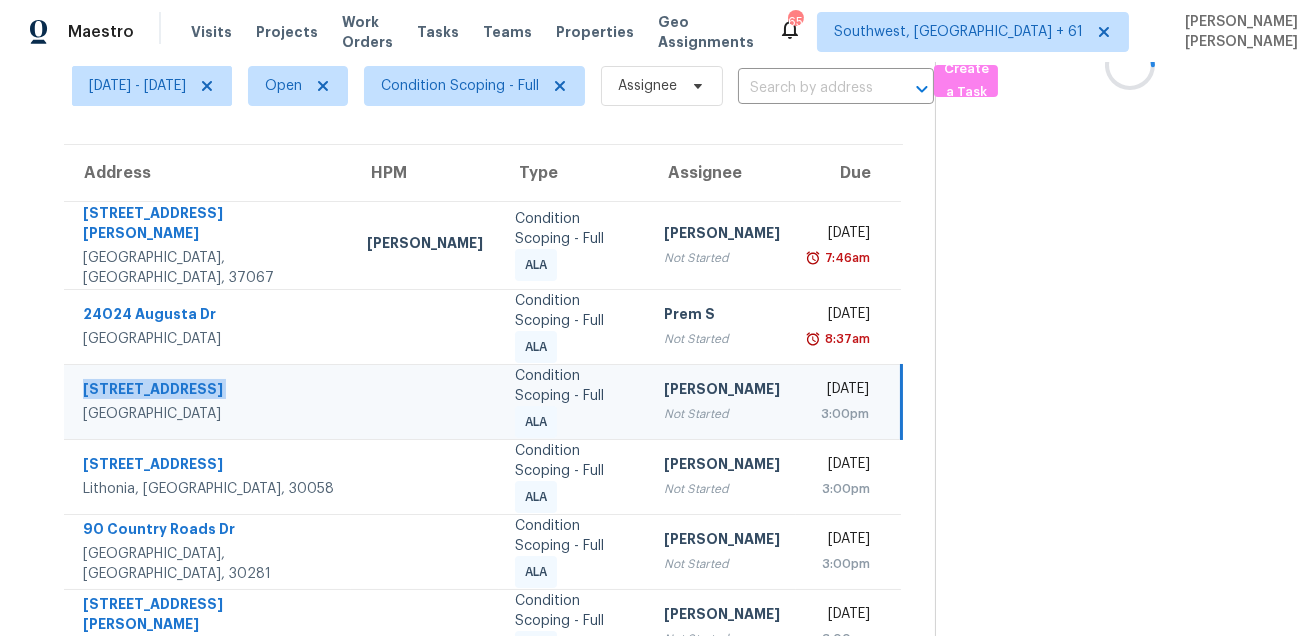 click on "4942 Creekside Ln" at bounding box center (209, 391) 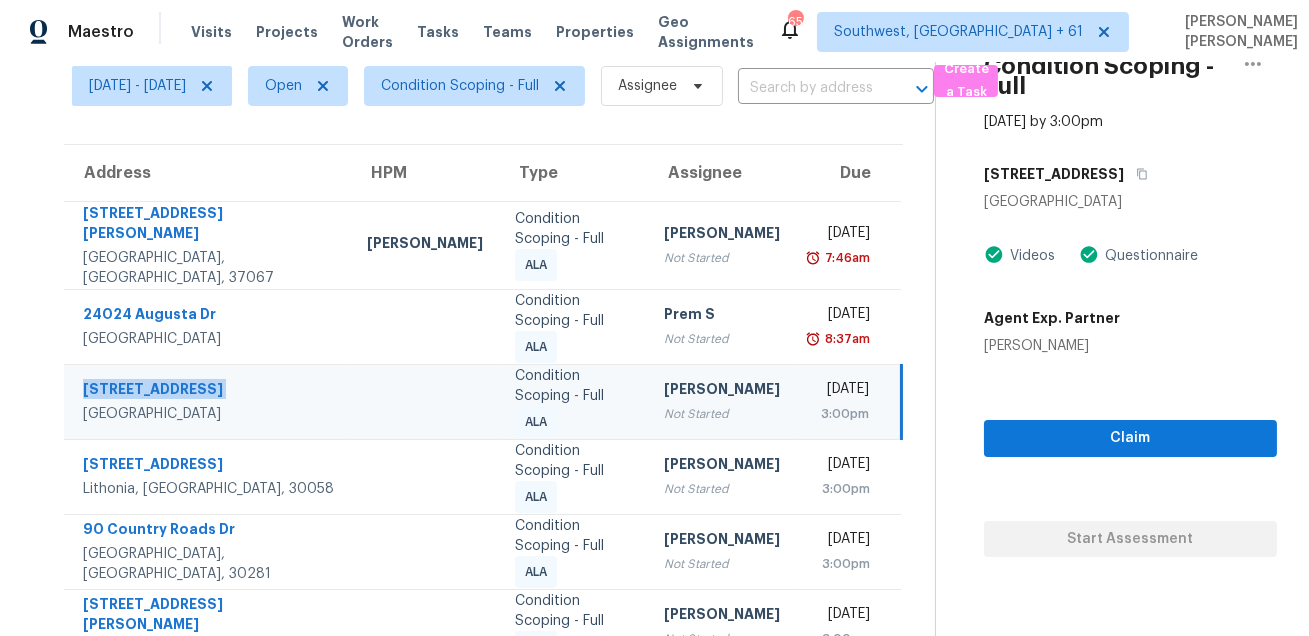 click on "4942 Creekside Ln" at bounding box center [209, 391] 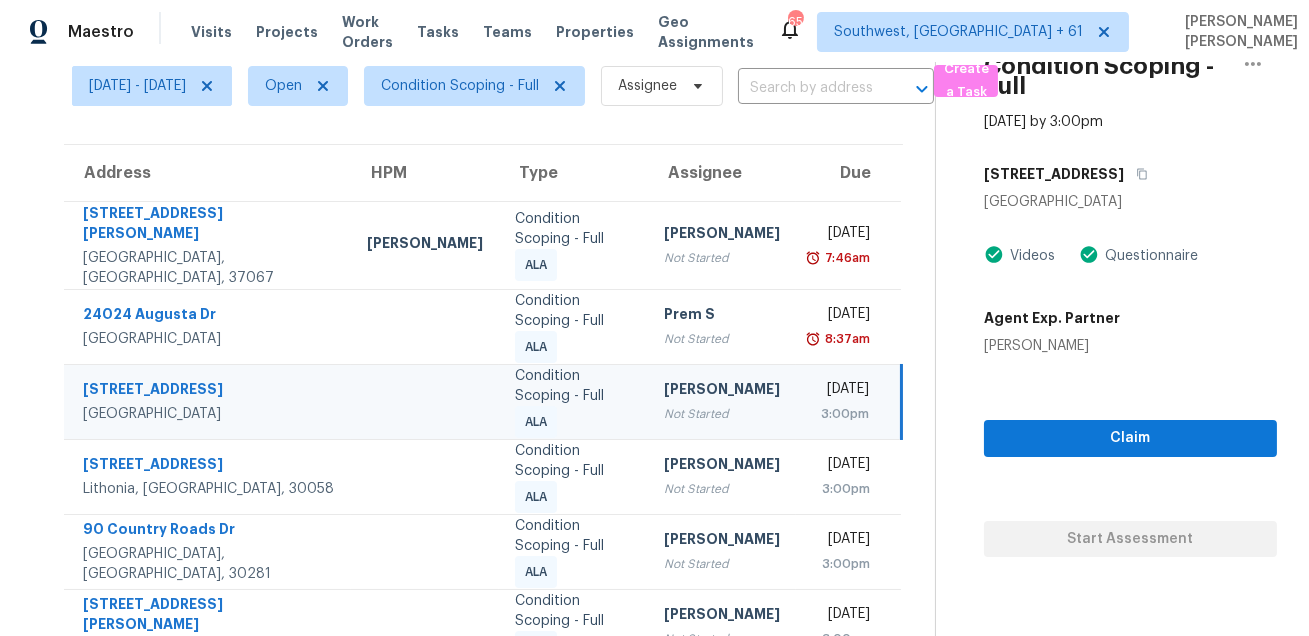 click on "4942 Creekside Ln" at bounding box center (209, 391) 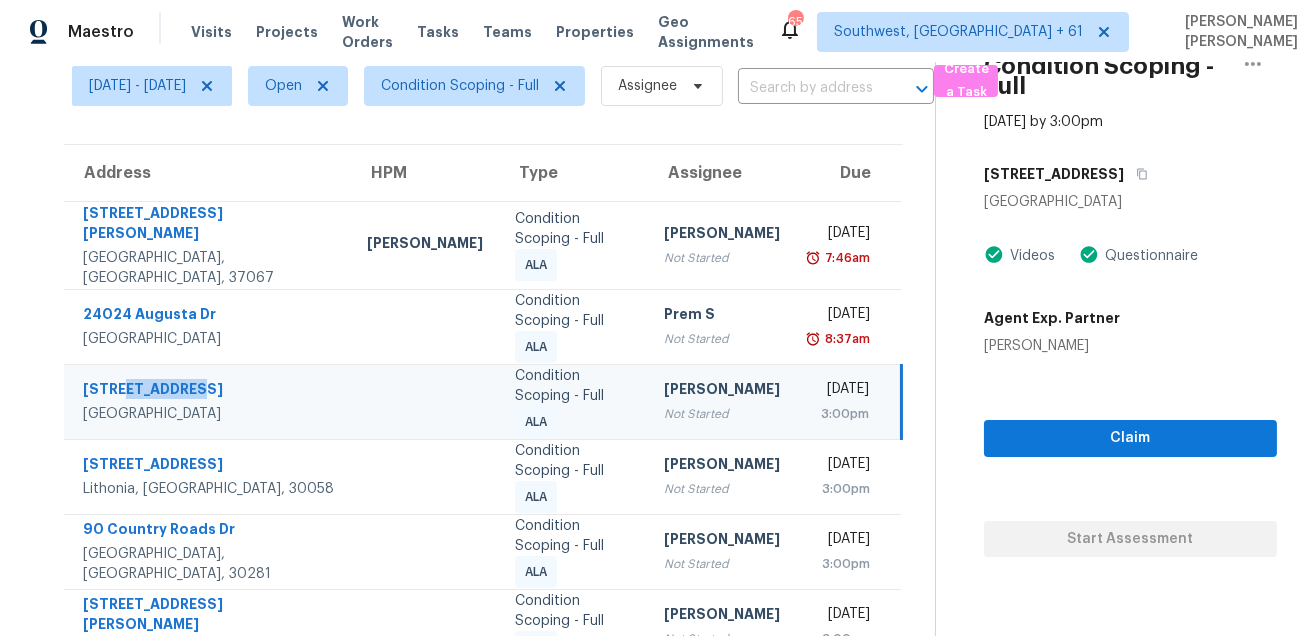 click on "4942 Creekside Ln" at bounding box center (209, 391) 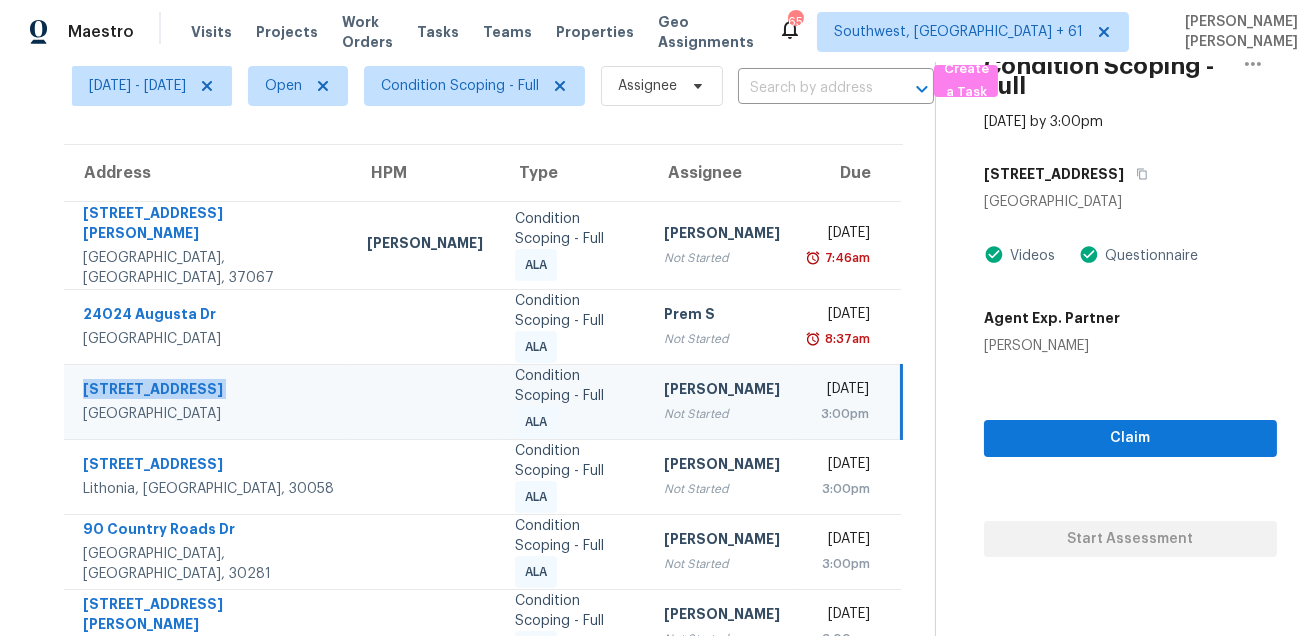 copy on "4942 Creekside Ln" 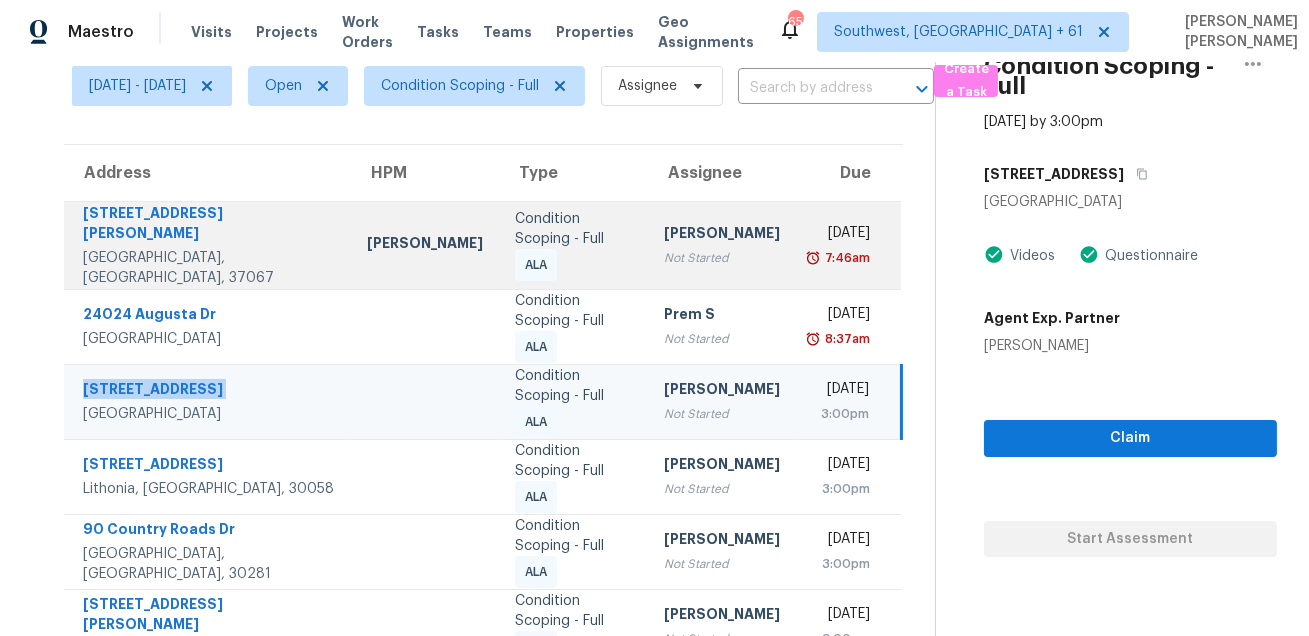 copy on "4942 Creekside Ln" 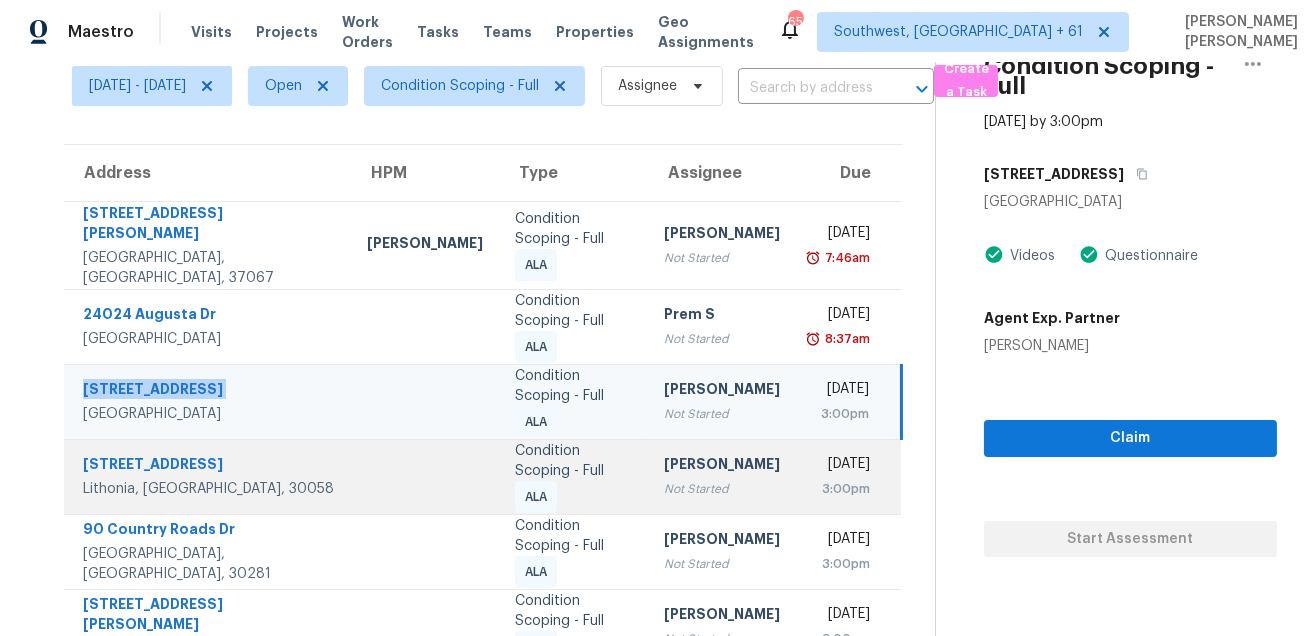 click on "7712 Rockbridge Rd   Lithonia, GA, 30058" at bounding box center (207, 476) 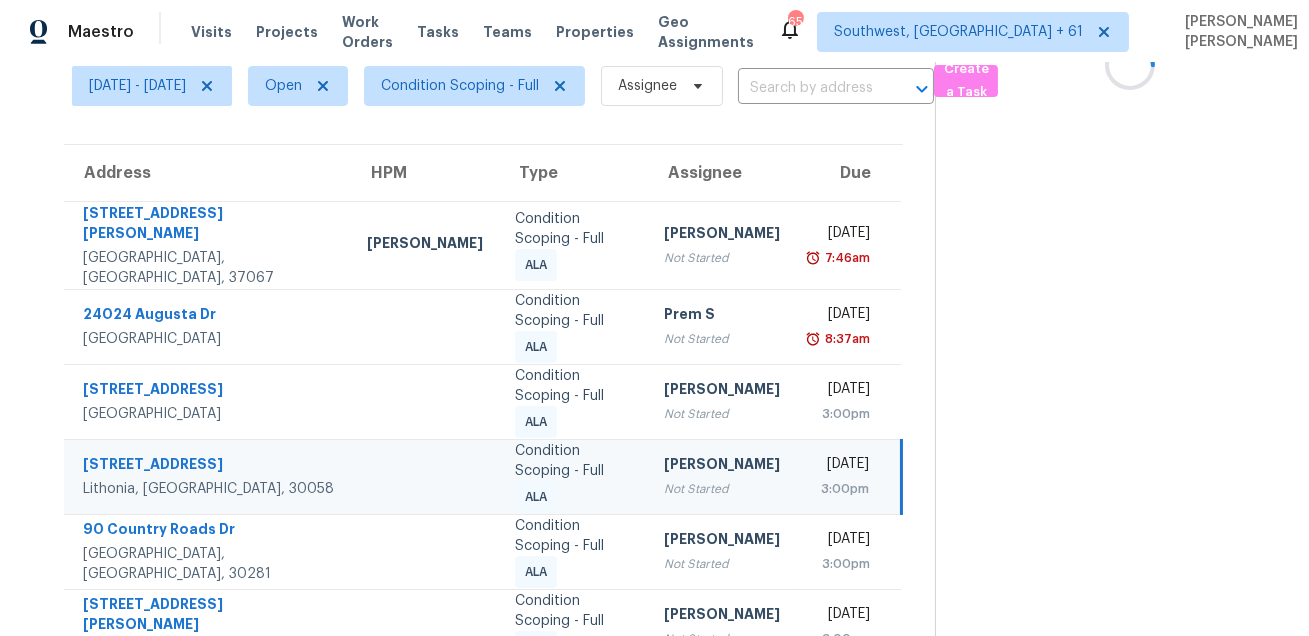 click on "7712 Rockbridge Rd   Lithonia, GA, 30058" at bounding box center (207, 476) 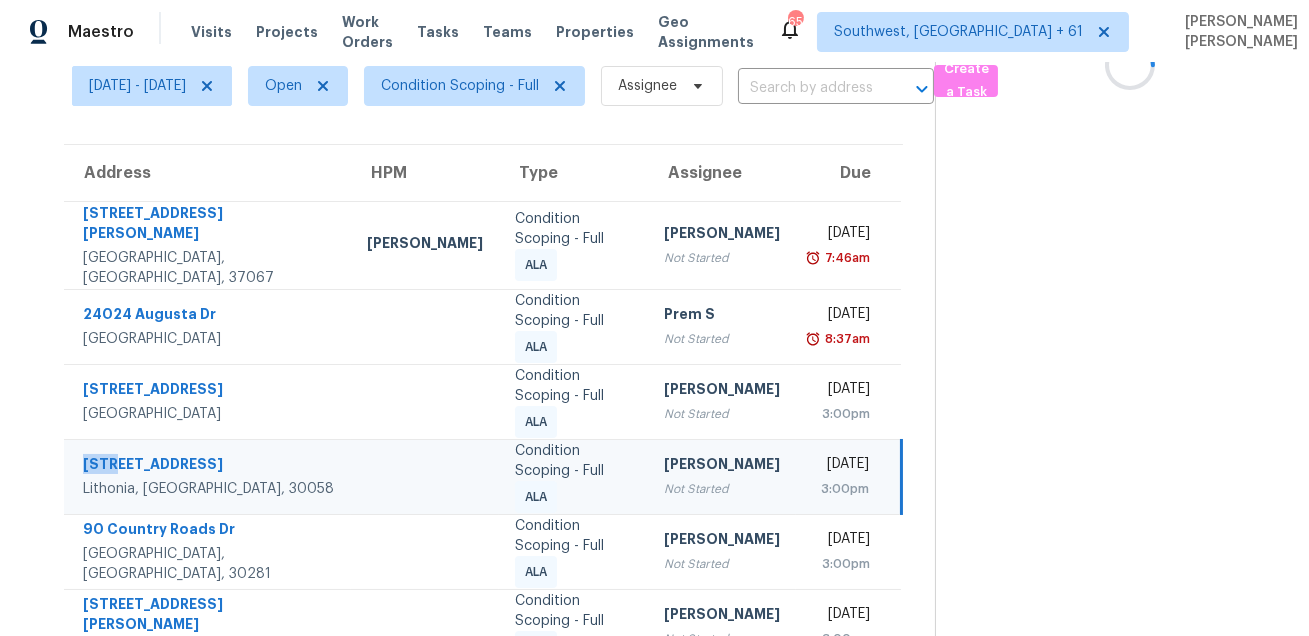 click on "7712 Rockbridge Rd   Lithonia, GA, 30058" at bounding box center (207, 476) 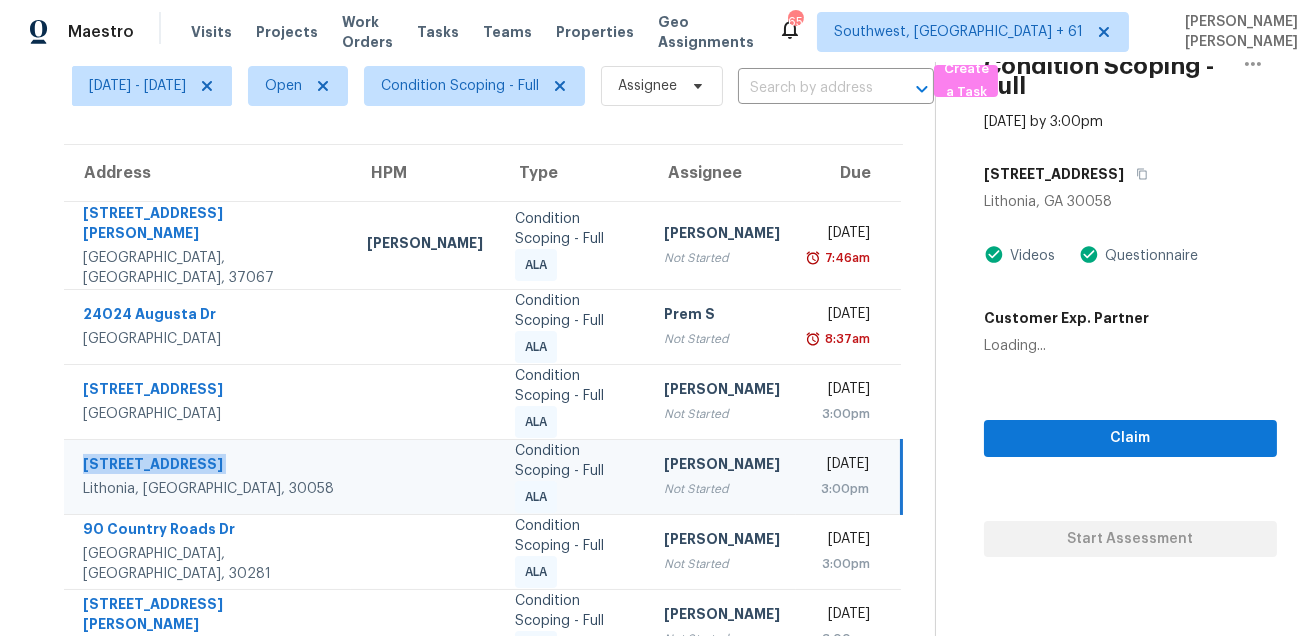 copy on "[STREET_ADDRESS]" 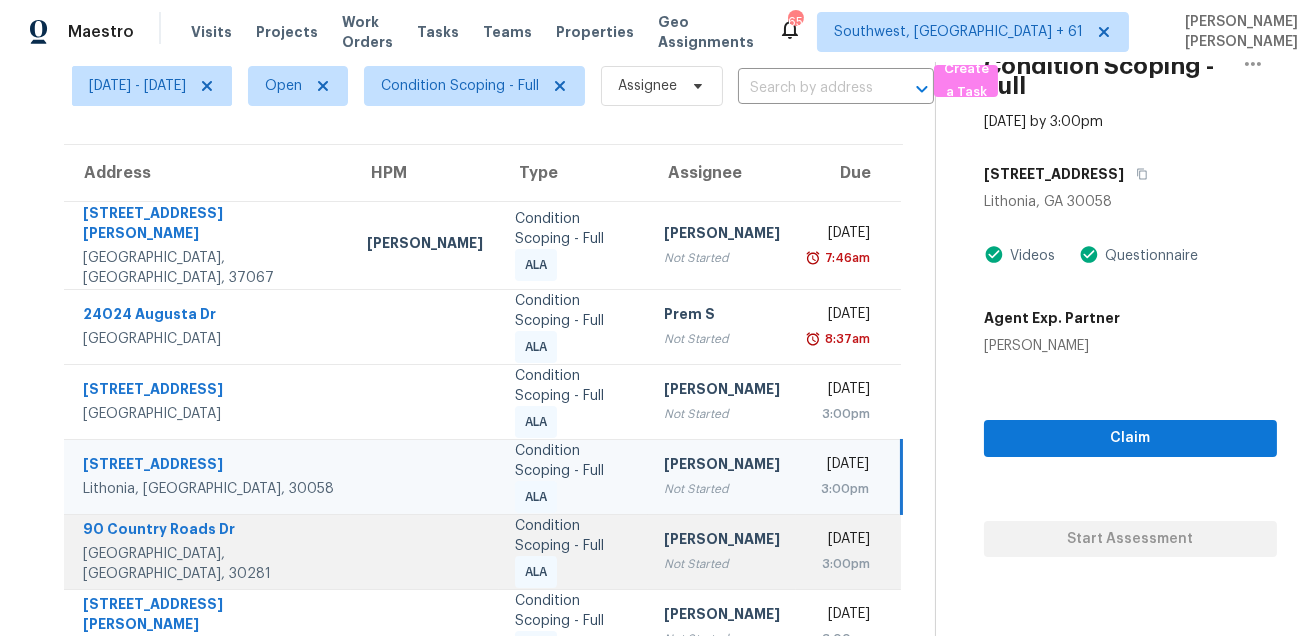 click on "90 Country Roads Dr   Stockbridge, GA, 30281" at bounding box center [207, 551] 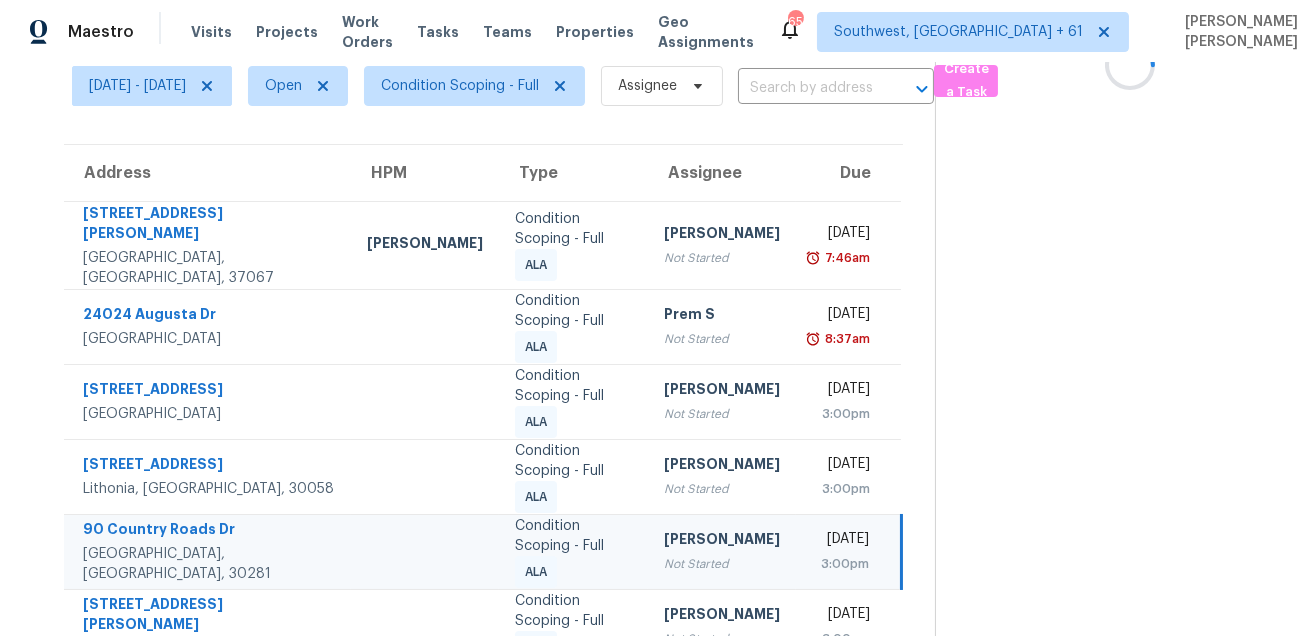 click on "90 Country Roads Dr   Stockbridge, GA, 30281" at bounding box center [207, 551] 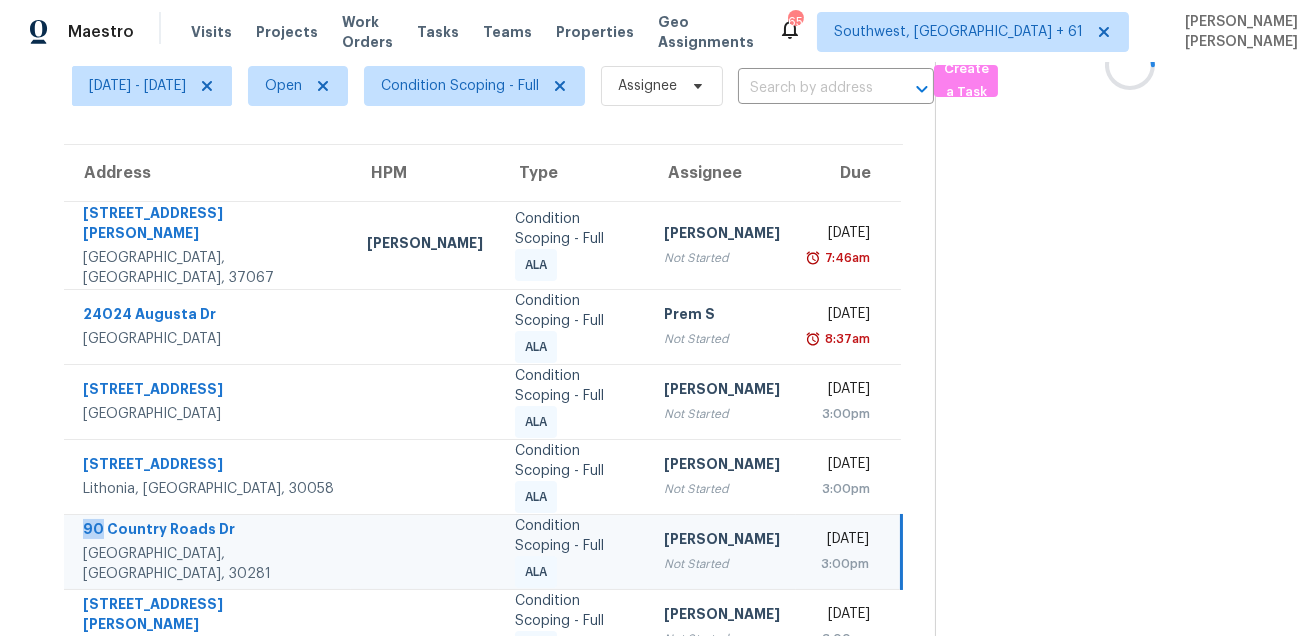 click on "90 Country Roads Dr   Stockbridge, GA, 30281" at bounding box center [207, 551] 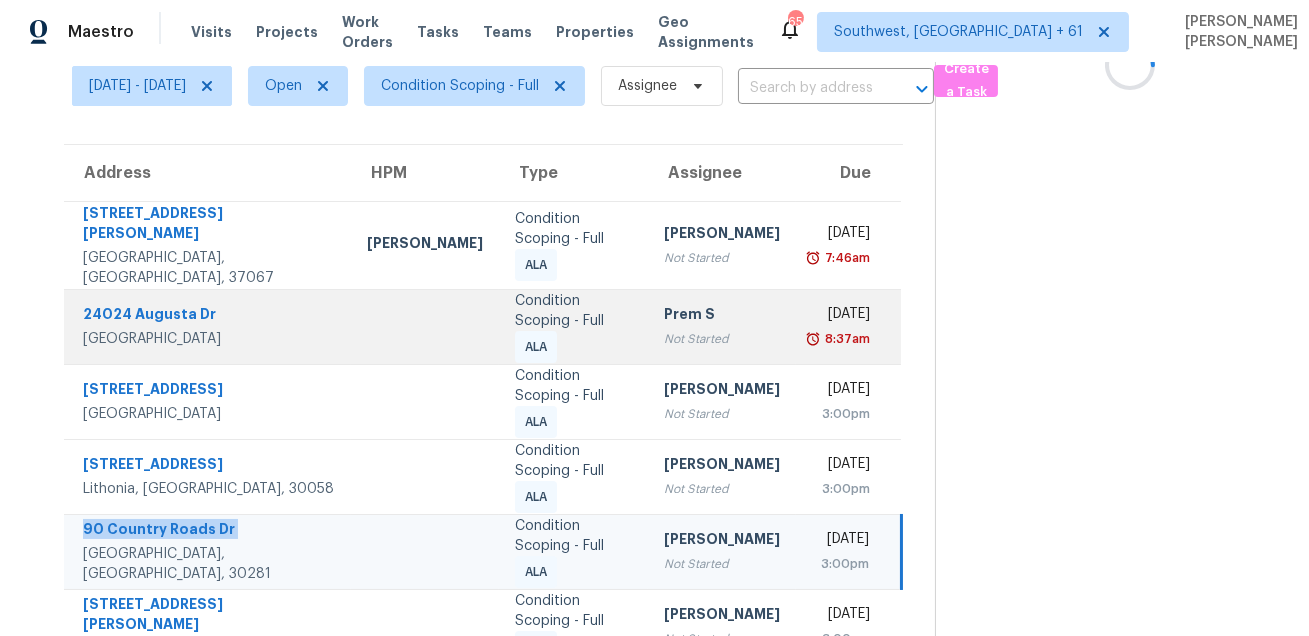 copy on "90 Country Roads Dr" 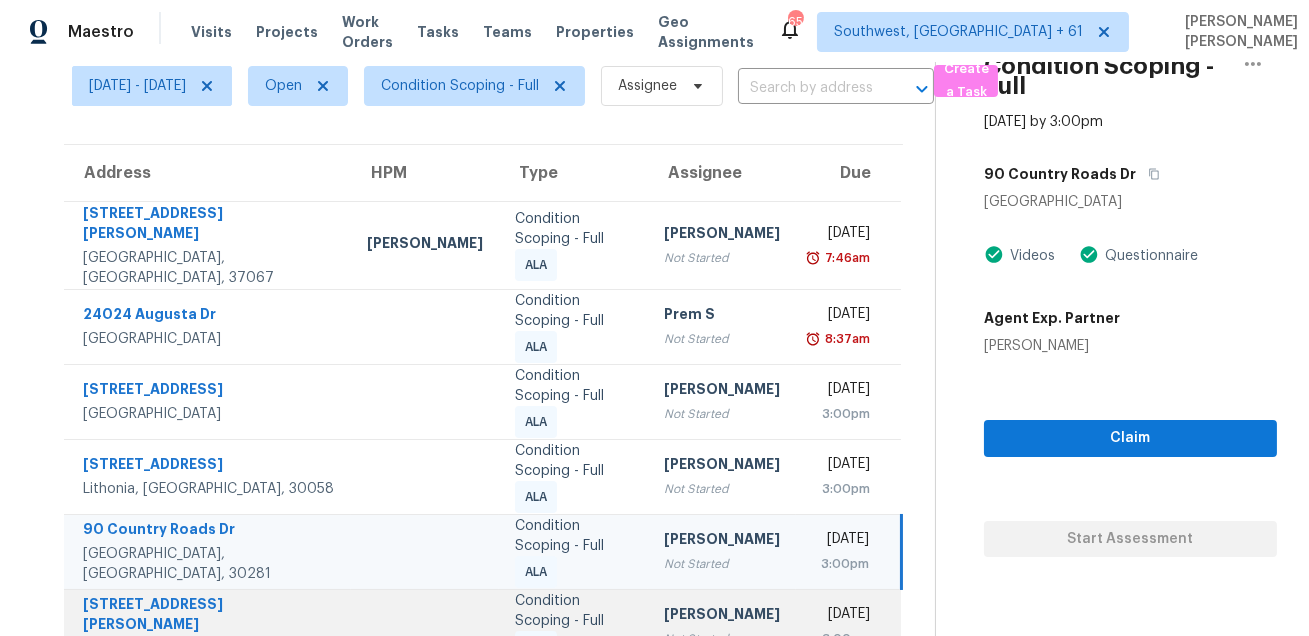 click on "4740 Arbor Meadows Dr   Cumming, GA, 30040" at bounding box center [207, 626] 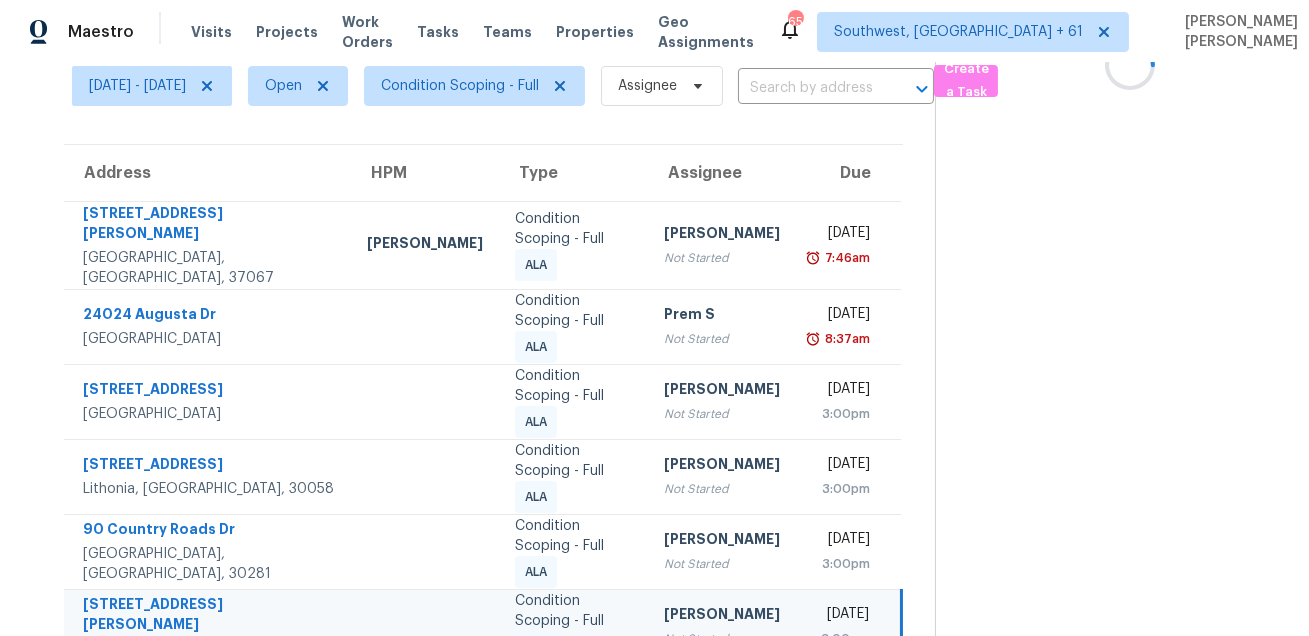 click on "4740 Arbor Meadows Dr   Cumming, GA, 30040" at bounding box center (207, 626) 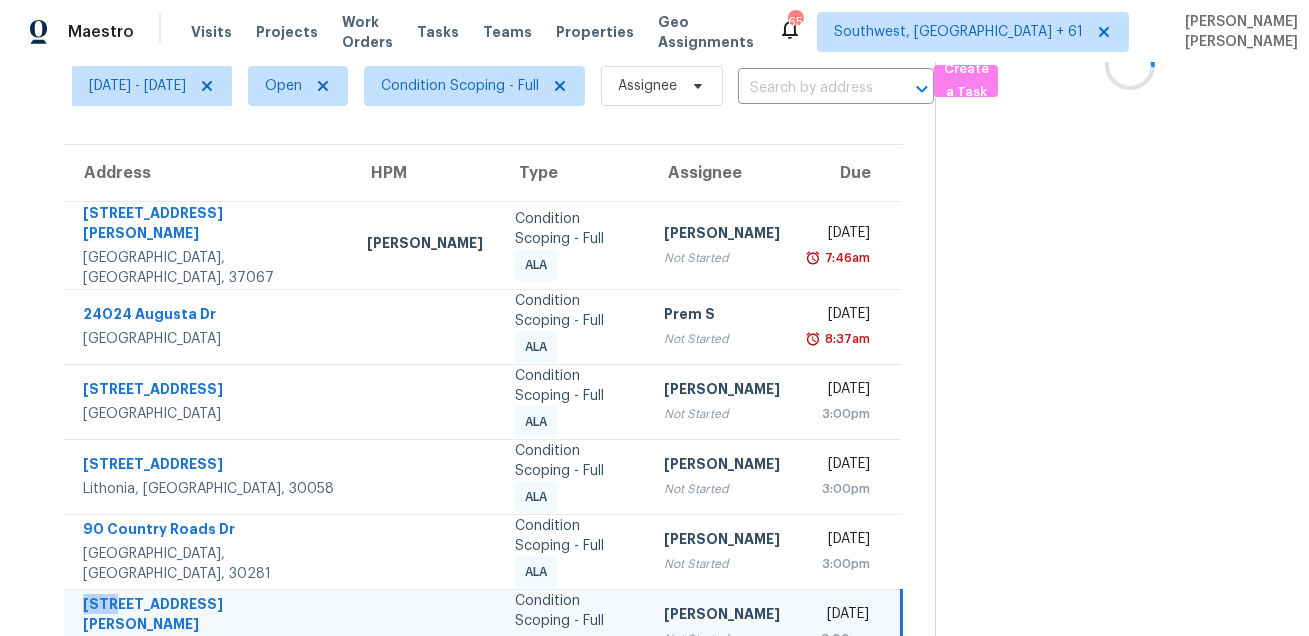 click on "4740 Arbor Meadows Dr   Cumming, GA, 30040" at bounding box center [207, 626] 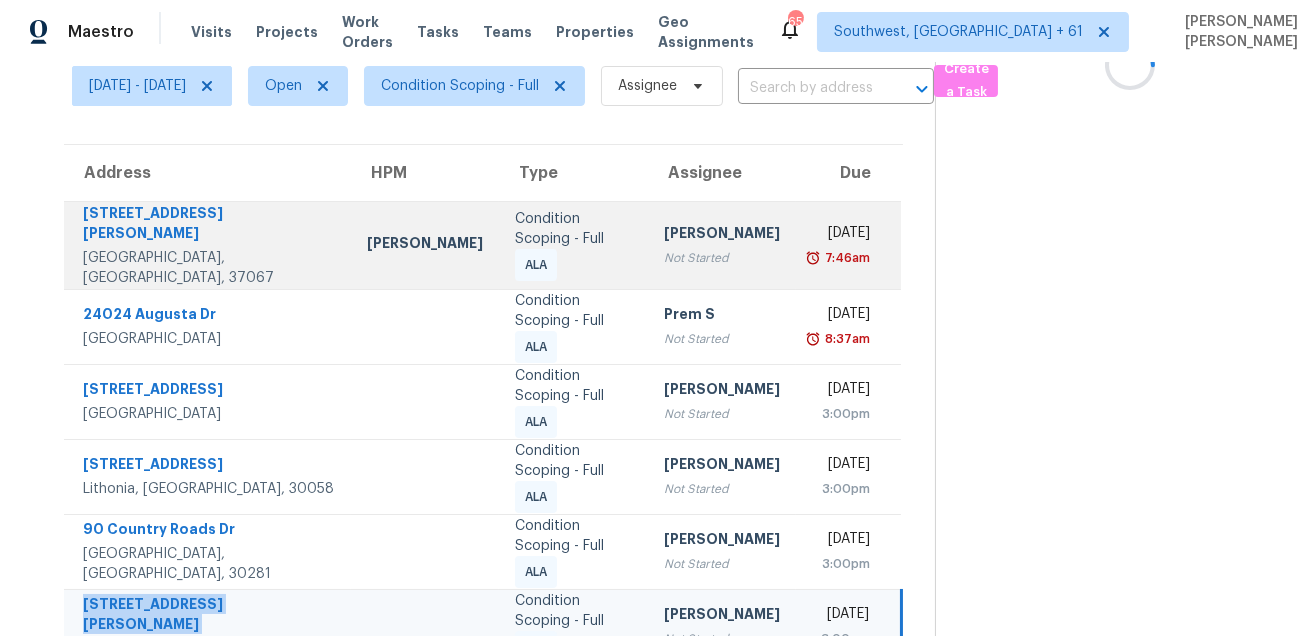 copy on "[STREET_ADDRESS][PERSON_NAME]" 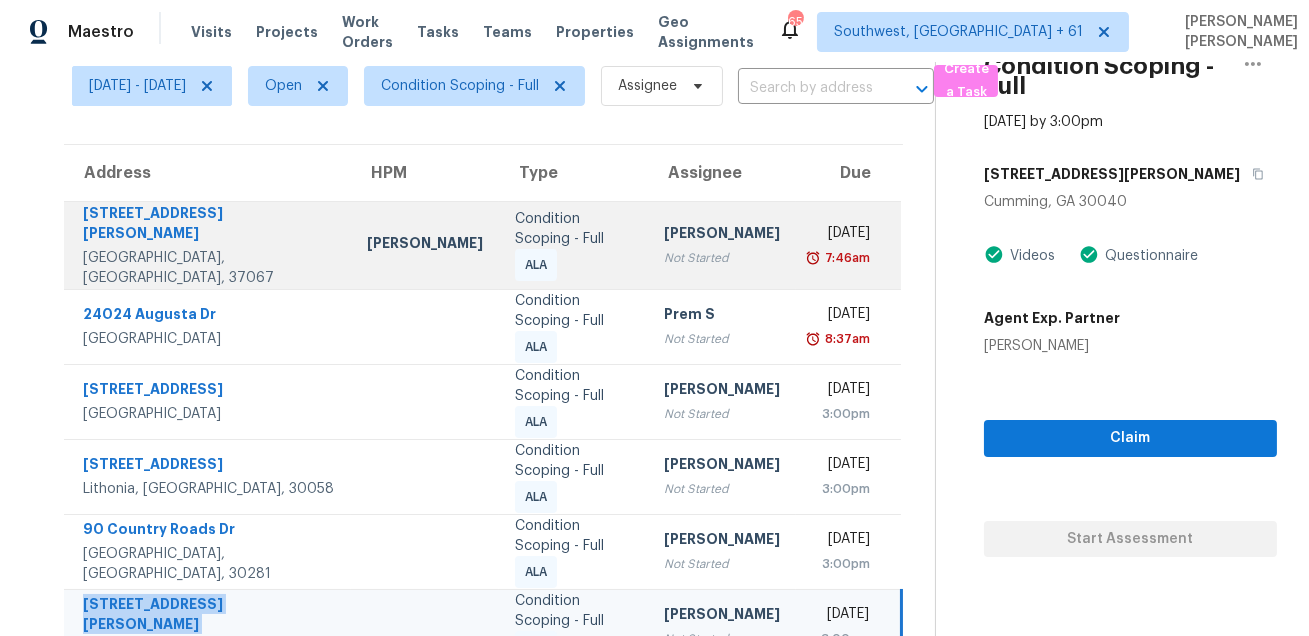 click on "100 Churchill Pl   Franklin, TN, 37067" at bounding box center (207, 245) 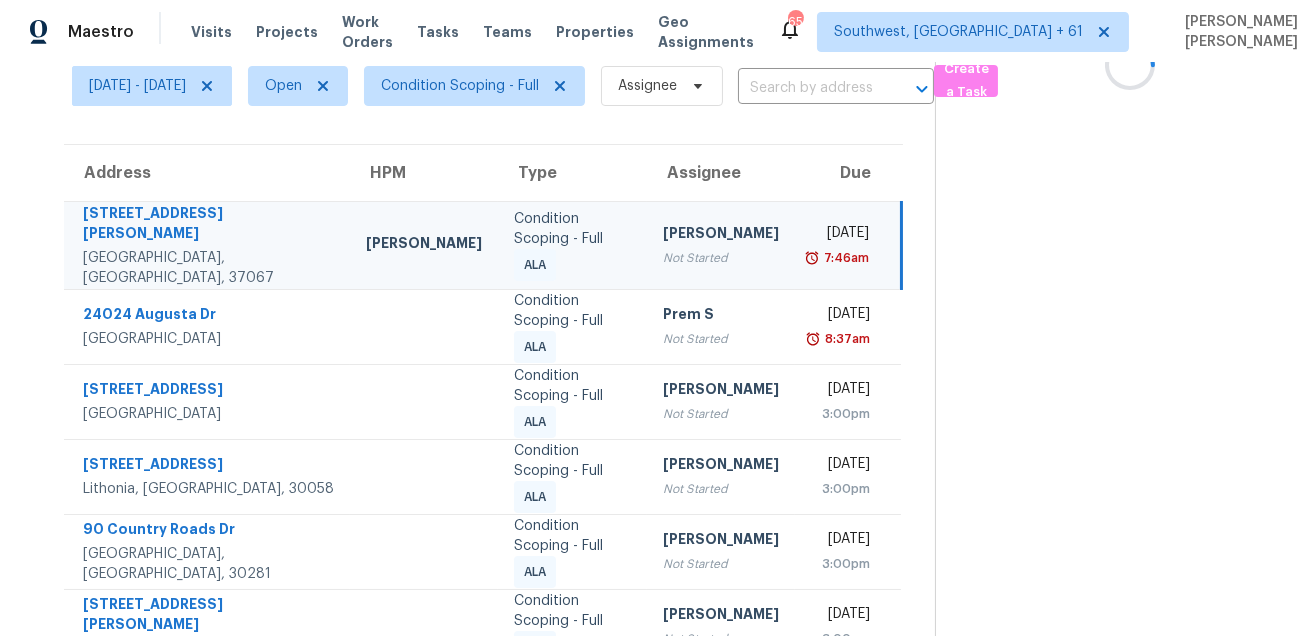 click on "100 Churchill Pl   Franklin, TN, 37067" at bounding box center [207, 245] 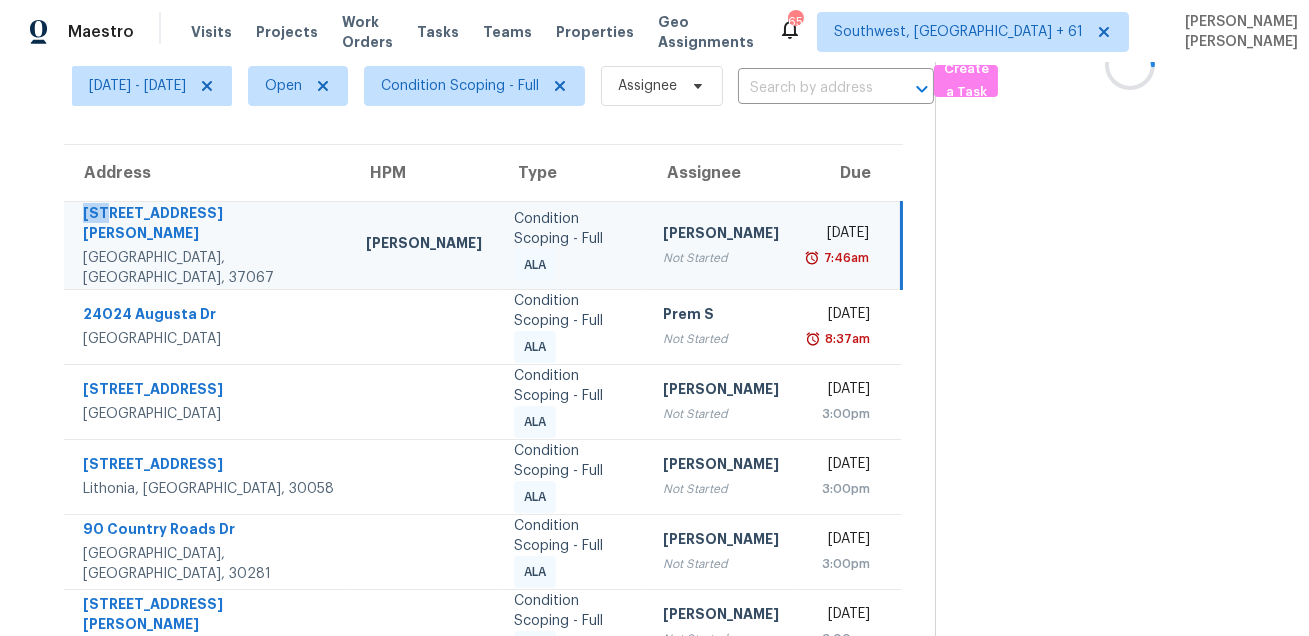 click on "100 Churchill Pl   Franklin, TN, 37067" at bounding box center (207, 245) 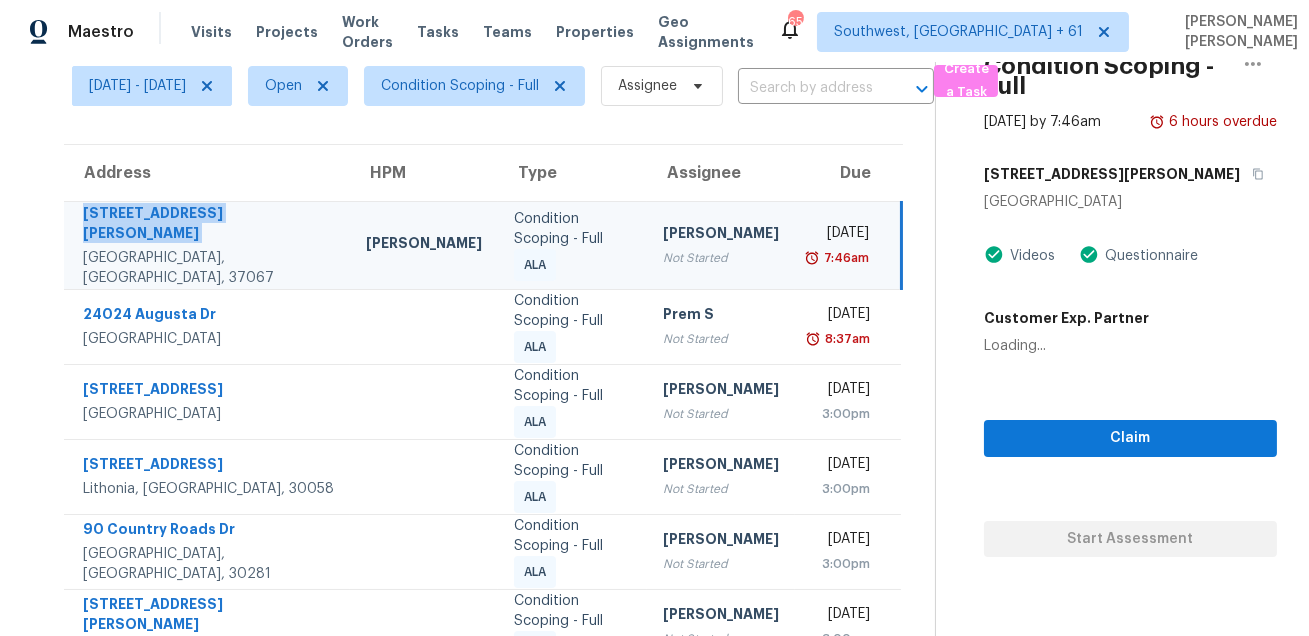 copy on "[STREET_ADDRESS][PERSON_NAME]" 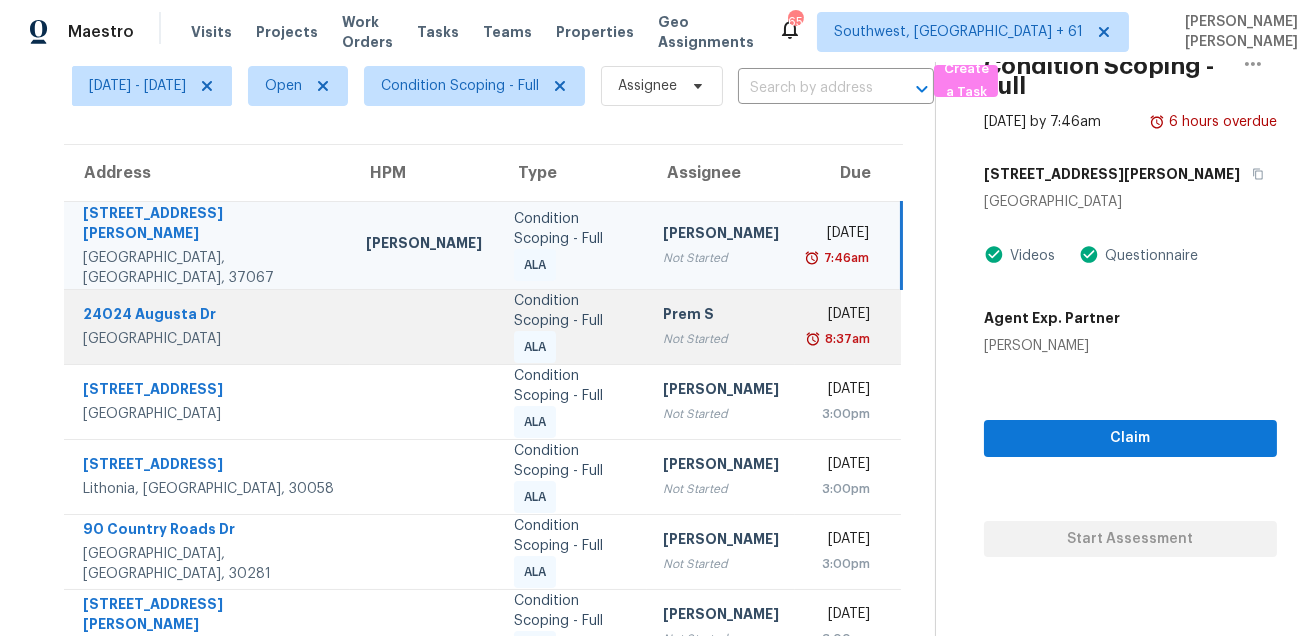 click on "24024 Augusta Dr" at bounding box center (208, 316) 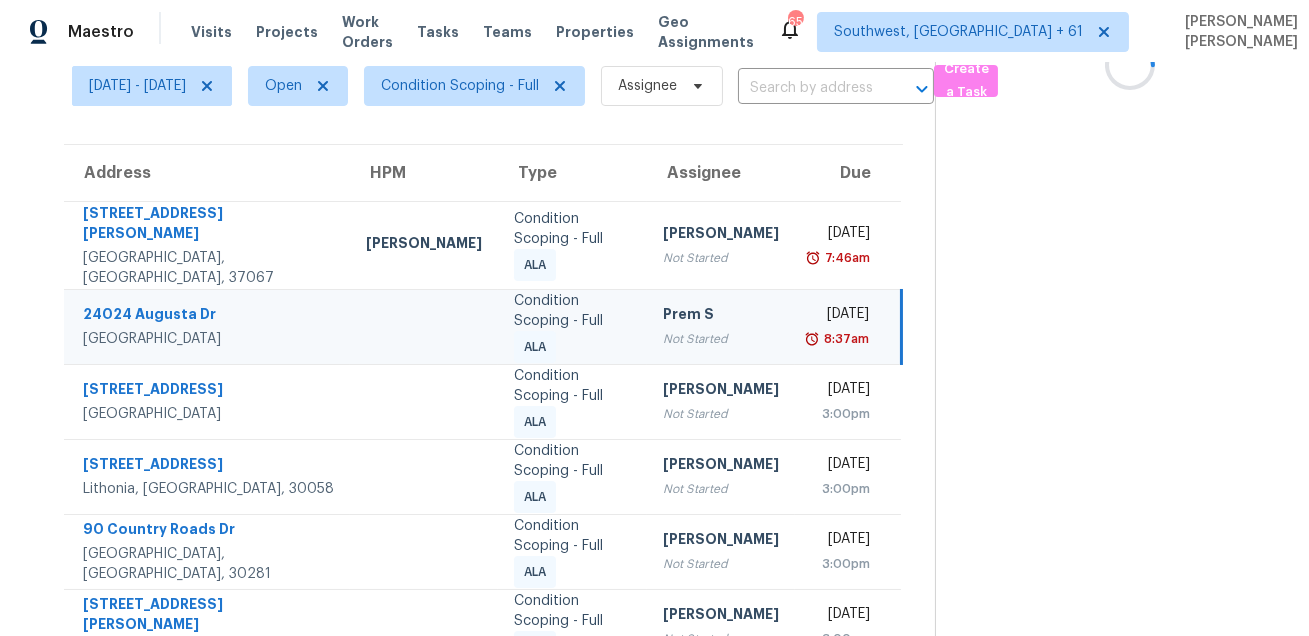 click on "24024 Augusta Dr" at bounding box center (208, 316) 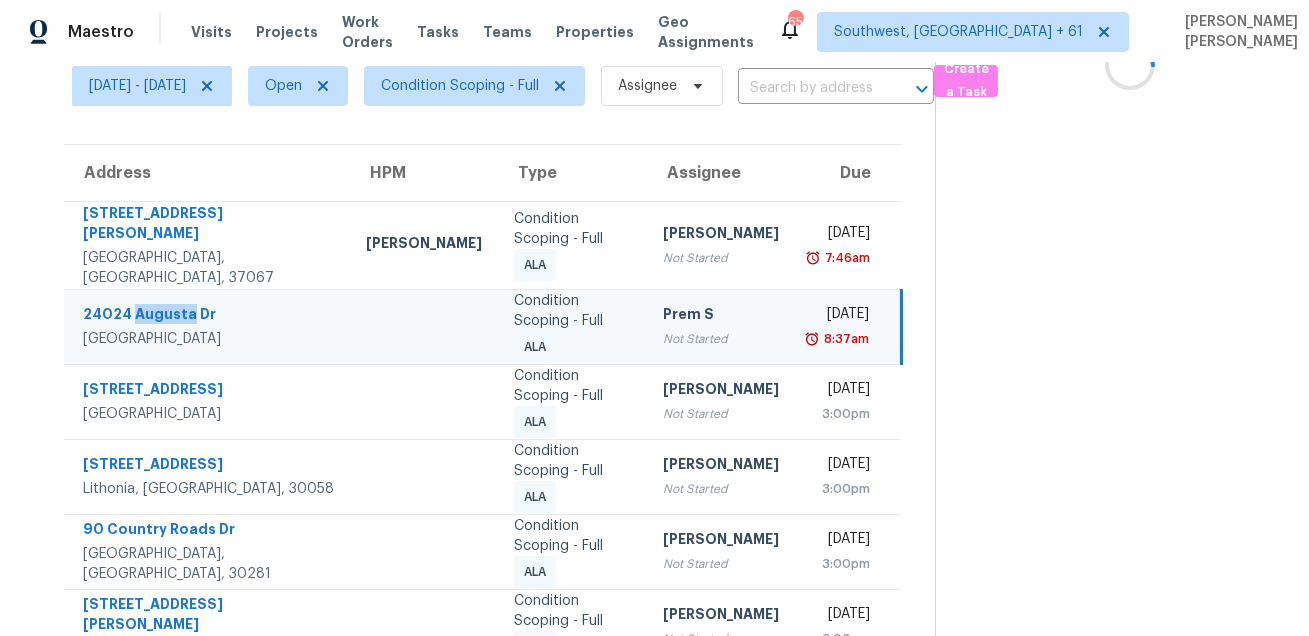 copy on "Augusta" 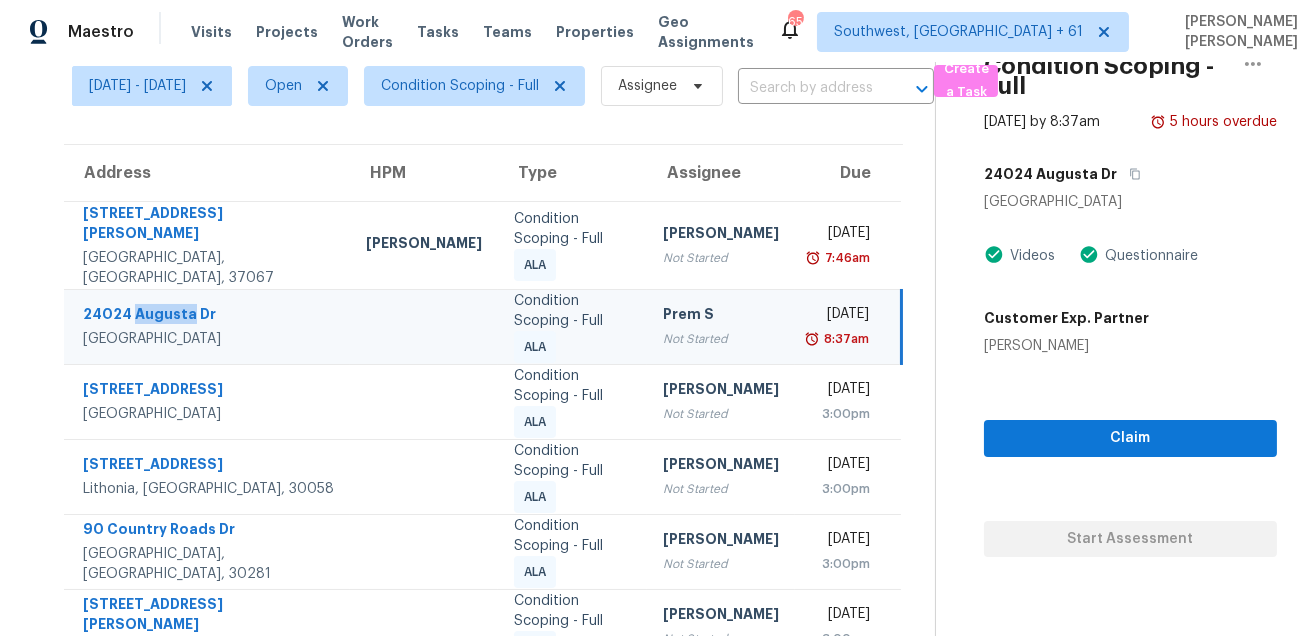 click on "24024 Augusta Dr" at bounding box center [208, 316] 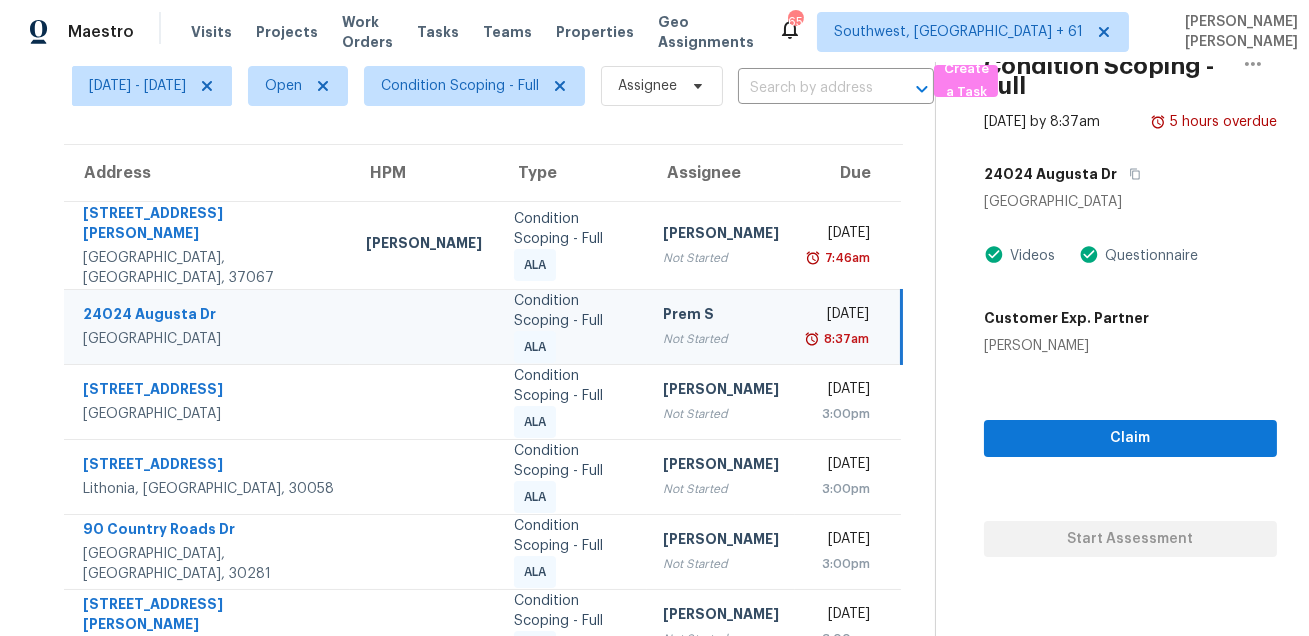 click on "24024 Augusta Dr" at bounding box center [208, 316] 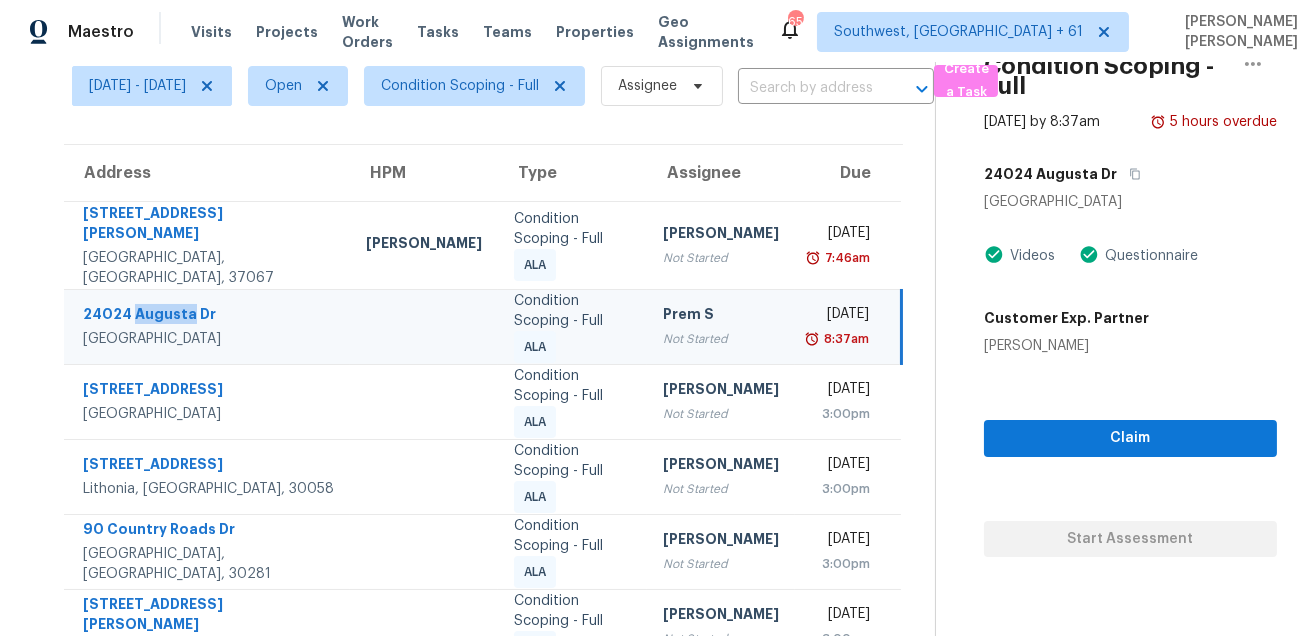 click on "24024 Augusta Dr" at bounding box center [208, 316] 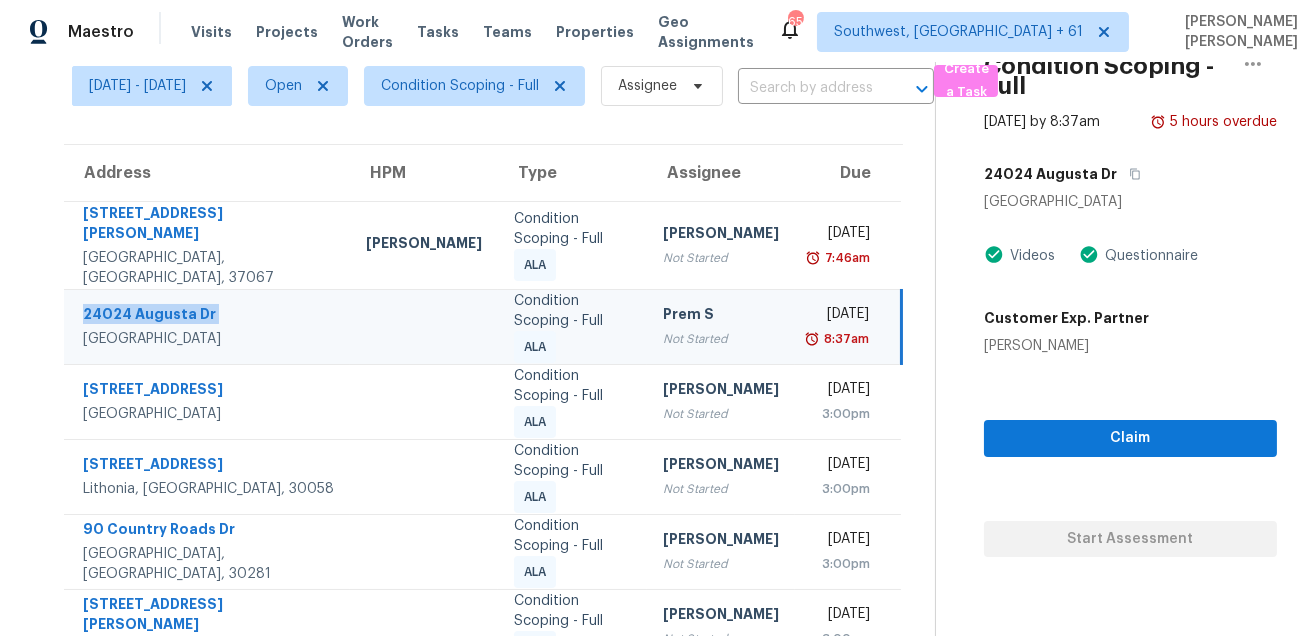 click on "Condition Scoping - Full ALA" at bounding box center [572, 327] 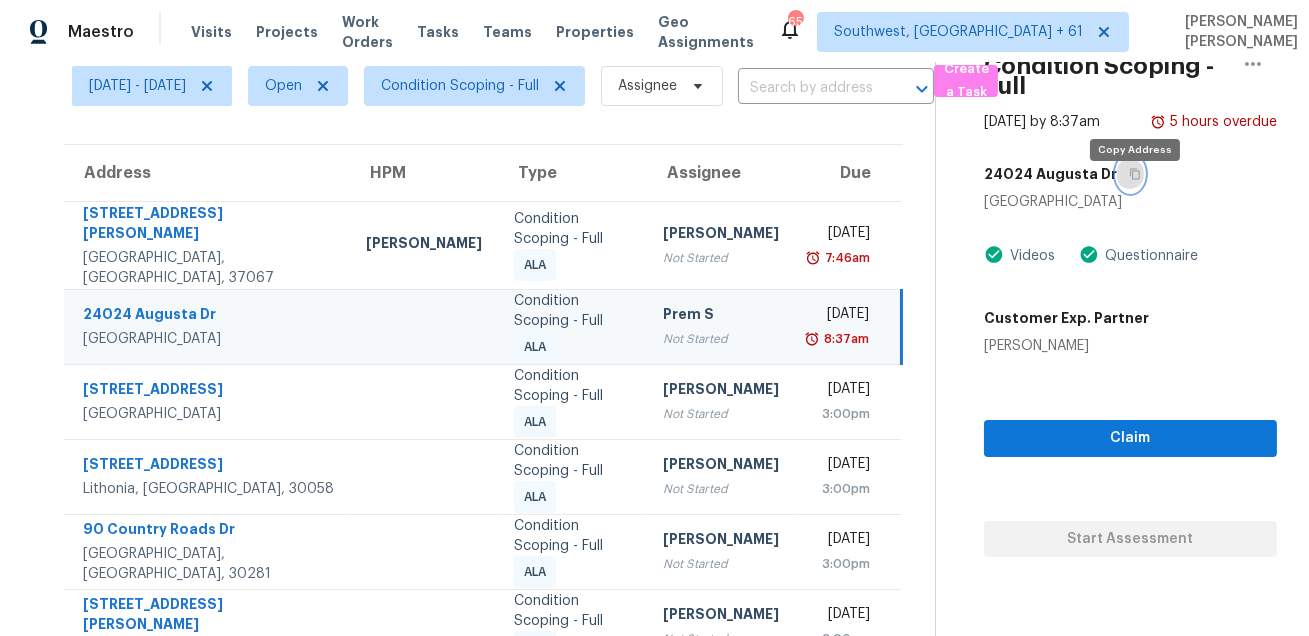 click 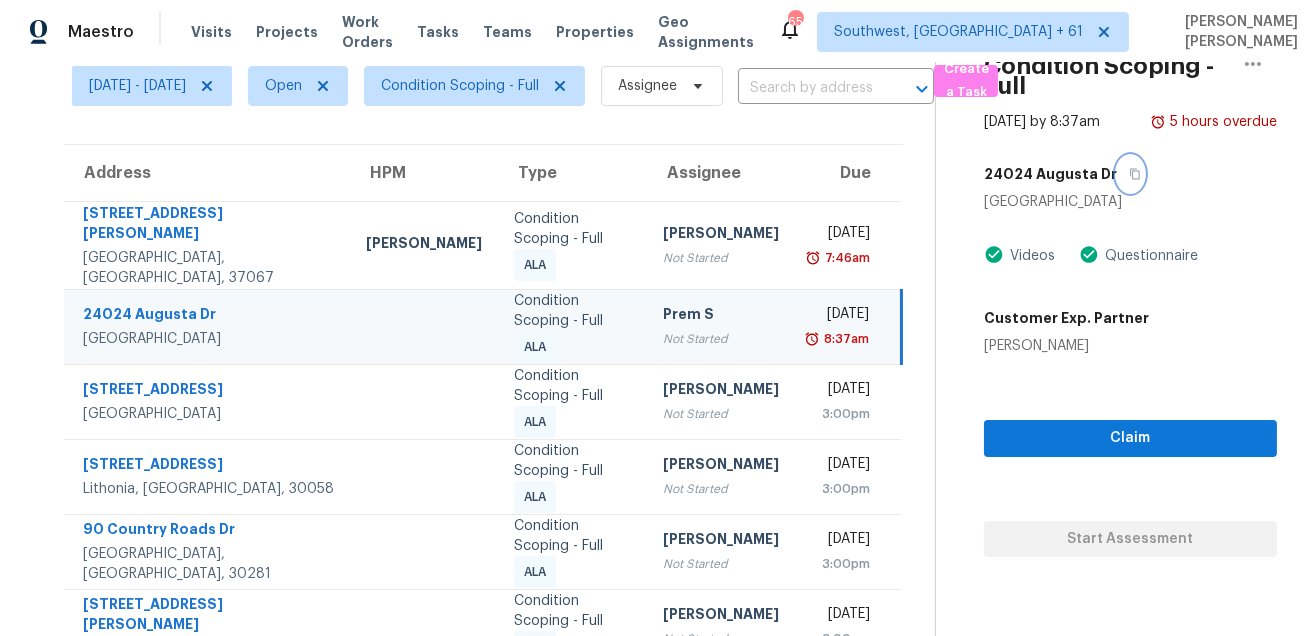 scroll, scrollTop: 0, scrollLeft: 0, axis: both 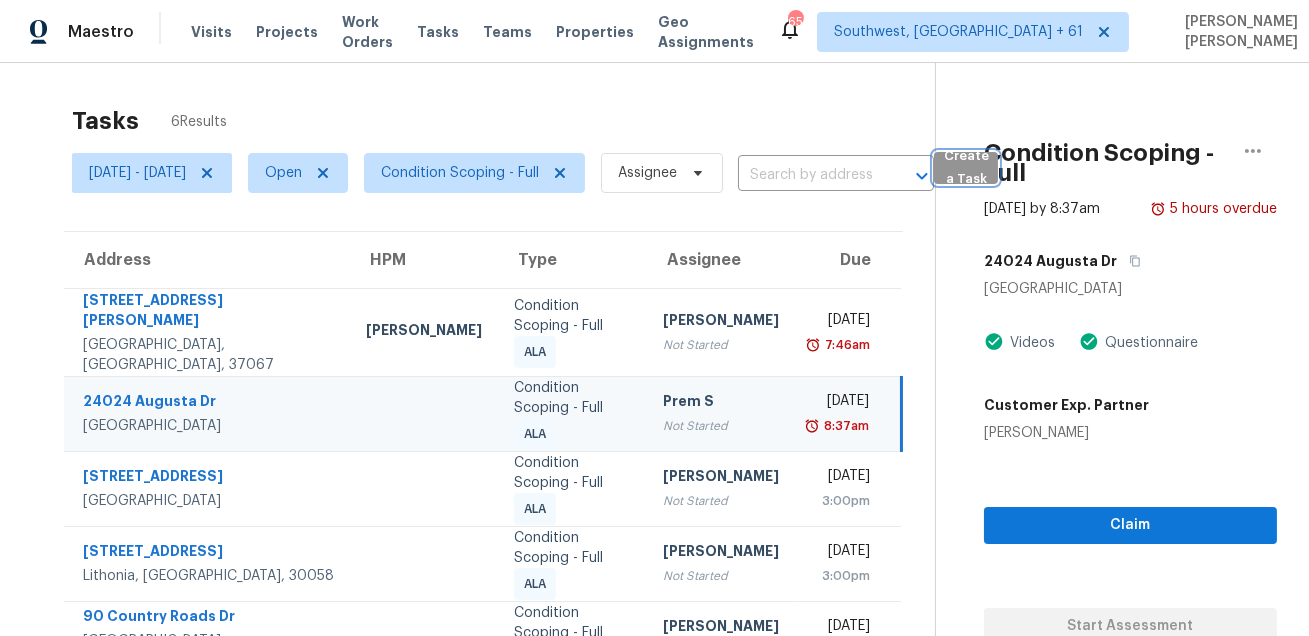 click on "Create a Task" at bounding box center (966, 168) 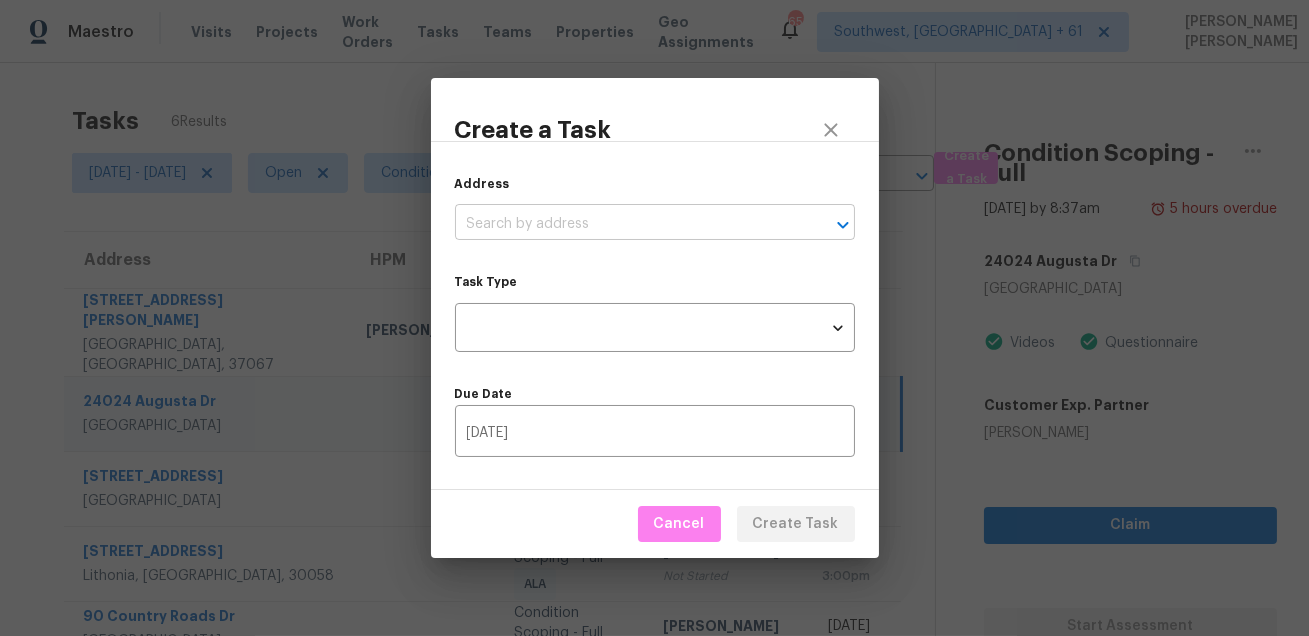 click at bounding box center [627, 224] 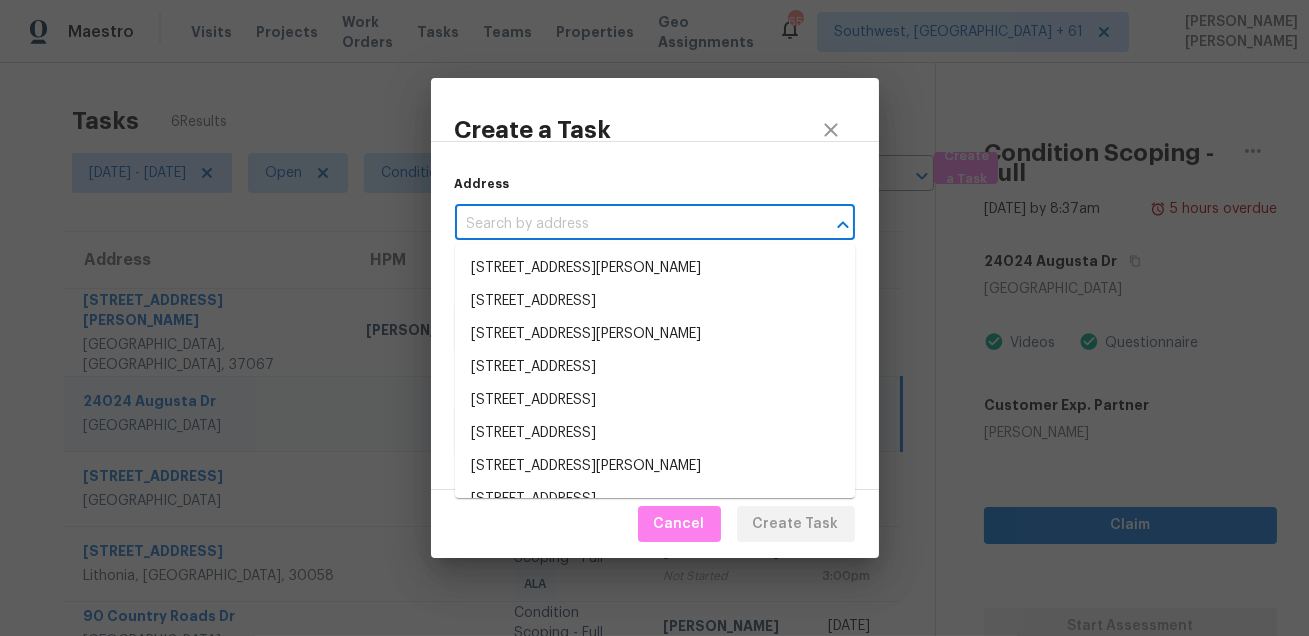 paste on "24024 Augusta Dr, Corona, CA 92883" 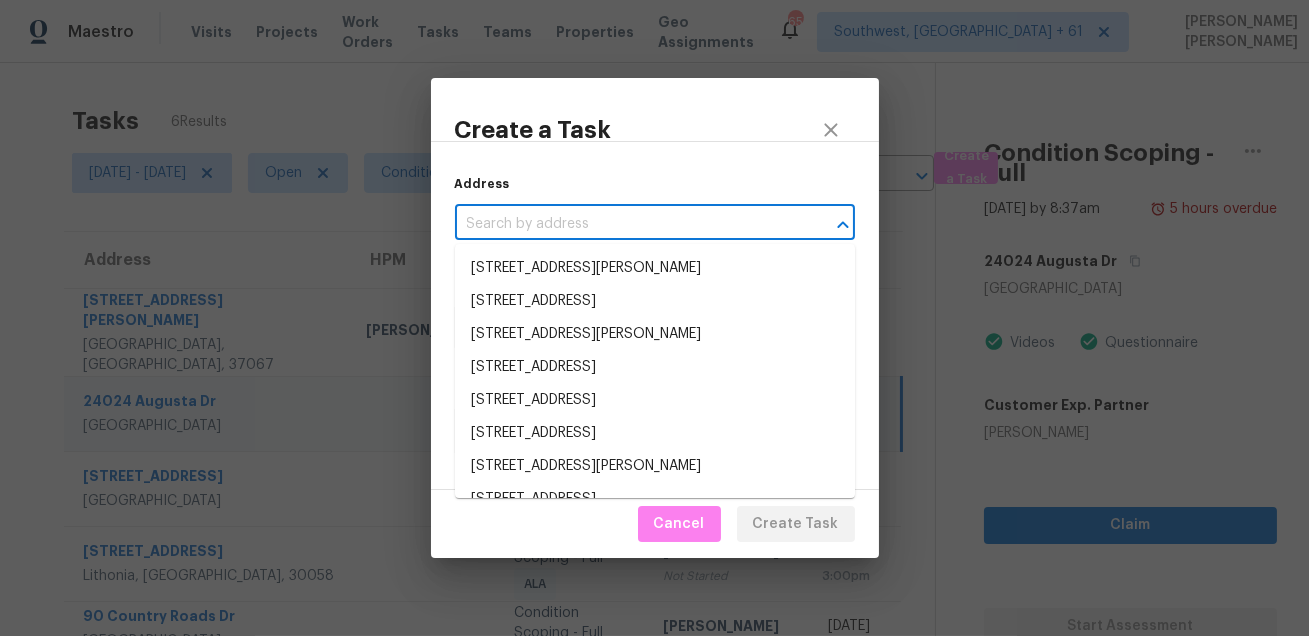 type on "24024 Augusta Dr, Corona, CA 92883" 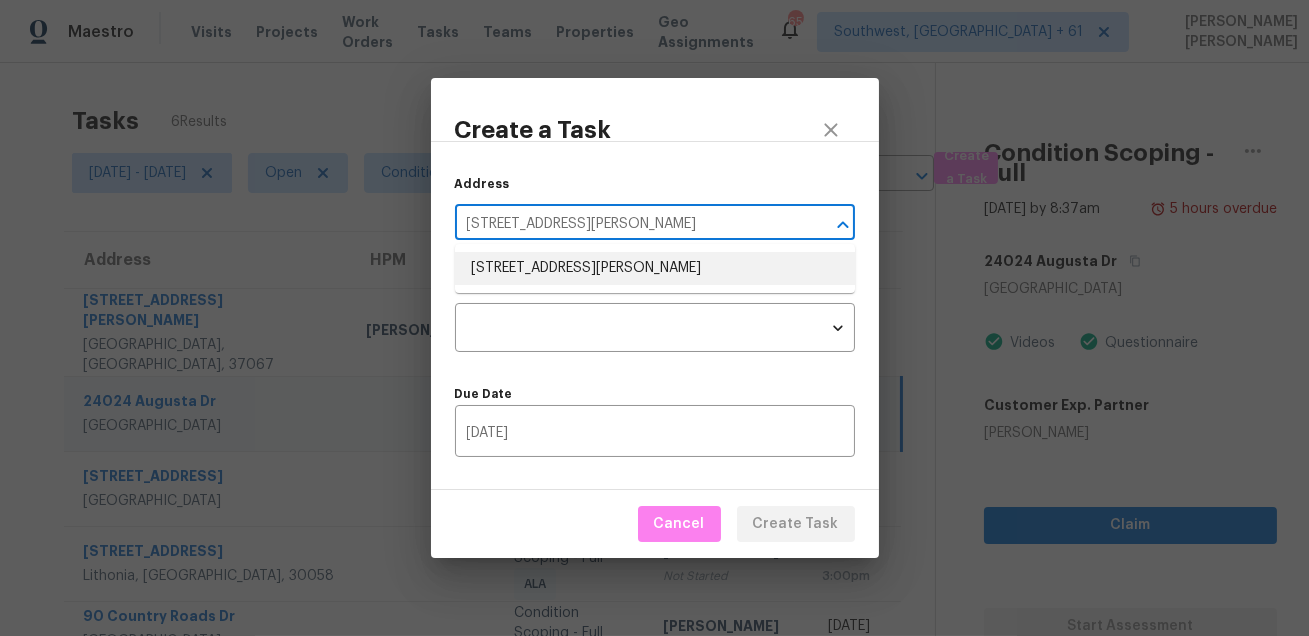 click on "24024 Augusta Dr, Corona, CA 92883" at bounding box center [655, 268] 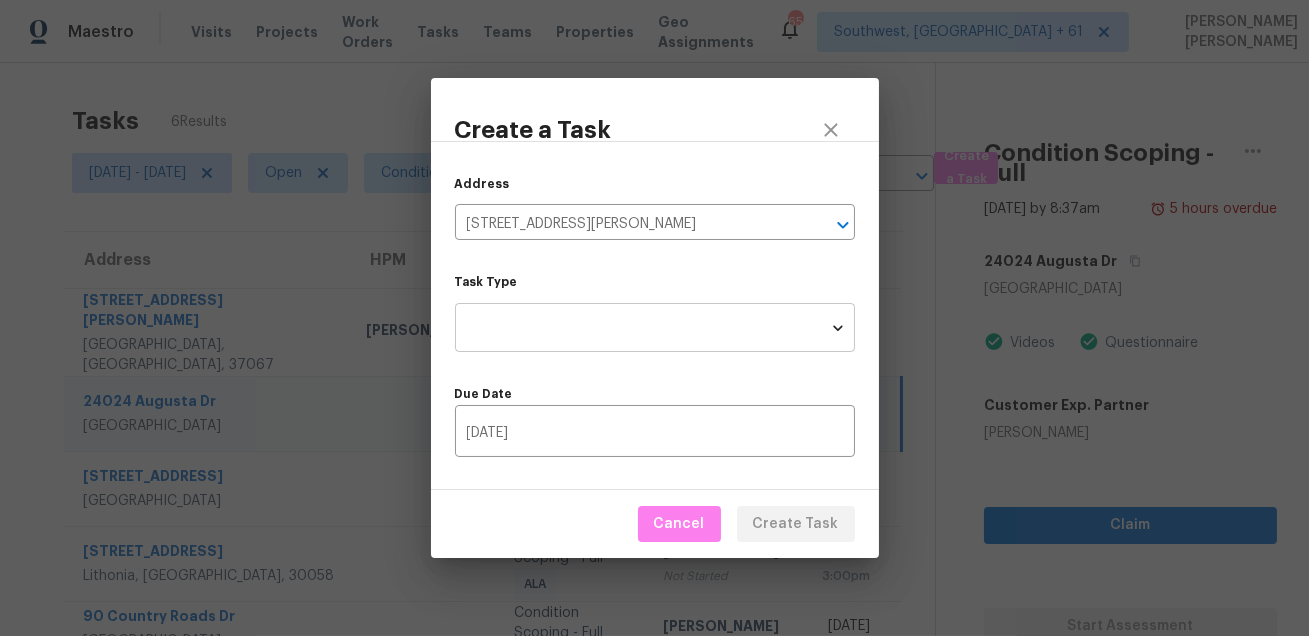 click on "Maestro Visits Projects Work Orders Tasks Teams Properties Geo Assignments 653 Southwest, FL + 61 Mohammed Moshin Ali Tasks 6  Results Thu, Jul 10 - Thu, Jul 10 Open Condition Scoping - Full Assignee ​ Create a Task Address HPM Type Assignee Due 100 Churchill Pl   Franklin, TN, 37067 Lauren Bittler Condition Scoping - Full ALA Salma Ansari Not Started Thu, Jul 10th 2025 7:46am 24024 Augusta Dr   Corona, CA, 92883 Condition Scoping - Full ALA Prem S Not Started Thu, Jul 10th 2025 8:37am 4942 Creekside Ln   Powder Springs, GA, 30127 Condition Scoping - Full ALA Rajesh M Not Started Thu, Jul 10th 2025 3:00pm 7712 Rockbridge Rd   Lithonia, GA, 30058 Condition Scoping - Full ALA Vigneshwaran B Not Started Thu, Jul 10th 2025 3:00pm 90 Country Roads Dr   Stockbridge, GA, 30281 Condition Scoping - Full ALA Rajesh M Not Started Thu, Jul 10th 2025 3:00pm 4740 Arbor Meadows Dr   Cumming, GA, 30040 Condition Scoping - Full ALA Vigneshwaran B Not Started Thu, Jul 10th 2025 3:00pm Condition Scoping - Full 5 hours overdue" at bounding box center (654, 318) 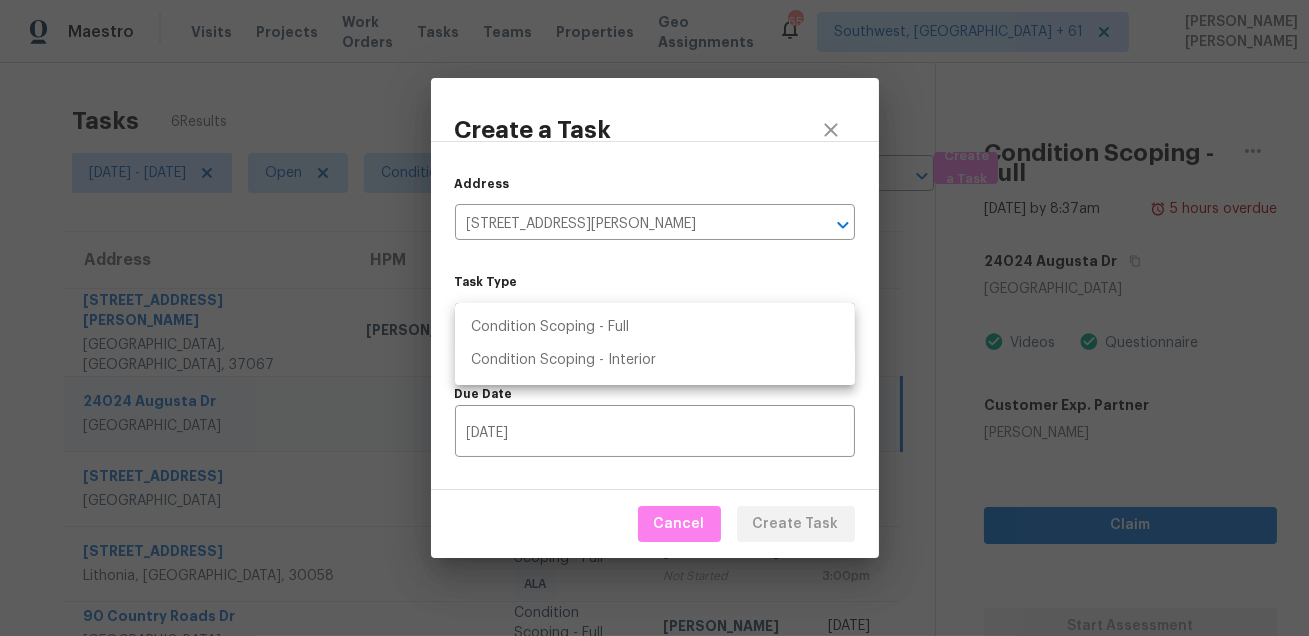 click on "Condition Scoping - Full" at bounding box center (655, 327) 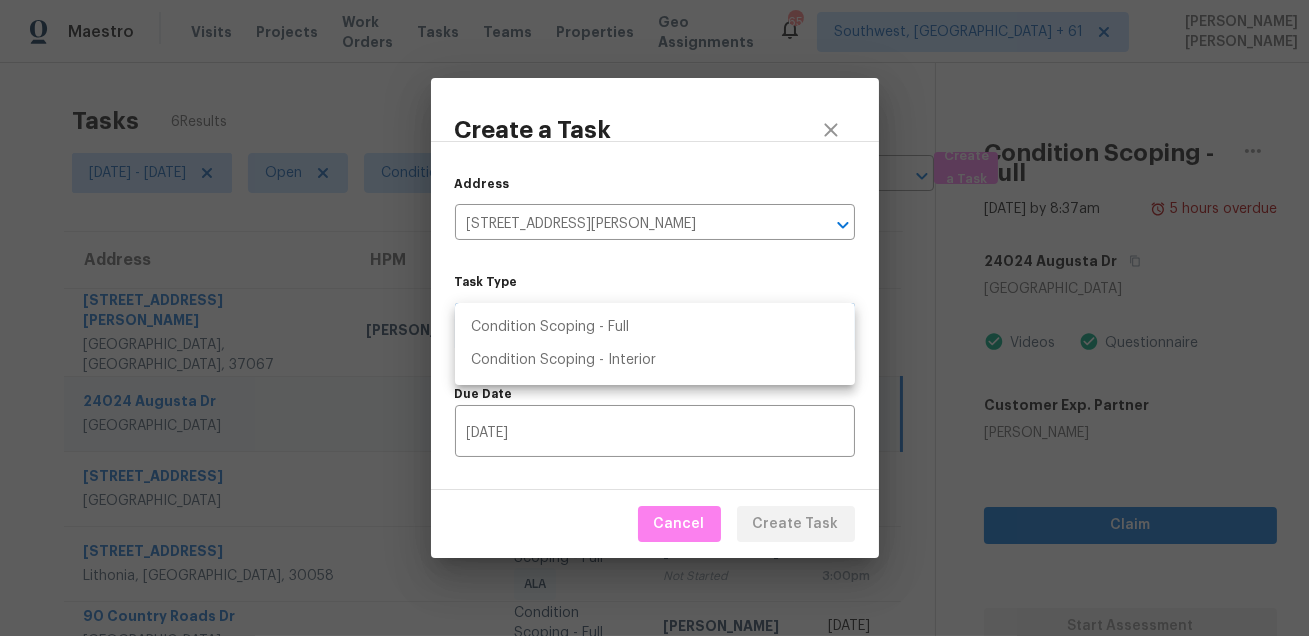 type on "virtual_full_assessment" 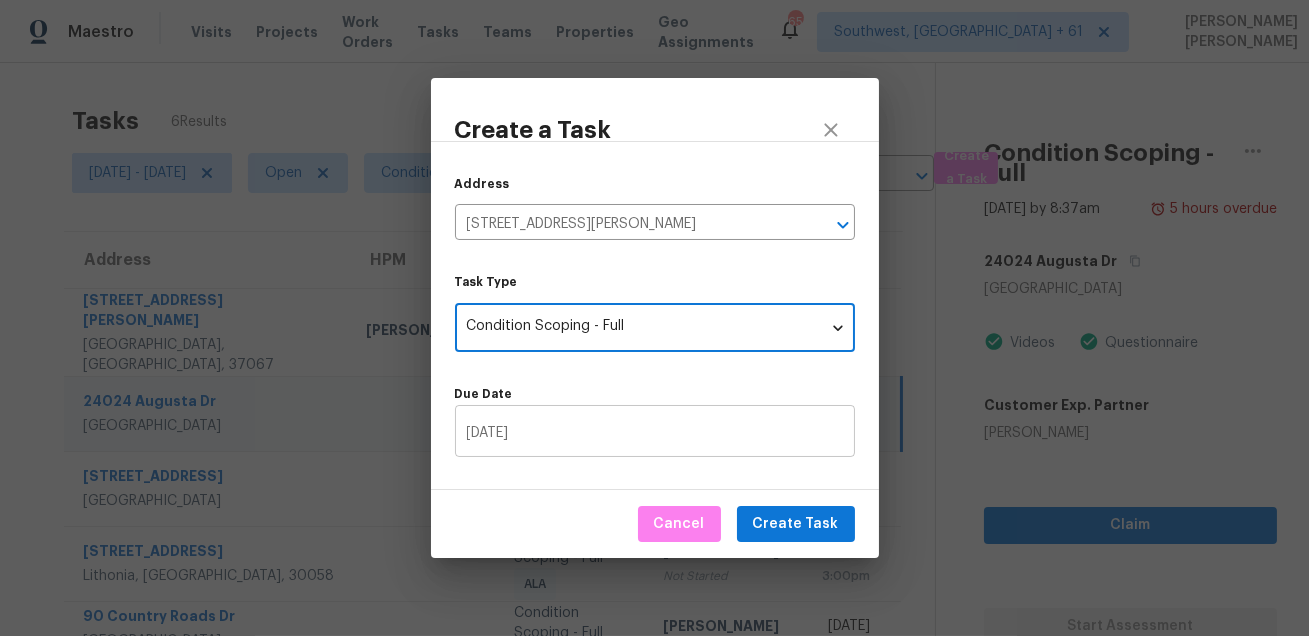 click on "[DATE]" at bounding box center [655, 433] 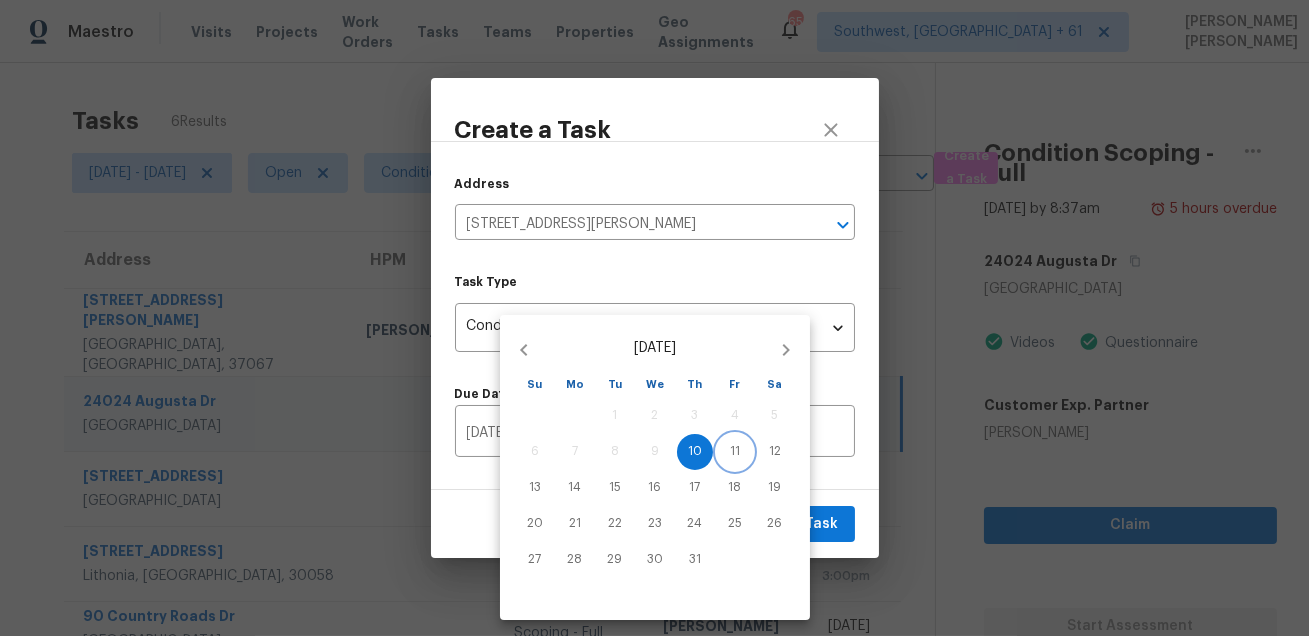 click on "11" at bounding box center (735, 451) 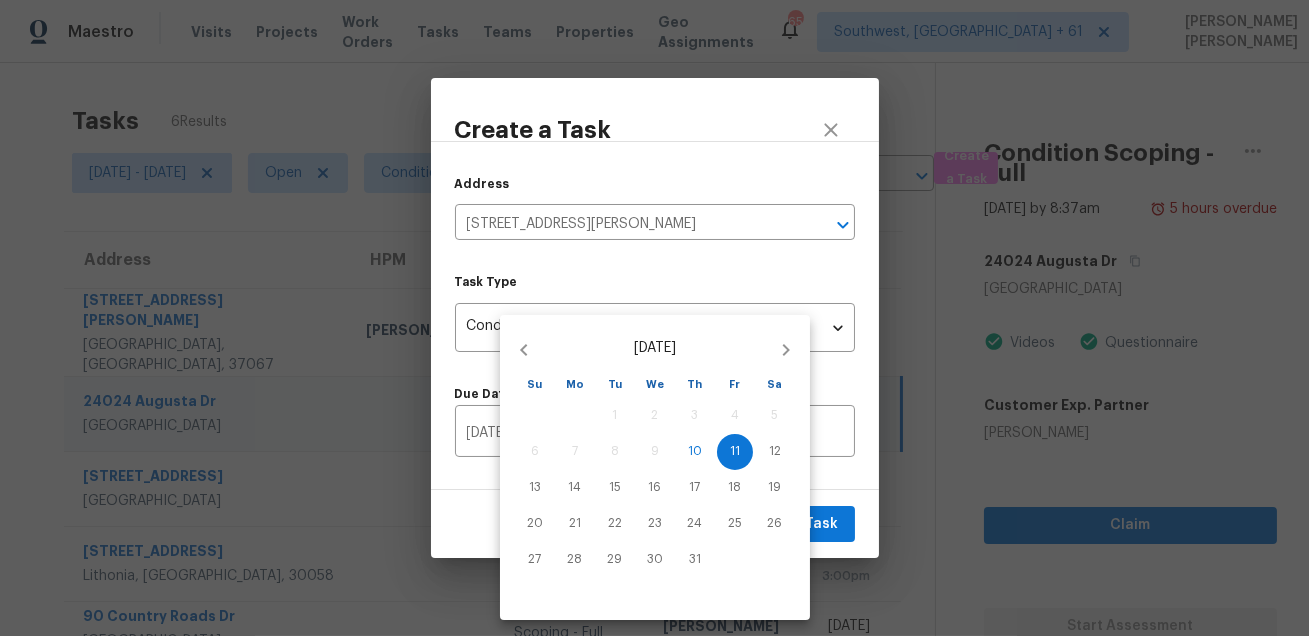 click at bounding box center [654, 318] 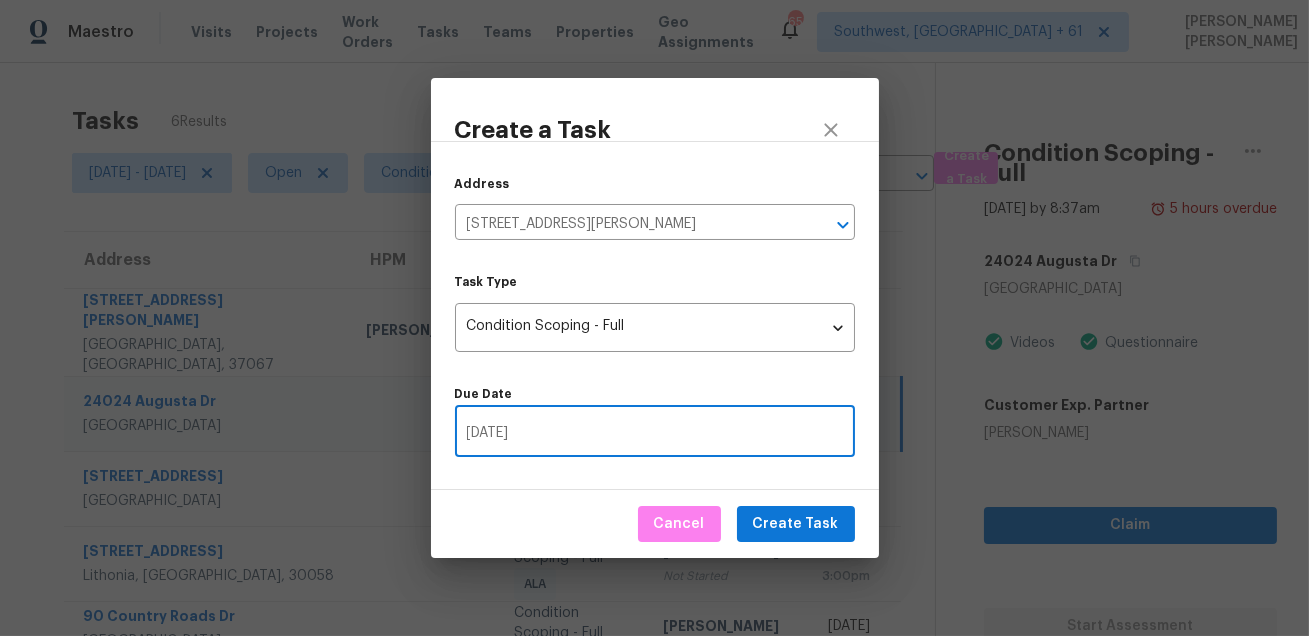 click on "Cancel Create Task" at bounding box center [655, 524] 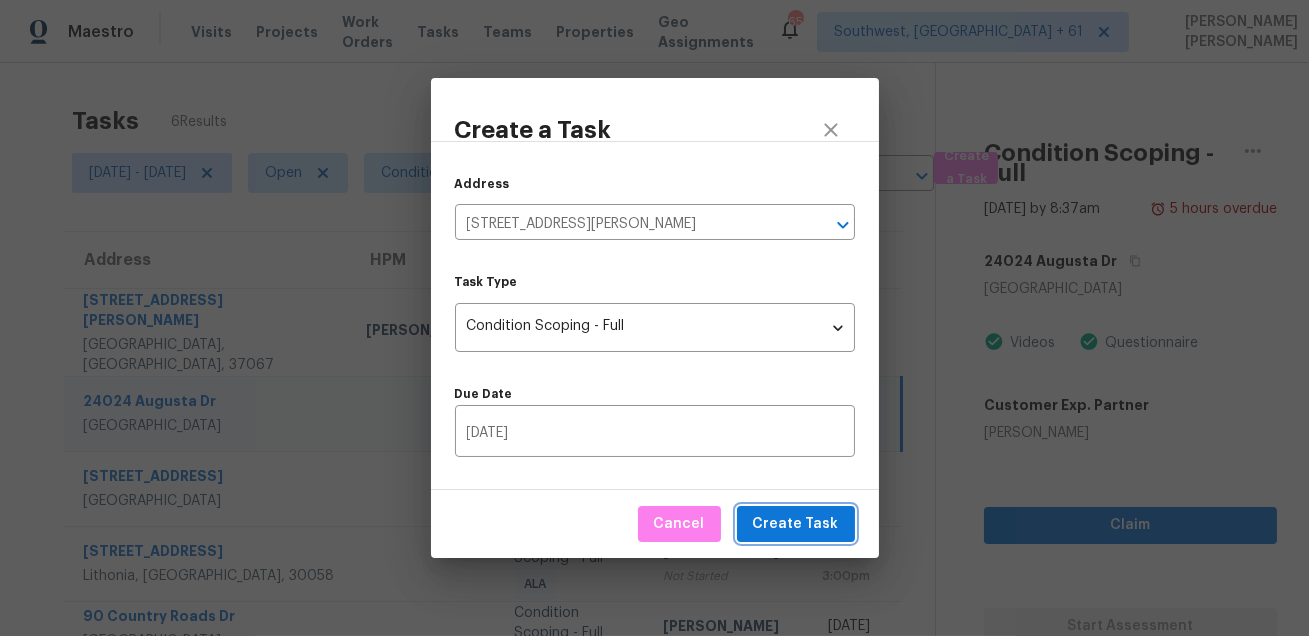 click on "Create Task" at bounding box center [796, 524] 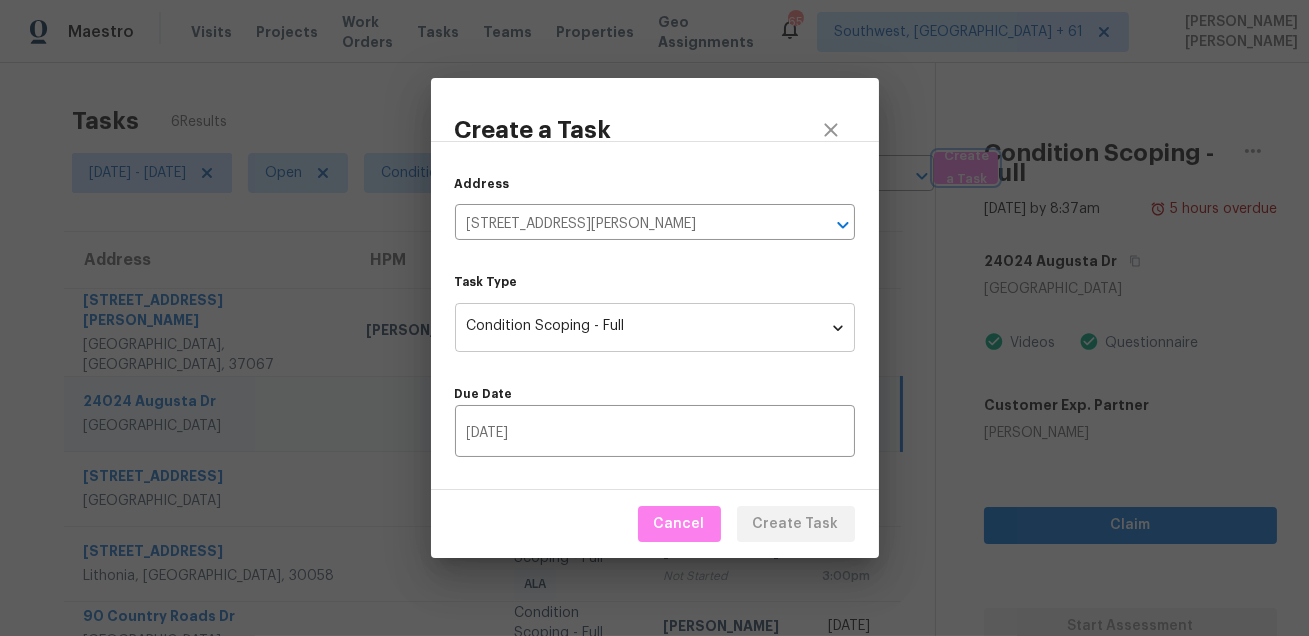 type 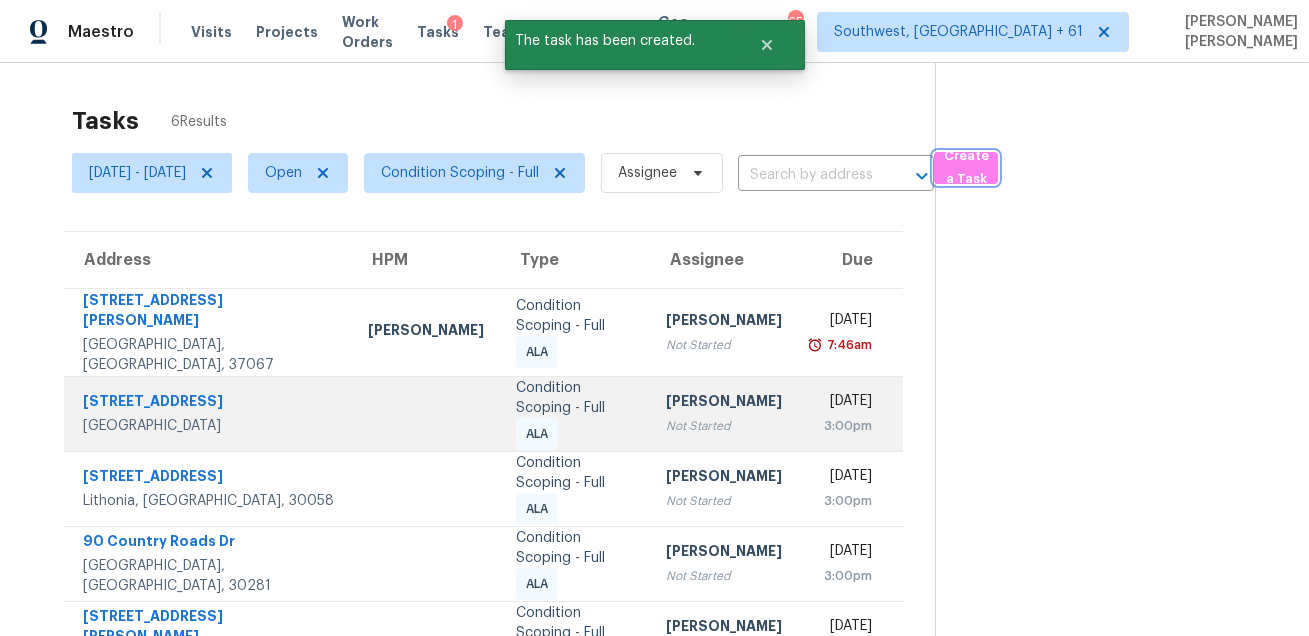 scroll, scrollTop: 62, scrollLeft: 0, axis: vertical 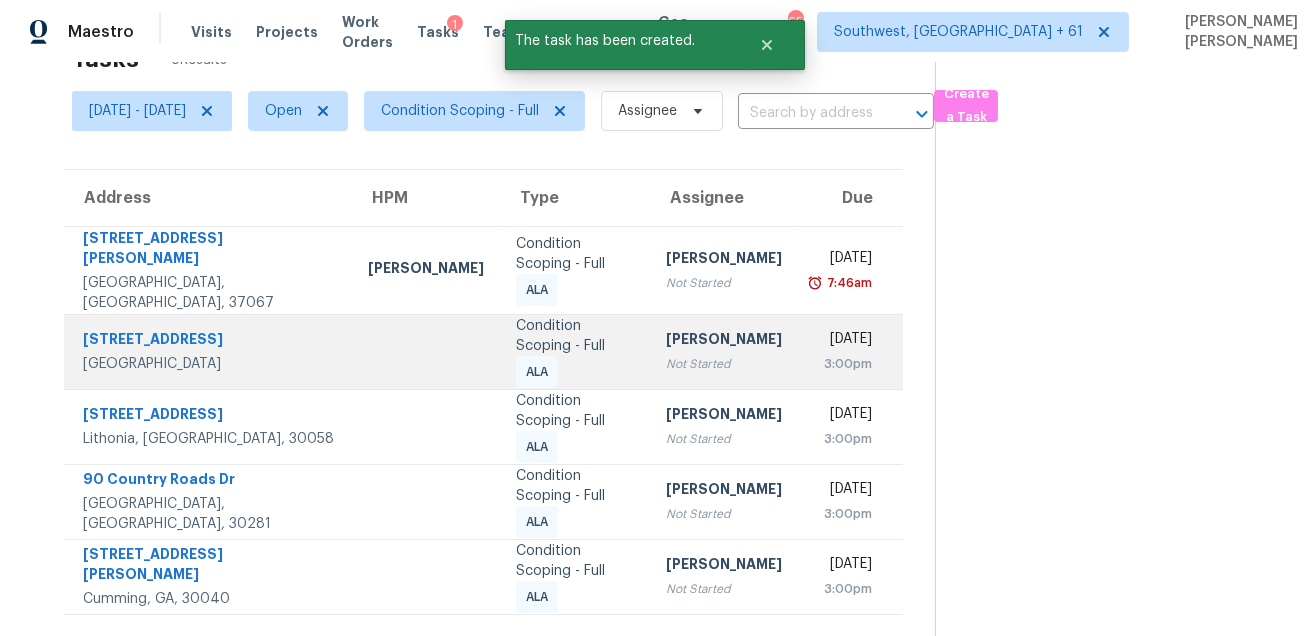 click on "4942 Creekside Ln" at bounding box center (209, 341) 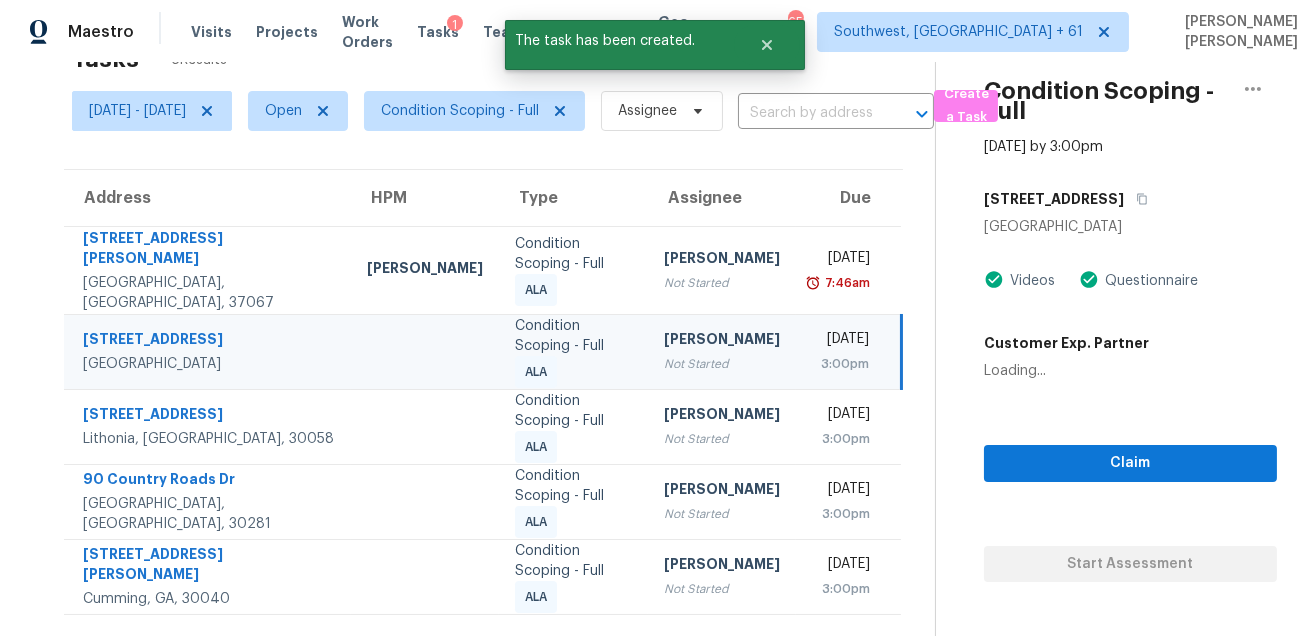 click on "4942 Creekside Ln" at bounding box center (209, 341) 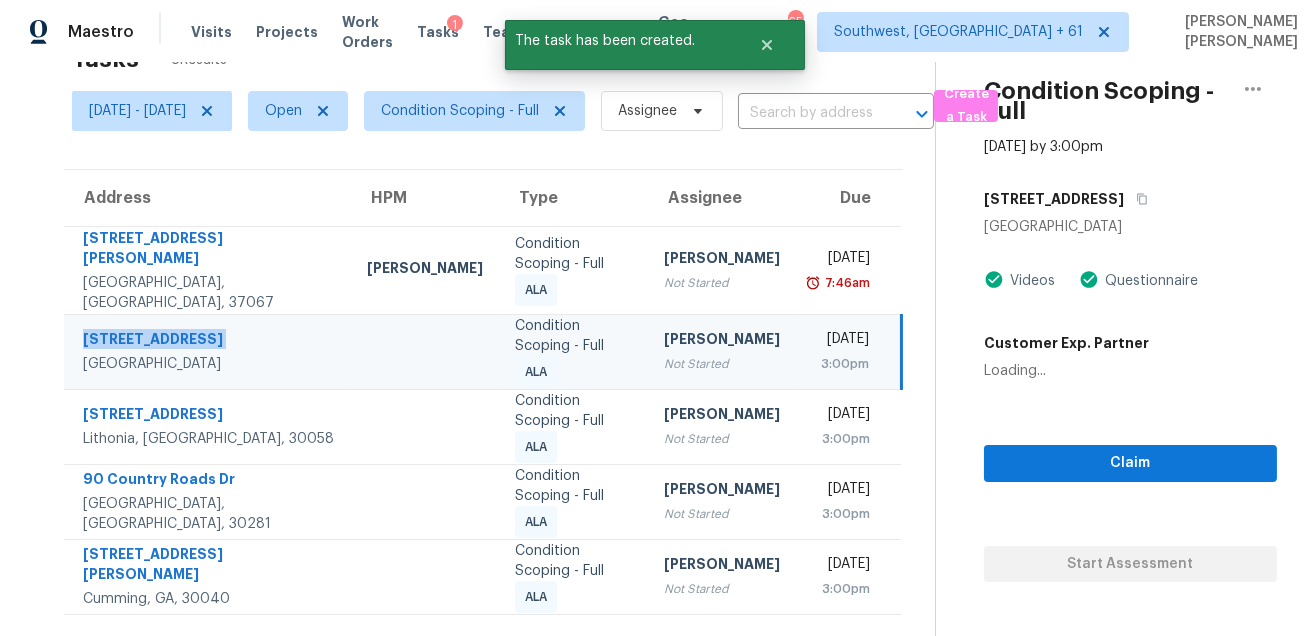 click on "4942 Creekside Ln" at bounding box center (209, 341) 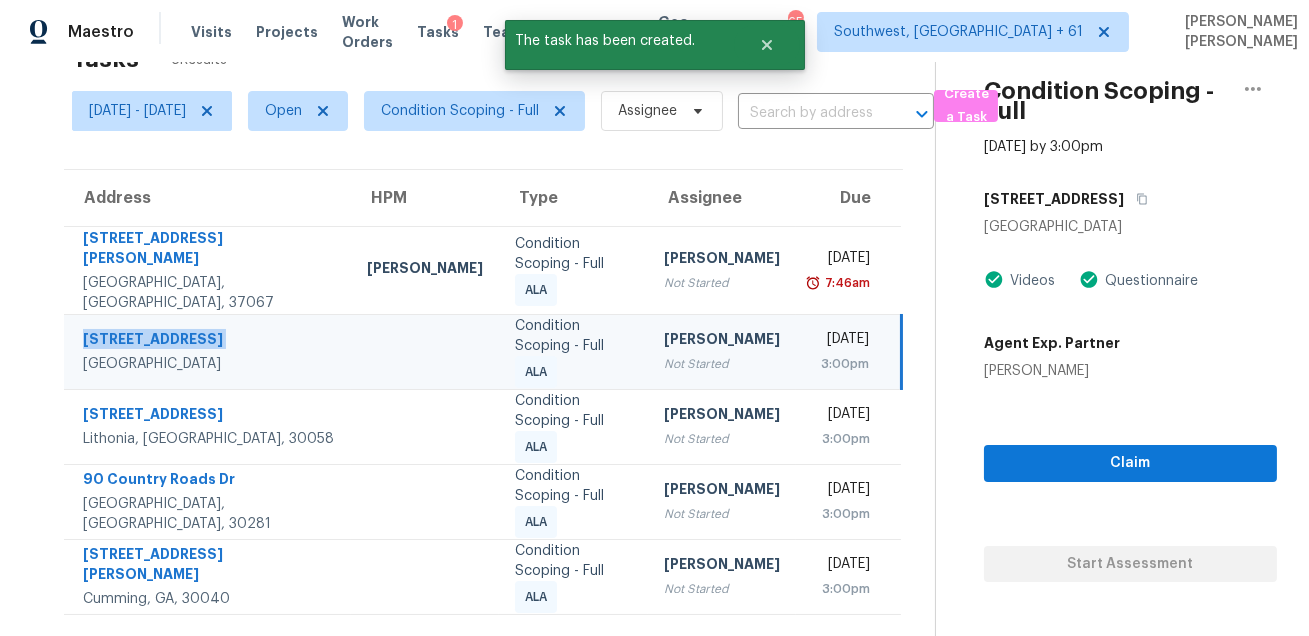 copy on "4942 Creekside Ln" 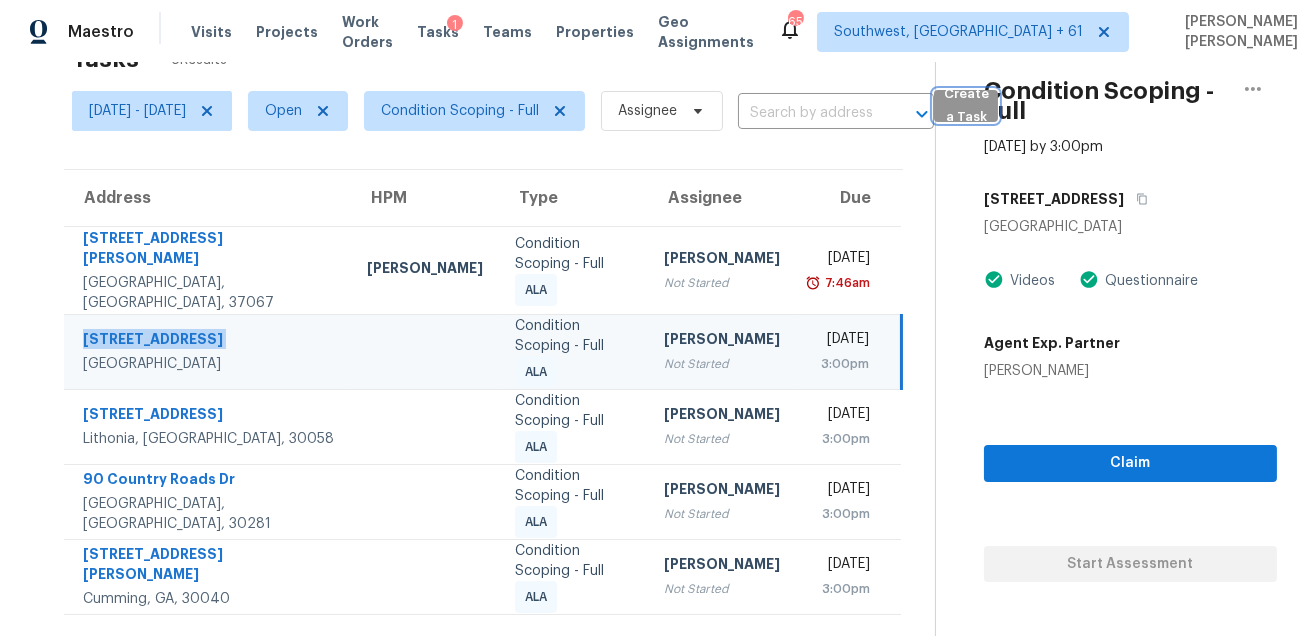 click on "Create a Task" at bounding box center [966, 106] 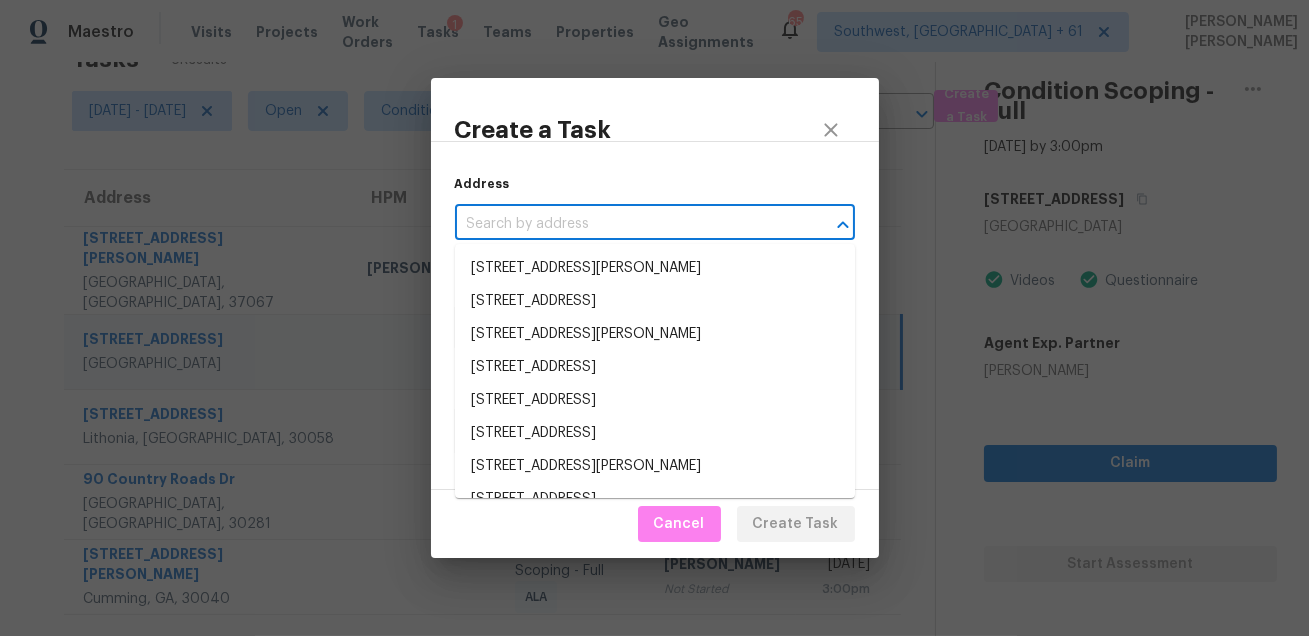 click at bounding box center [627, 224] 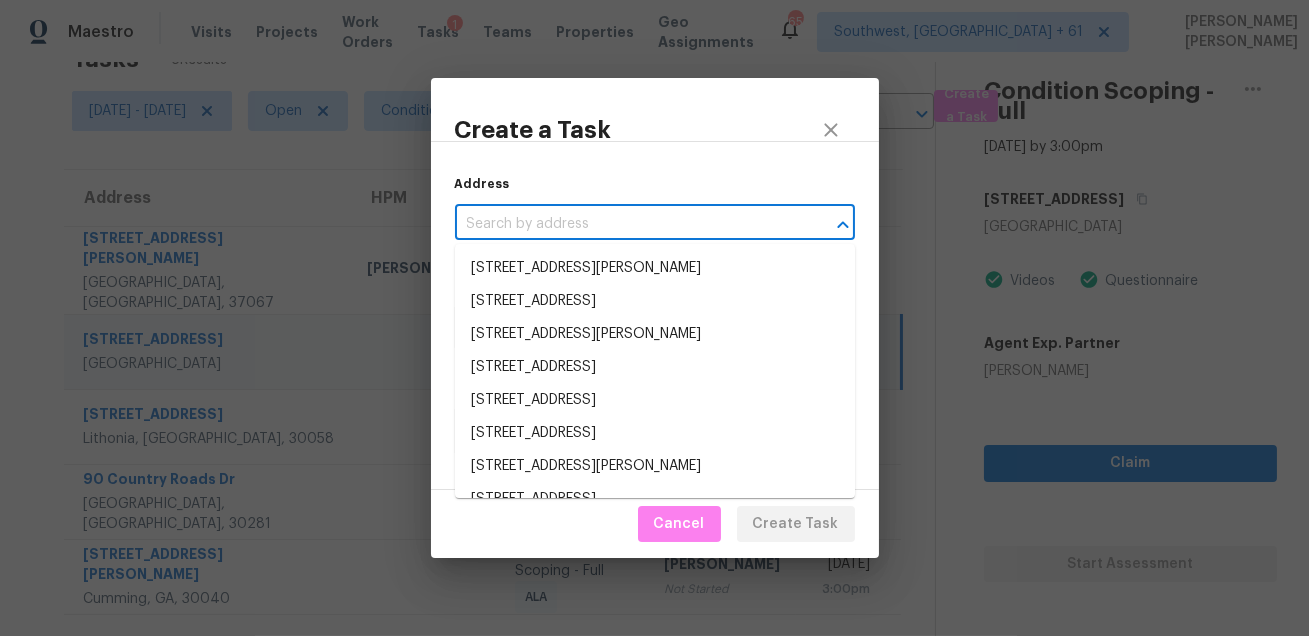 paste on "4942 Creekside Ln" 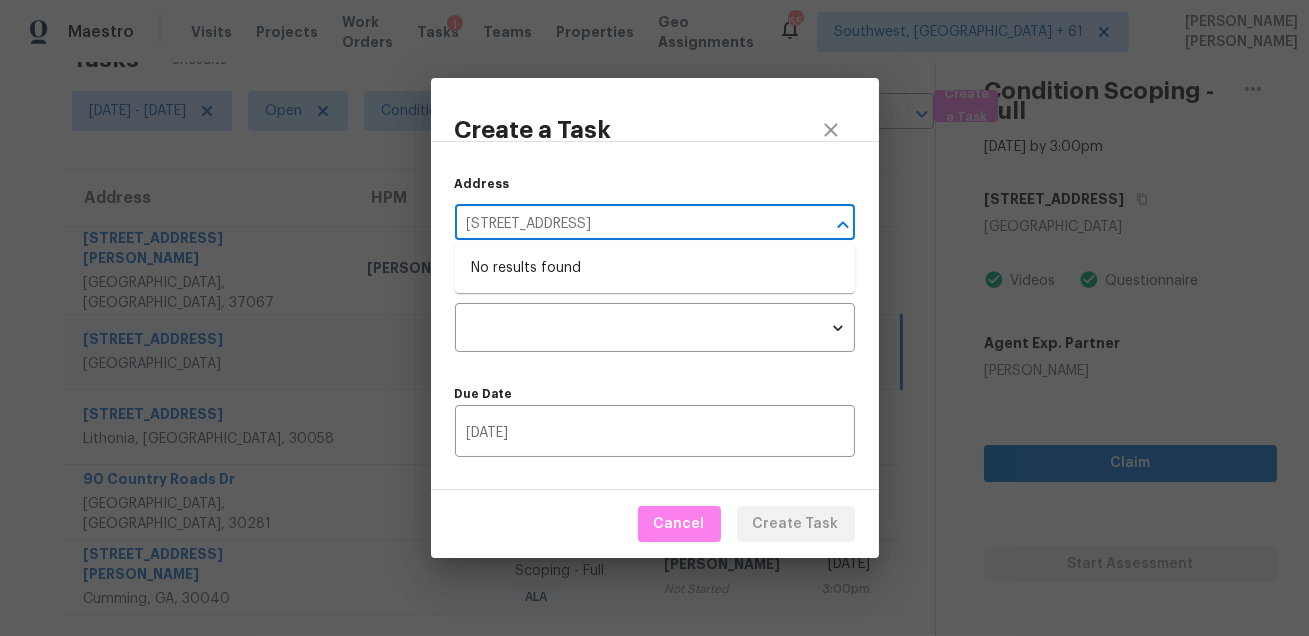 type on "4942 Creekside Ln" 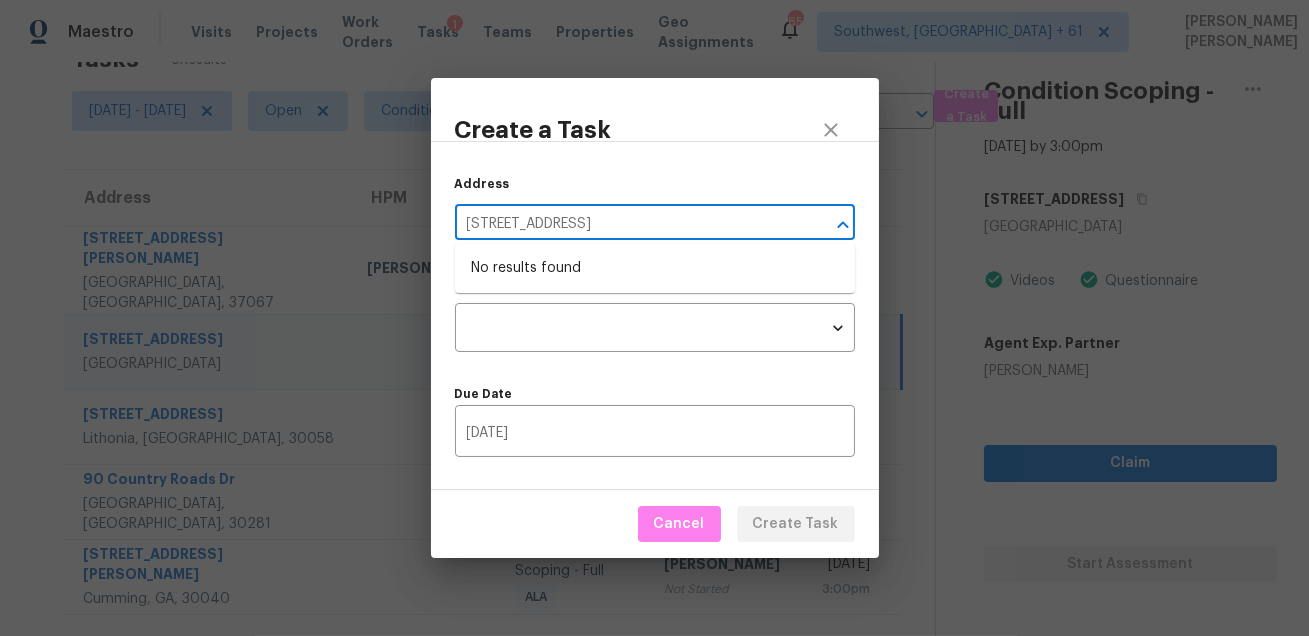 type 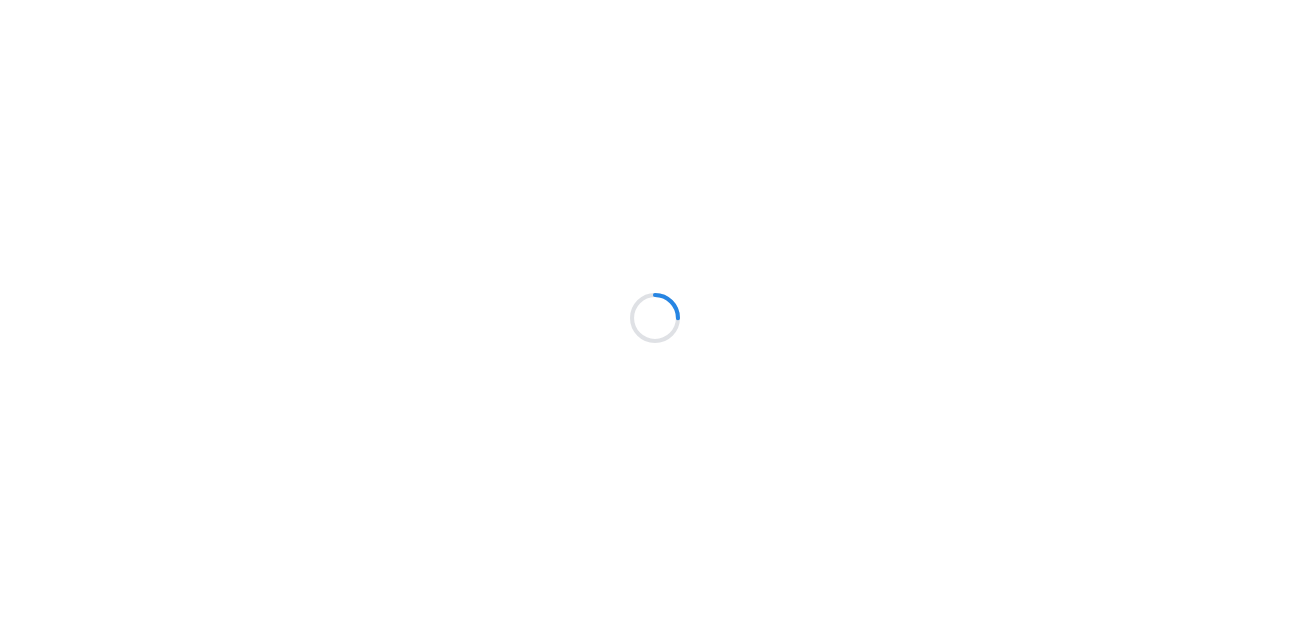 scroll, scrollTop: 0, scrollLeft: 0, axis: both 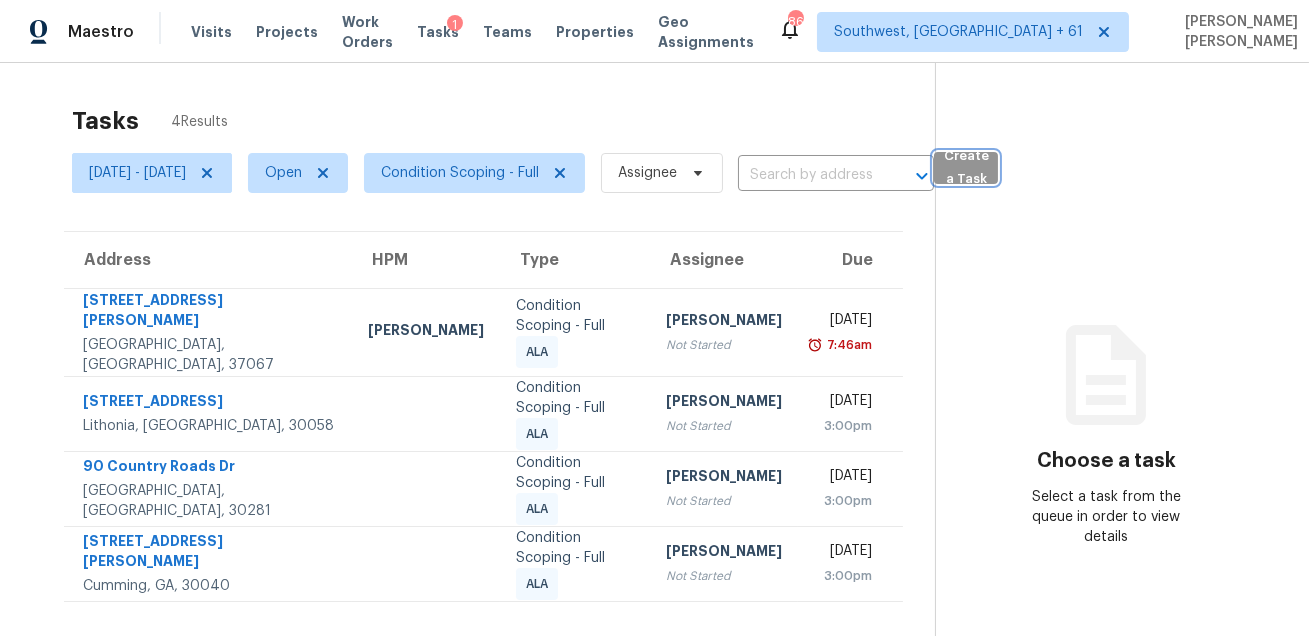 click on "Create a Task" at bounding box center [966, 168] 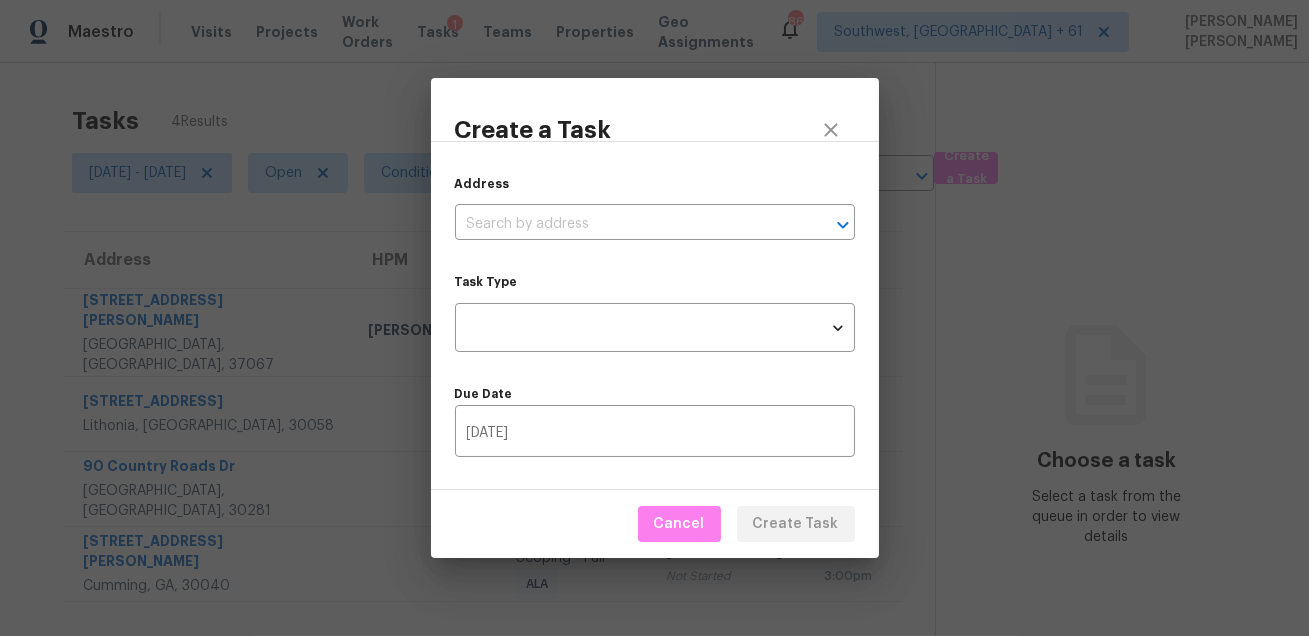 click on "Address ​ Task Type ​ Task Type Due Date [DATE] ​" at bounding box center [655, 315] 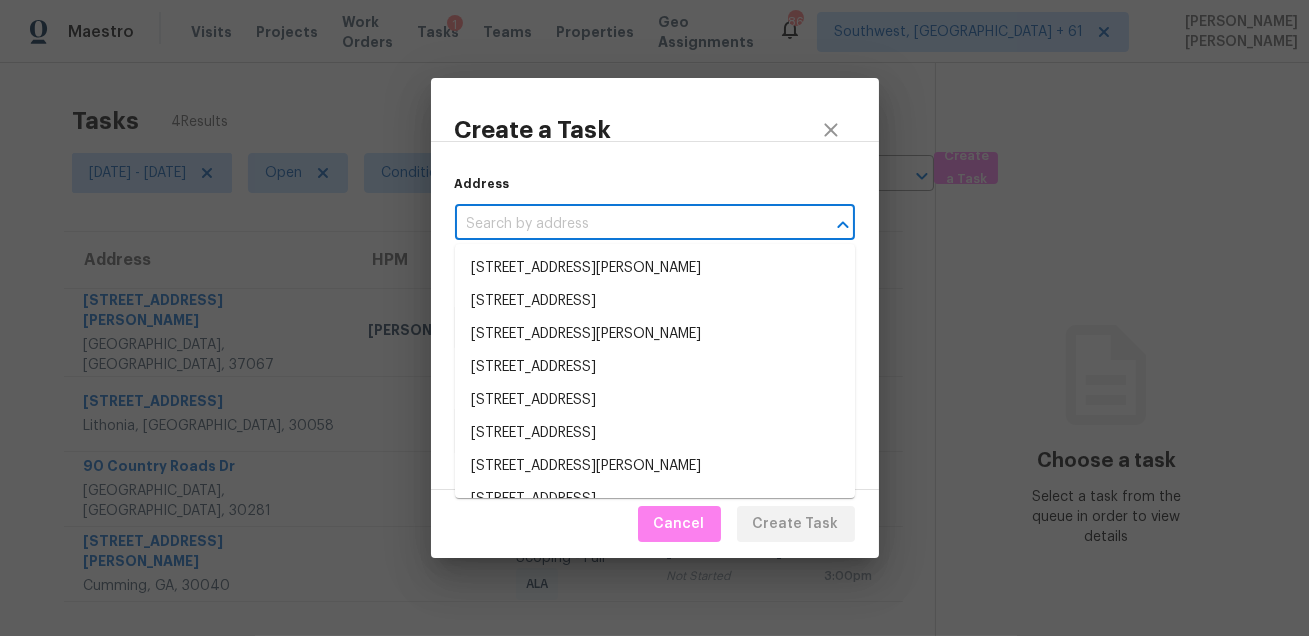 click at bounding box center [627, 224] 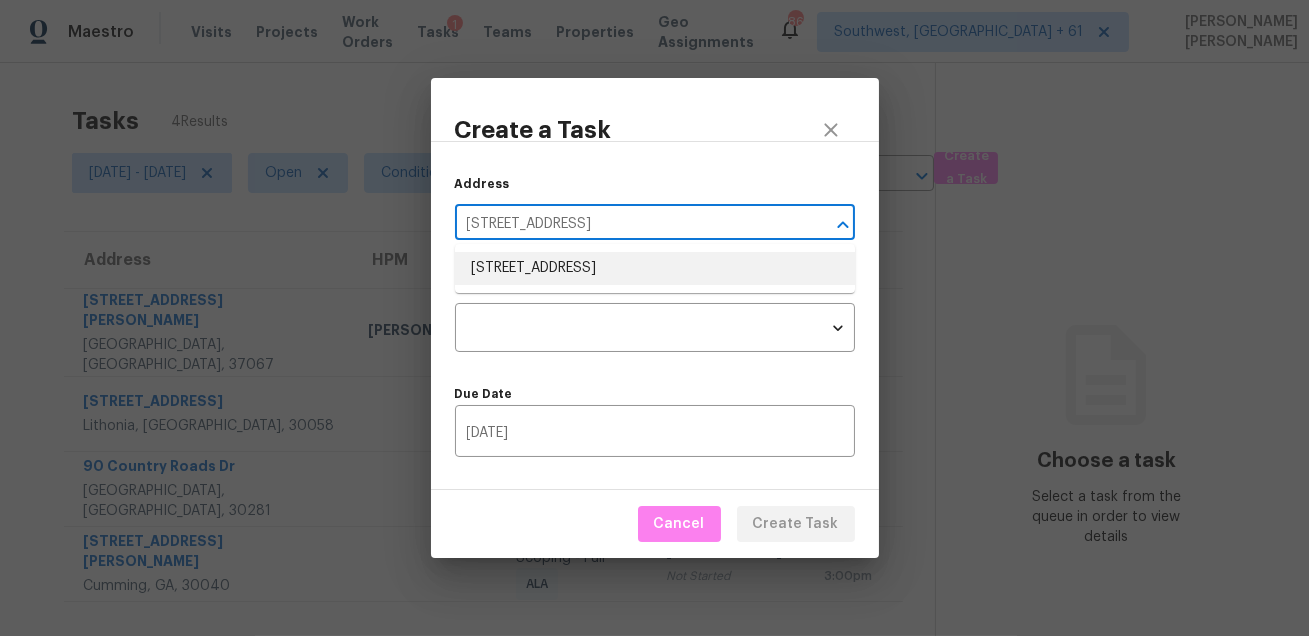 click on "4942 Creekside Ln, Powder Springs, GA 30127" at bounding box center [655, 268] 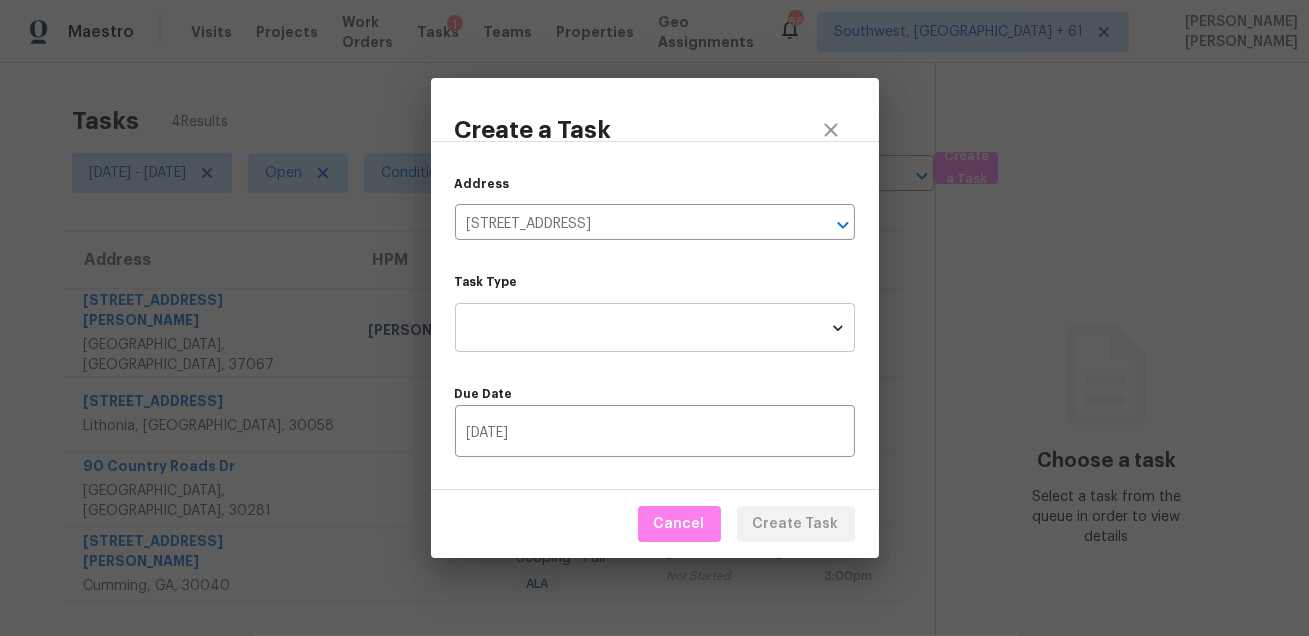 click on "Maestro Visits Projects Work Orders Tasks 1 Teams Properties Geo Assignments 862 Southwest, FL + 61 Mohammed Moshin Ali Tasks 4  Results Thu, Jul 10 - Thu, Jul 10 Open Condition Scoping - Full Assignee ​ Create a Task Address HPM Type Assignee Due 100 Churchill Pl   Franklin, TN, 37067 Lauren Bittler Condition Scoping - Full ALA Salma Ansari Not Started Thu, Jul 10th 2025 7:46am 7712 Rockbridge Rd   Lithonia, GA, 30058 Condition Scoping - Full ALA Vigneshwaran B Not Started Thu, Jul 10th 2025 3:00pm 90 Country Roads Dr   Stockbridge, GA, 30281 Condition Scoping - Full ALA Rajesh M Not Started Thu, Jul 10th 2025 3:00pm 4740 Arbor Meadows Dr   Cumming, GA, 30040 Condition Scoping - Full ALA Vigneshwaran B Not Started Thu, Jul 10th 2025 3:00pm Choose a task Select a task from the queue in order to view details
Create a Task Address 4942 Creekside Ln, Powder Springs, GA 30127 ​ Task Type ​ Task Type Due Date 07/10/2025 ​ Cancel Create Task" at bounding box center [654, 318] 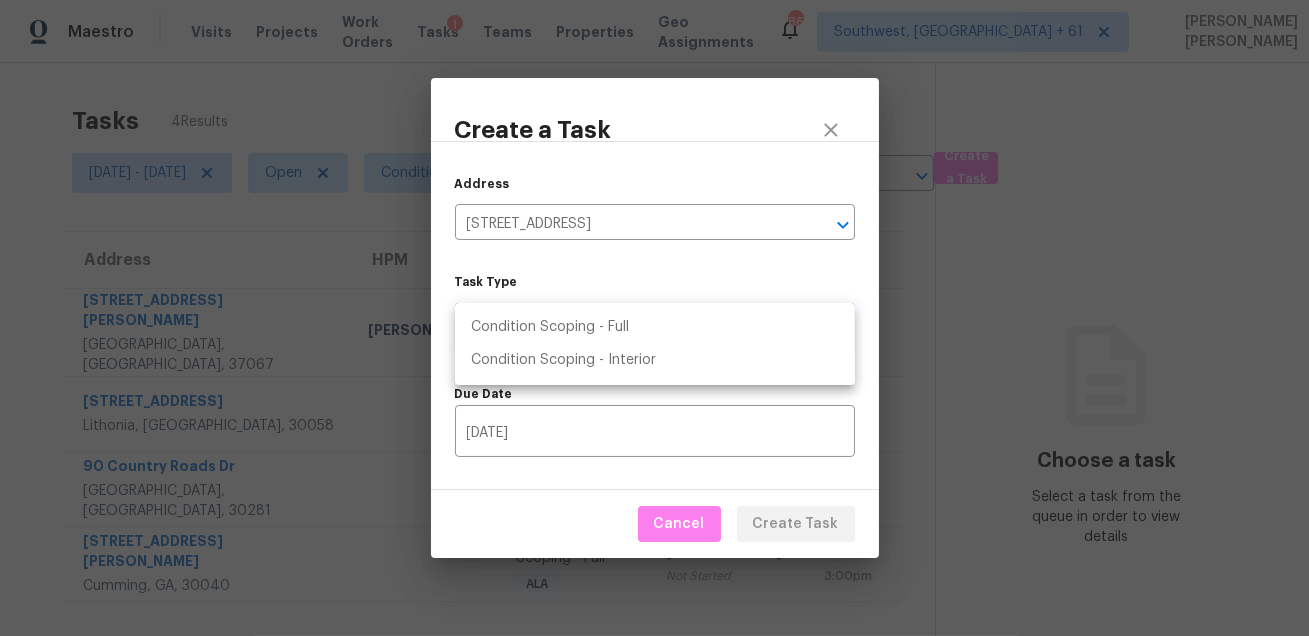 click on "Condition Scoping - Full" at bounding box center [655, 327] 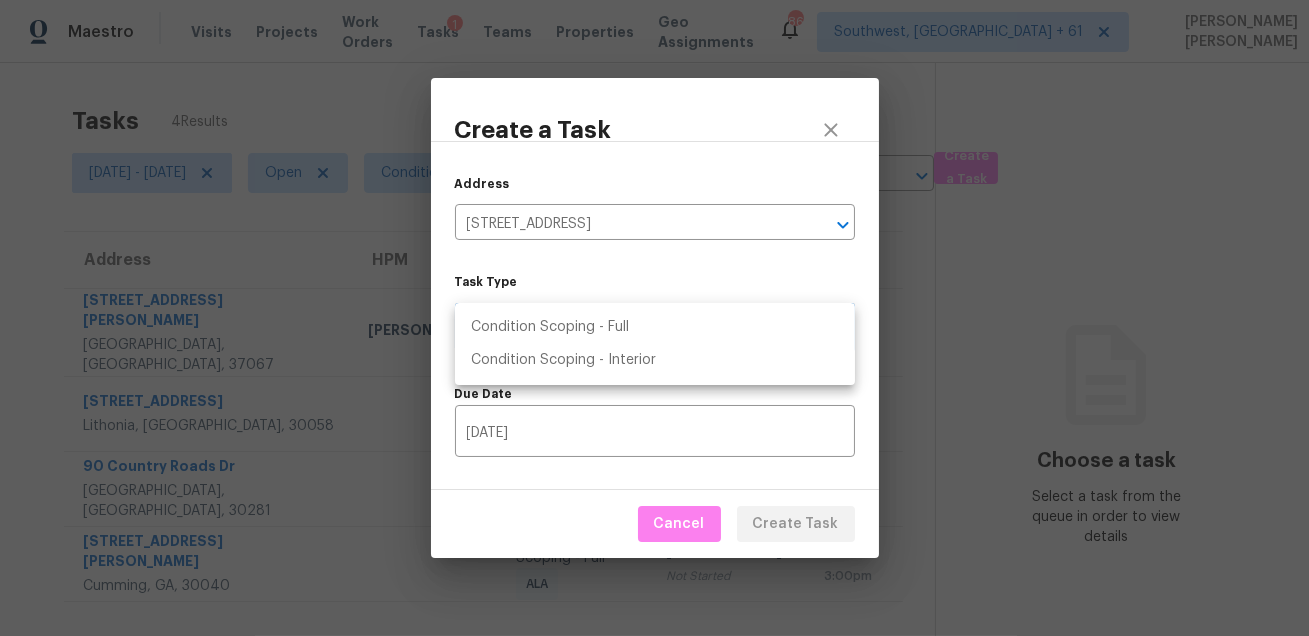 type on "virtual_full_assessment" 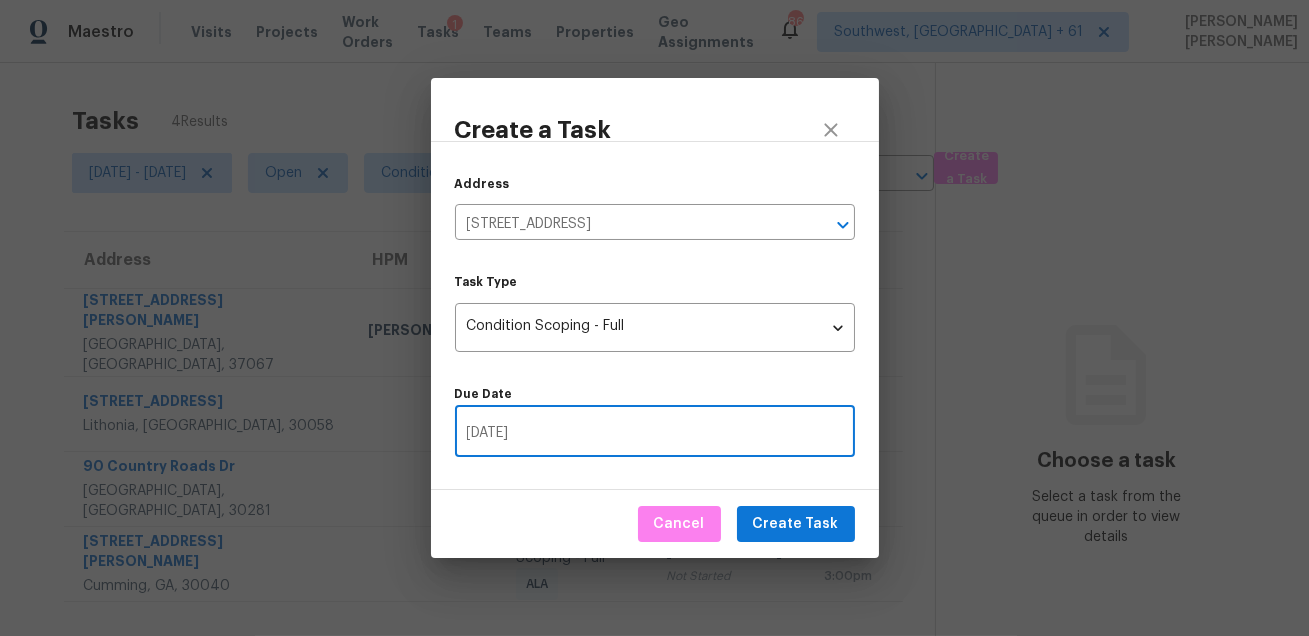 click on "07/10/2025" at bounding box center (655, 433) 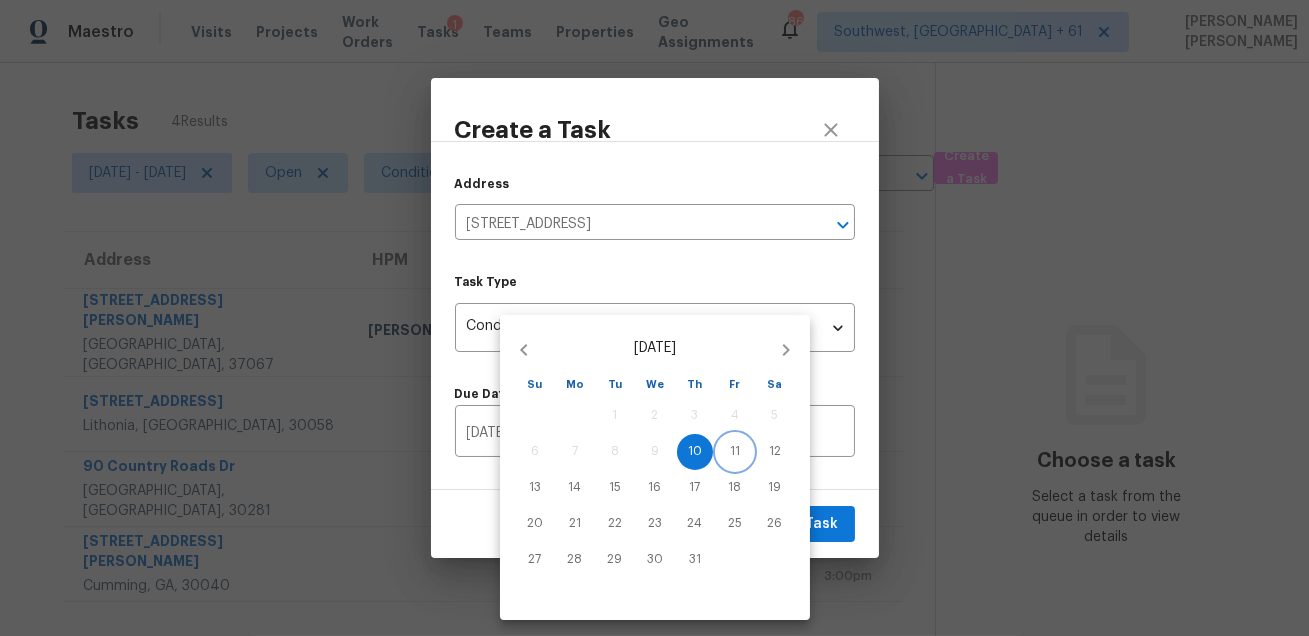 click on "11" at bounding box center (735, 451) 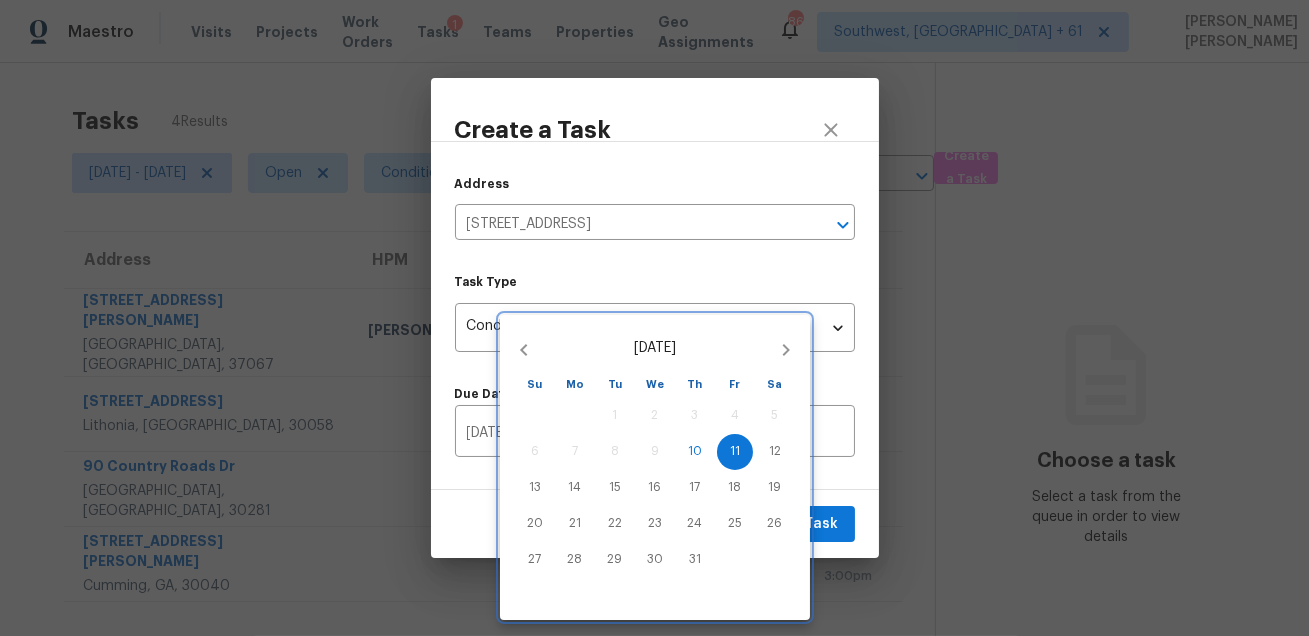 click on "13 14 15 16 17 18 19" at bounding box center (655, 488) 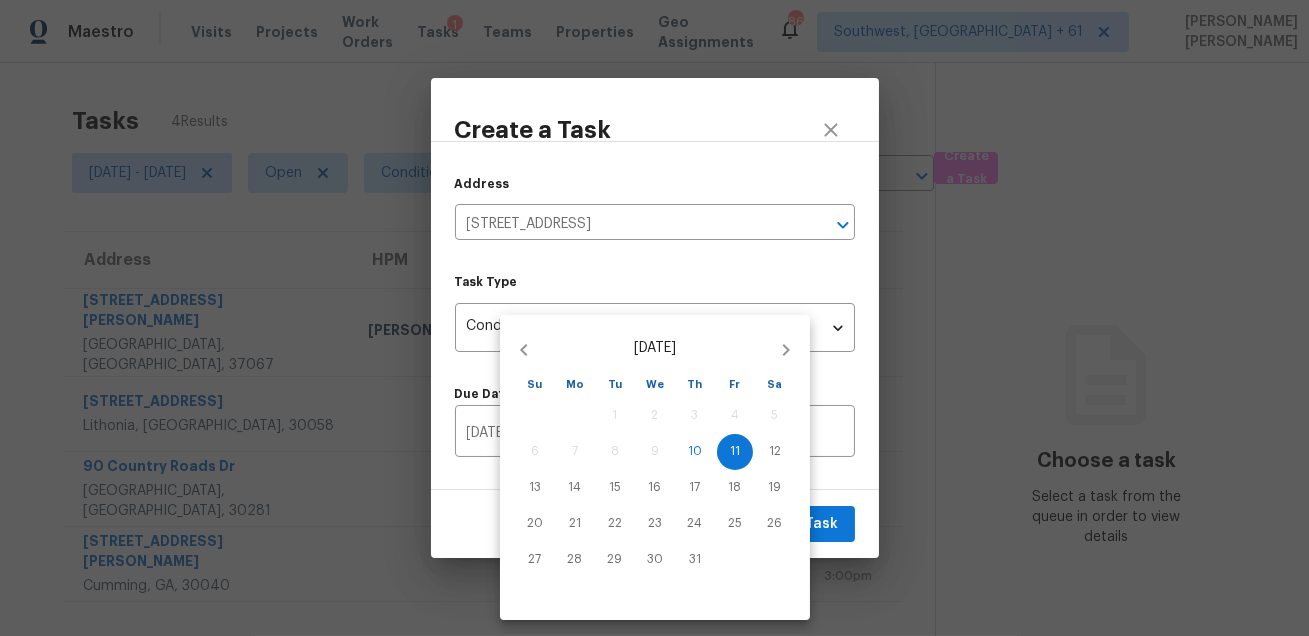 click at bounding box center (654, 318) 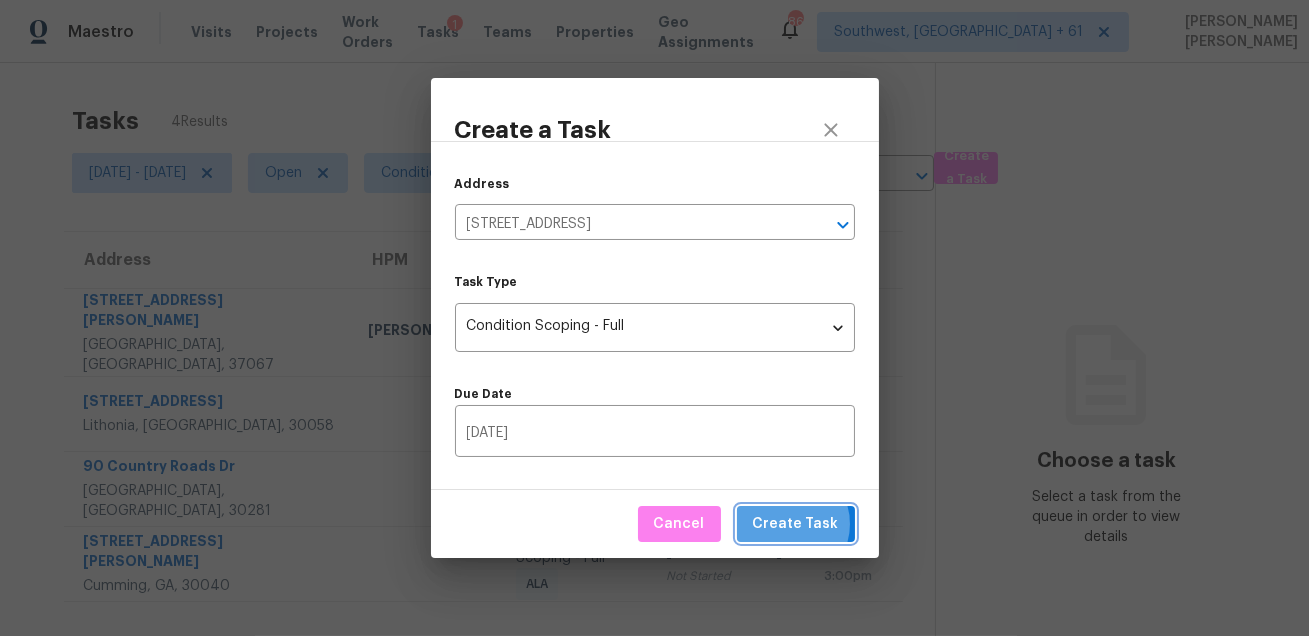 click on "Create Task" at bounding box center [796, 524] 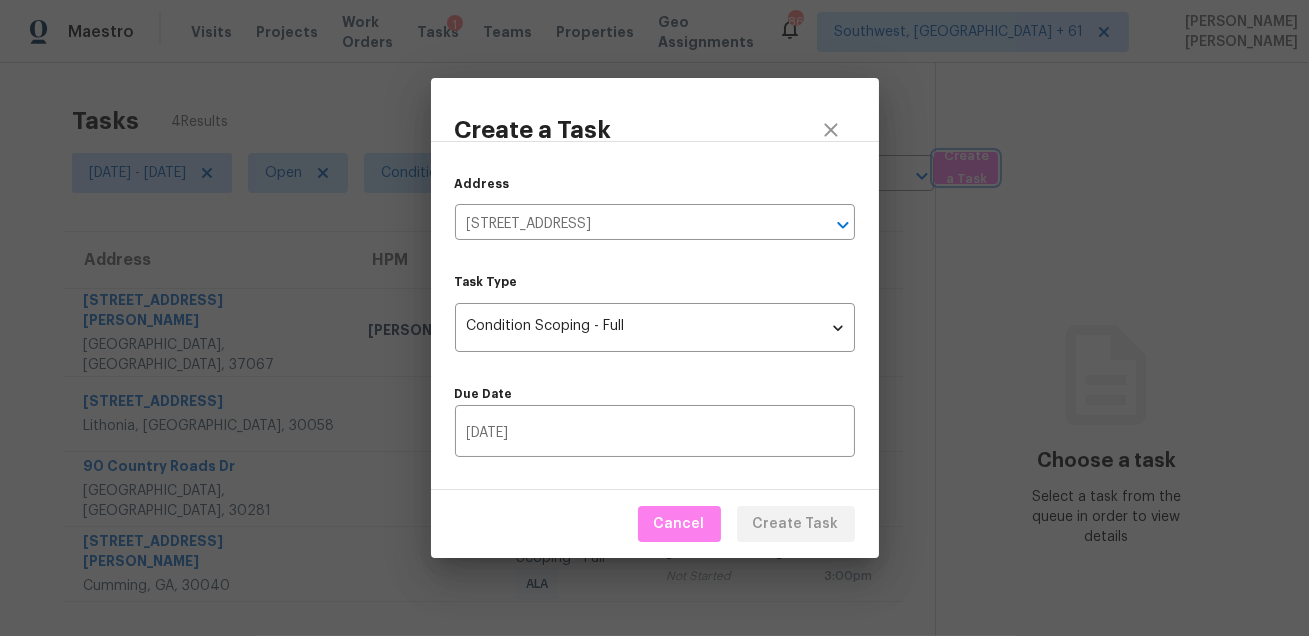 type 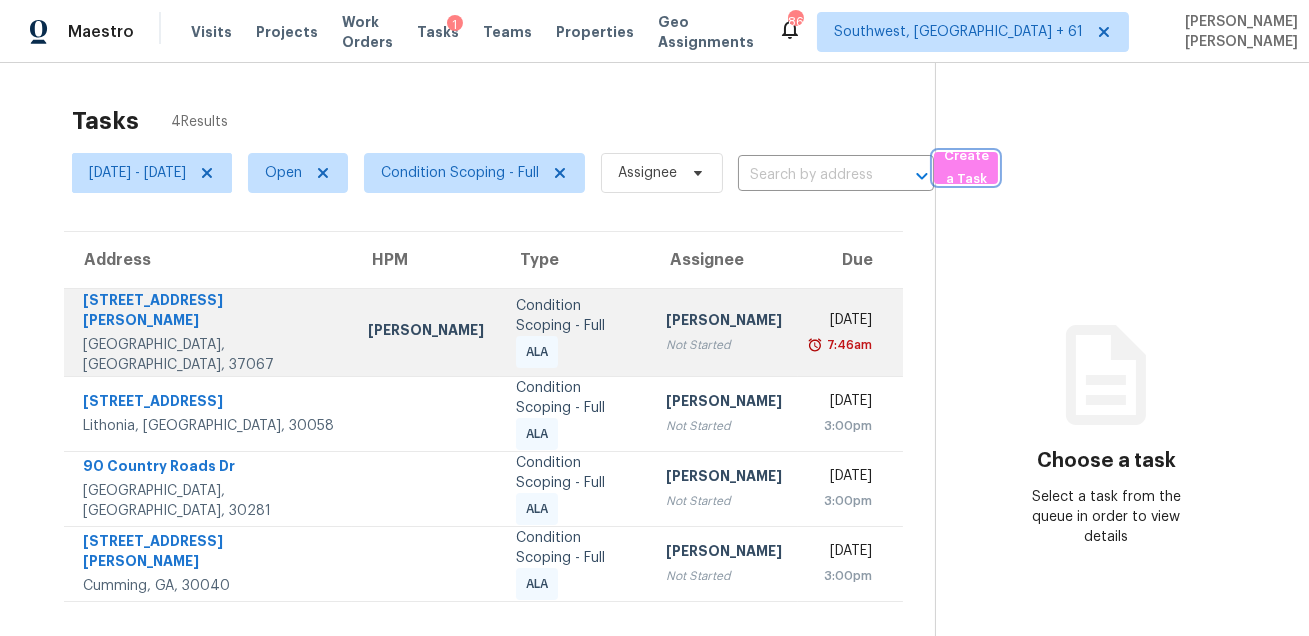 scroll, scrollTop: 62, scrollLeft: 0, axis: vertical 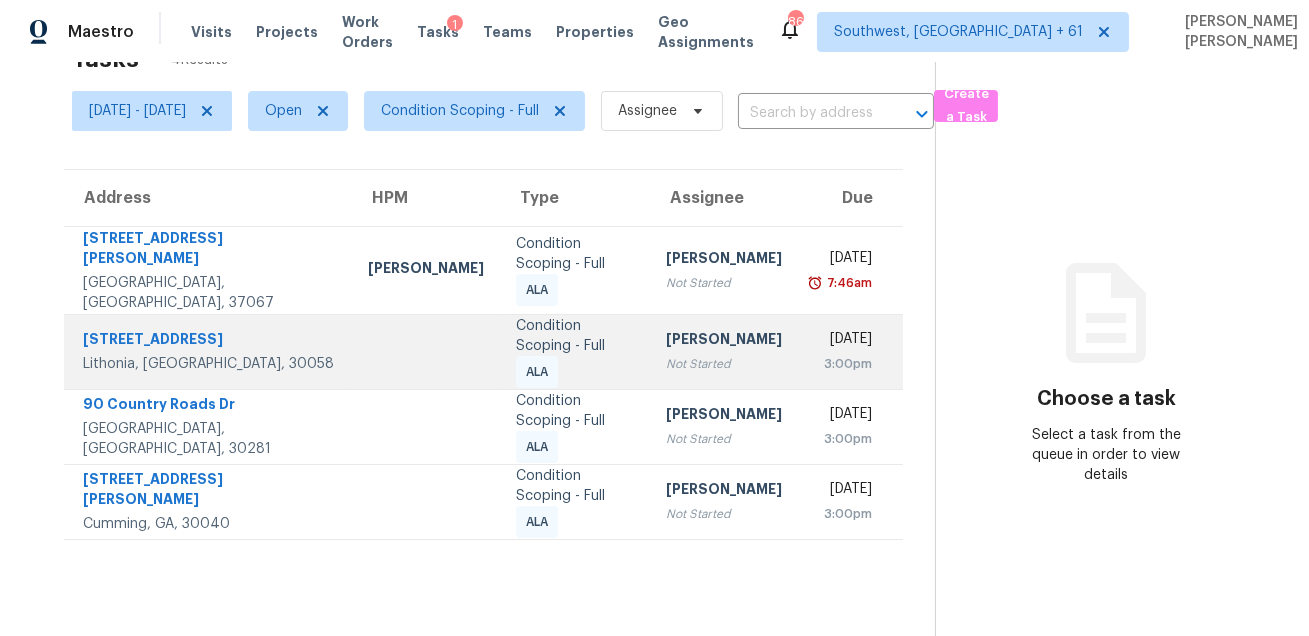 click on "7712 Rockbridge Rd" at bounding box center (209, 341) 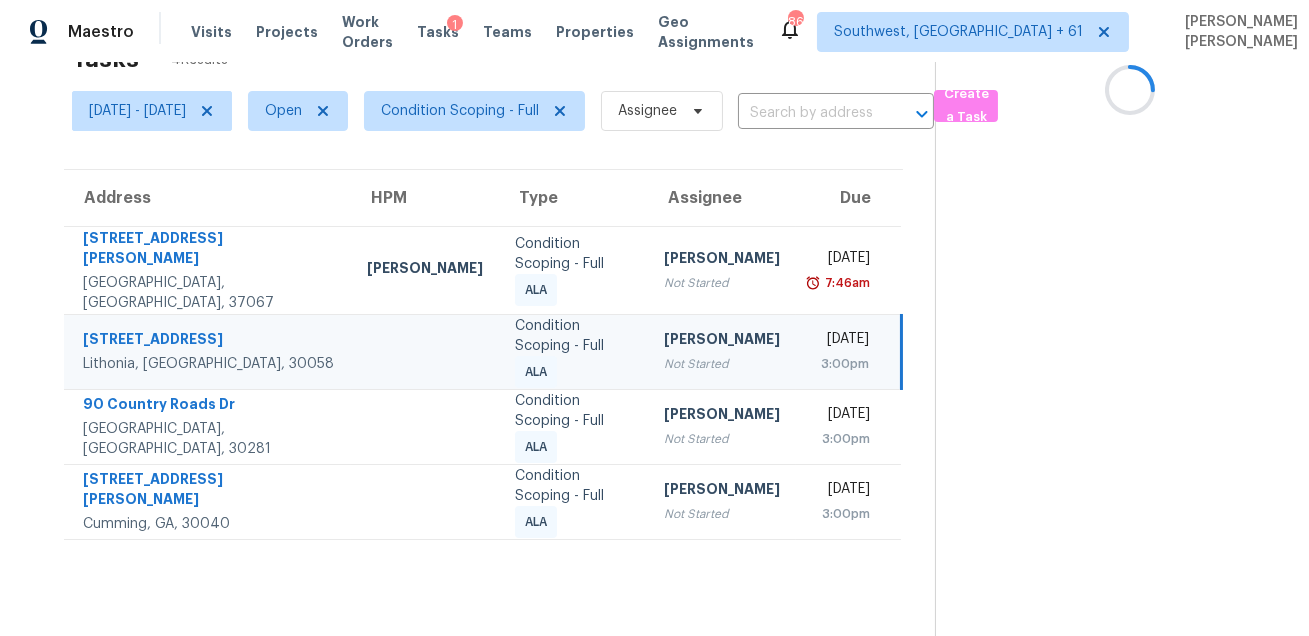 click on "7712 Rockbridge Rd" at bounding box center (209, 341) 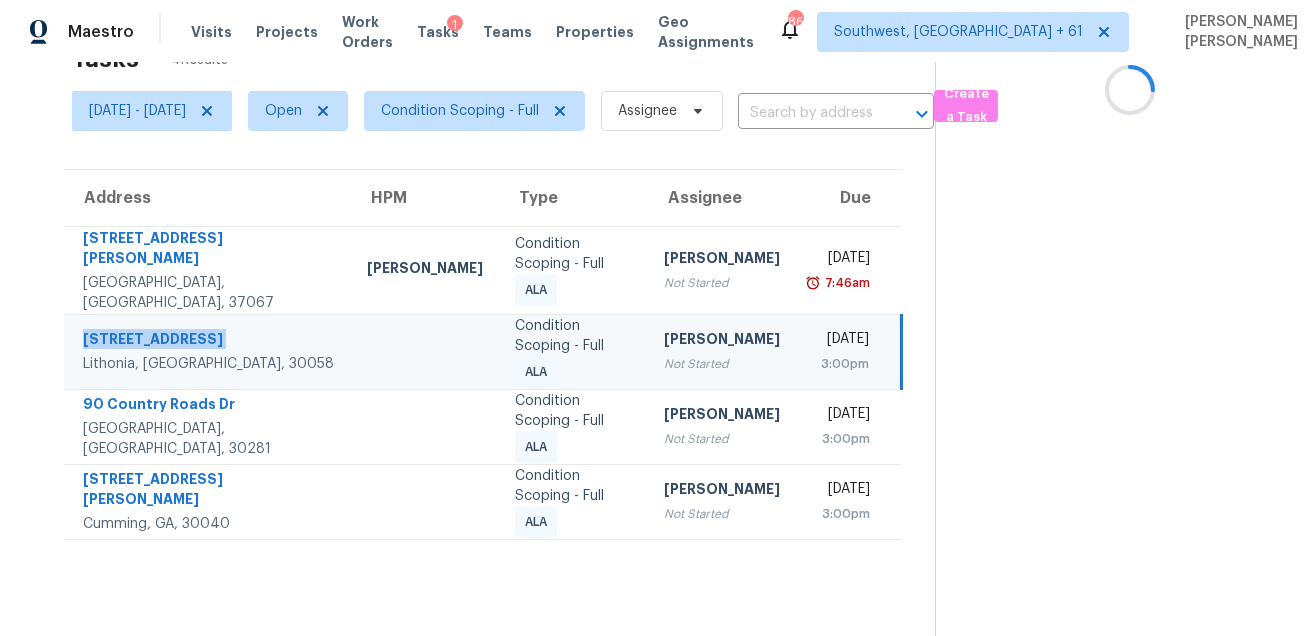 copy on "7712 Rockbridge Rd" 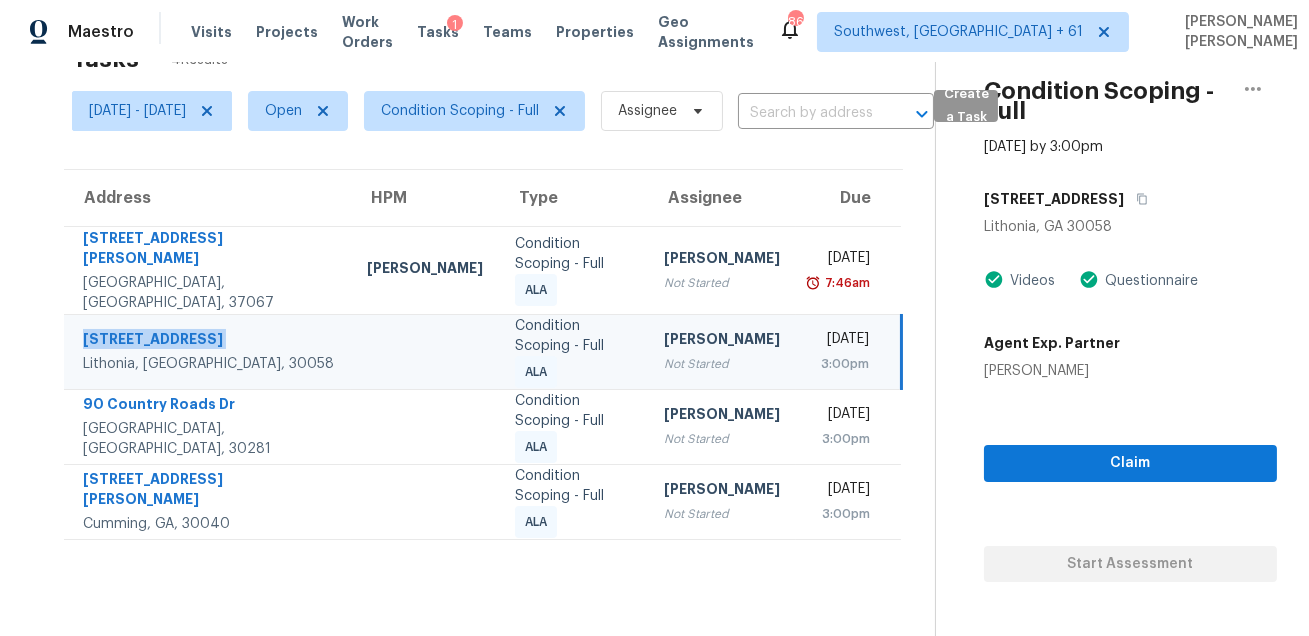 copy on "7712 Rockbridge Rd" 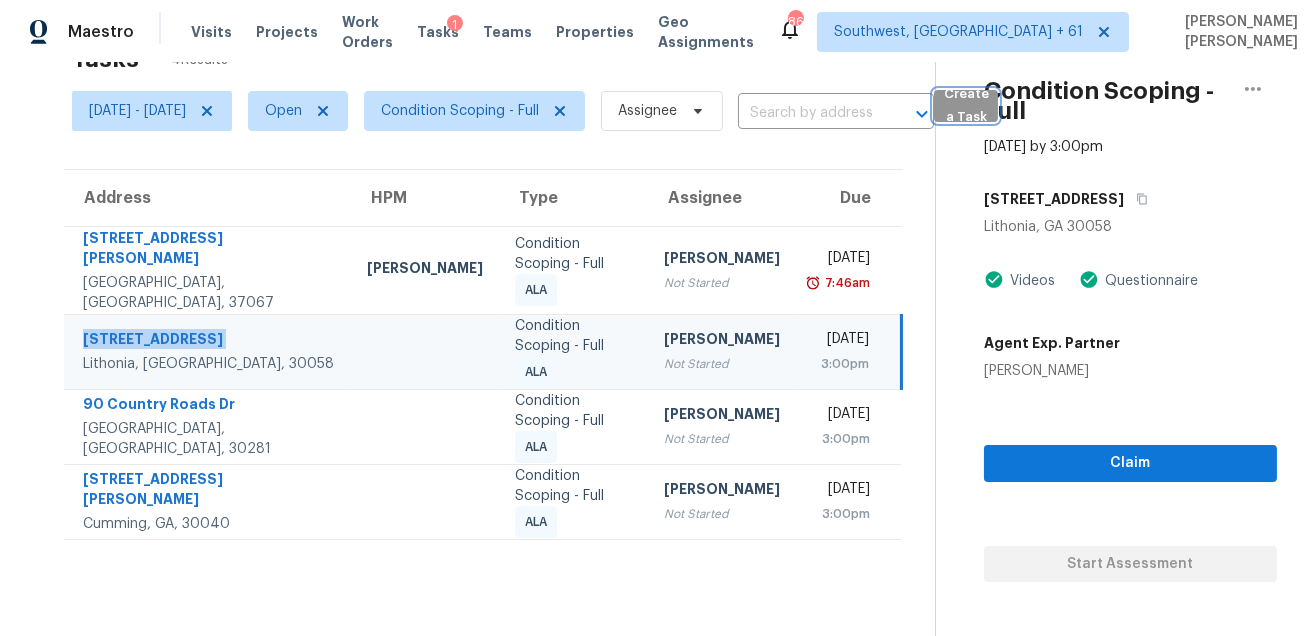 click on "Create a Task" at bounding box center [966, 106] 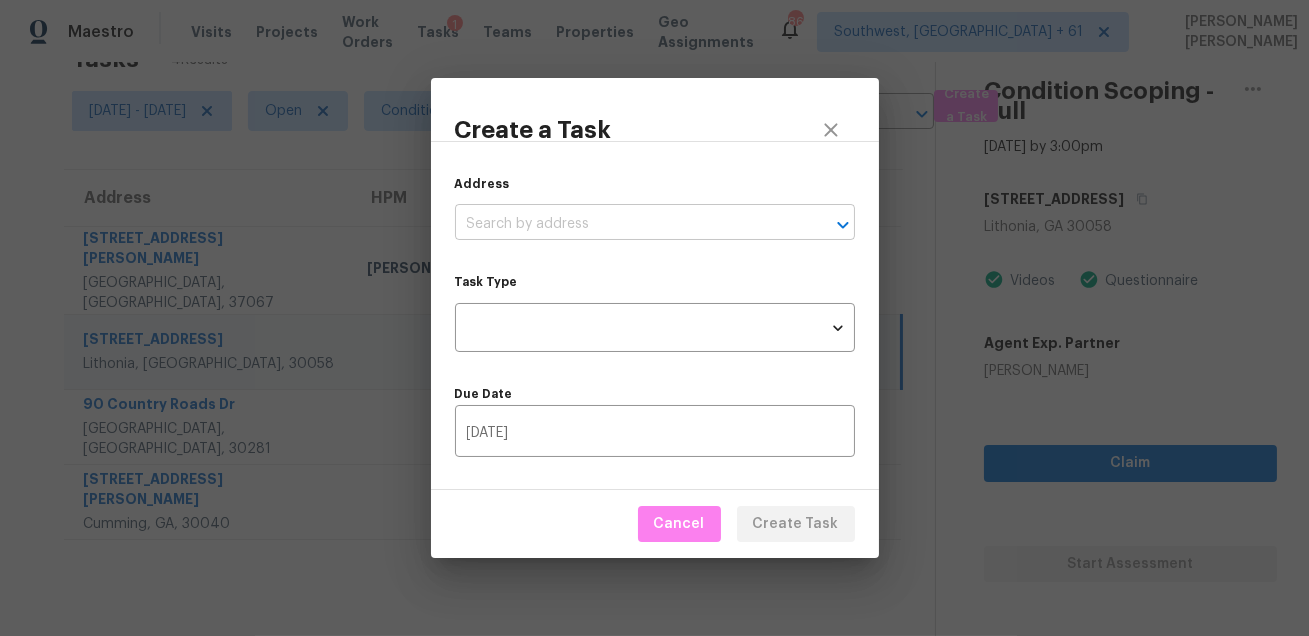 click at bounding box center [627, 224] 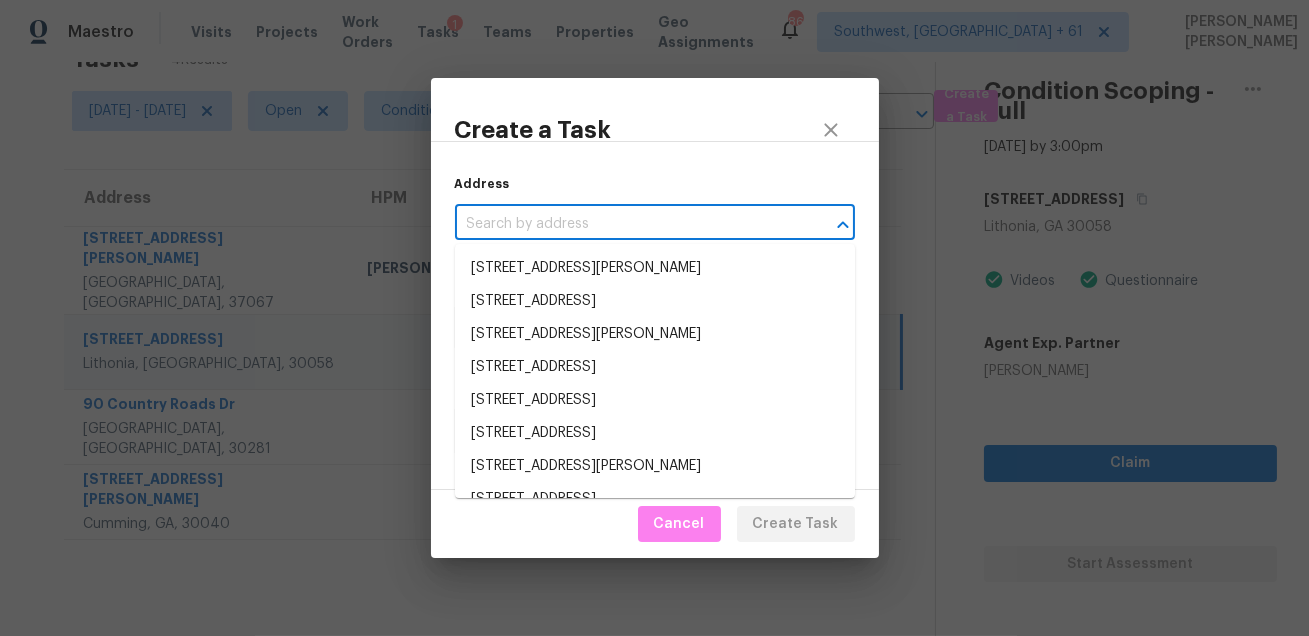 paste on "7712 Rockbridge Rd" 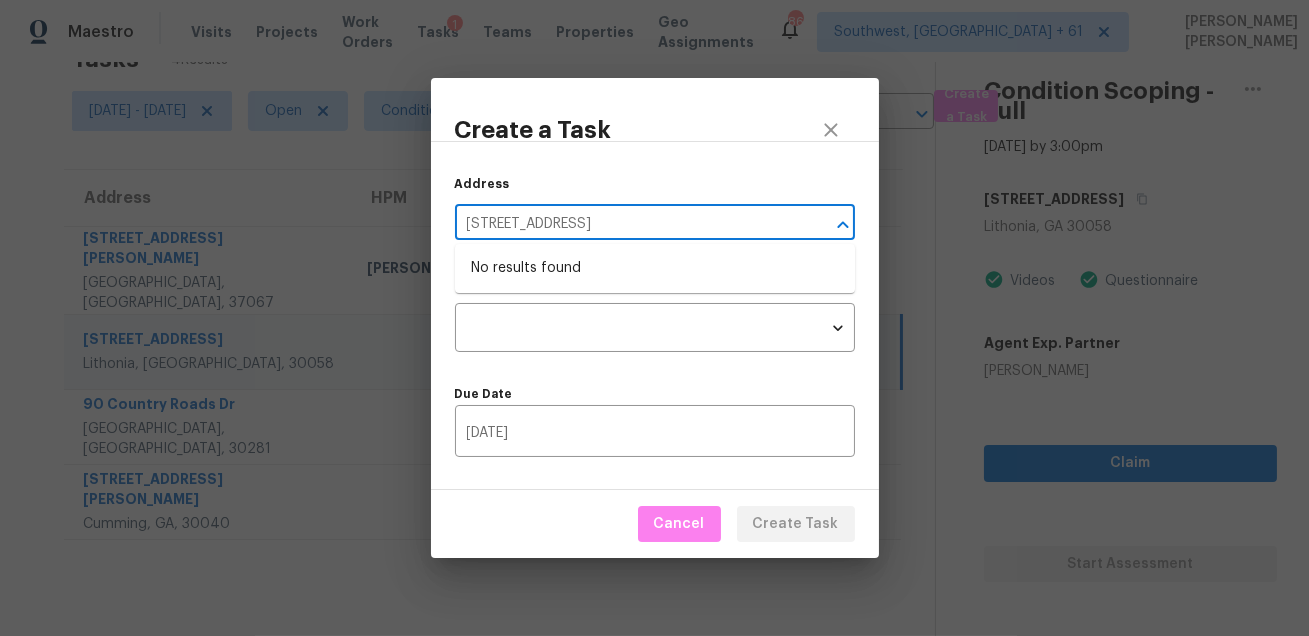 type on "7712 Rockbridge Rd" 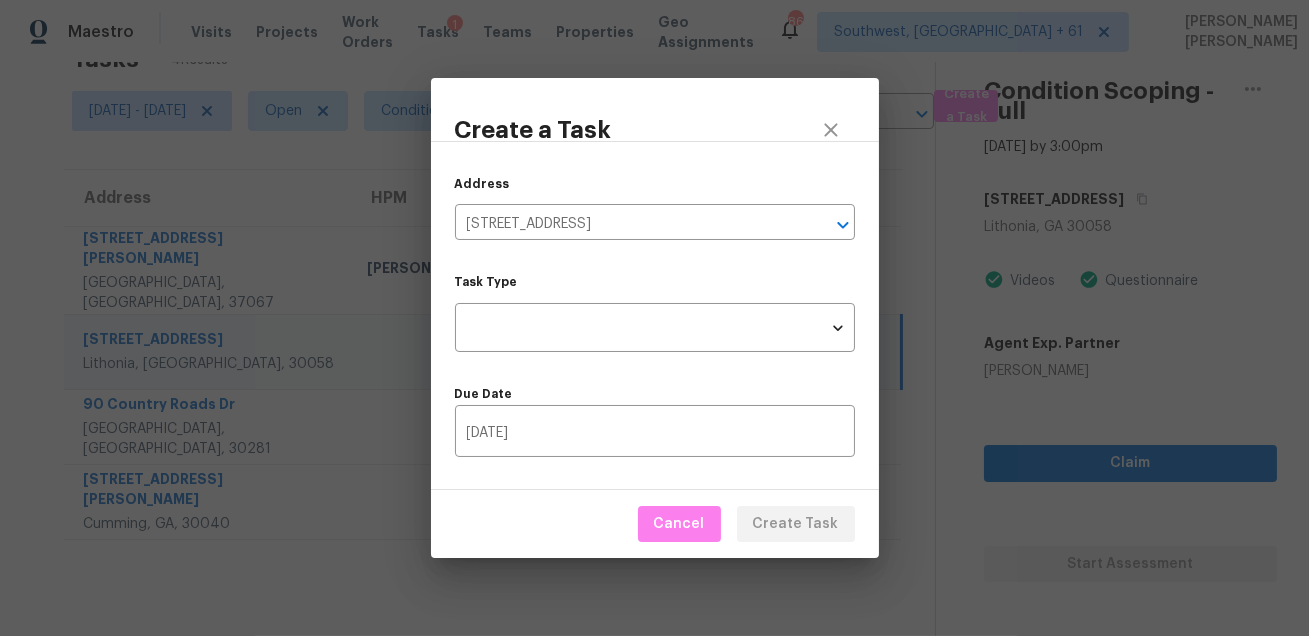 type 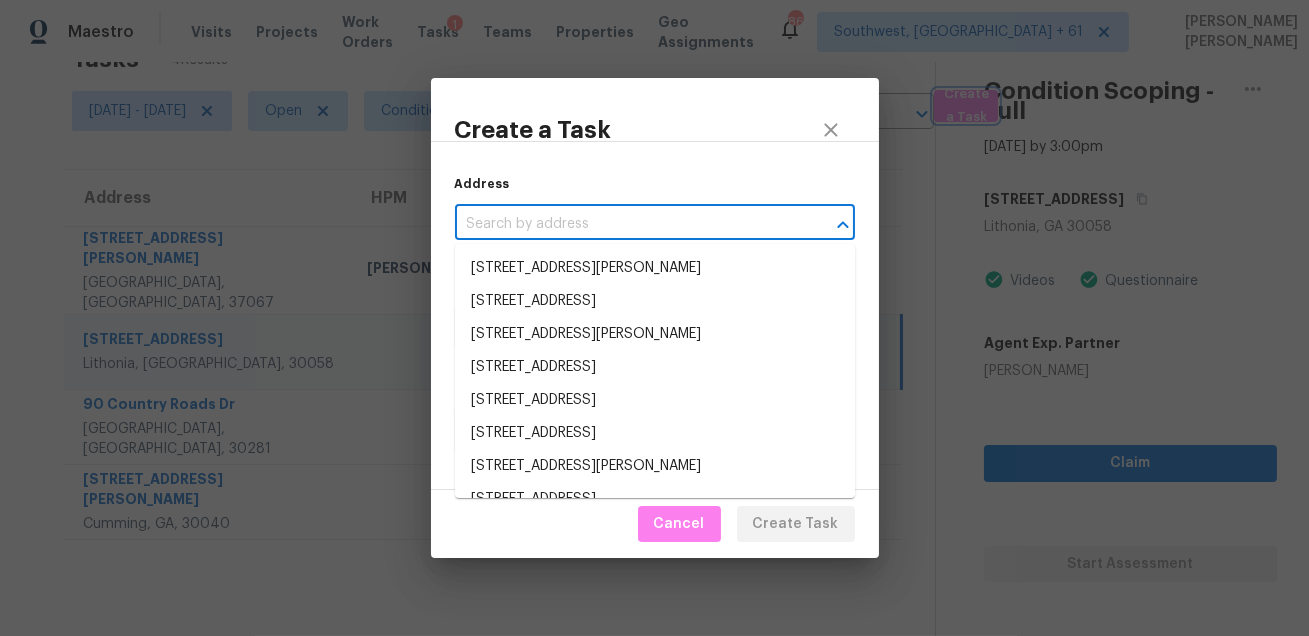 click on "Create a Task Address ​ Task Type ​ Task Type Due Date 07/11/2025 ​ Cancel Create Task" at bounding box center (654, 318) 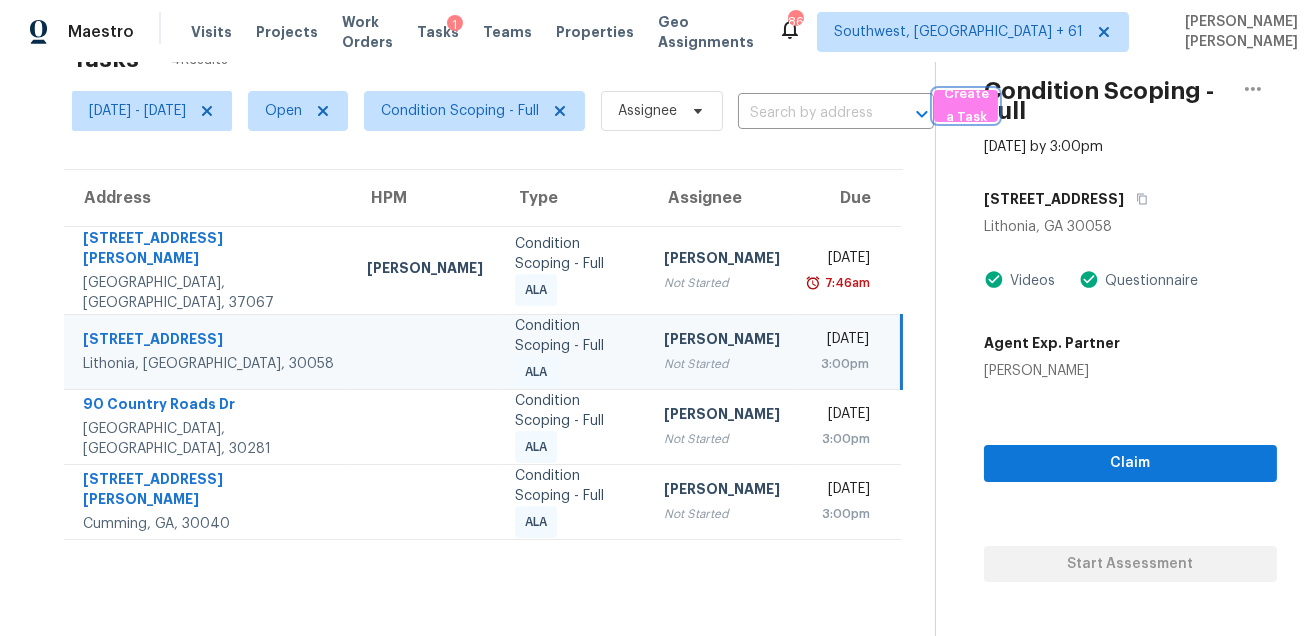 type 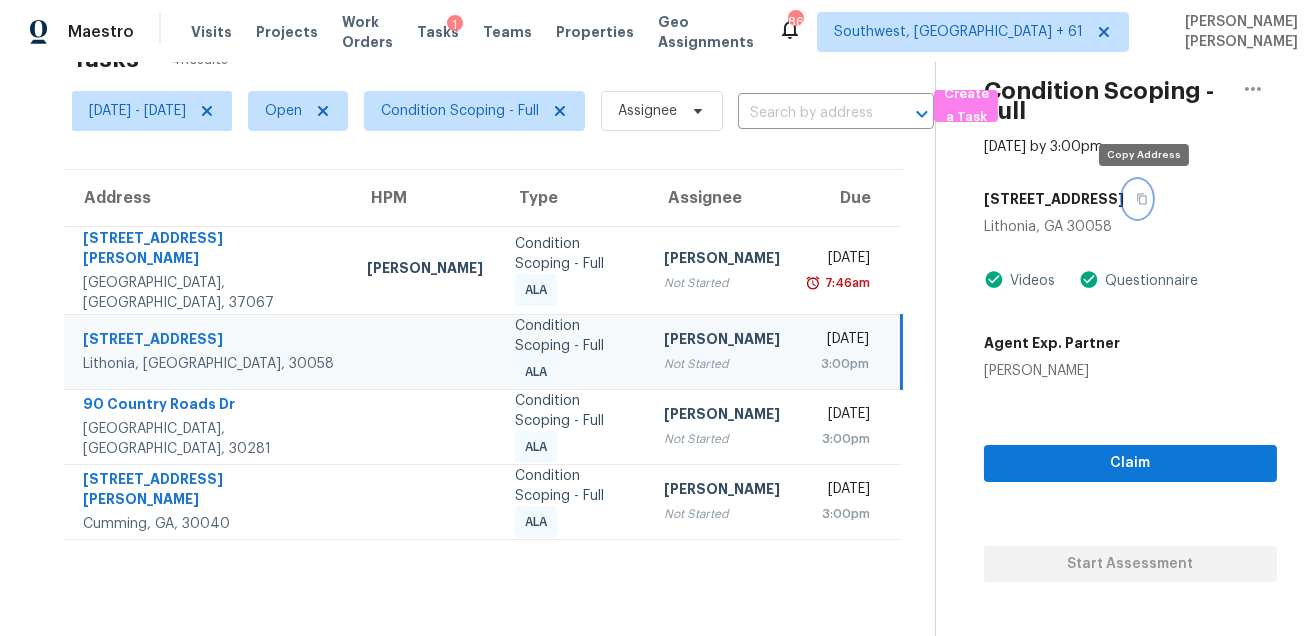 click at bounding box center [1137, 199] 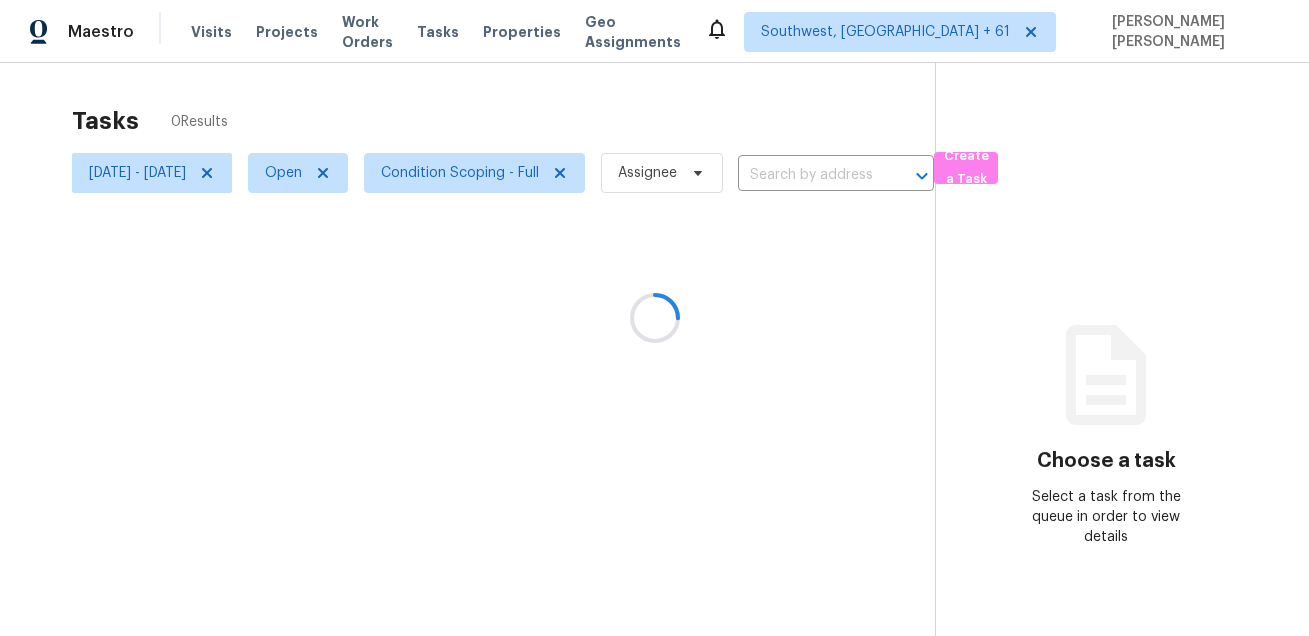 scroll, scrollTop: 0, scrollLeft: 0, axis: both 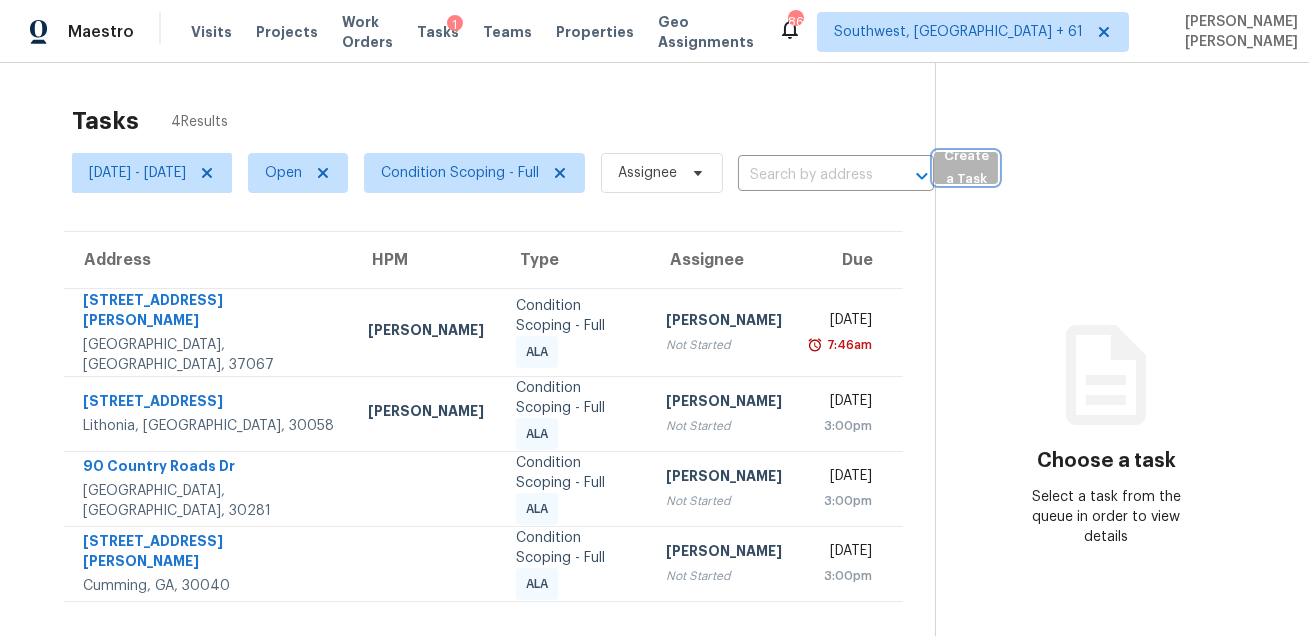 click on "Create a Task" at bounding box center (966, 168) 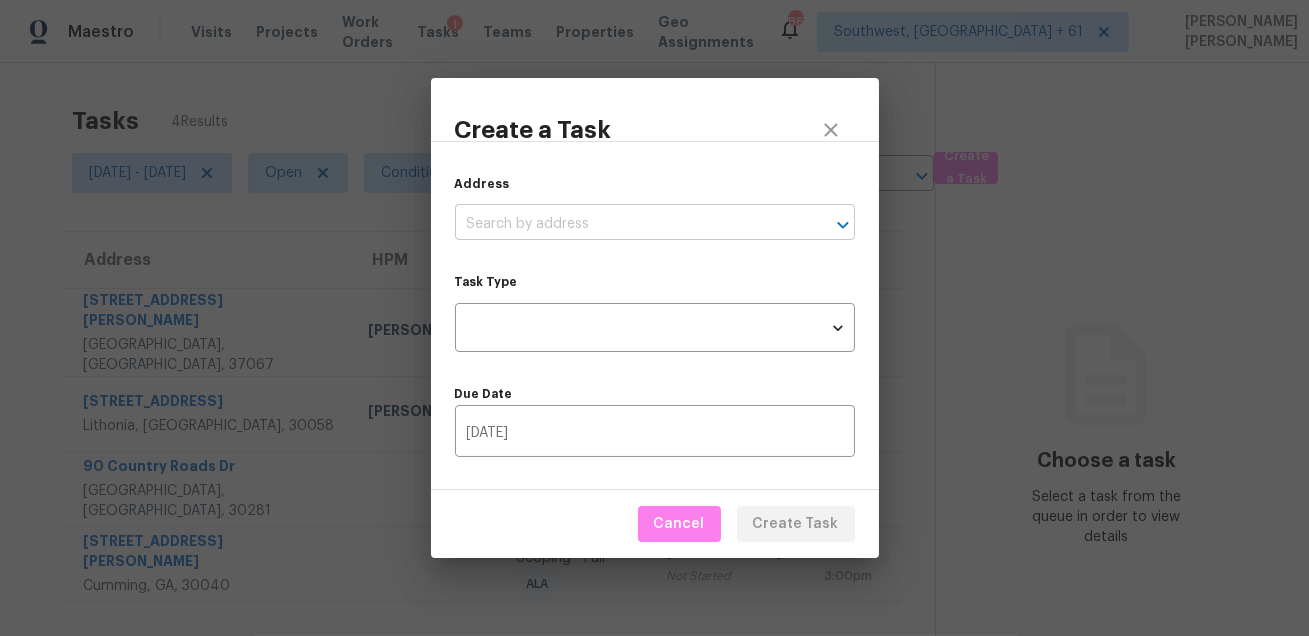 click at bounding box center (627, 224) 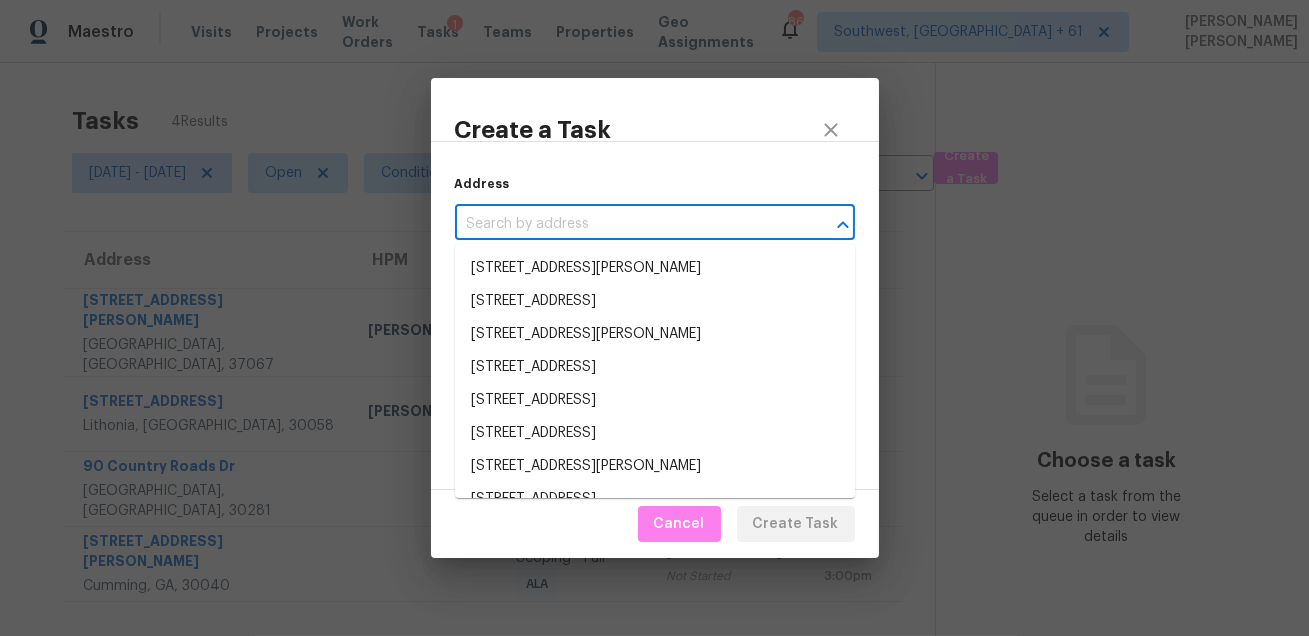 paste on "[STREET_ADDRESS]" 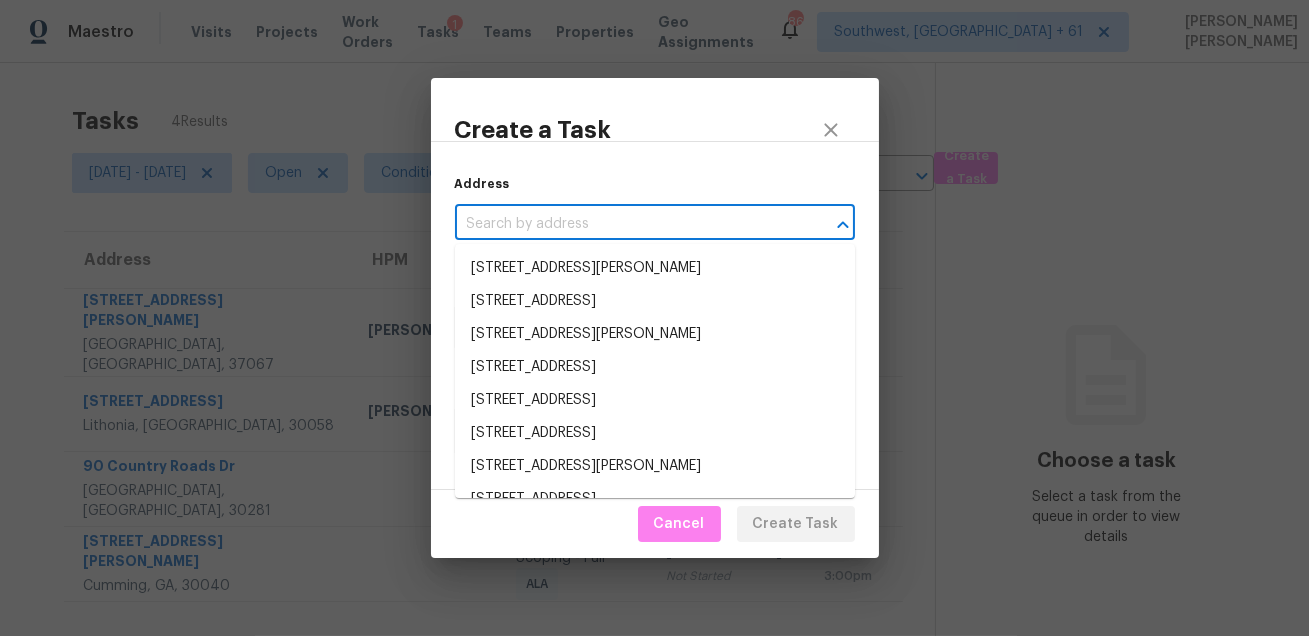 type on "[STREET_ADDRESS]" 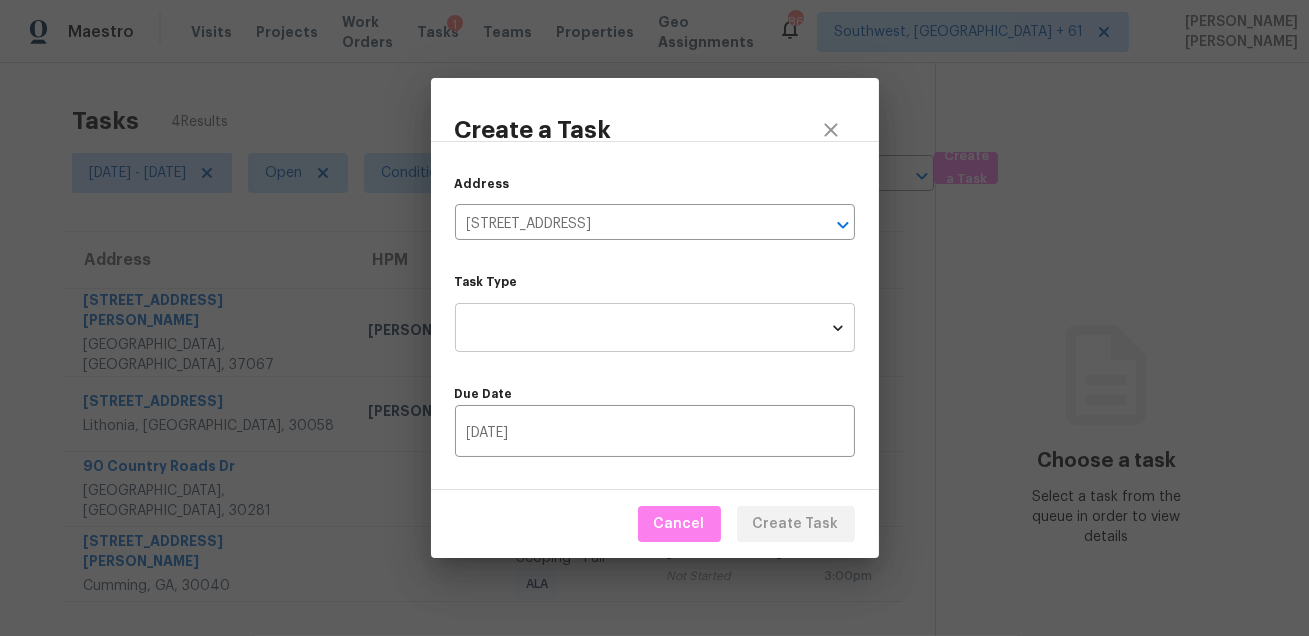 click on "Maestro Visits Projects Work Orders Tasks 1 Teams Properties Geo Assignments 861 Southwest, [GEOGRAPHIC_DATA] + 61 [PERSON_NAME] [PERSON_NAME] Tasks 4  Results [DATE] - [DATE] Open Condition Scoping - Full Assignee ​ Create a Task Address HPM Type Assignee Due [STREET_ADDRESS][PERSON_NAME] [PERSON_NAME] Condition Scoping - Full ALA [PERSON_NAME] Not Started [DATE] 7:46am [STREET_ADDRESS] [PERSON_NAME] Condition Scoping - Full ALA [PERSON_NAME] B Not Started [DATE] 3:00pm 90 Country Roads [GEOGRAPHIC_DATA][PERSON_NAME] Condition Scoping - Full ALA Rajesh M Not Started [DATE] 3:00pm [STREET_ADDRESS][PERSON_NAME][PERSON_NAME] Condition Scoping - Full ALA [PERSON_NAME] B Not Started [DATE] 3:00pm Choose a task Select a task from the queue in order to view details
Create a Task Address [STREET_ADDRESS] ​ Task Type ​ Task Type Due Date [DATE] ​ Cancel Create Task" at bounding box center (654, 318) 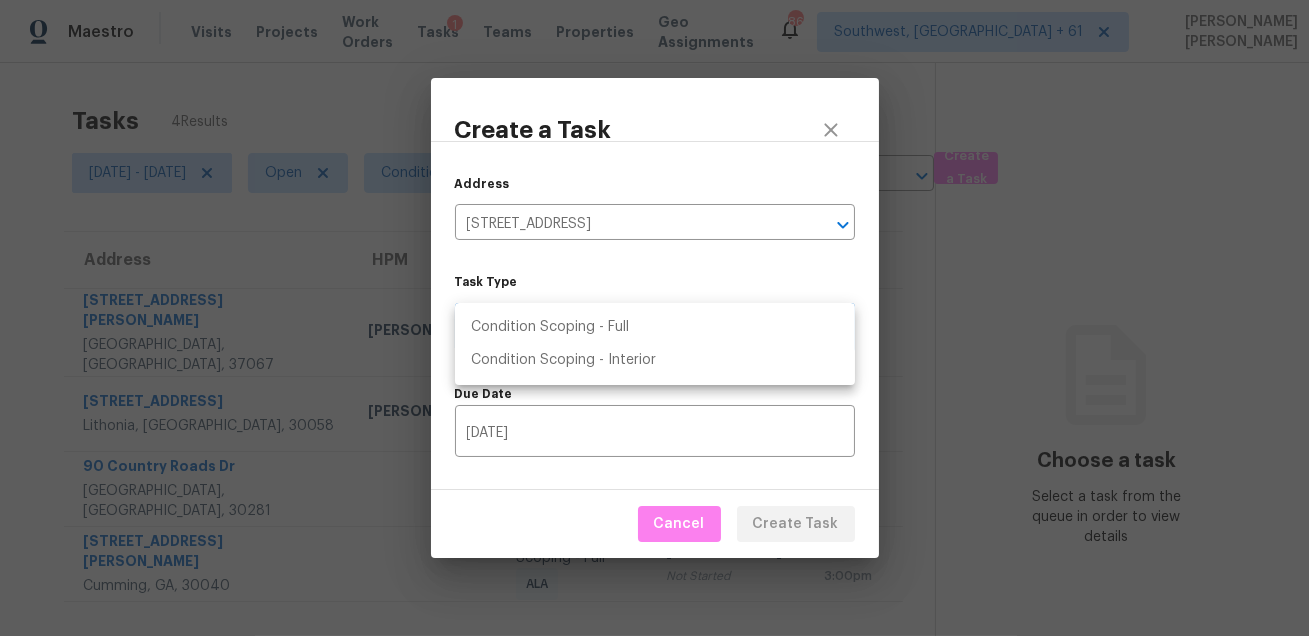 click on "Condition Scoping - Full" at bounding box center [655, 327] 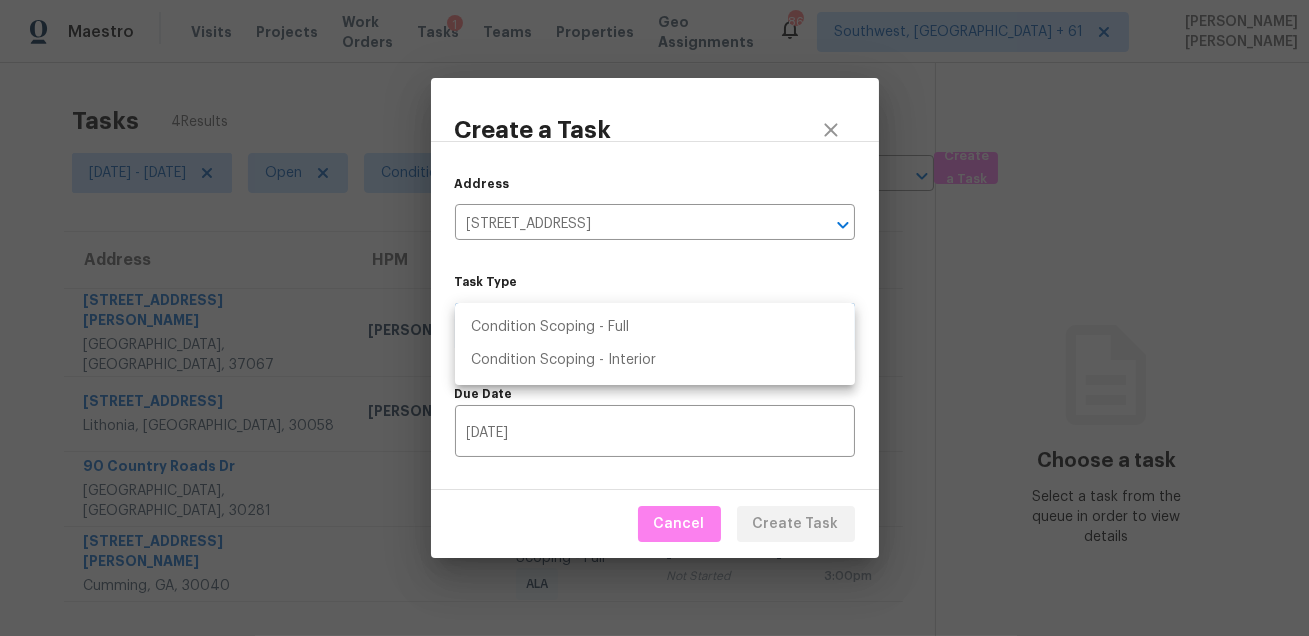 type on "virtual_full_assessment" 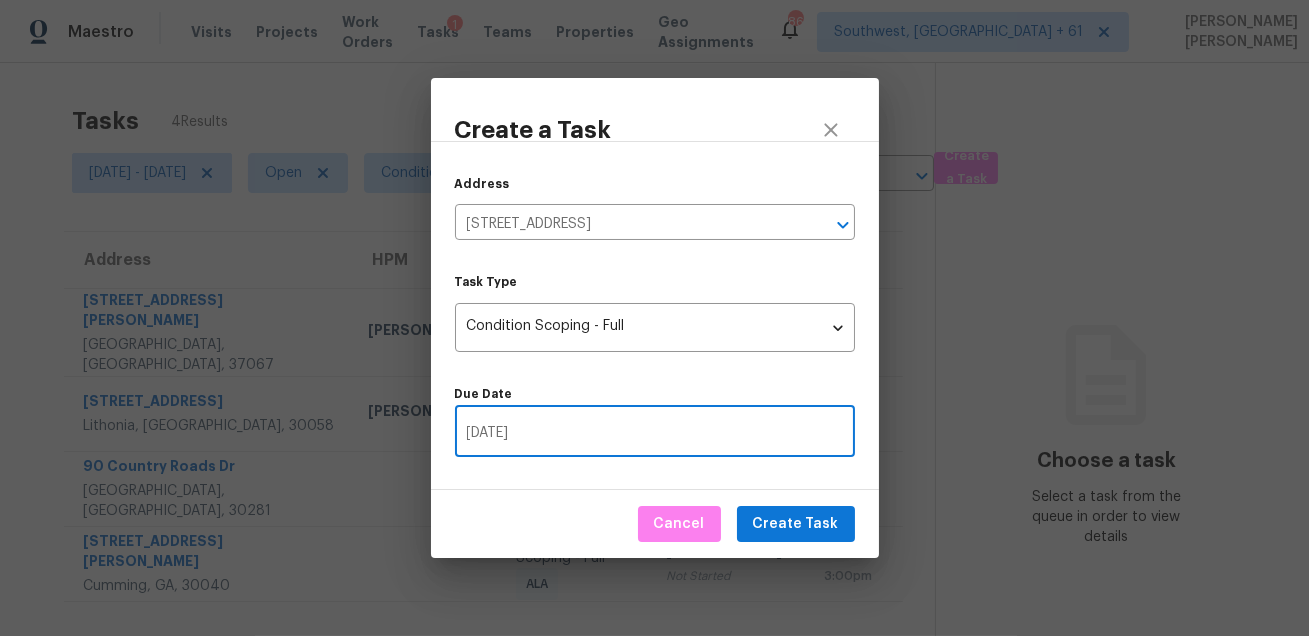 click on "[DATE]" at bounding box center [655, 433] 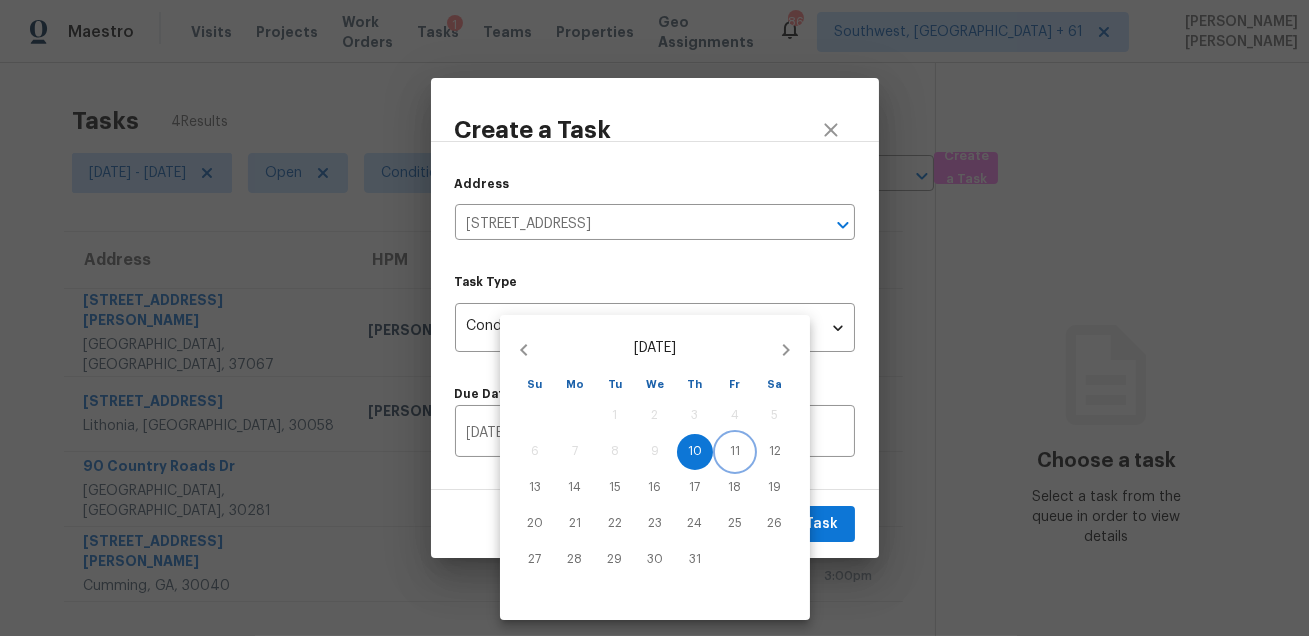 click on "11" at bounding box center [735, 451] 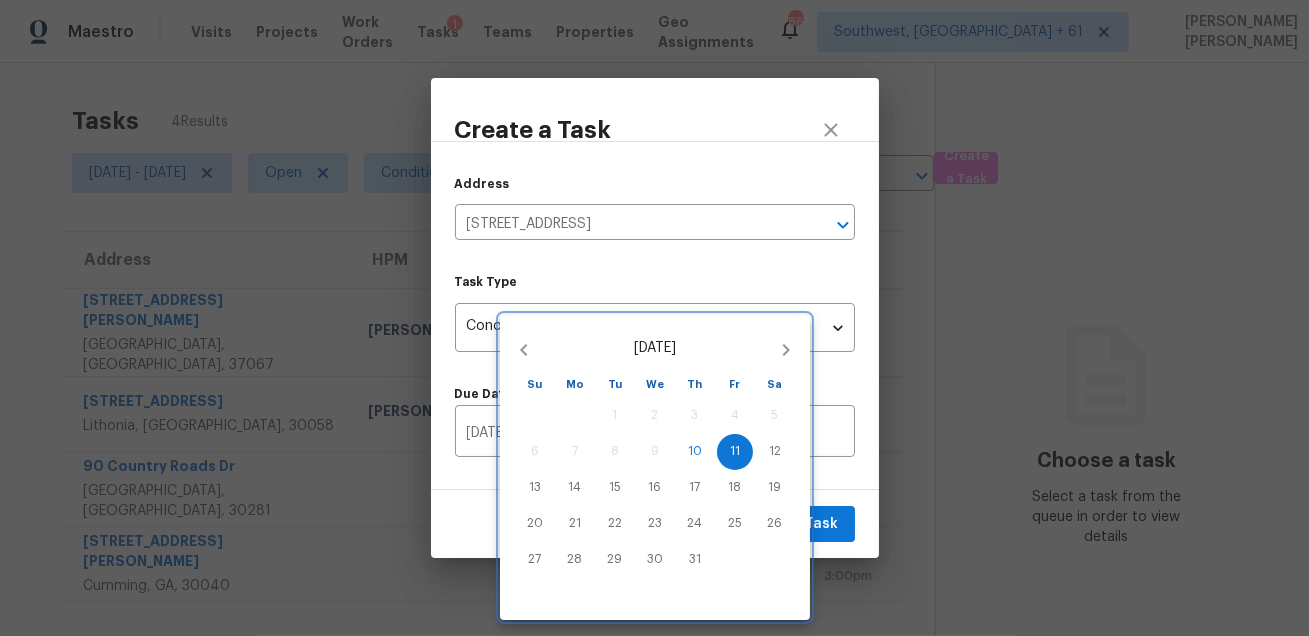 click at bounding box center (654, 318) 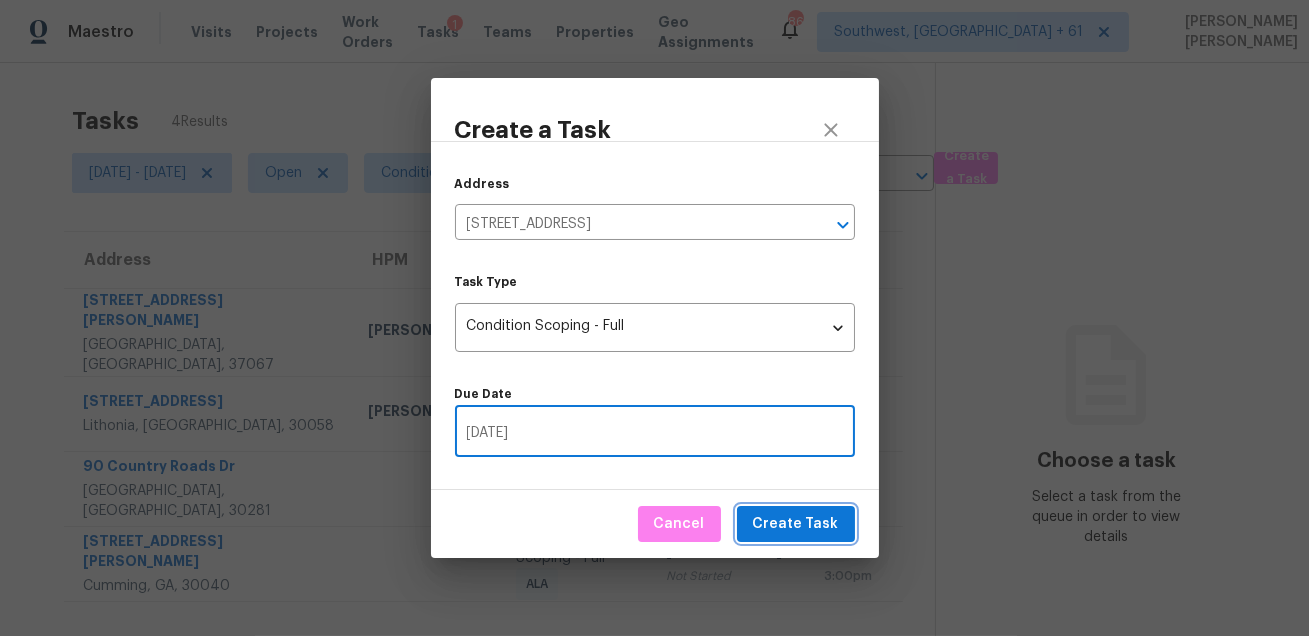 click on "Create Task" at bounding box center [796, 524] 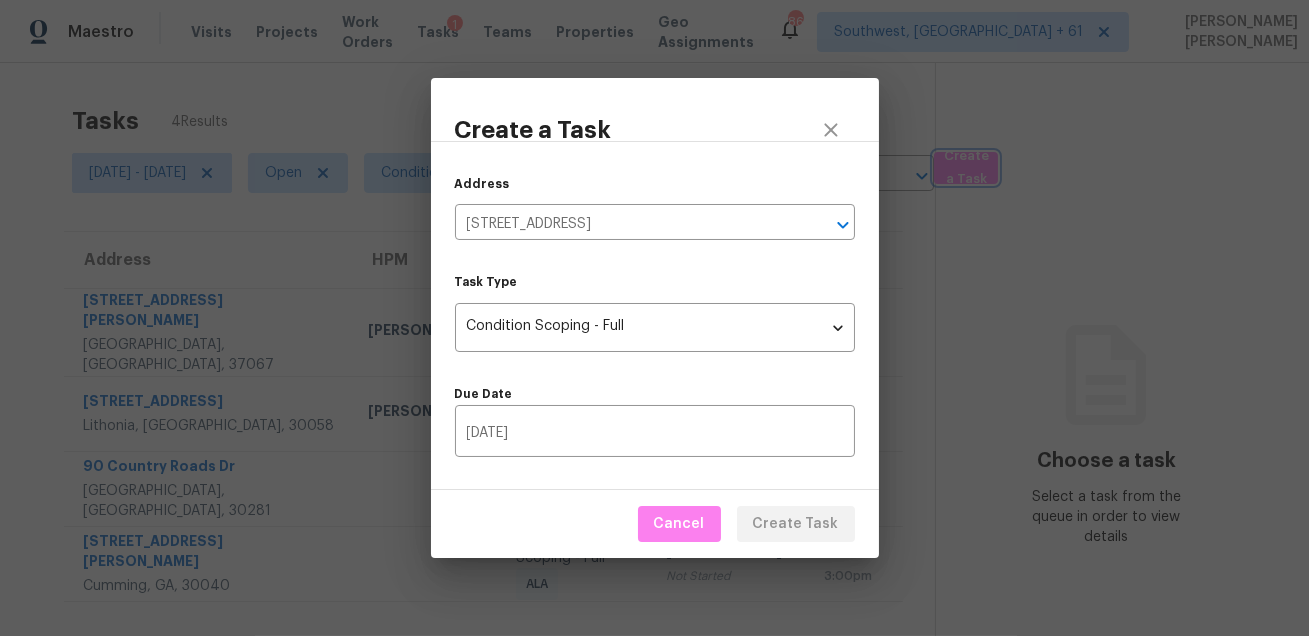 type 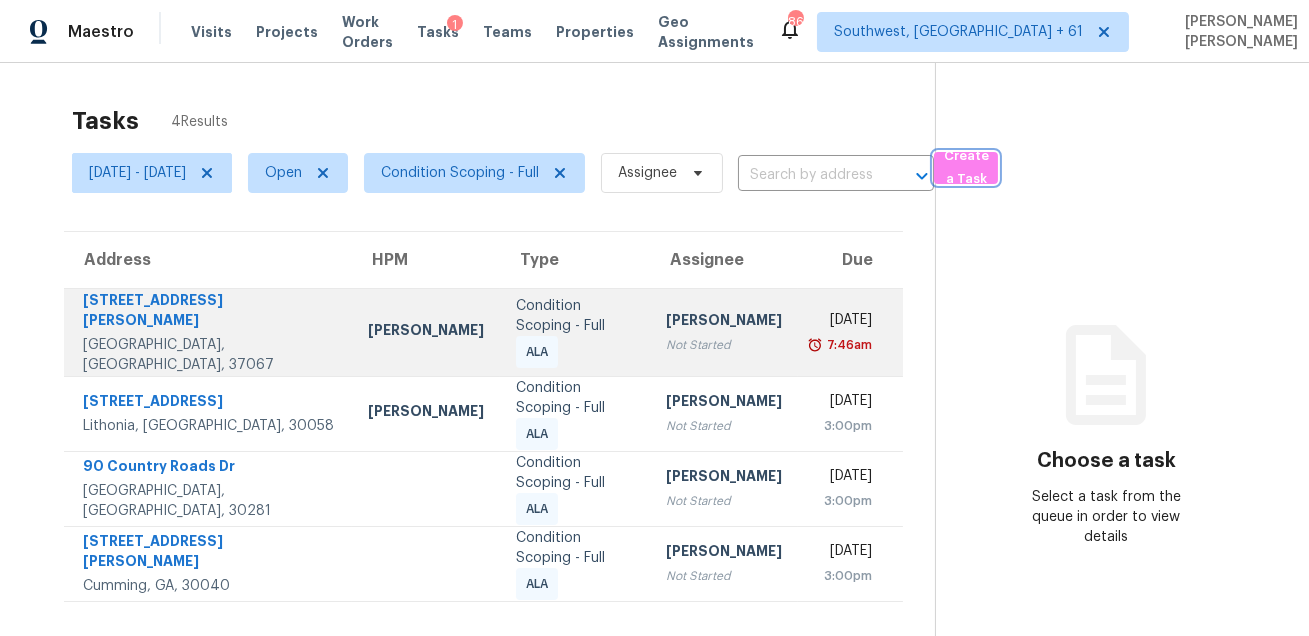 scroll, scrollTop: 62, scrollLeft: 0, axis: vertical 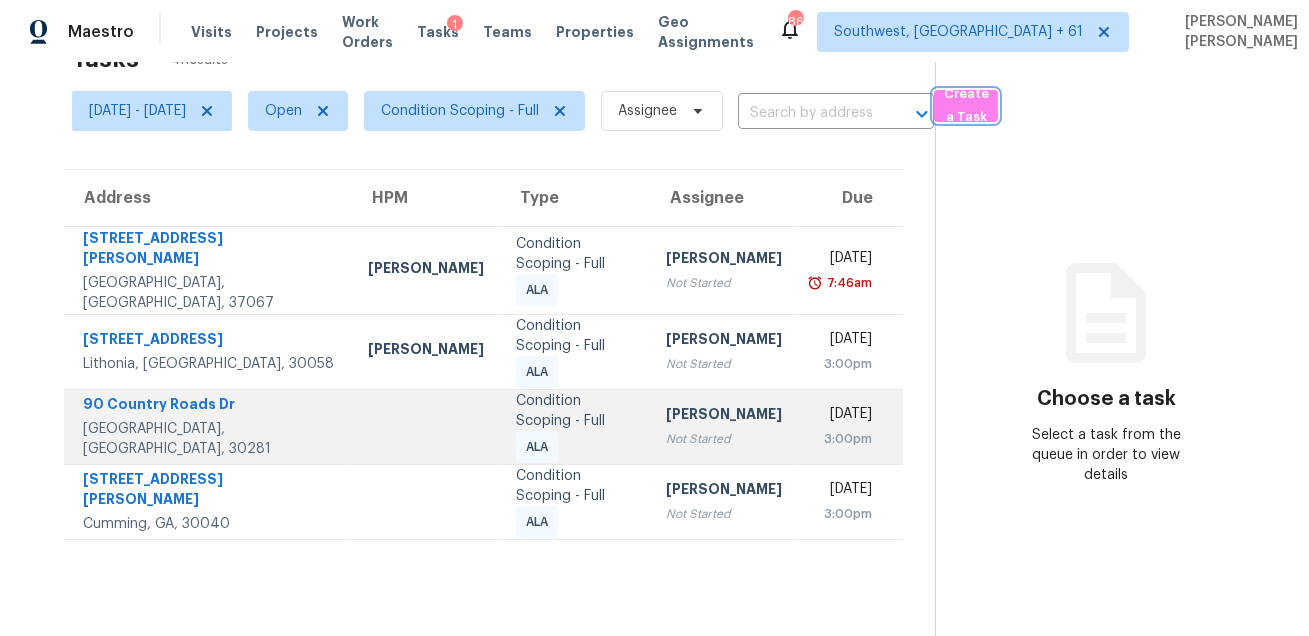 type 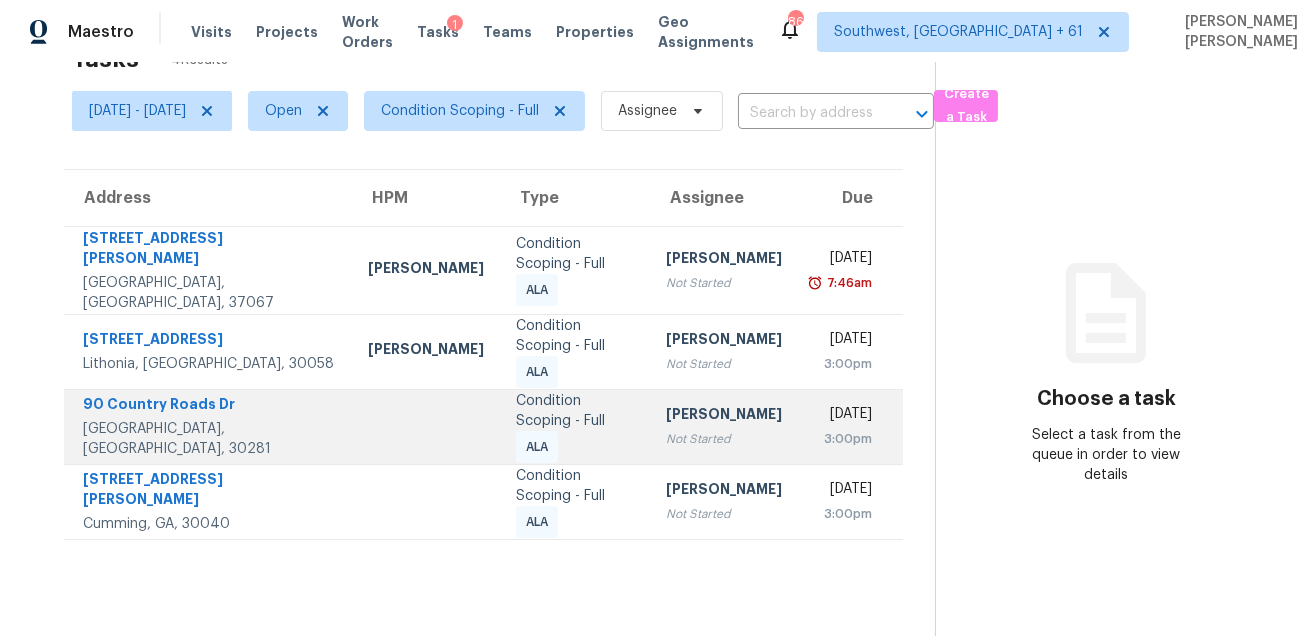 click on "90 Country Roads Dr" at bounding box center (209, 406) 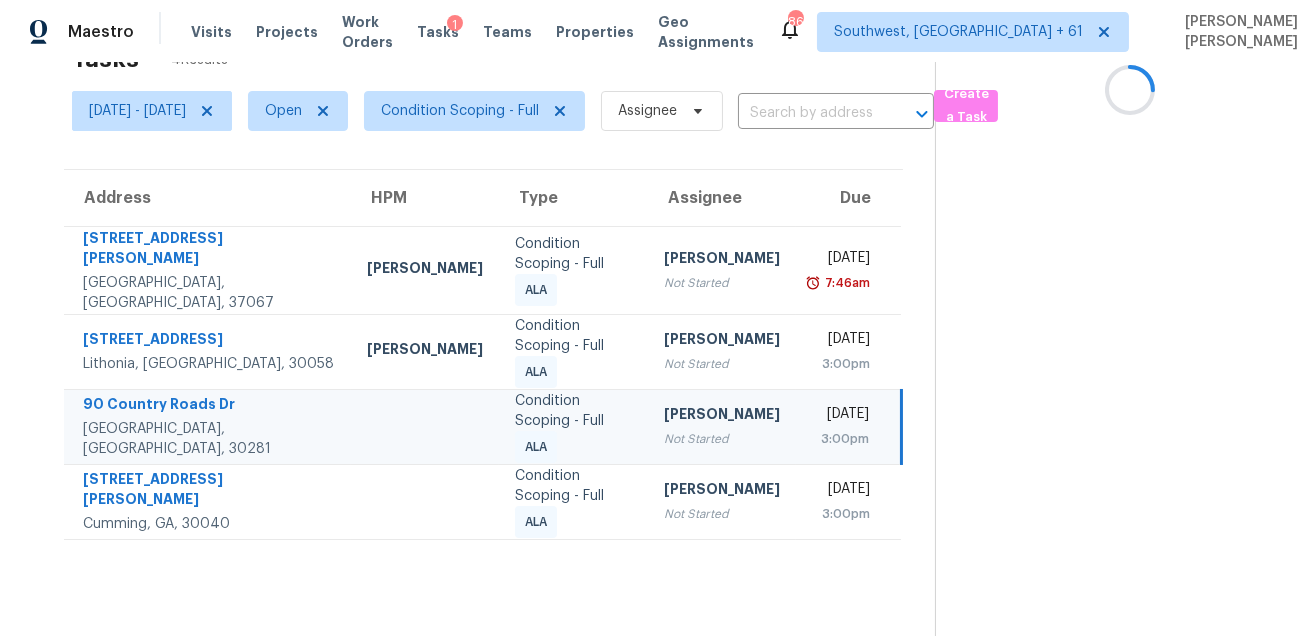 click on "90 Country Roads Dr" at bounding box center [209, 406] 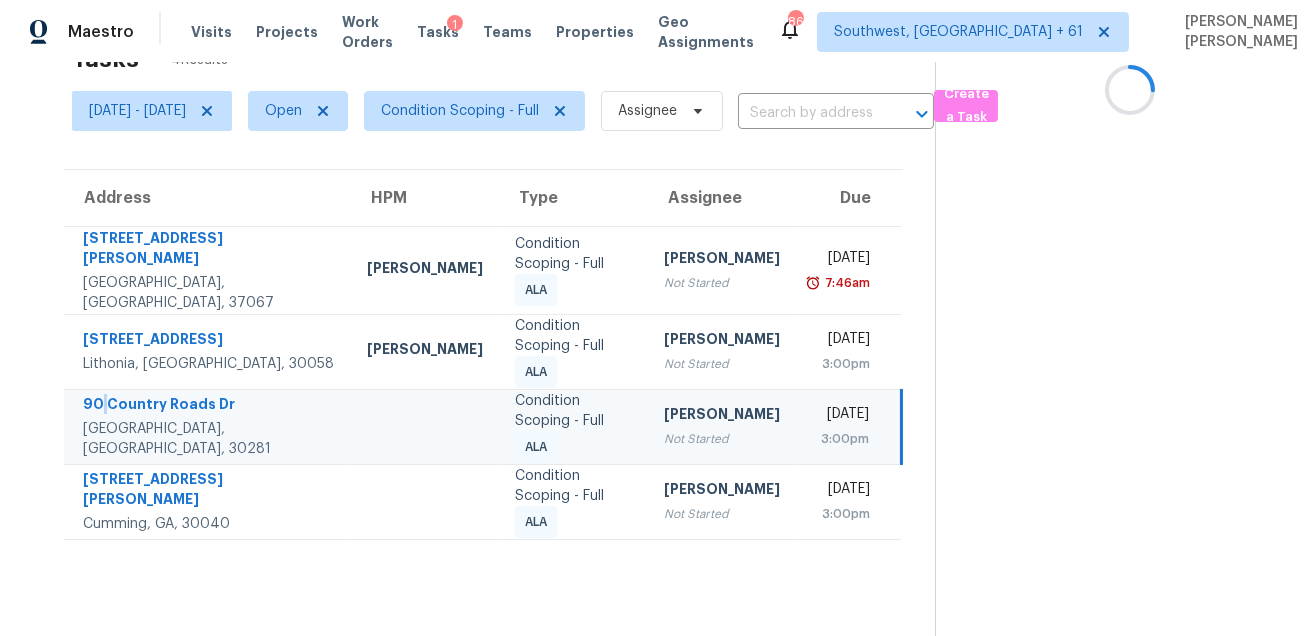 click on "90 Country Roads Dr" at bounding box center (209, 406) 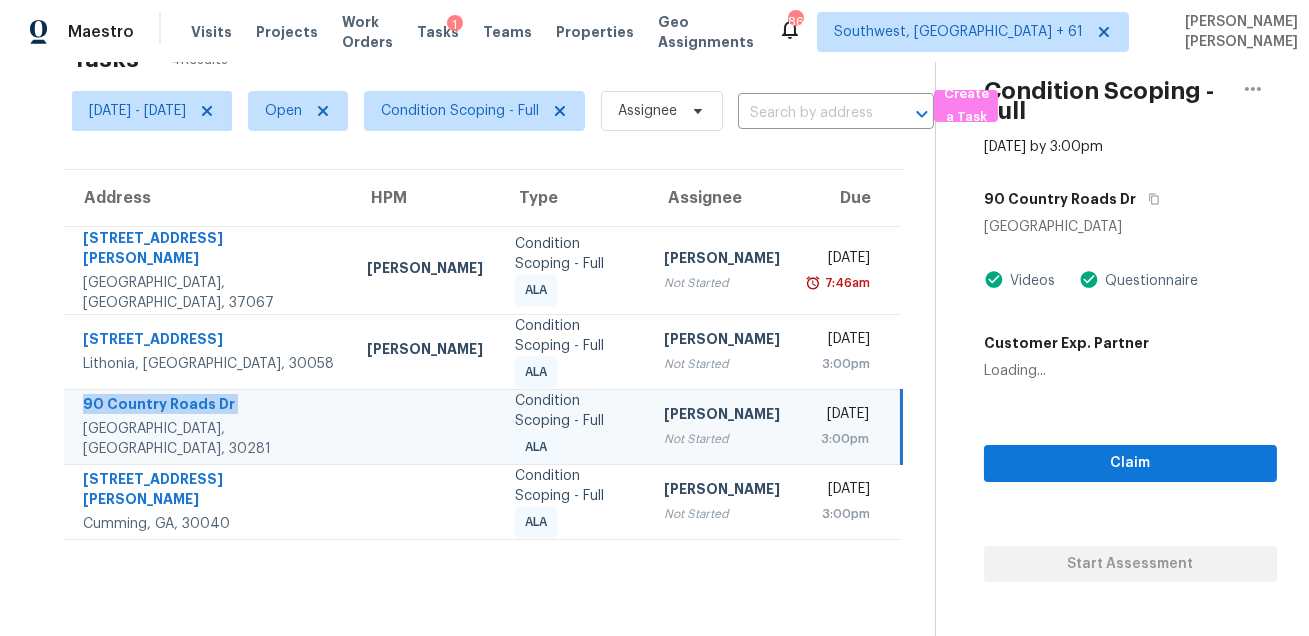 copy on "90 Country Roads Dr" 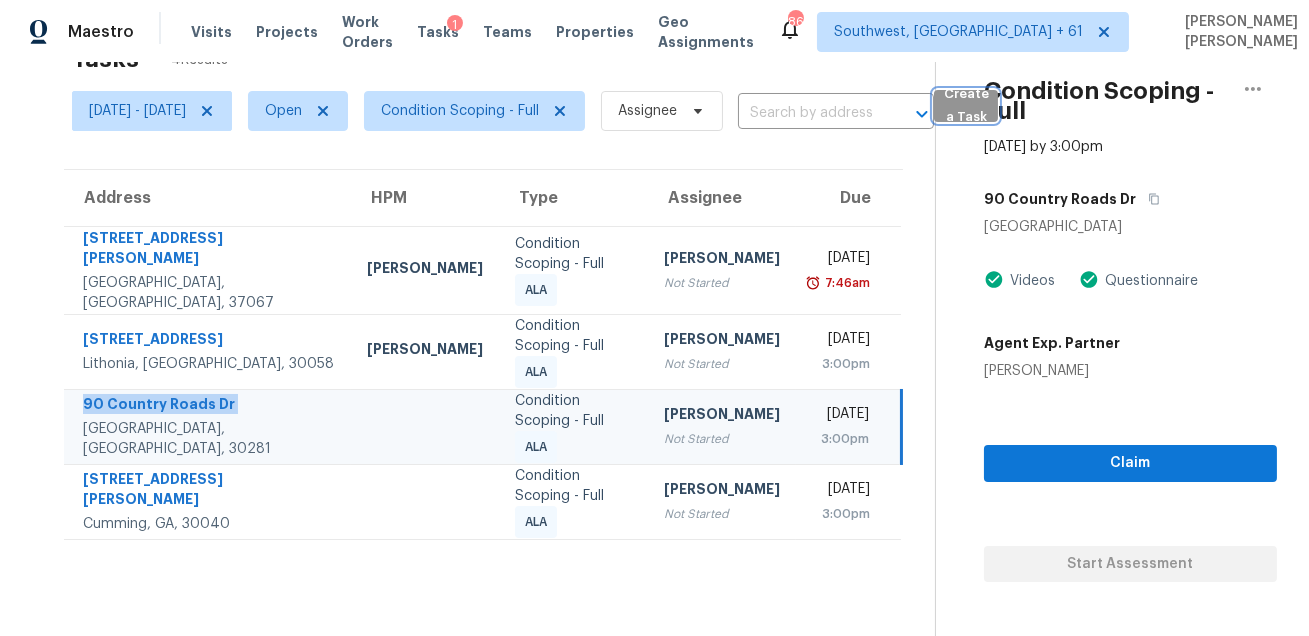 click on "Create a Task" at bounding box center [966, 106] 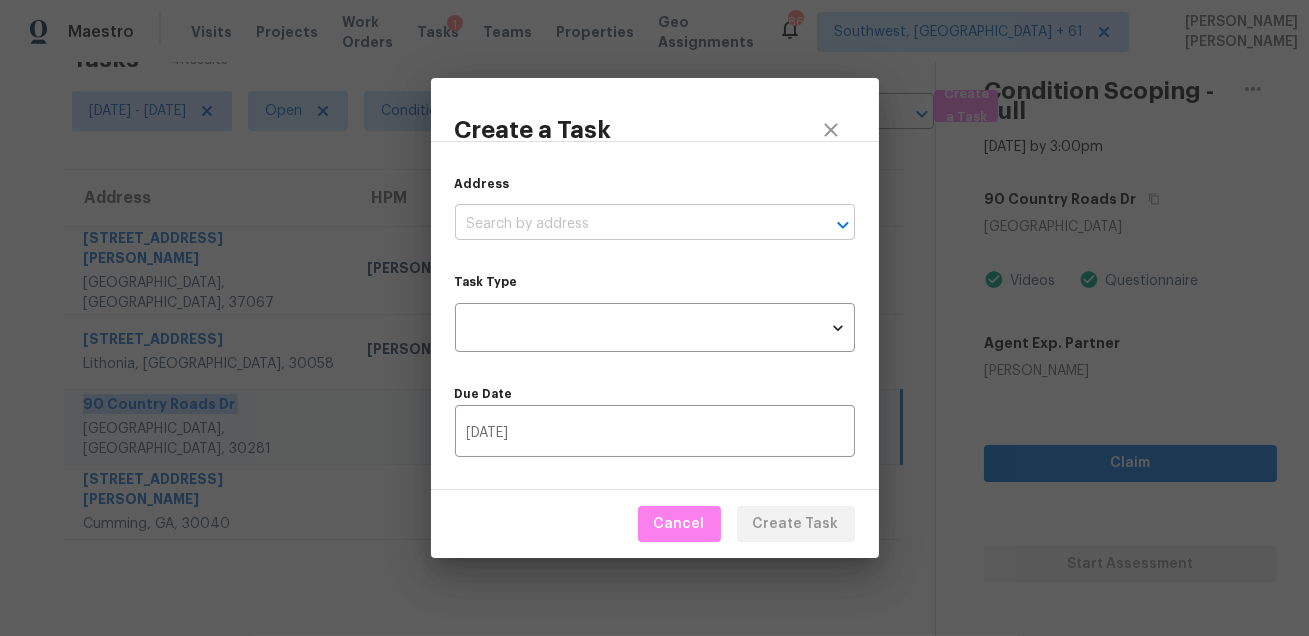 click at bounding box center [627, 224] 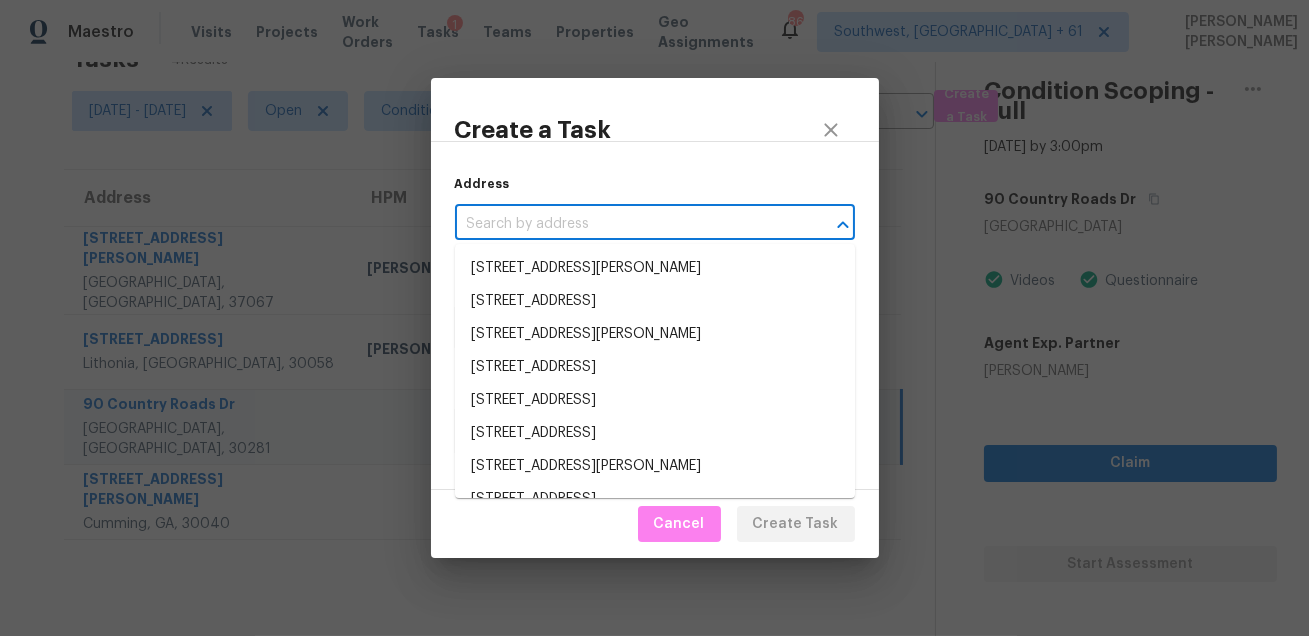 paste on "90 Country Roads Dr" 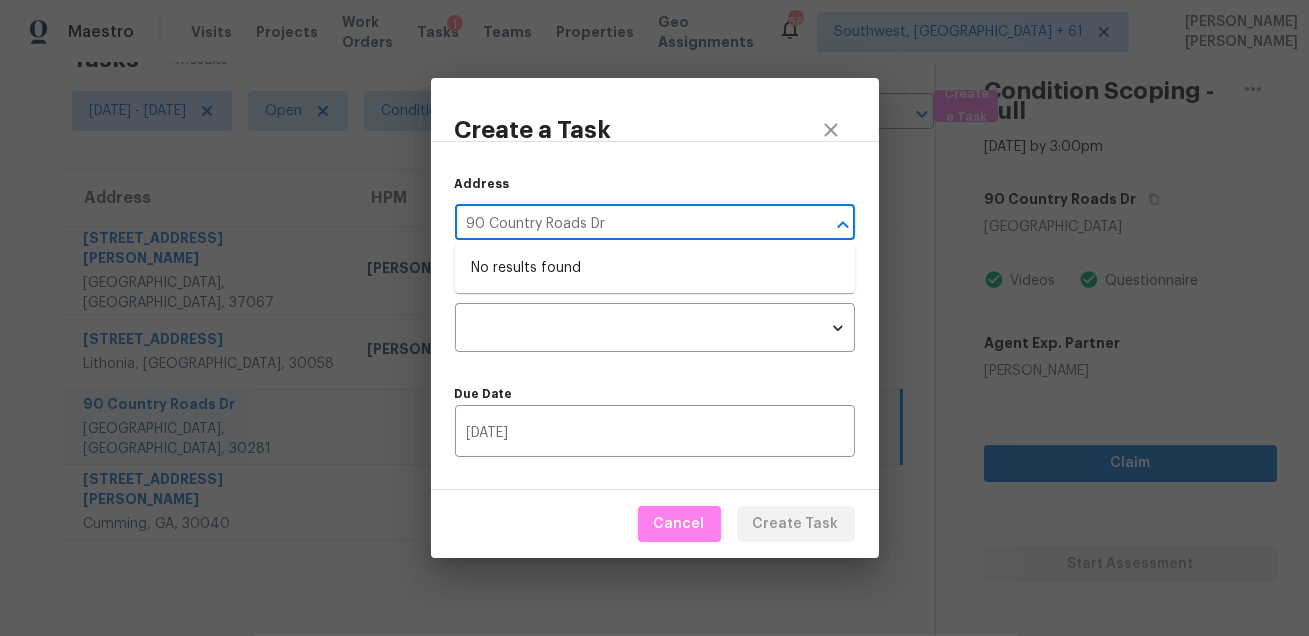 type on "90 Country Roads Dr" 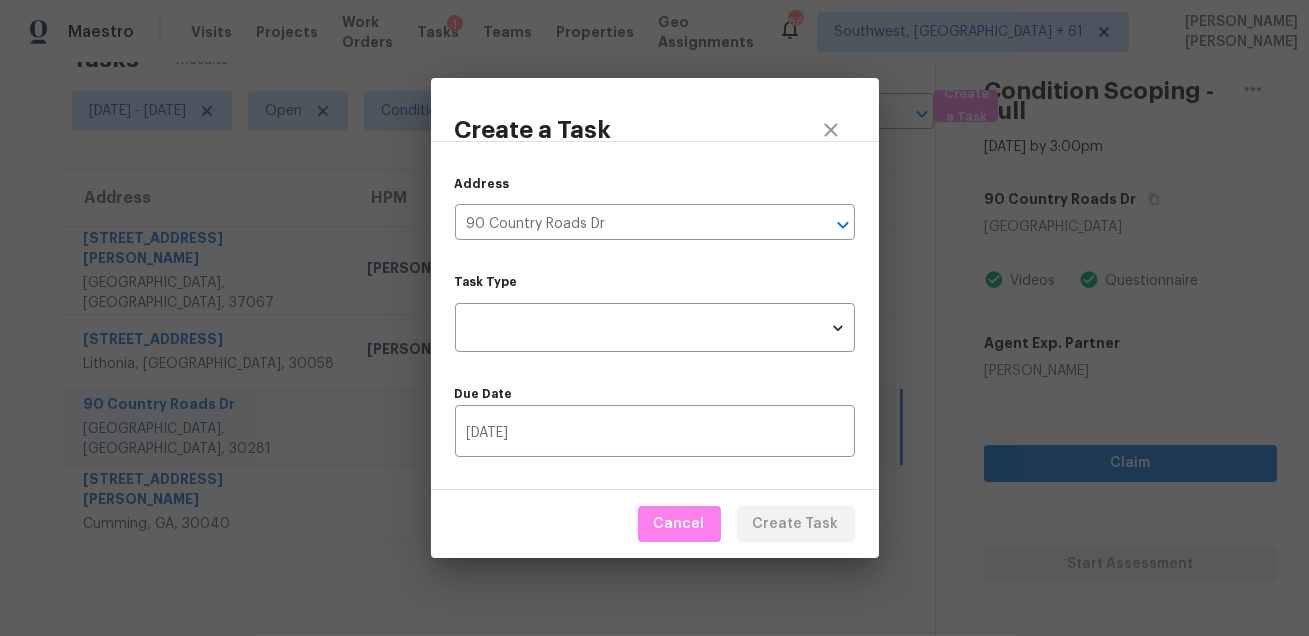 type 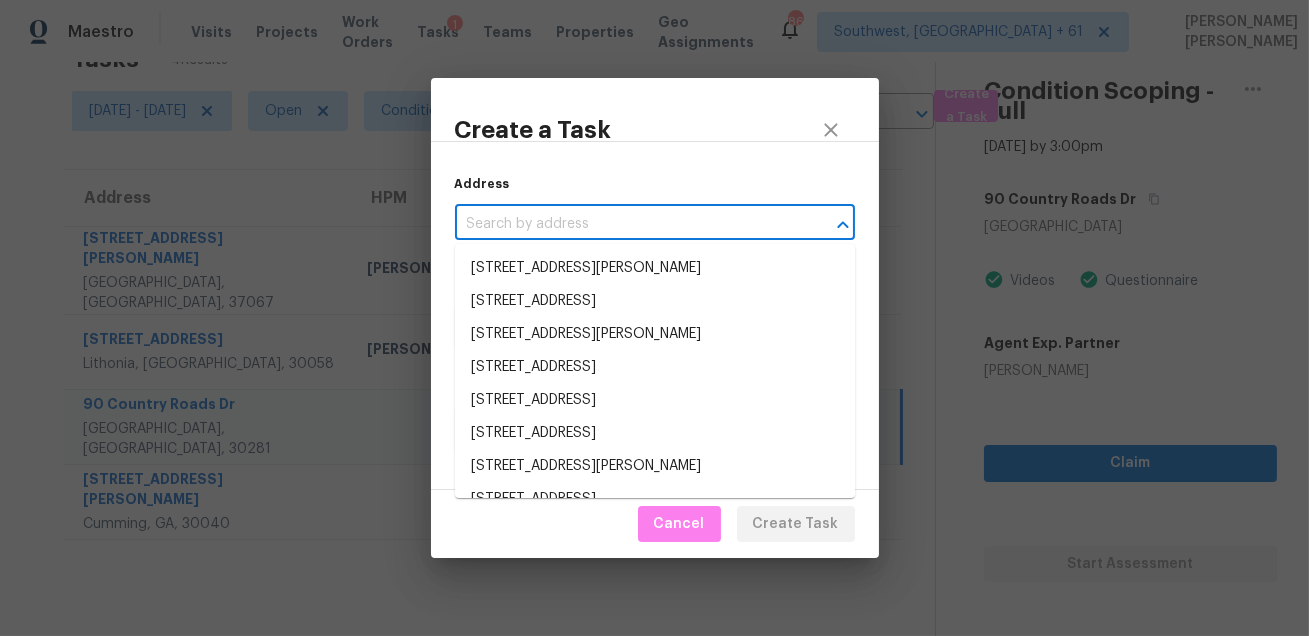 click on "Create a Task" at bounding box center (655, 110) 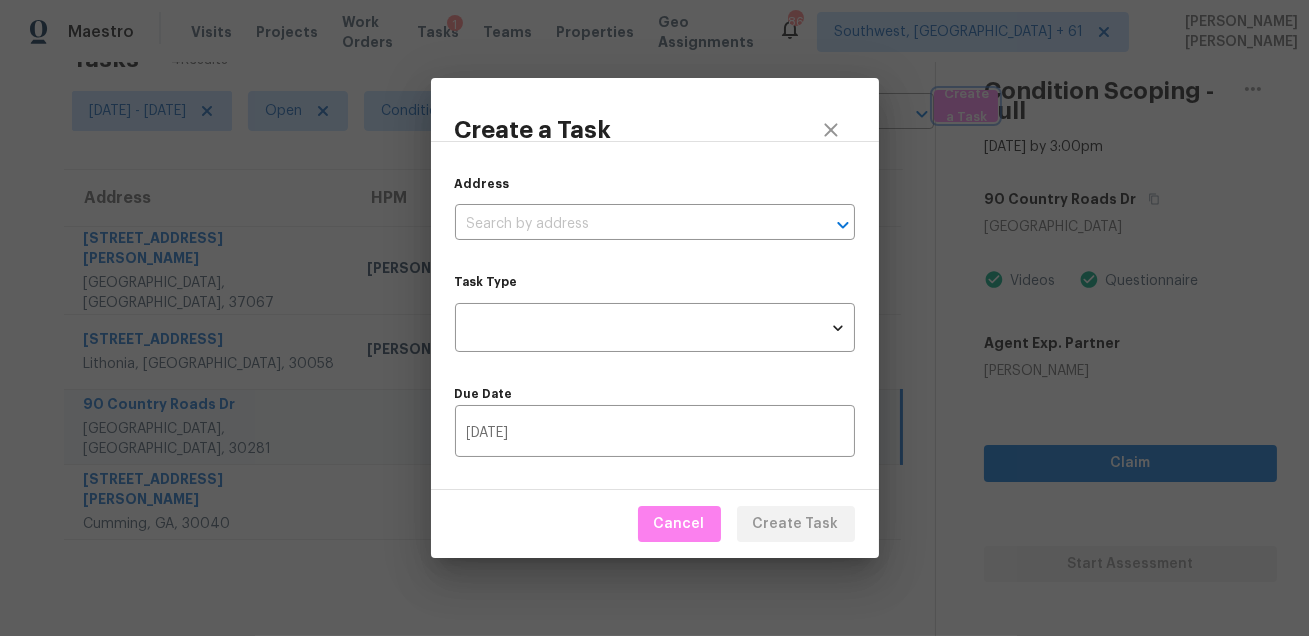 click on "Create a Task Address ​ Task Type ​ Task Type Due Date 07/11/2025 ​ Cancel Create Task" at bounding box center [654, 318] 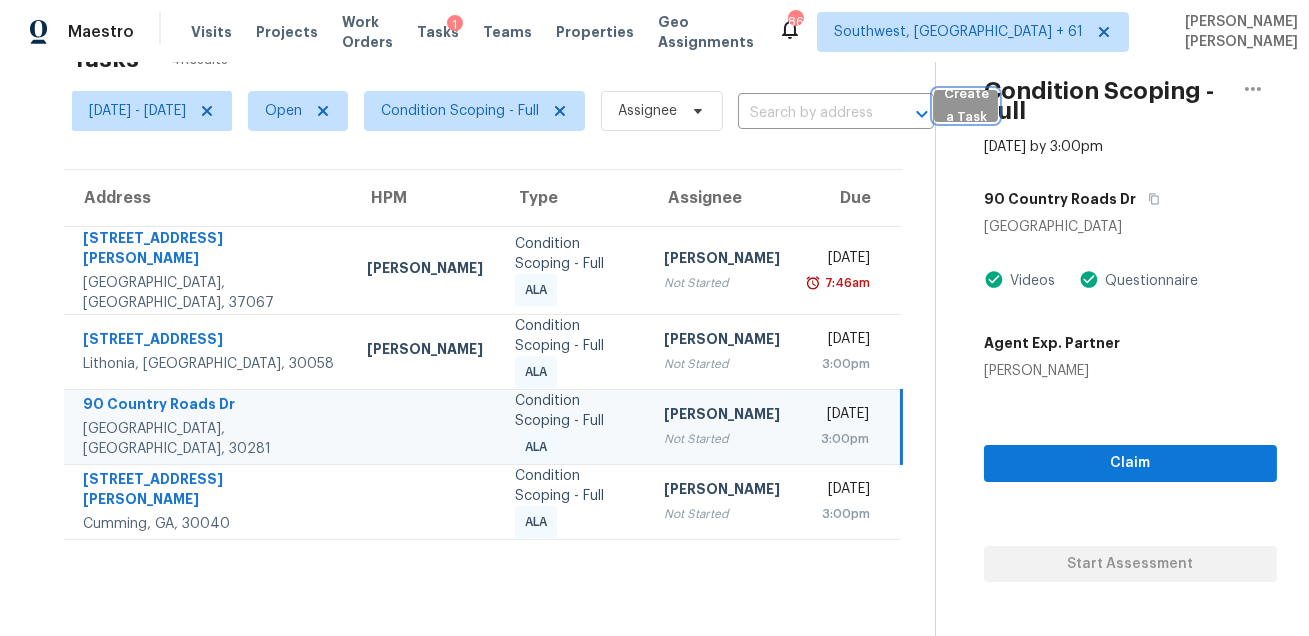click on "Create a Task" at bounding box center [966, 106] 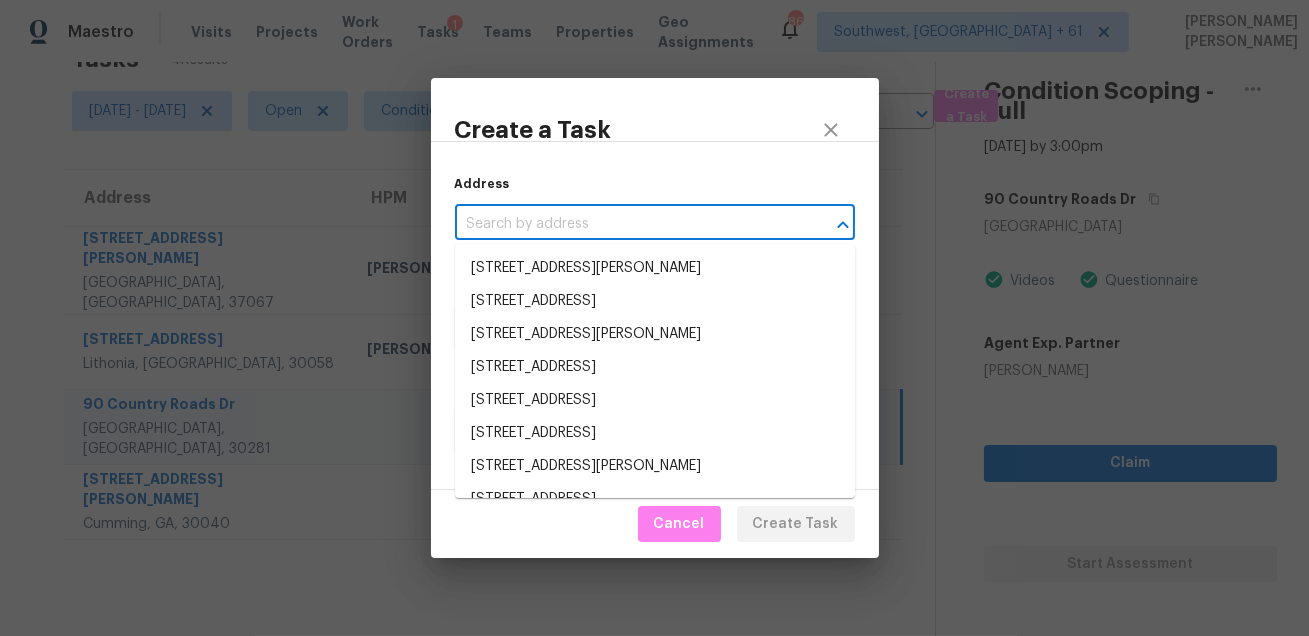 click at bounding box center (627, 224) 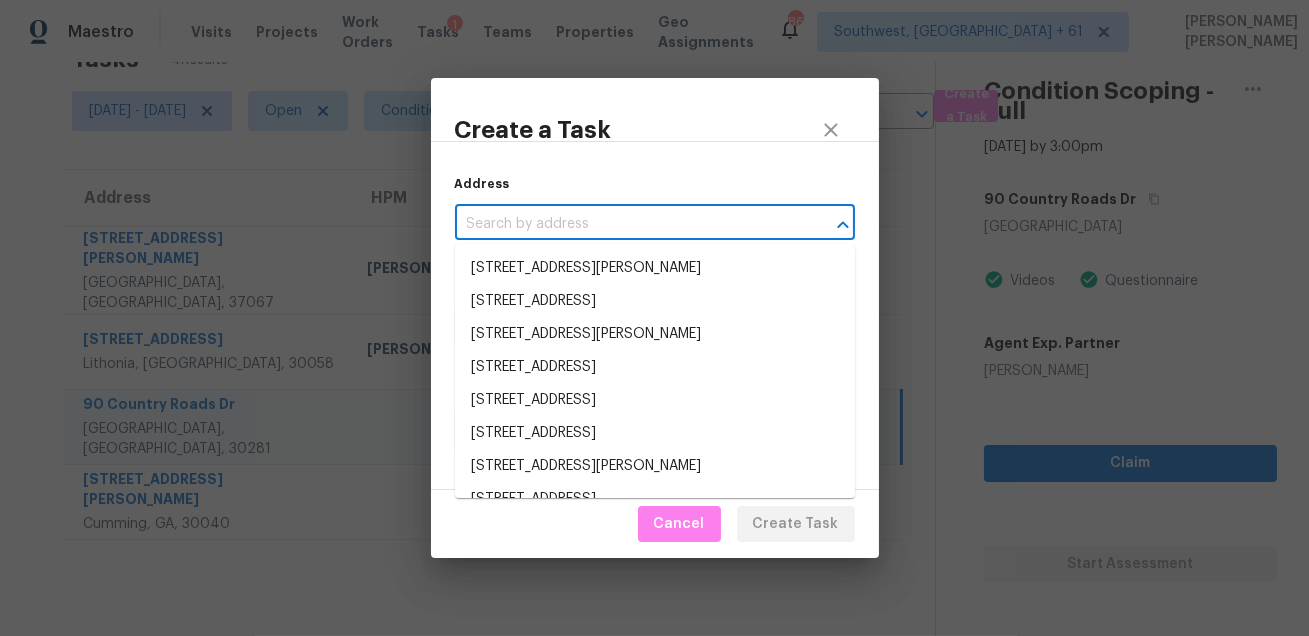 paste on "90 Country Roads Dr, Stockbridge, GA 30281" 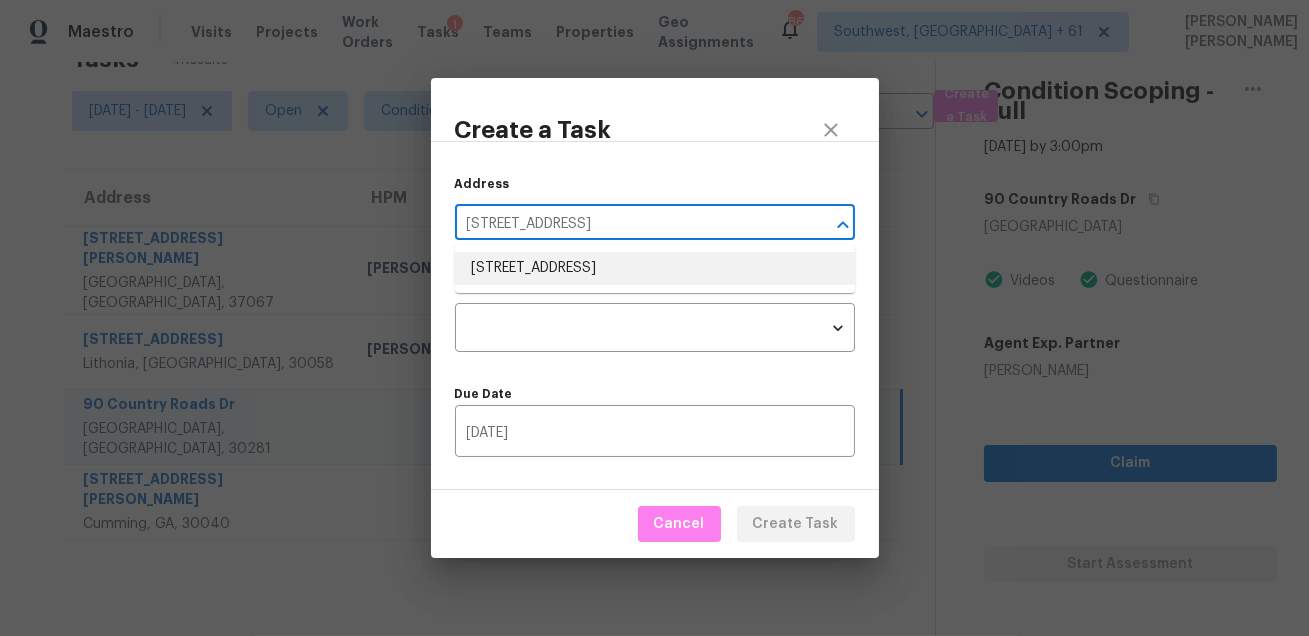click on "90 Country Roads Dr, Stockbridge, GA 30281" at bounding box center (655, 268) 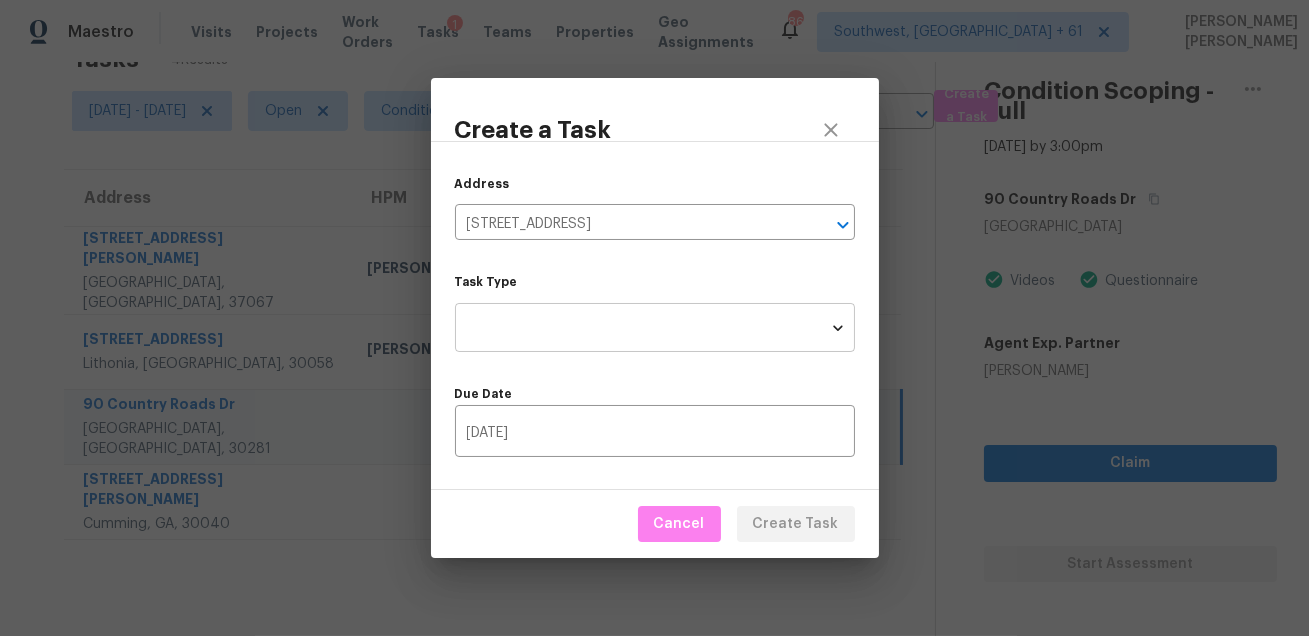 click on "Maestro Visits Projects Work Orders Tasks 1 Teams Properties Geo Assignments 861 Southwest, FL + 61 Mohammed Moshin Ali Tasks 4  Results Thu, Jul 10 - Thu, Jul 10 Open Condition Scoping - Full Assignee ​ Create a Task Address HPM Type Assignee Due 100 Churchill Pl   Franklin, TN, 37067 Lauren Bittler Condition Scoping - Full ALA Salma Ansari Not Started Thu, Jul 10th 2025 7:46am 7712 Rockbridge Rd   Lithonia, GA, 30058 Ryan Fogarty Condition Scoping - Full ALA Vigneshwaran B Not Started Thu, Jul 10th 2025 3:00pm 90 Country Roads Dr   Stockbridge, GA, 30281 Condition Scoping - Full ALA Rajesh M Not Started Thu, Jul 10th 2025 3:00pm 4740 Arbor Meadows Dr   Cumming, GA, 30040 Condition Scoping - Full ALA Vigneshwaran B Not Started Thu, Jul 10th 2025 3:00pm Condition Scoping - Full Jul 10th 2025 by 3:00pm 90 Country Roads Dr Stockbridge, GA 30281 Videos Questionnaire Agent Exp. Partner Adam Wright Claim Start Assessment
Create a Task Address 90 Country Roads Dr, Stockbridge, GA 30281 ​ Task Type ​ ​" at bounding box center (654, 318) 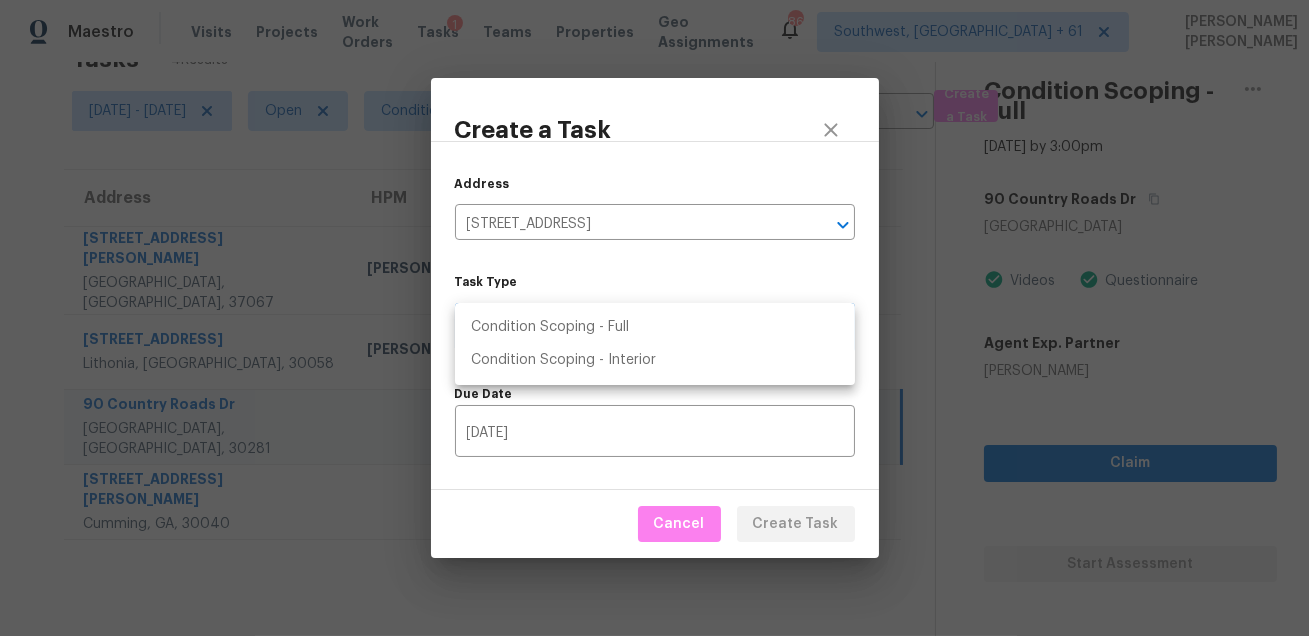 click on "Condition Scoping - Full" at bounding box center (655, 327) 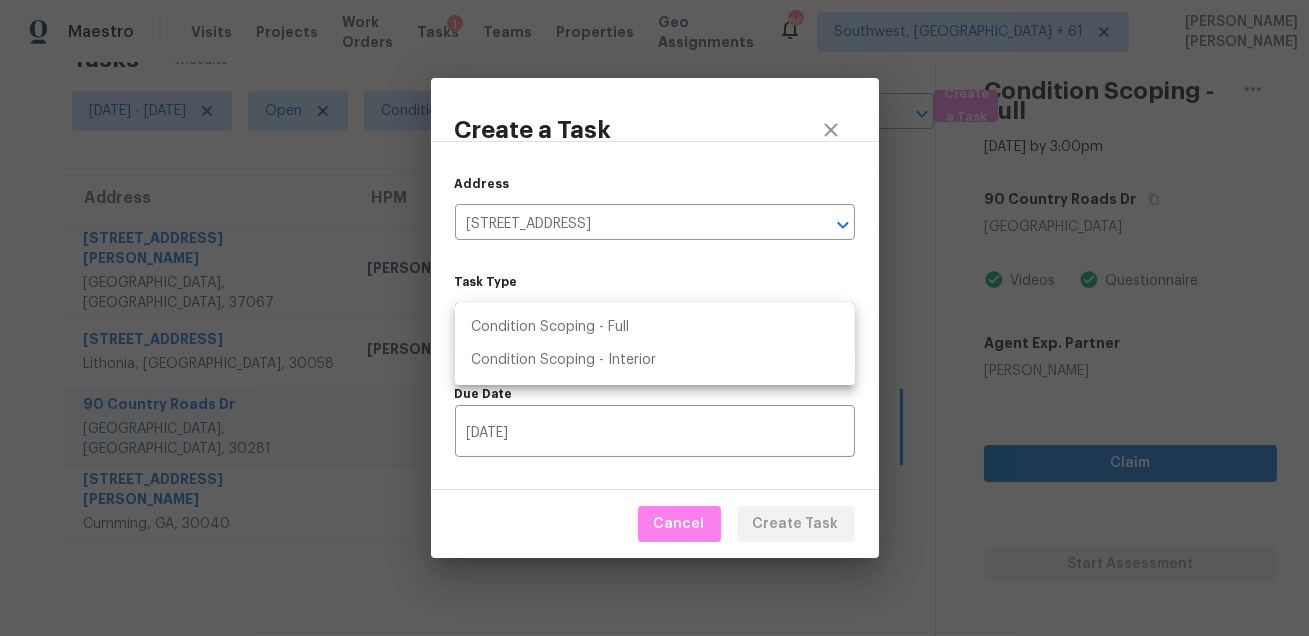 type on "virtual_full_assessment" 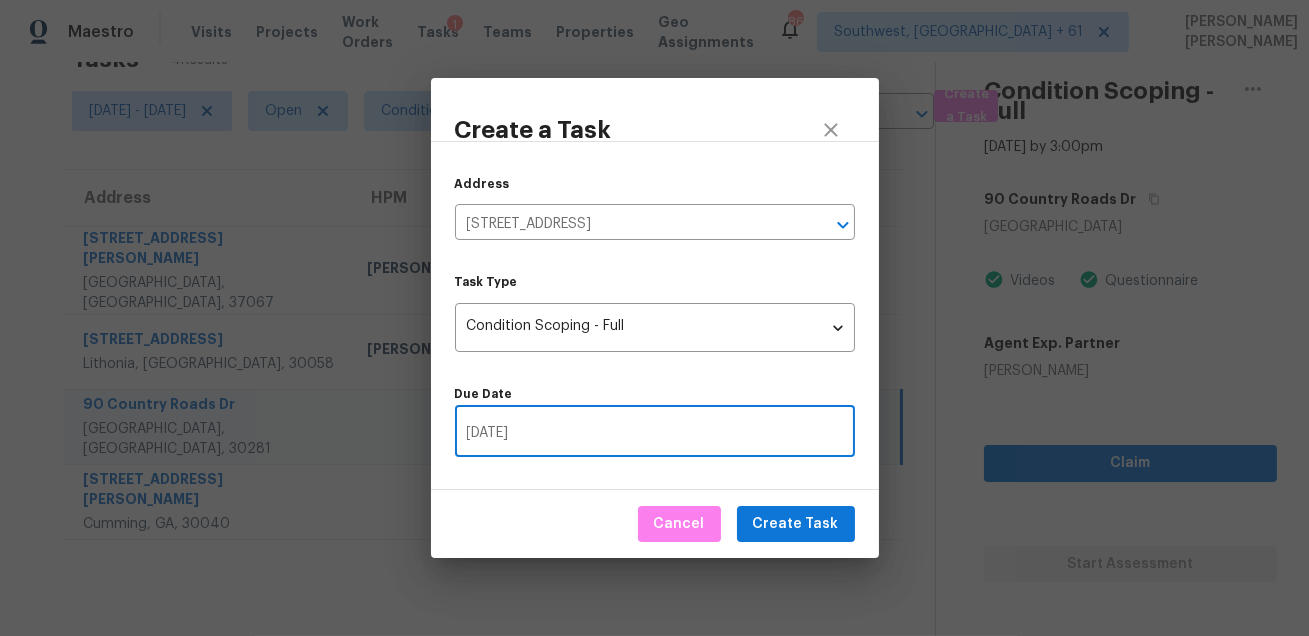 click on "07/11/2025" at bounding box center (655, 433) 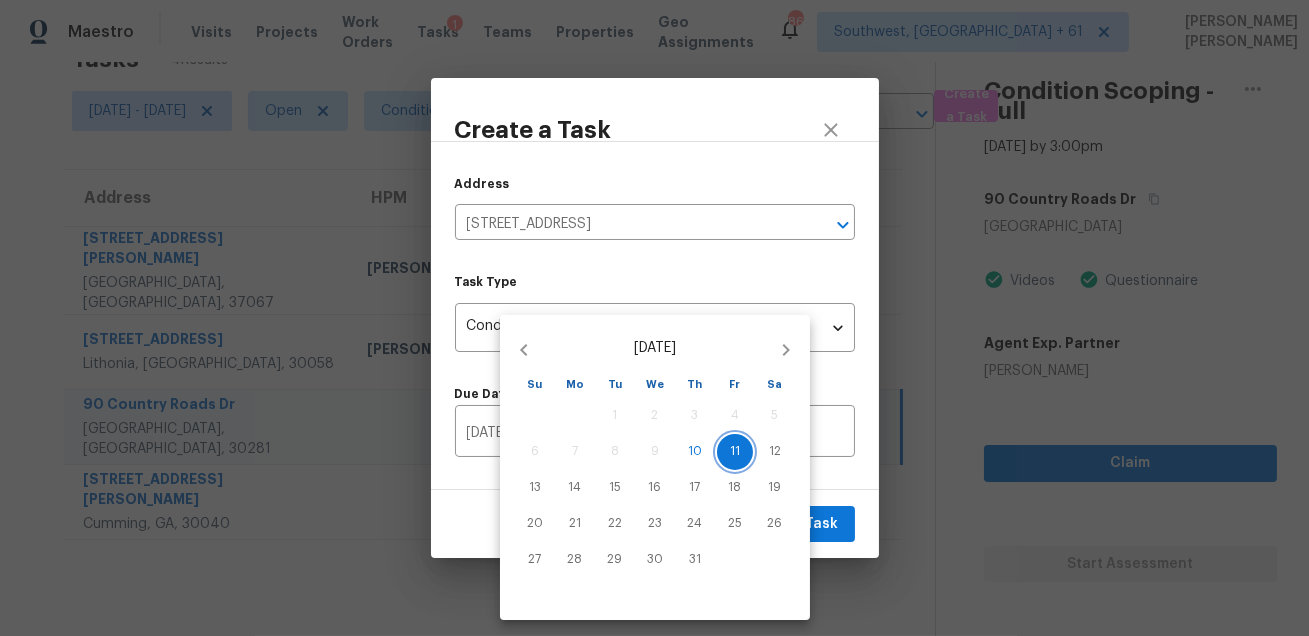 click on "11" at bounding box center [735, 451] 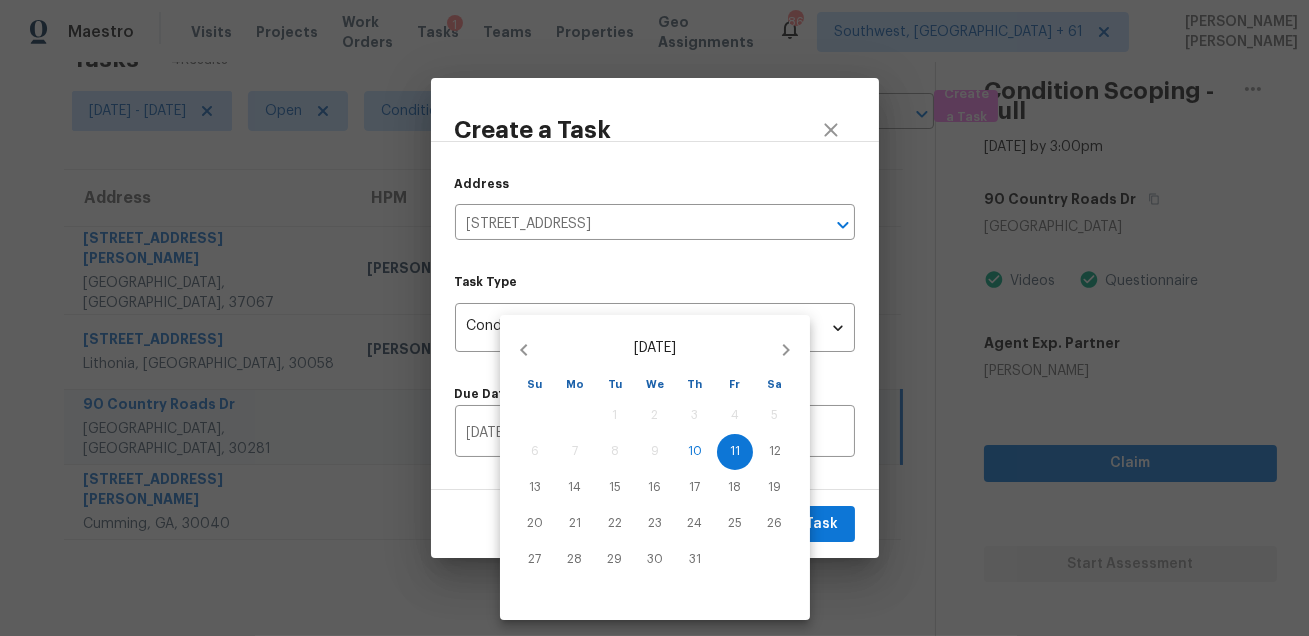 click at bounding box center [654, 318] 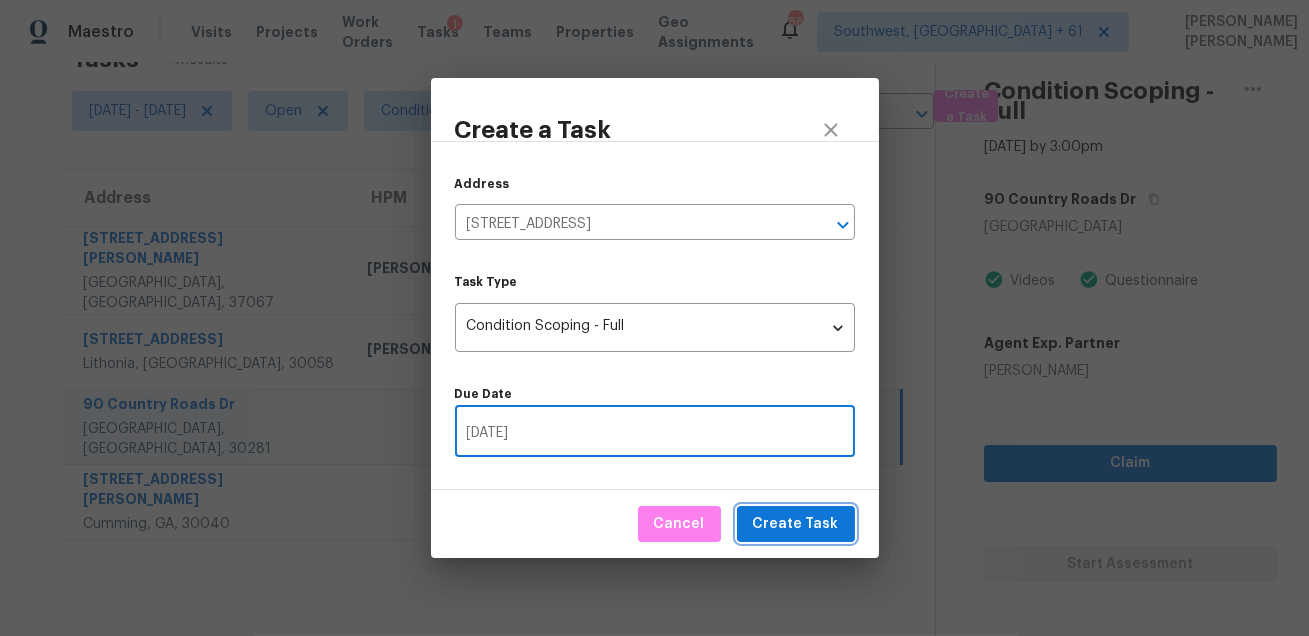 click on "Create Task" at bounding box center (796, 524) 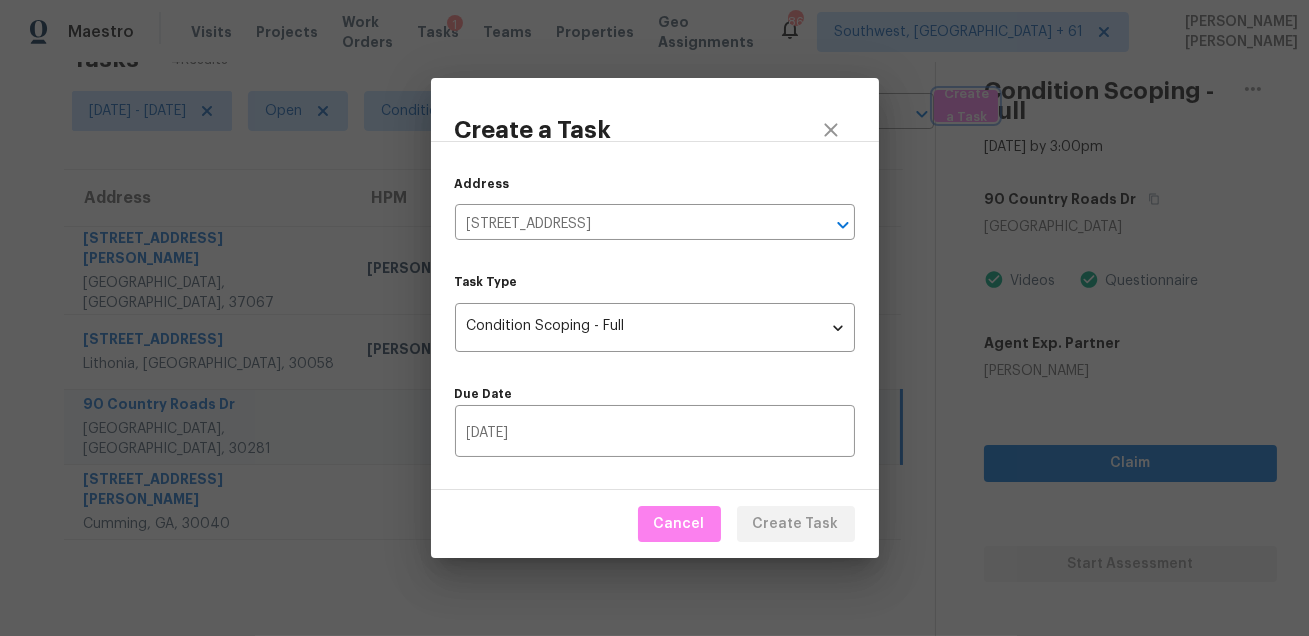 type 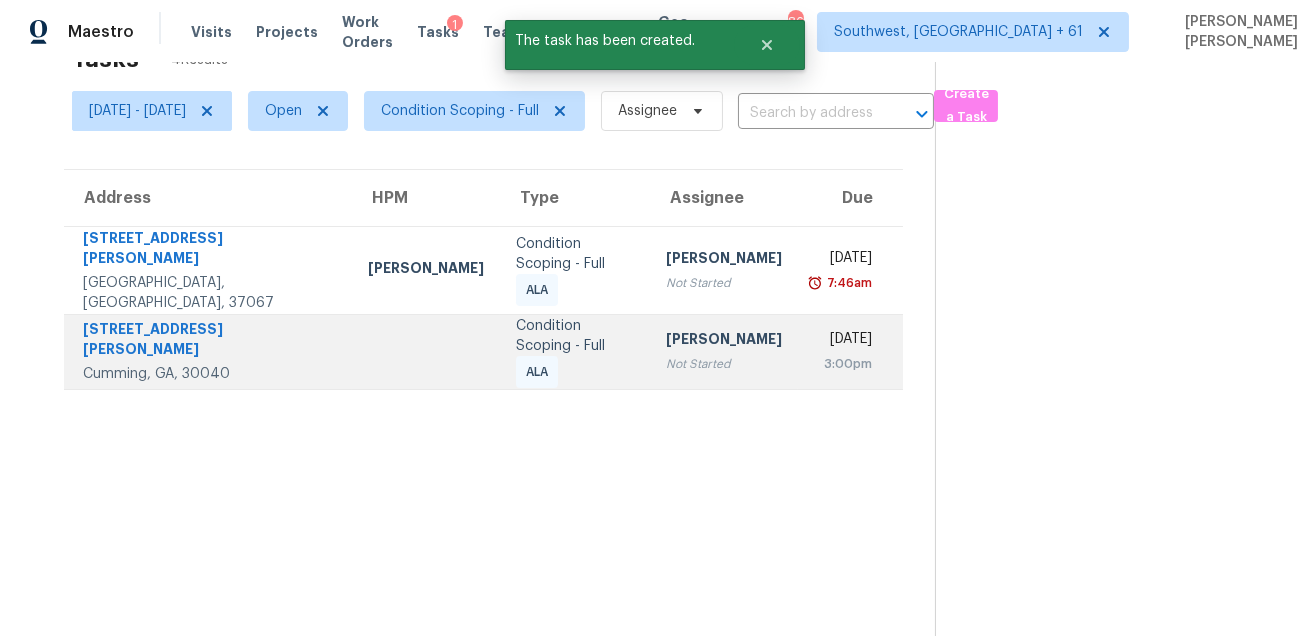 click on "4740 Arbor Meadows Dr" at bounding box center [209, 341] 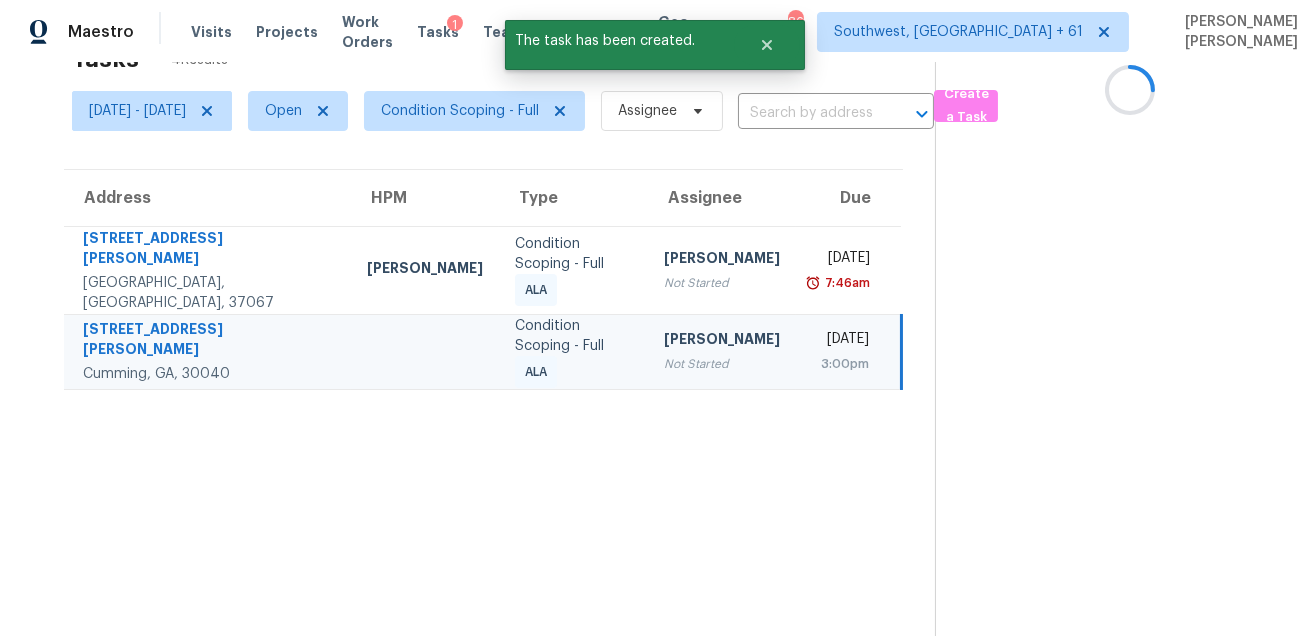 click on "4740 Arbor Meadows Dr" at bounding box center (209, 341) 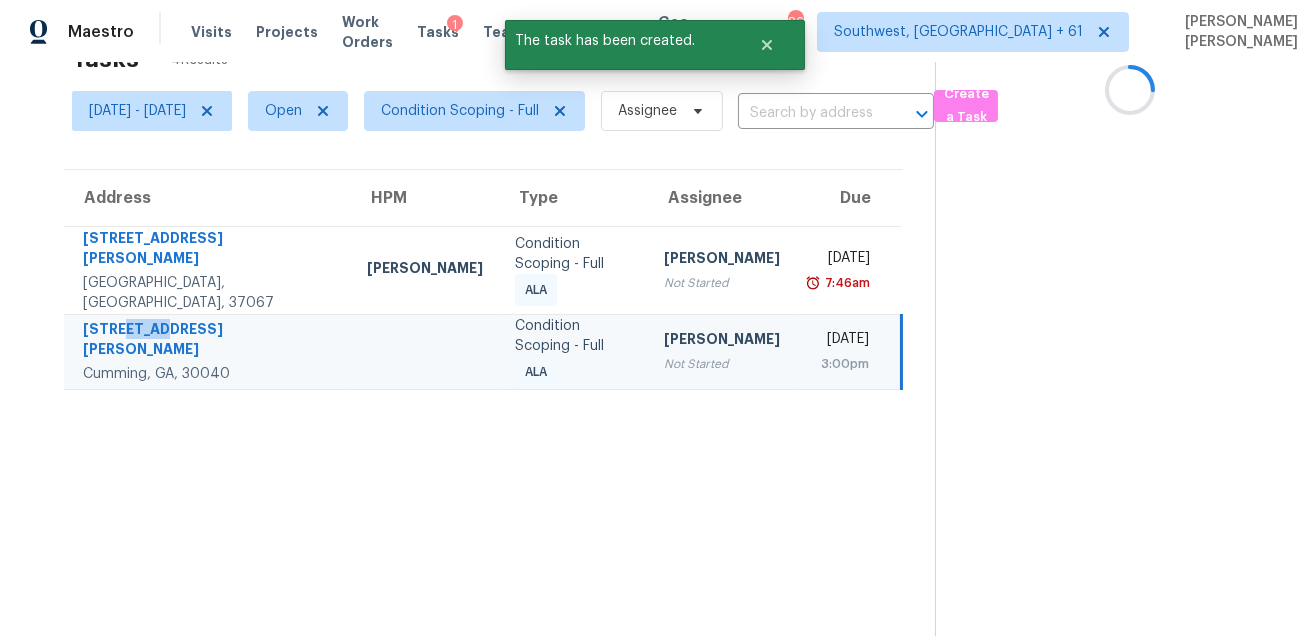 click on "4740 Arbor Meadows Dr" at bounding box center (209, 341) 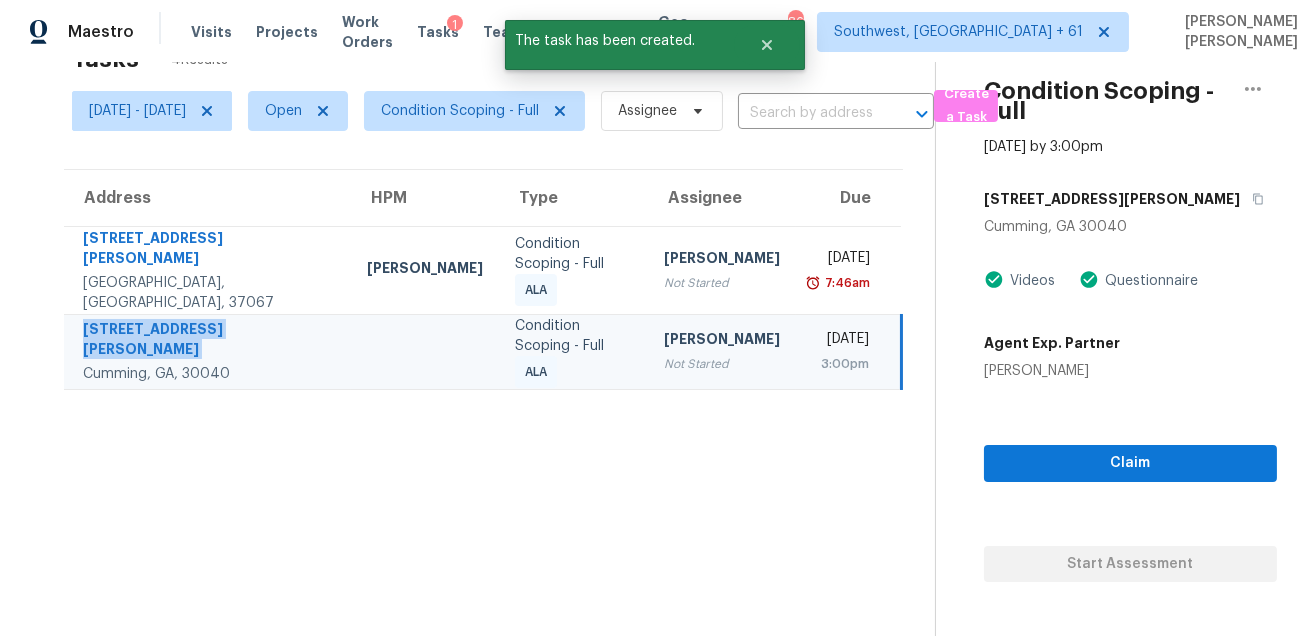 copy on "4740 Arbor Meadows Dr" 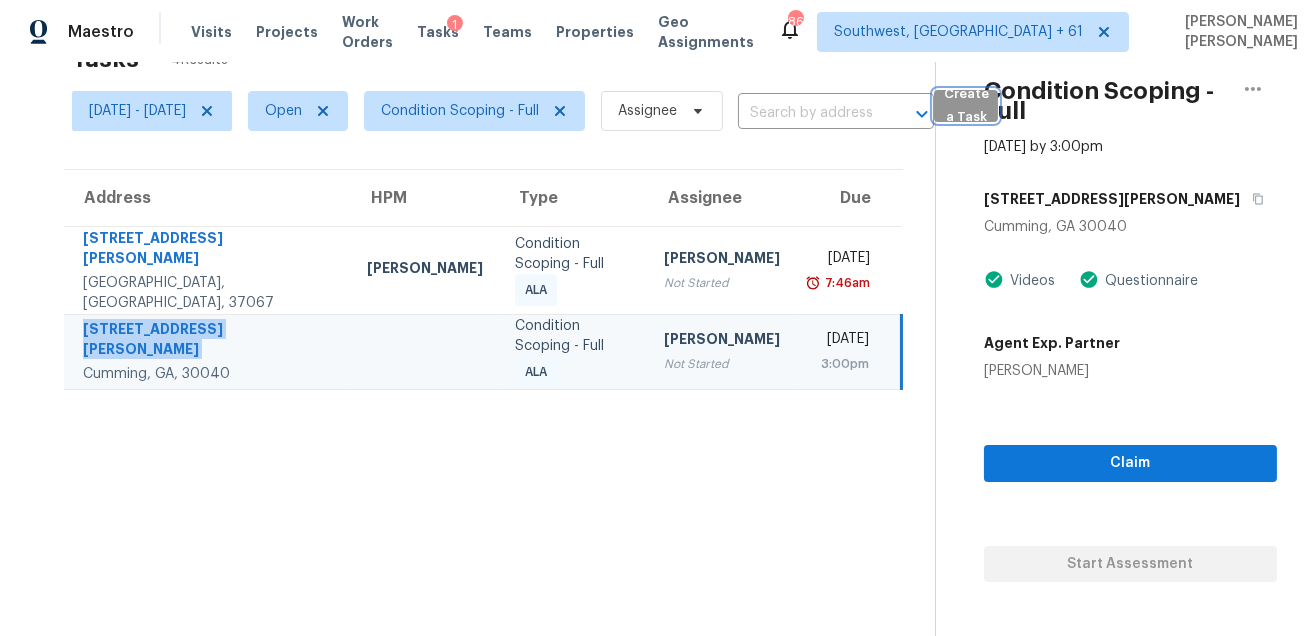 click on "Create a Task" at bounding box center (966, 106) 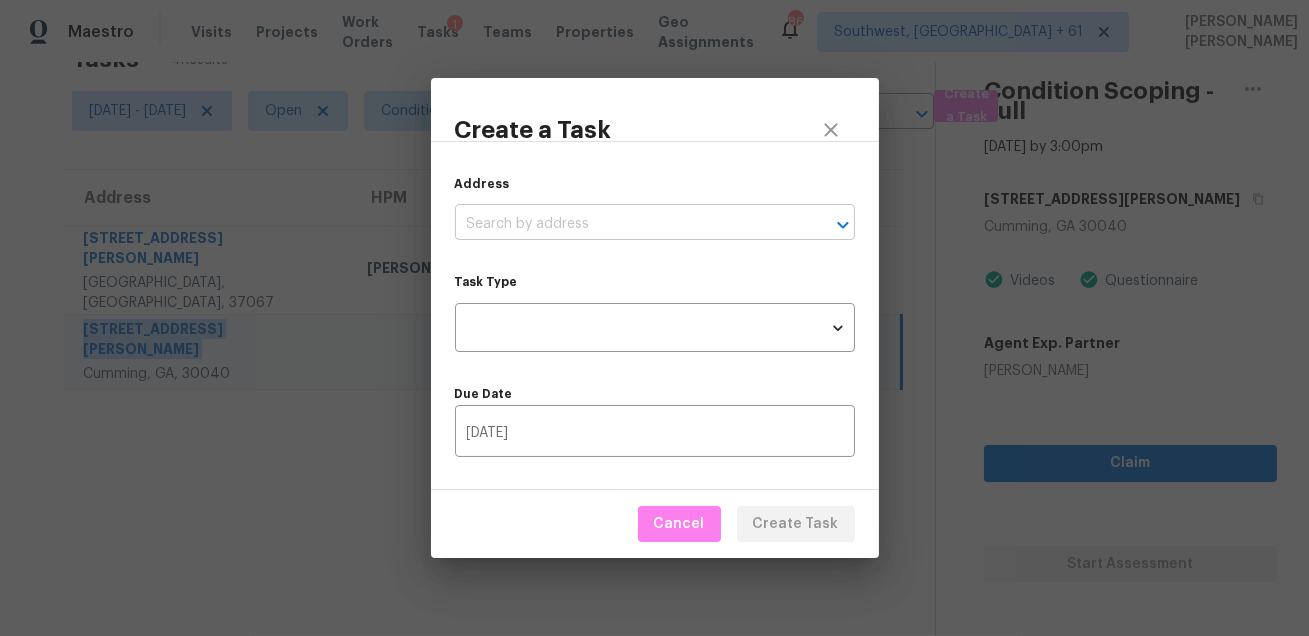 click at bounding box center [627, 224] 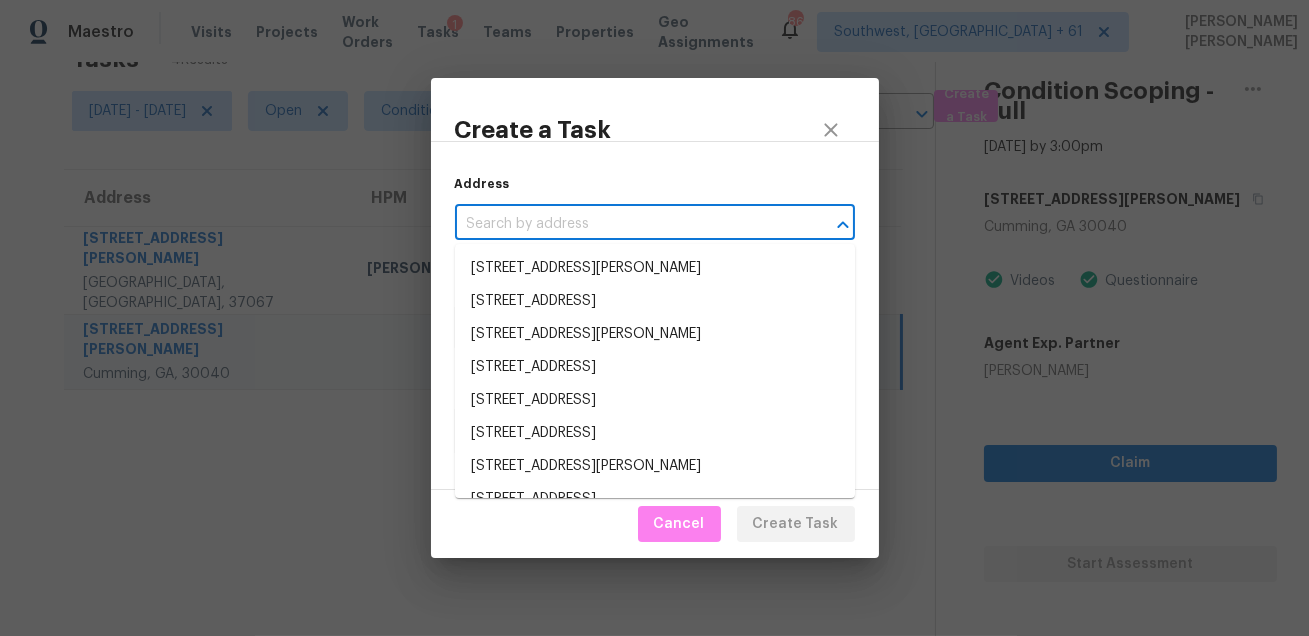 paste on "4740 Arbor Meadows Dr" 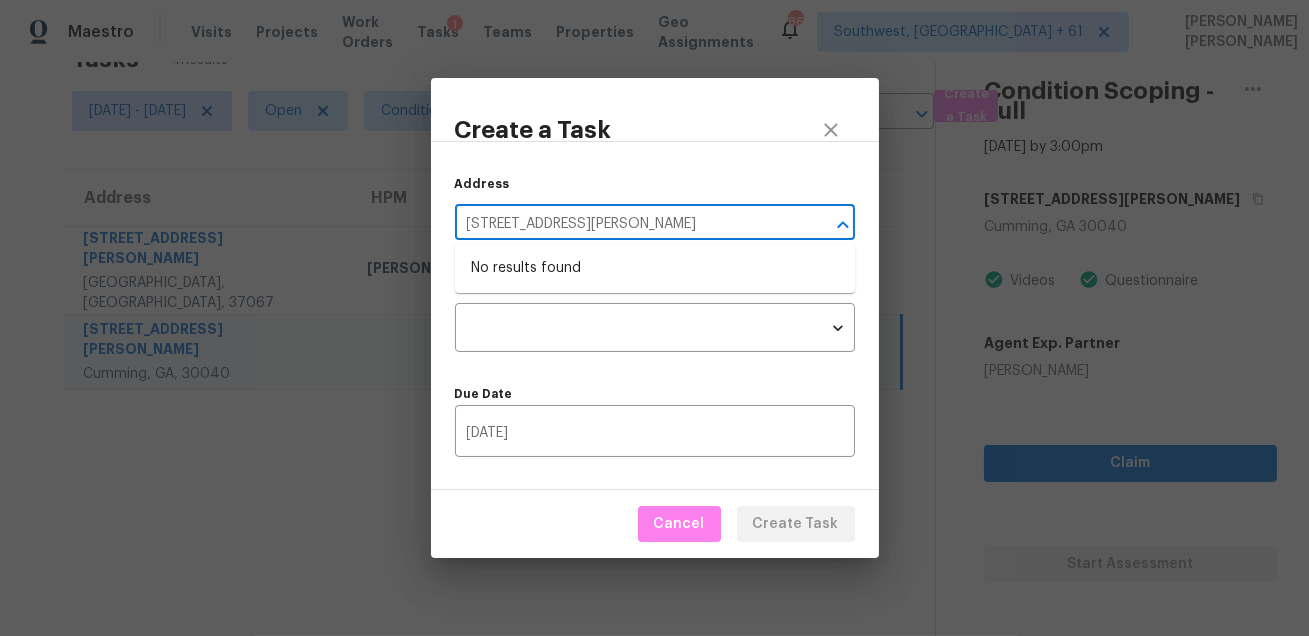 type on "4740 Arbor Meadows Dr" 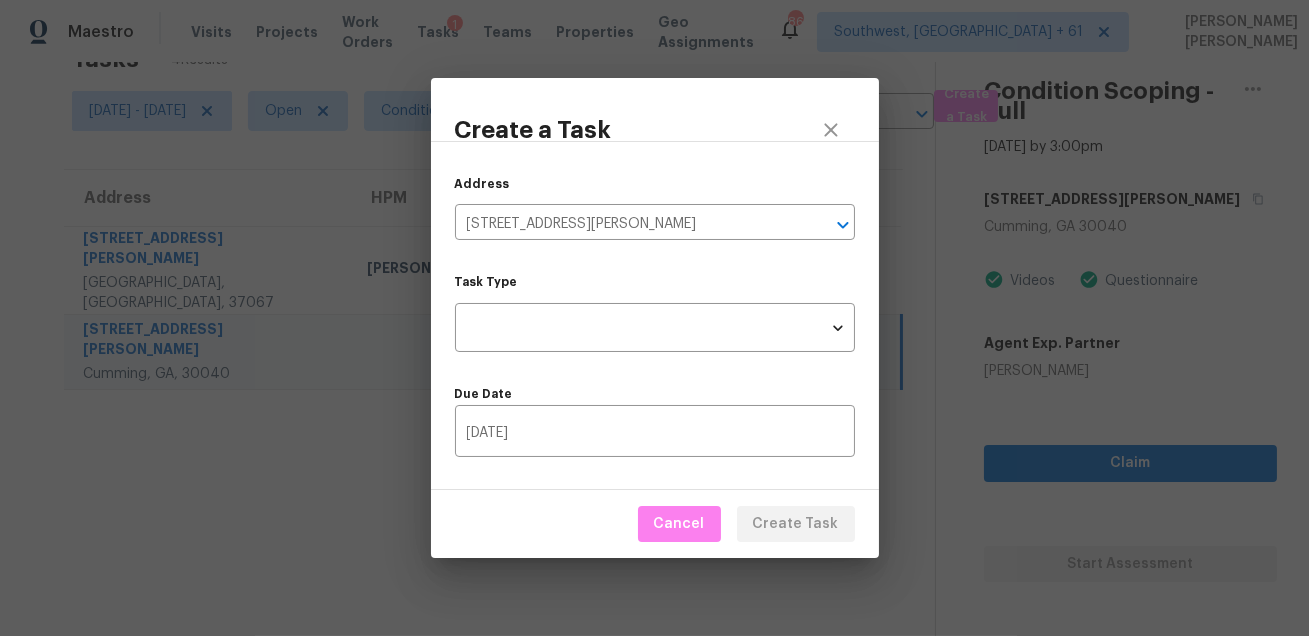 type 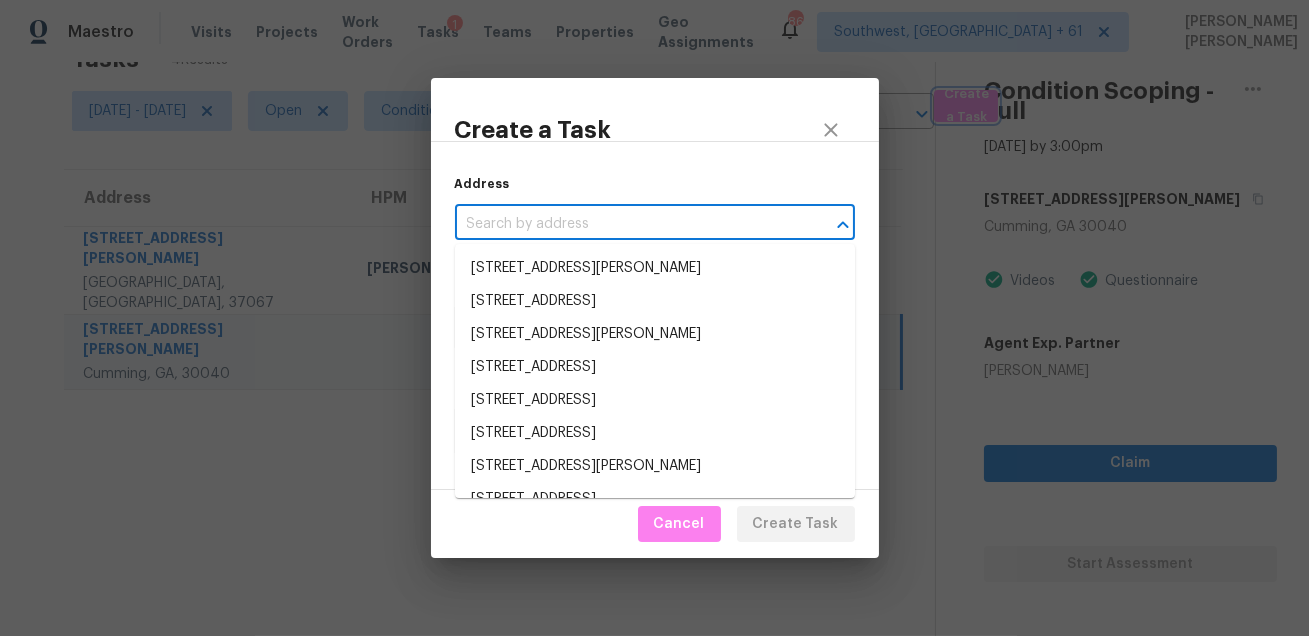 click on "Create a Task Address ​ Task Type ​ Task Type Due Date 07/11/2025 ​ Cancel Create Task" at bounding box center [654, 318] 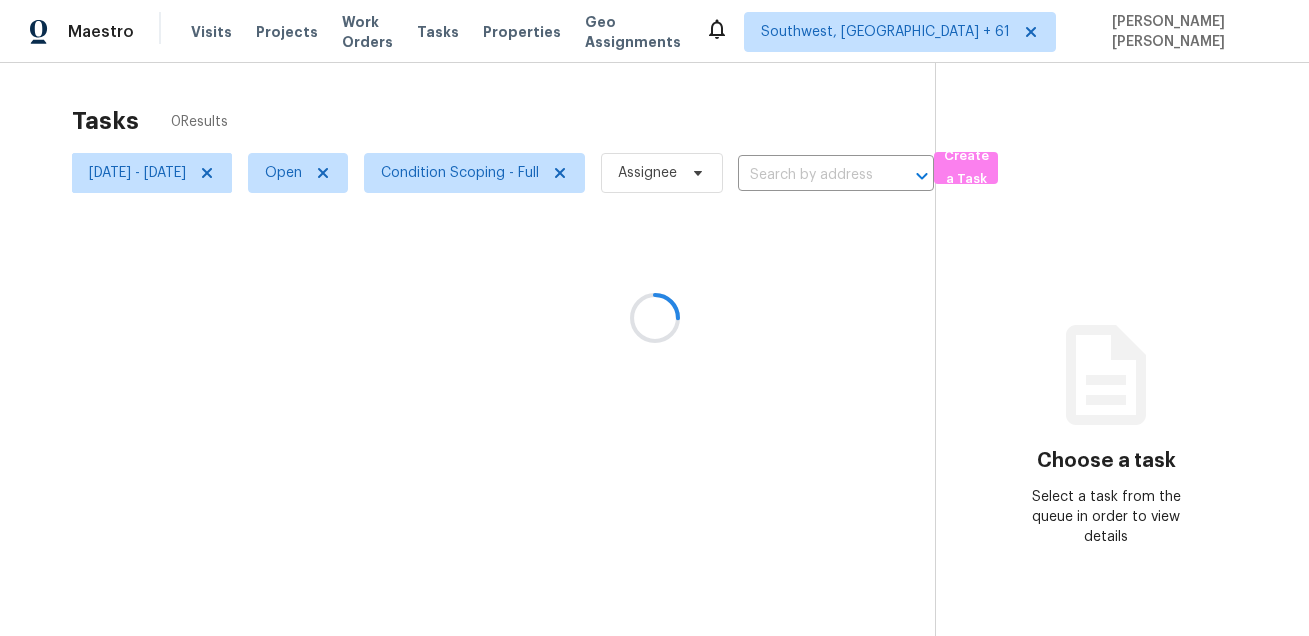 scroll, scrollTop: 0, scrollLeft: 0, axis: both 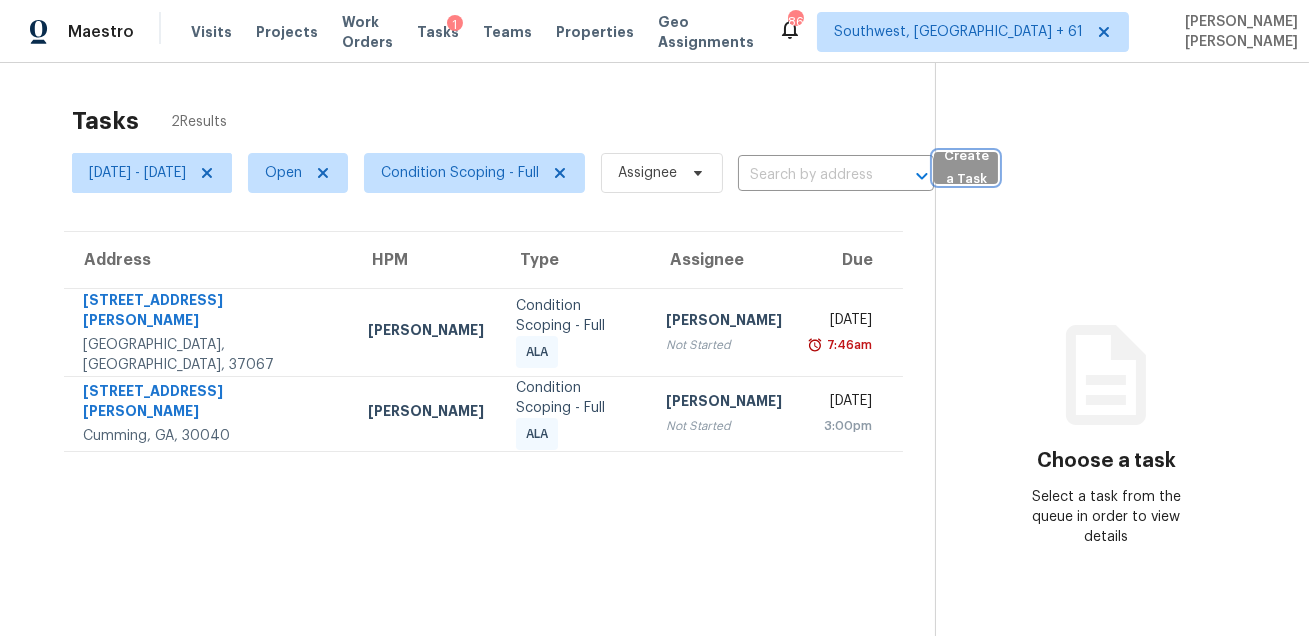 click on "Create a Task" at bounding box center (966, 168) 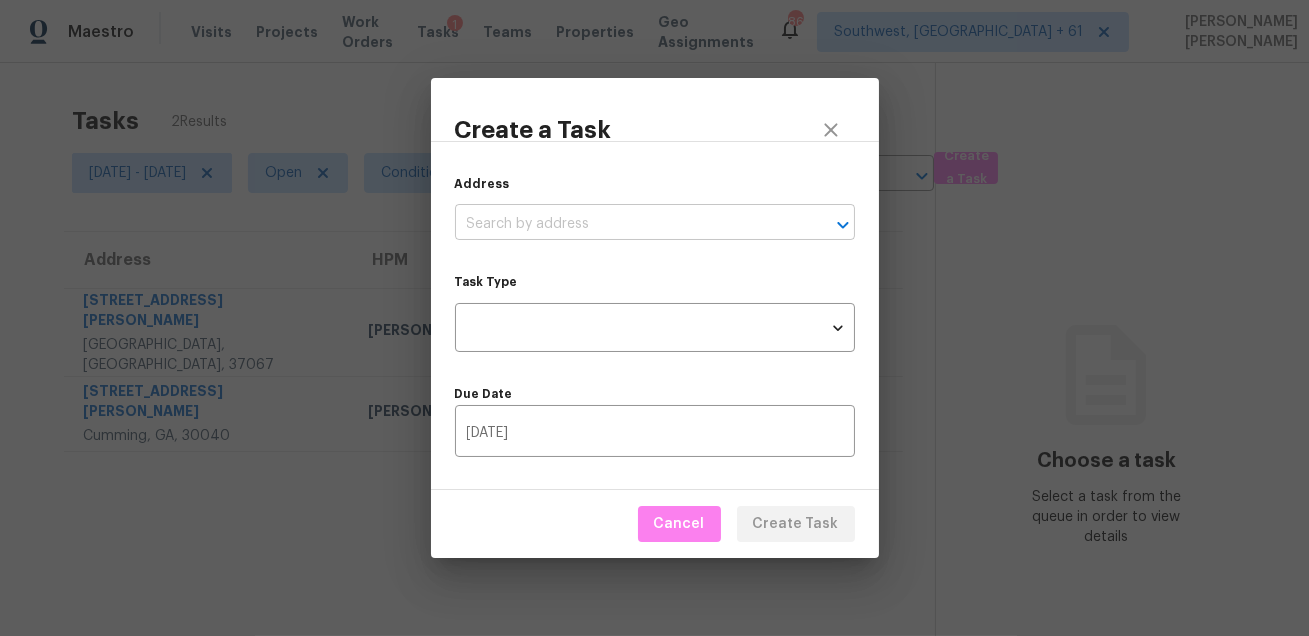 click at bounding box center (627, 224) 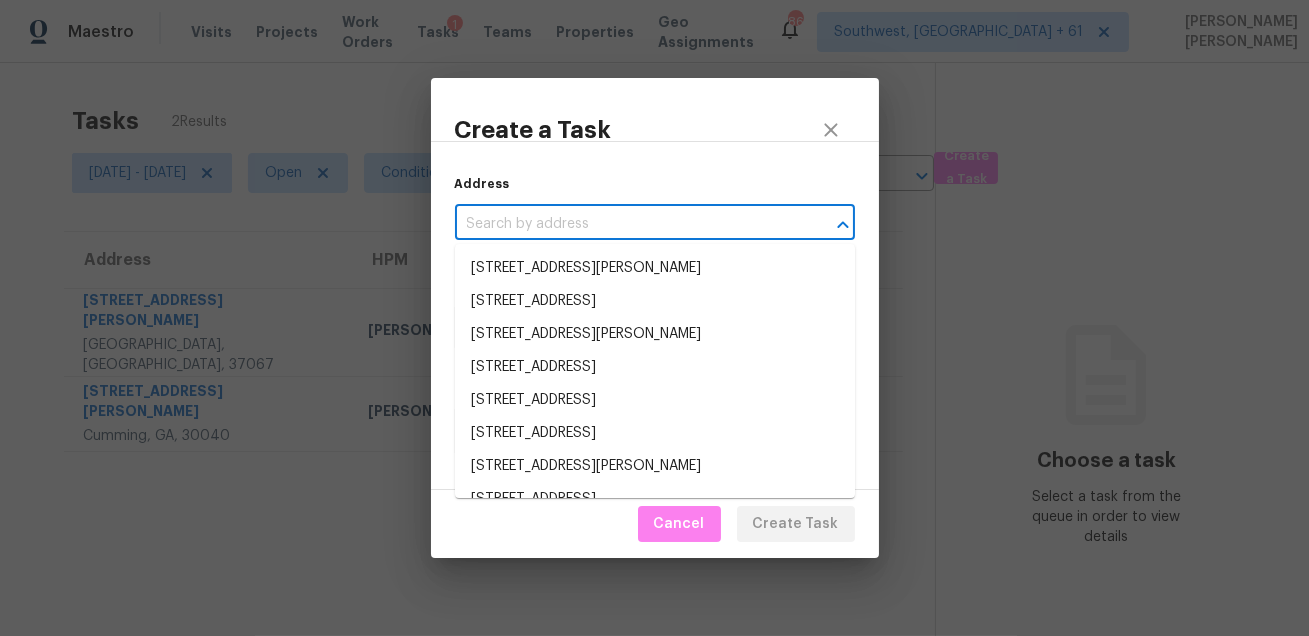 paste on "[STREET_ADDRESS][PERSON_NAME]" 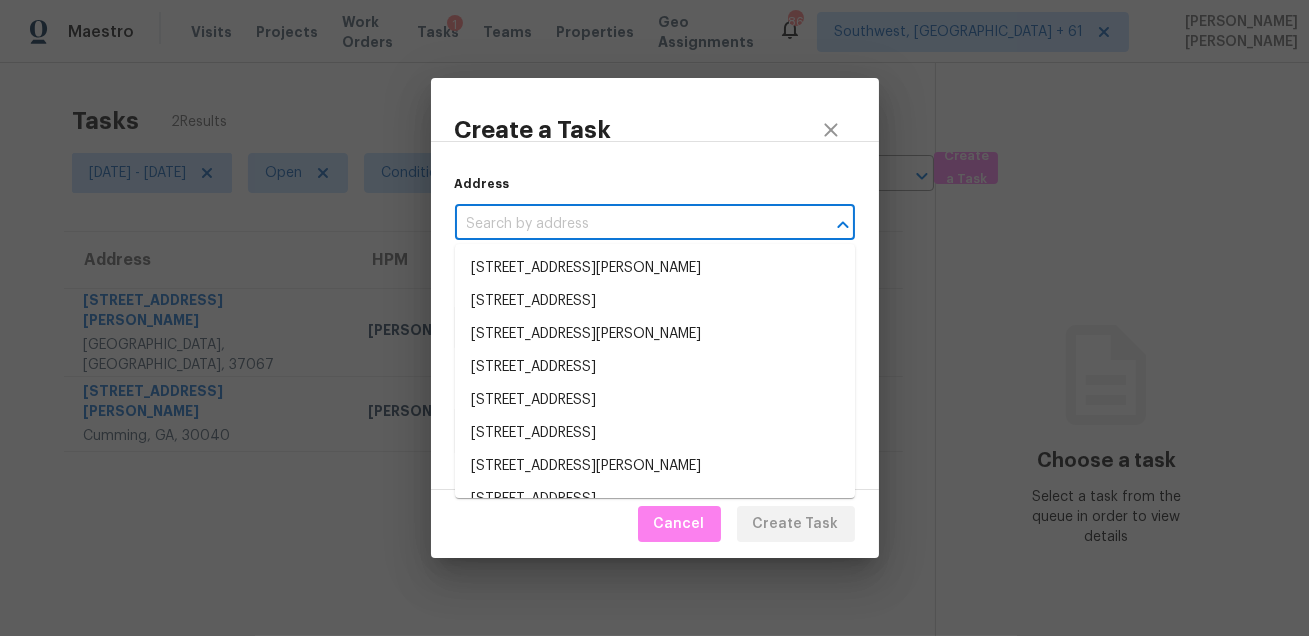 type on "[STREET_ADDRESS][PERSON_NAME]" 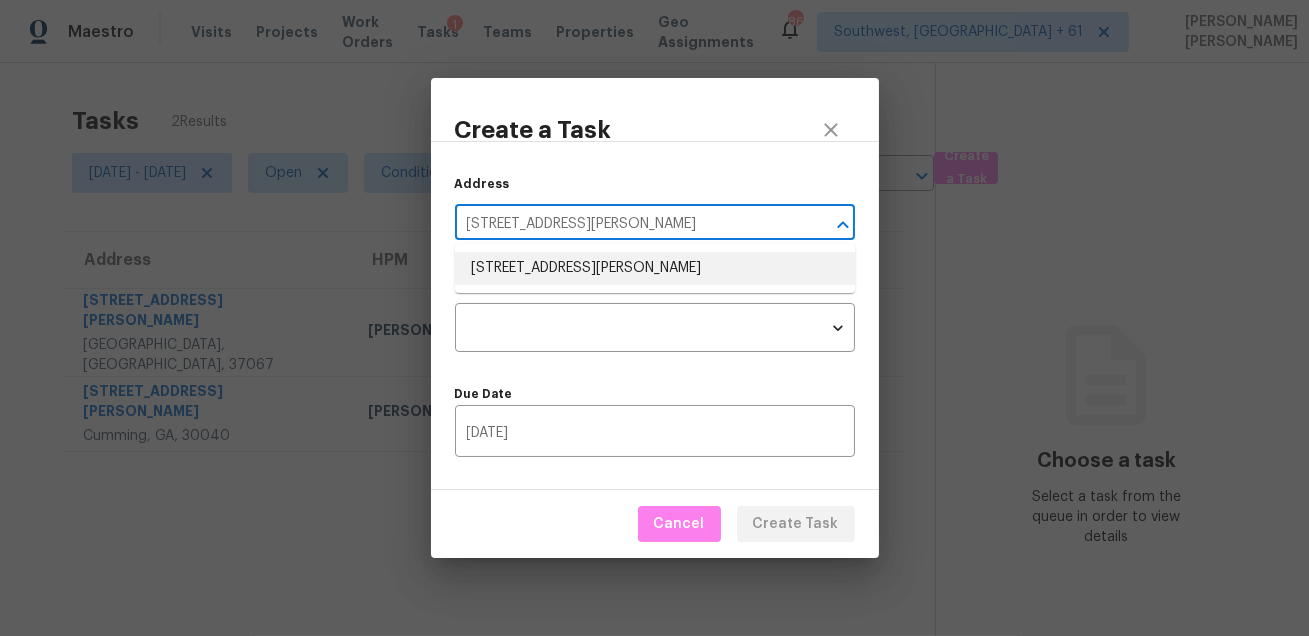 click on "[STREET_ADDRESS][PERSON_NAME]" at bounding box center [655, 268] 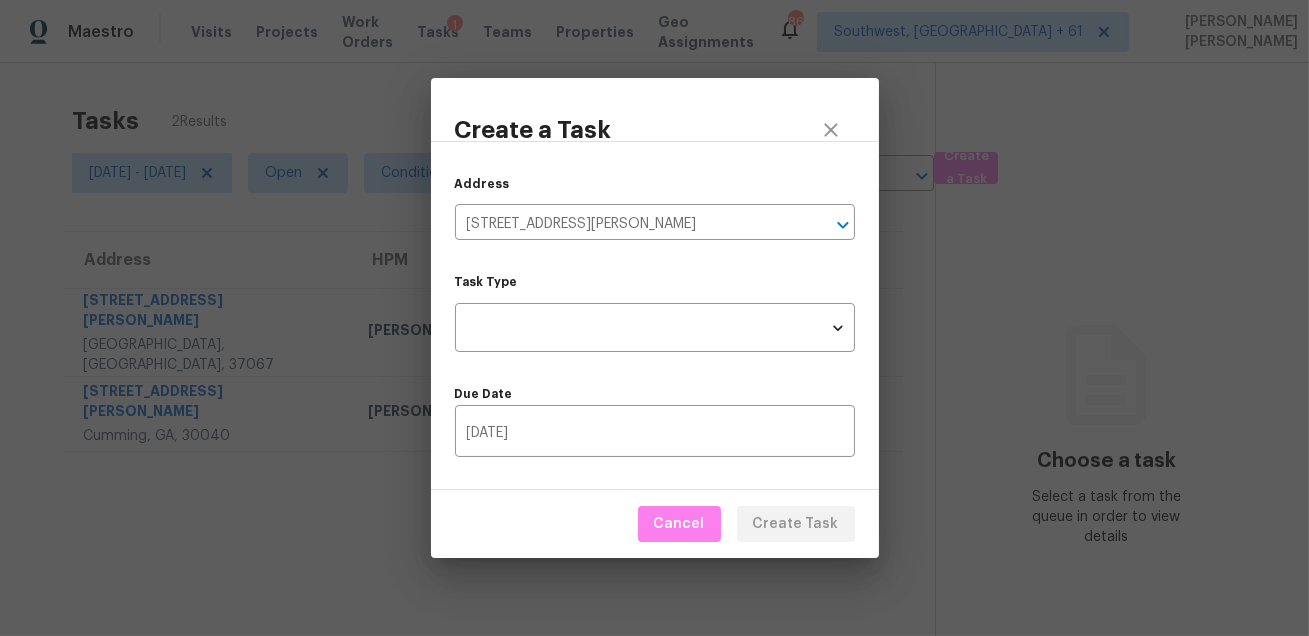 click on "Address [STREET_ADDRESS][PERSON_NAME] ​ Task Type ​ Task Type Due Date [DATE] ​" at bounding box center [655, 315] 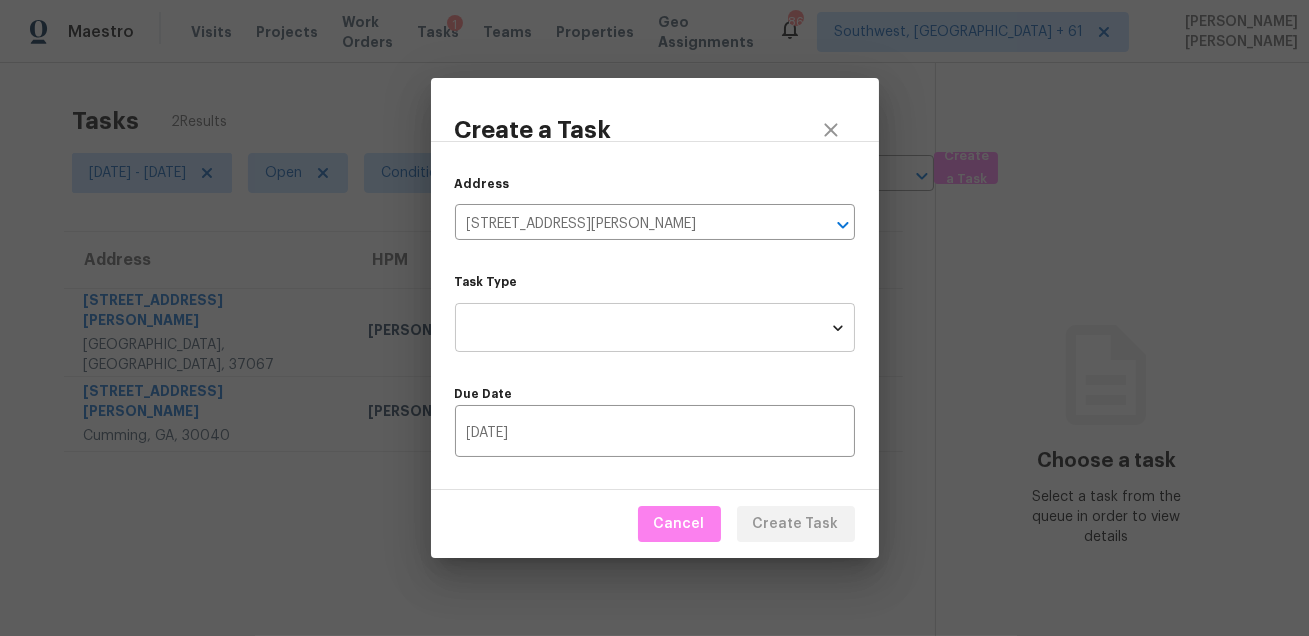 click on "Maestro Visits Projects Work Orders Tasks 1 Teams Properties Geo Assignments 861 Southwest, [GEOGRAPHIC_DATA] + 61 [PERSON_NAME] [PERSON_NAME] Tasks 2  Results [DATE] - [DATE] Open Condition Scoping - Full Assignee ​ Create a Task Address HPM Type Assignee Due [STREET_ADDRESS][PERSON_NAME] [PERSON_NAME] Condition Scoping - Full ALA [PERSON_NAME] Not Started [DATE] 7:46am [STREET_ADDRESS][PERSON_NAME][PERSON_NAME] [PERSON_NAME] Condition Scoping - Full ALA [PERSON_NAME] B Not Started [DATE] 3:00pm Choose a task Select a task from the queue in order to view details
Create a Task Address [STREET_ADDRESS][PERSON_NAME] ​ Task Type ​ Task Type Due Date [DATE] ​ Cancel Create Task" at bounding box center (654, 318) 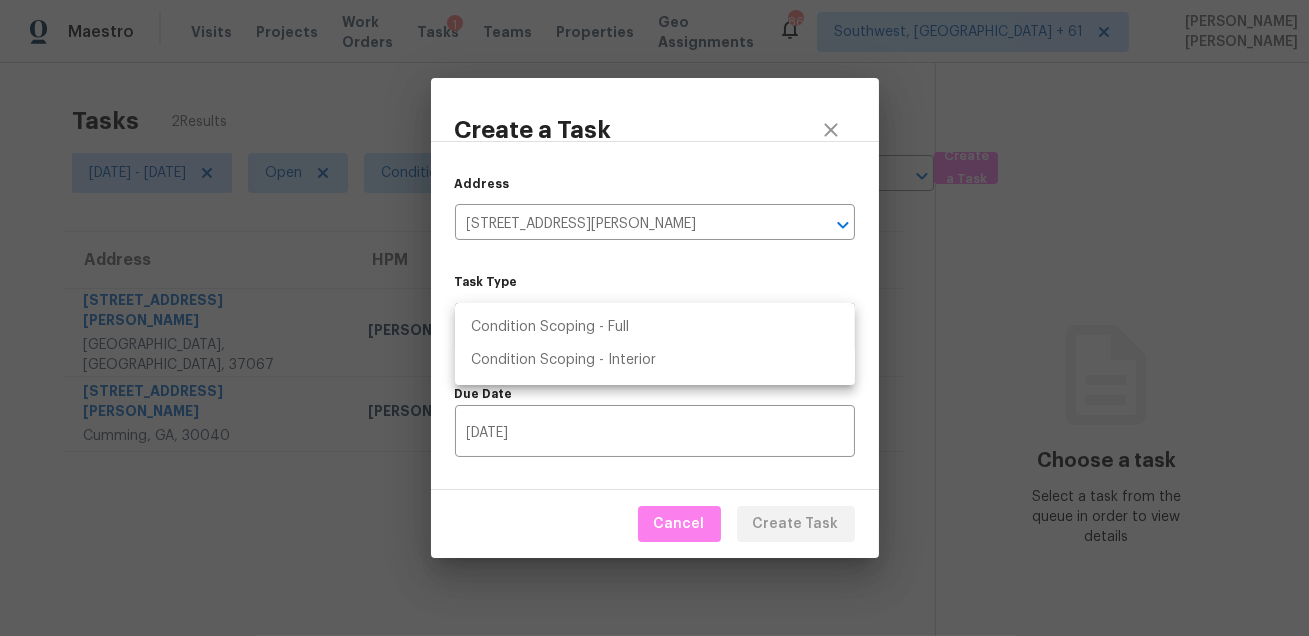 click on "Condition Scoping - Full" at bounding box center [655, 327] 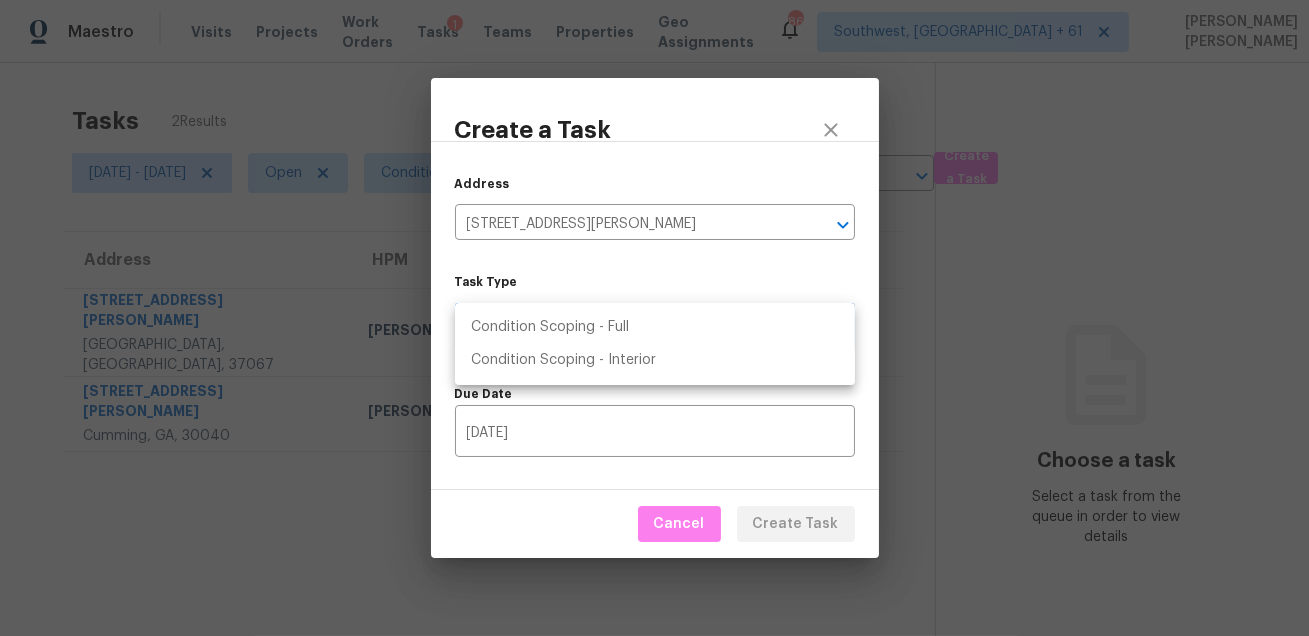 type on "virtual_full_assessment" 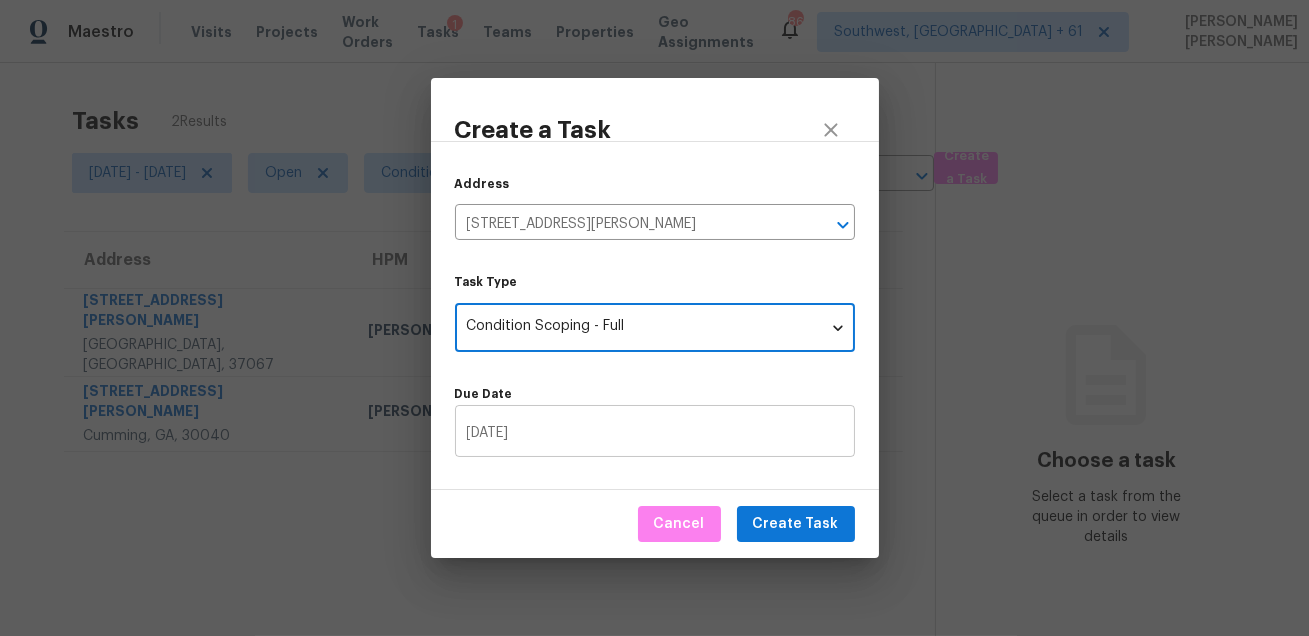 click on "[DATE]" at bounding box center (655, 433) 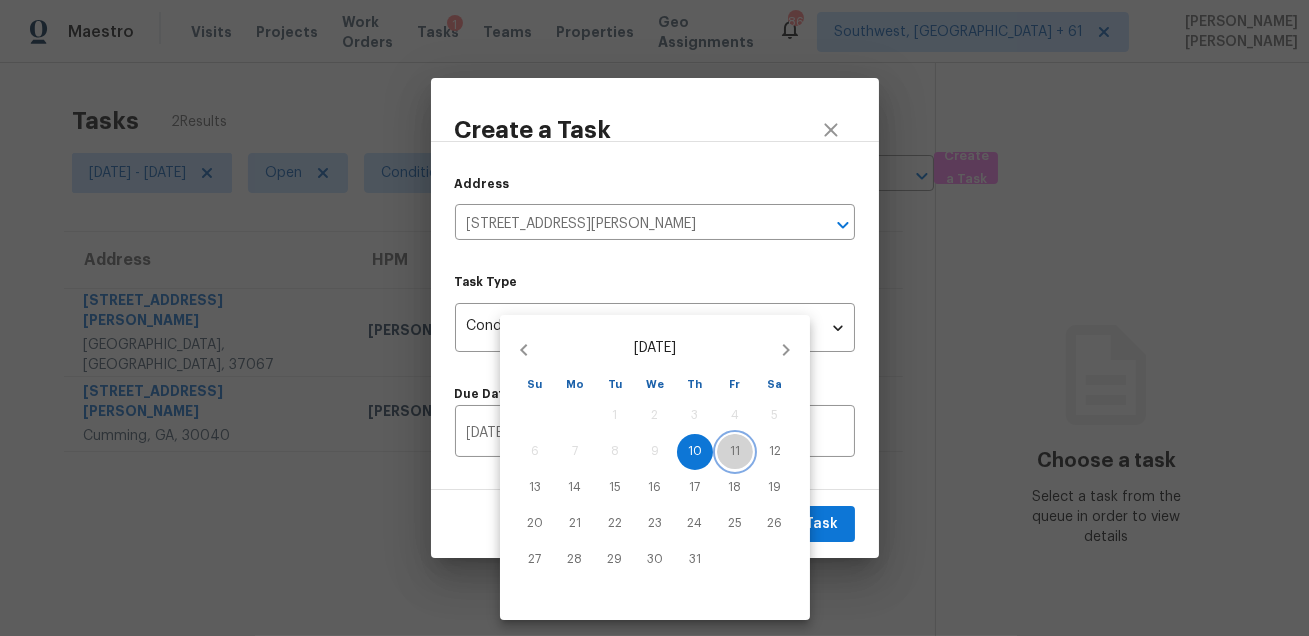 click on "11" at bounding box center [735, 451] 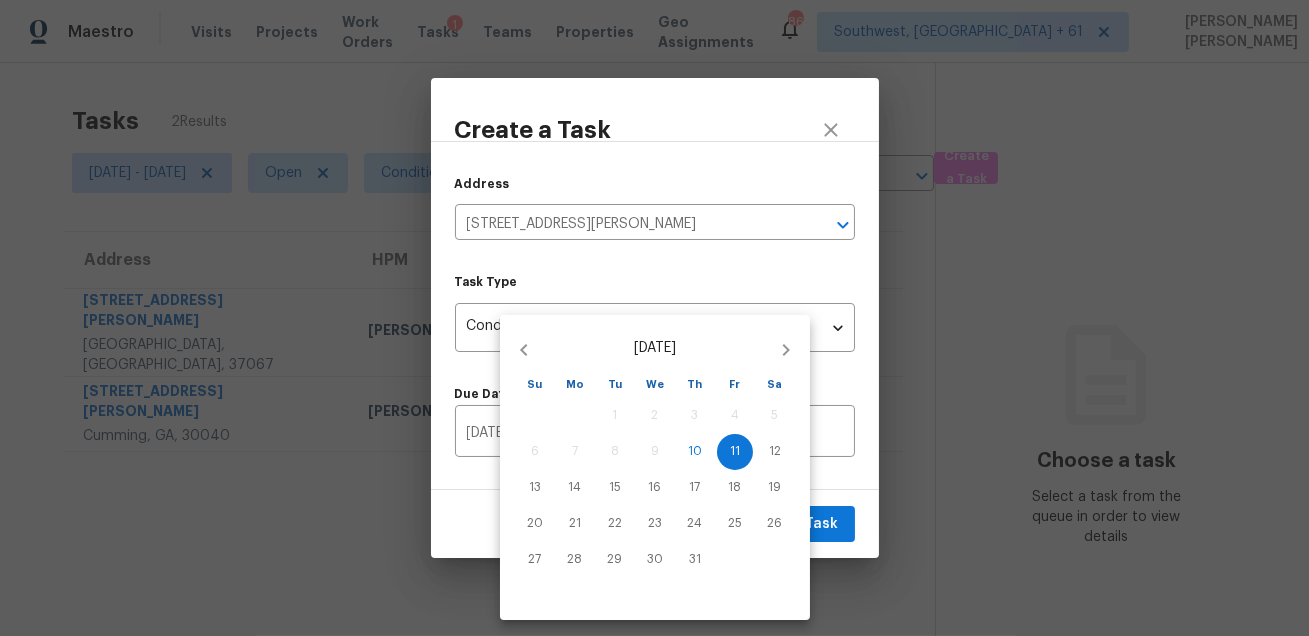 click at bounding box center (654, 318) 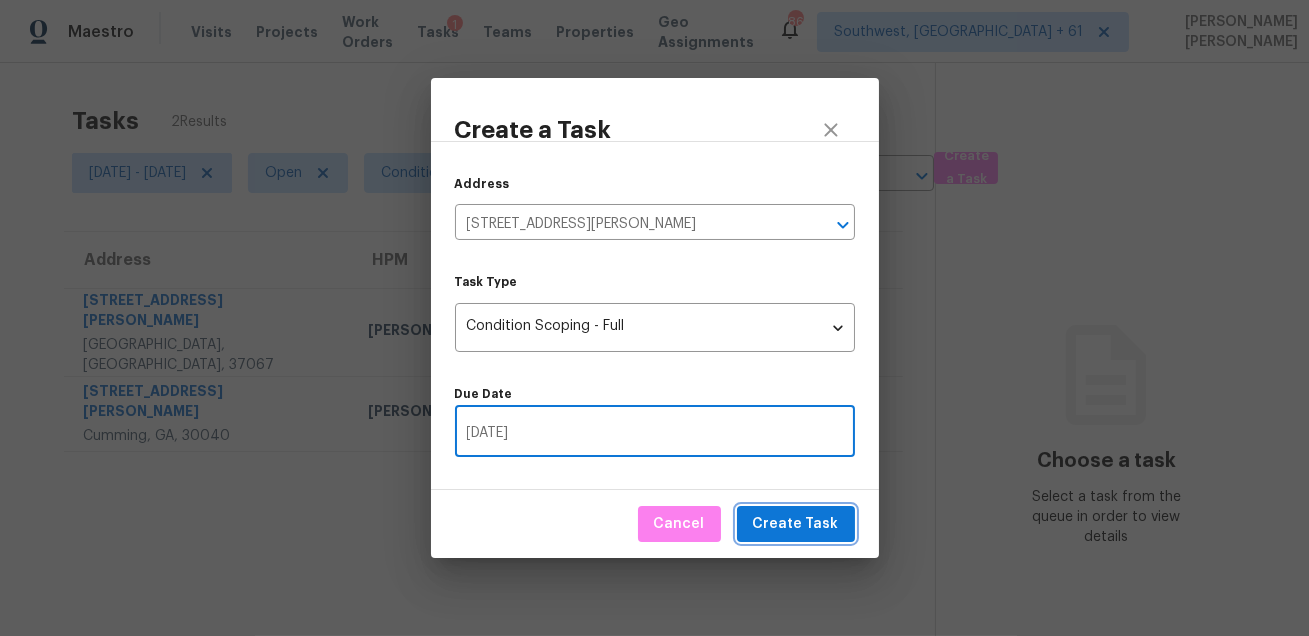 click on "Create Task" at bounding box center [796, 524] 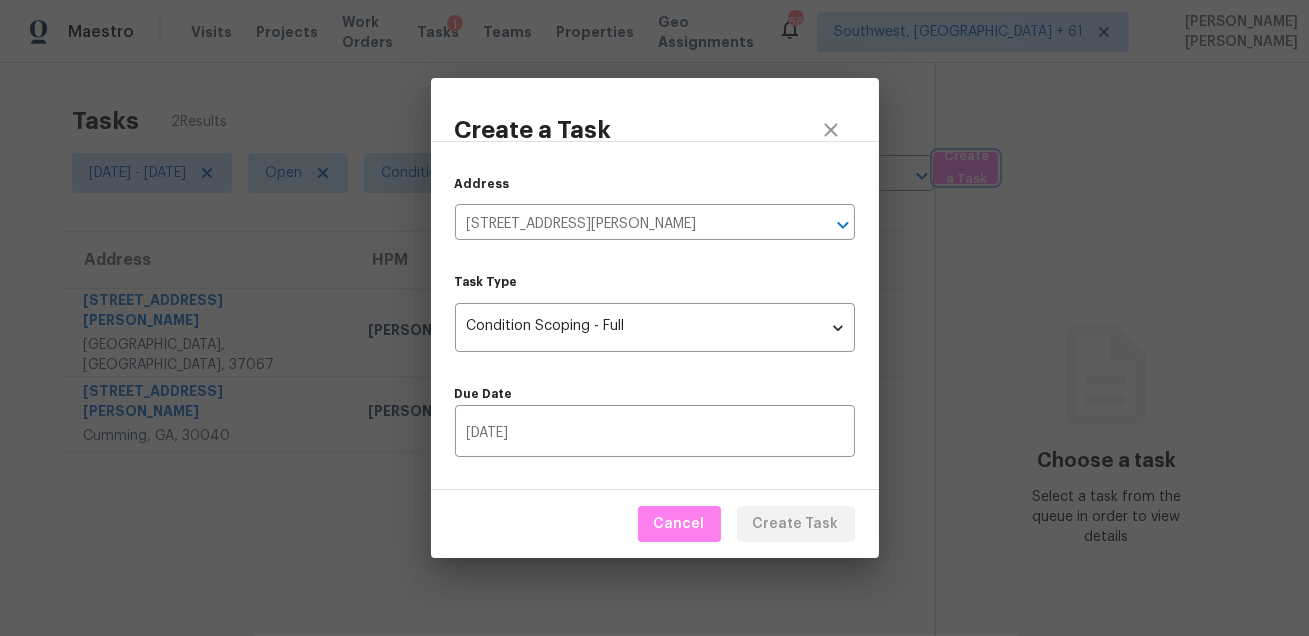 type 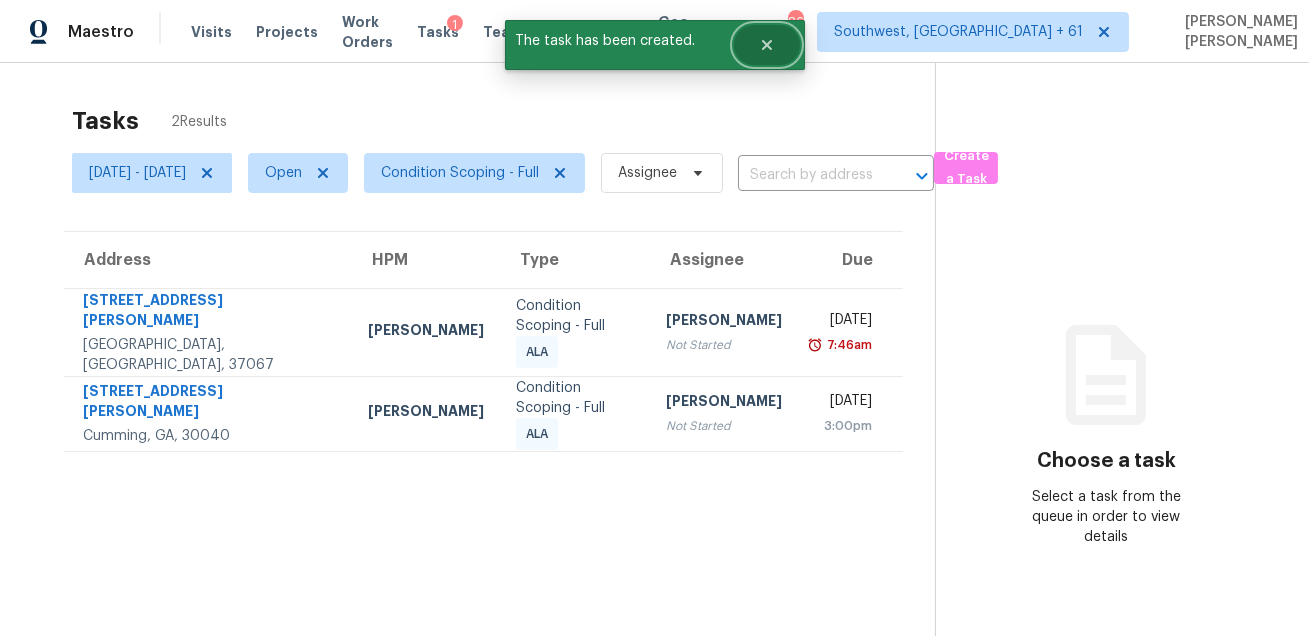 click 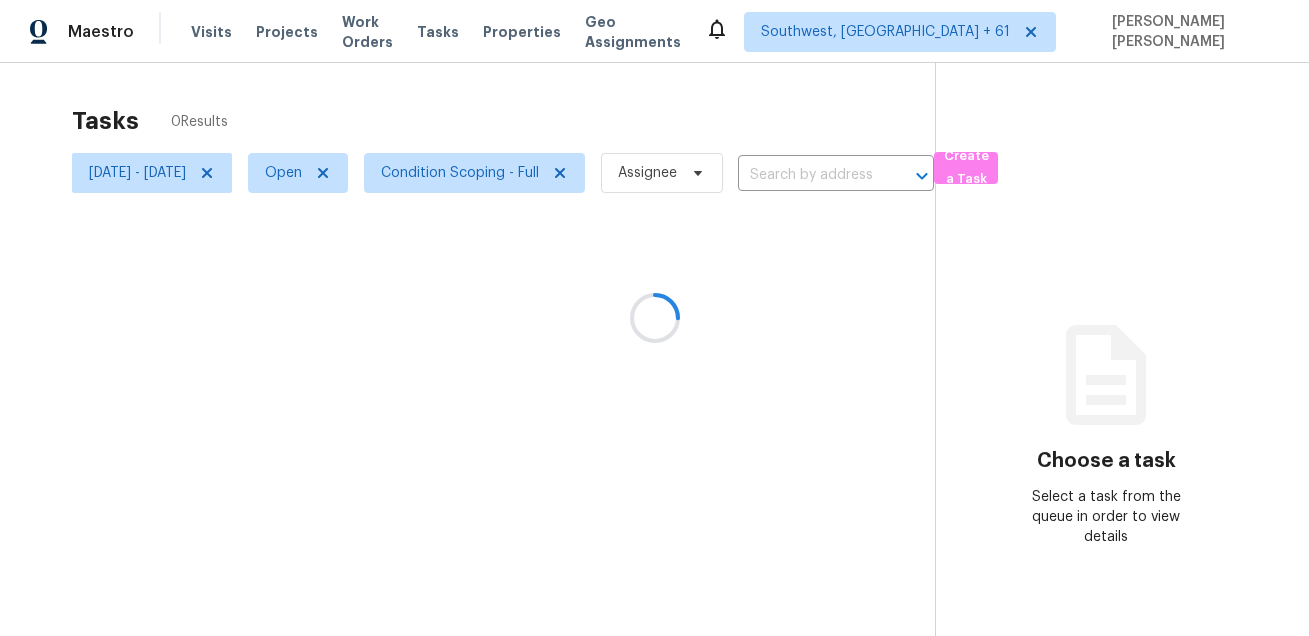 scroll, scrollTop: 0, scrollLeft: 0, axis: both 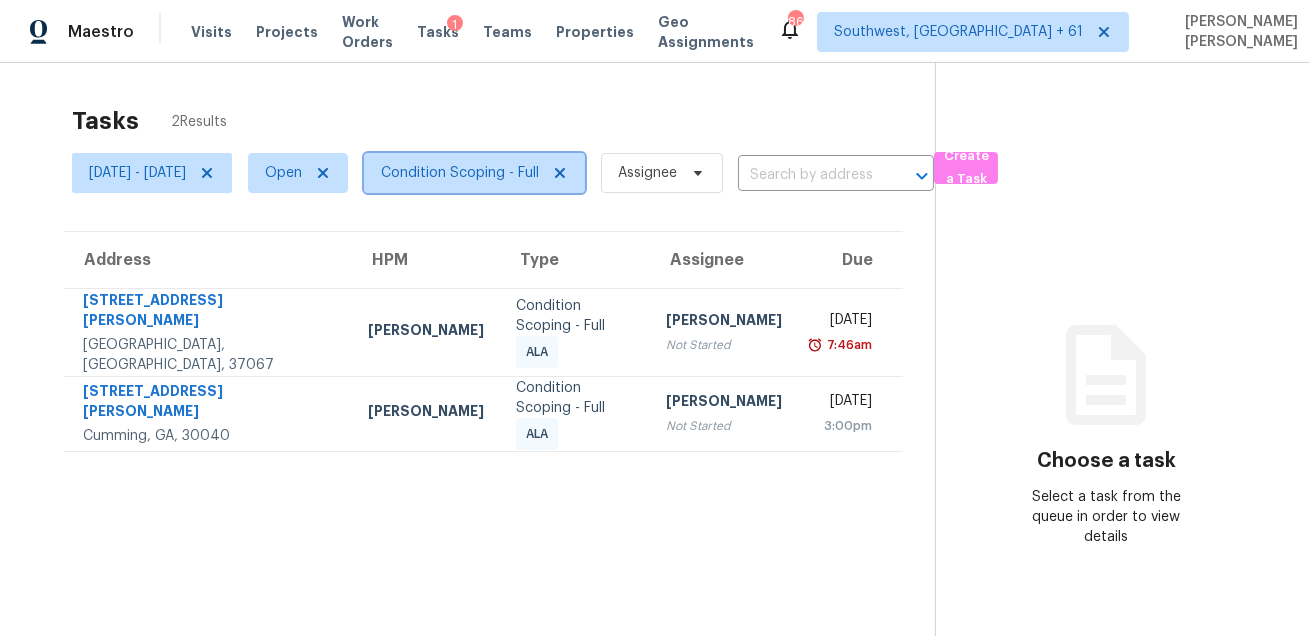 click on "Condition Scoping - Full" at bounding box center [460, 173] 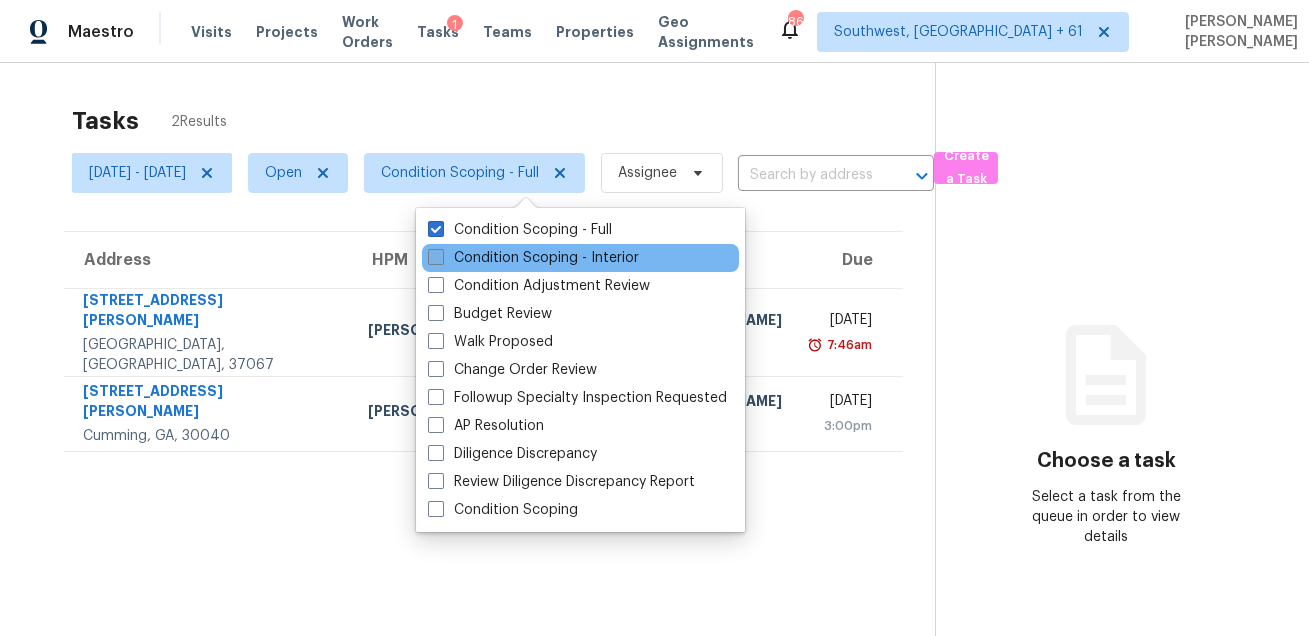 click on "Condition Scoping - Interior" at bounding box center (533, 258) 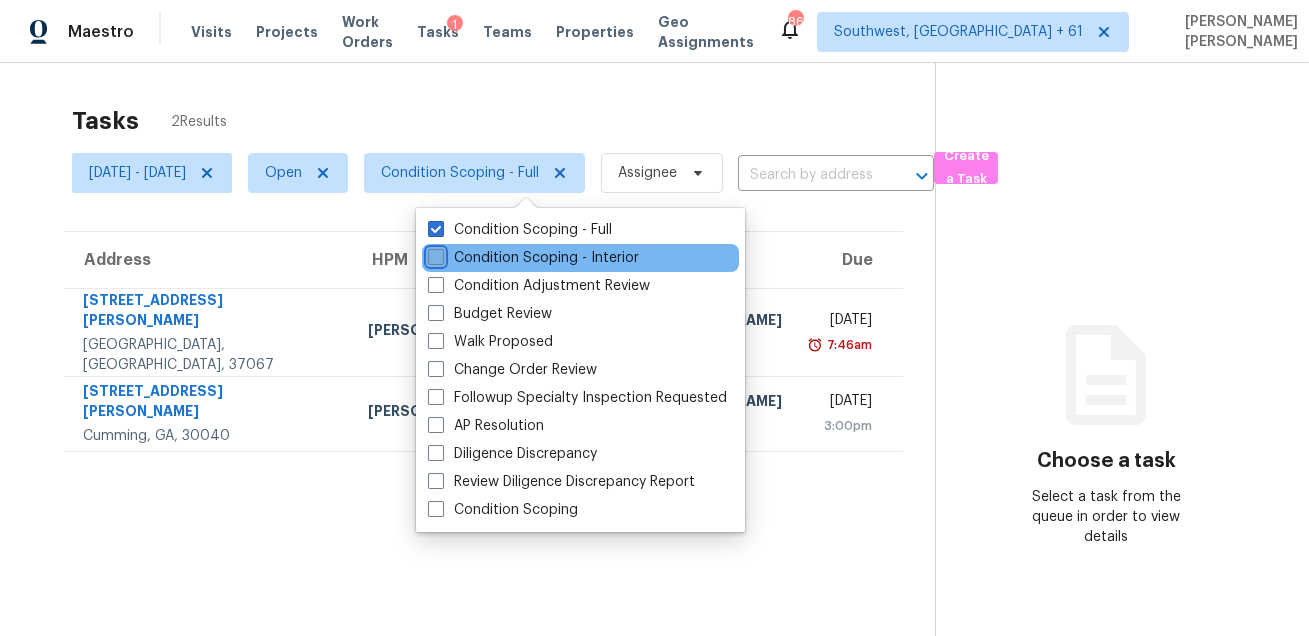 click on "Condition Scoping - Interior" at bounding box center (434, 254) 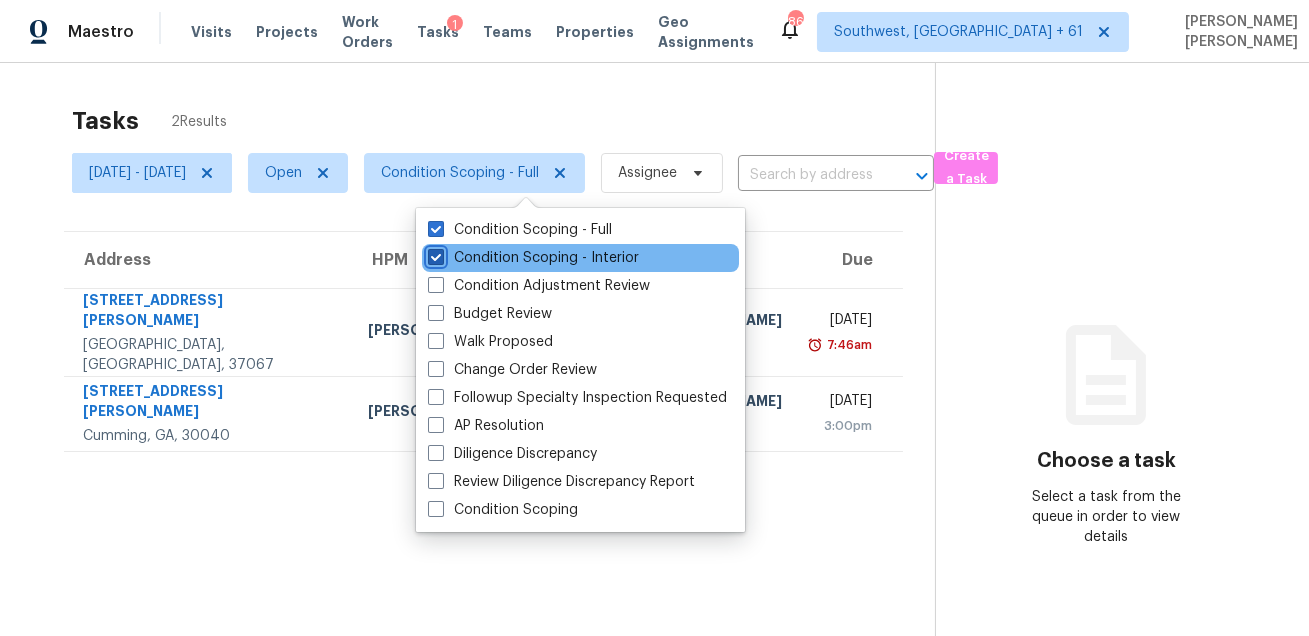checkbox on "true" 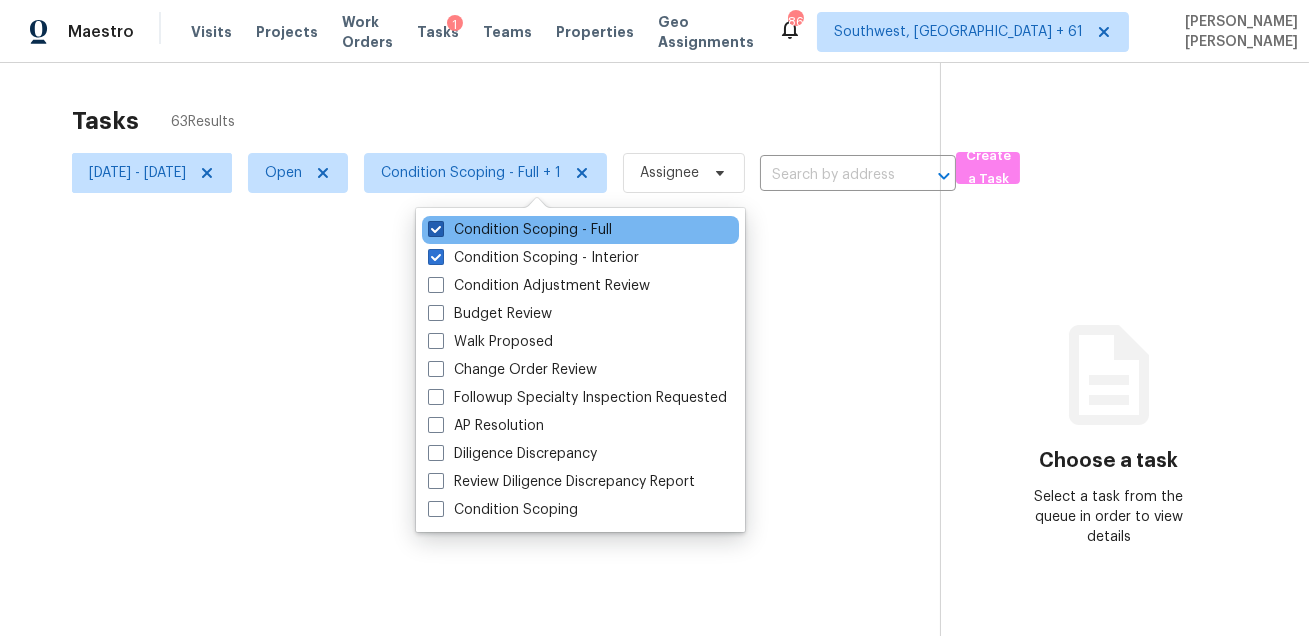 click on "Condition Scoping - Full" at bounding box center [520, 230] 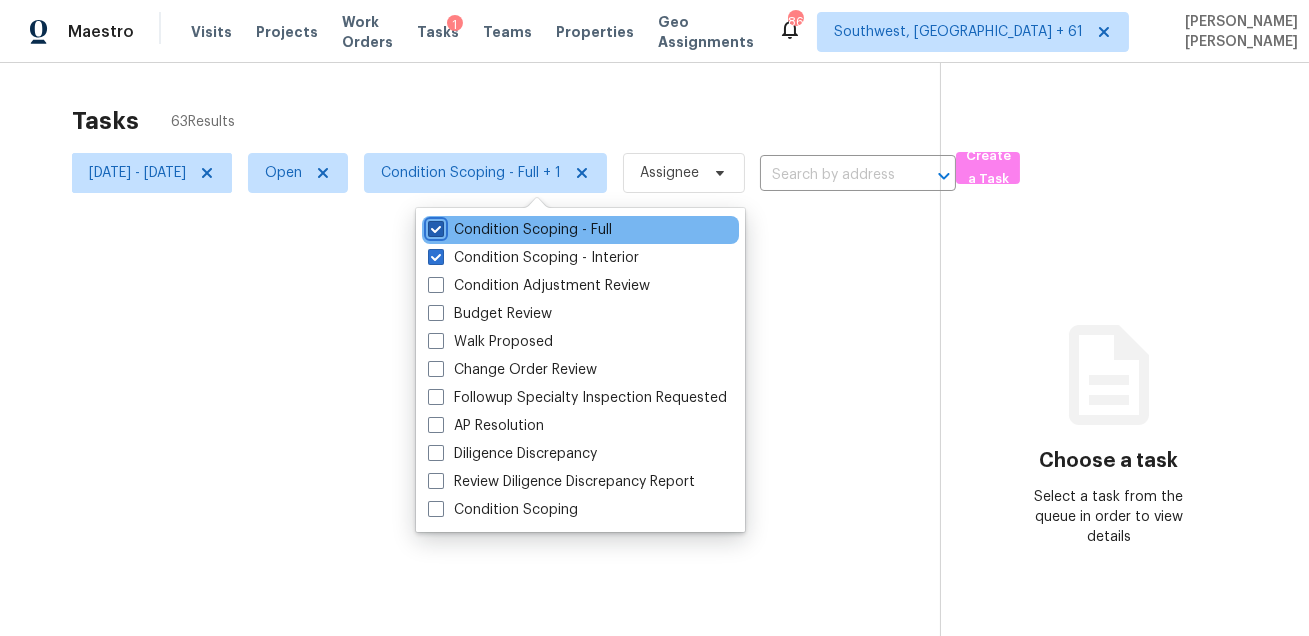 click on "Condition Scoping - Full" at bounding box center (434, 226) 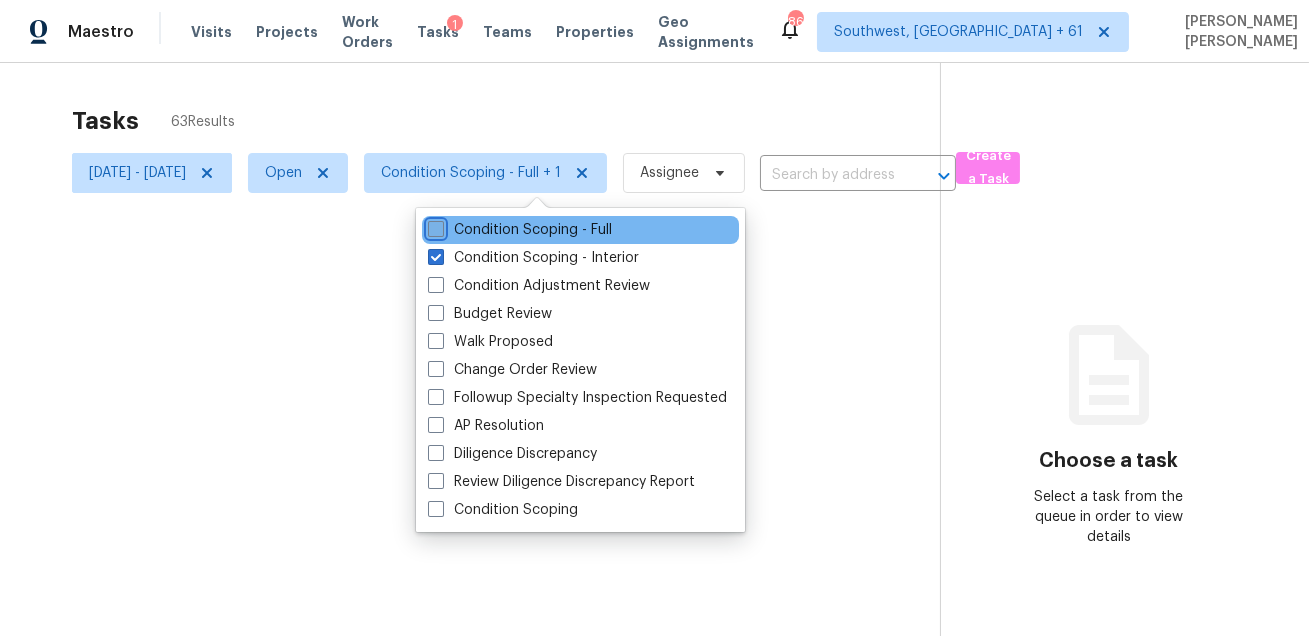 checkbox on "false" 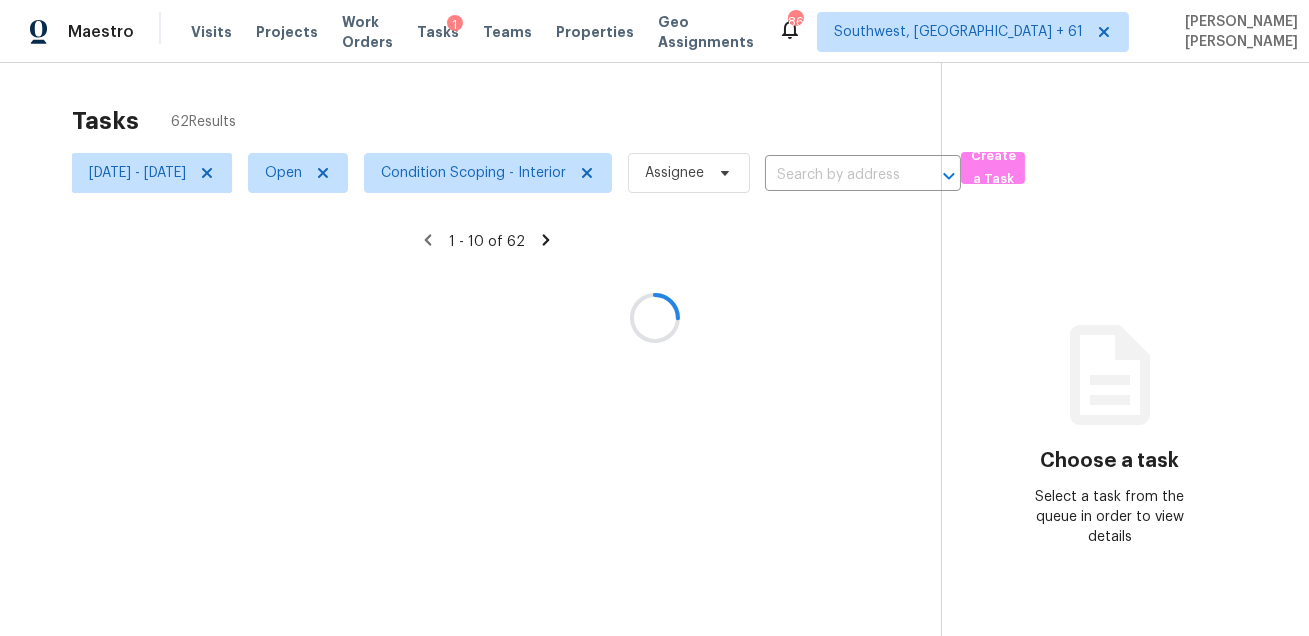 click at bounding box center [654, 318] 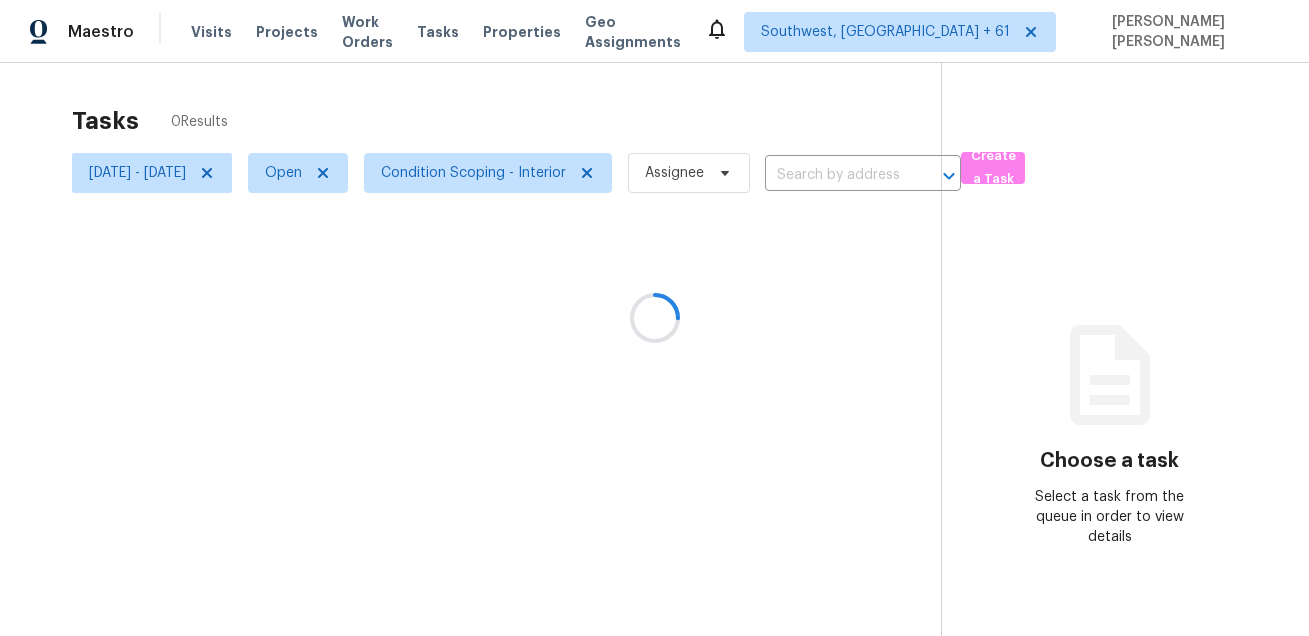 scroll, scrollTop: 0, scrollLeft: 0, axis: both 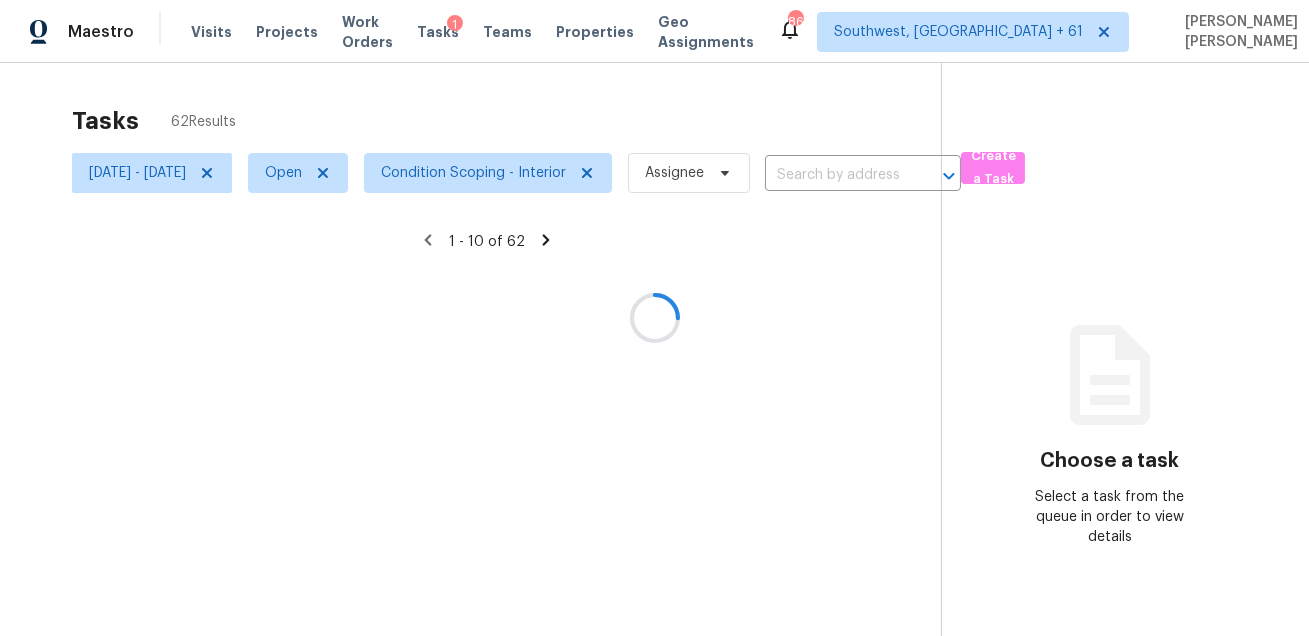 click at bounding box center (654, 318) 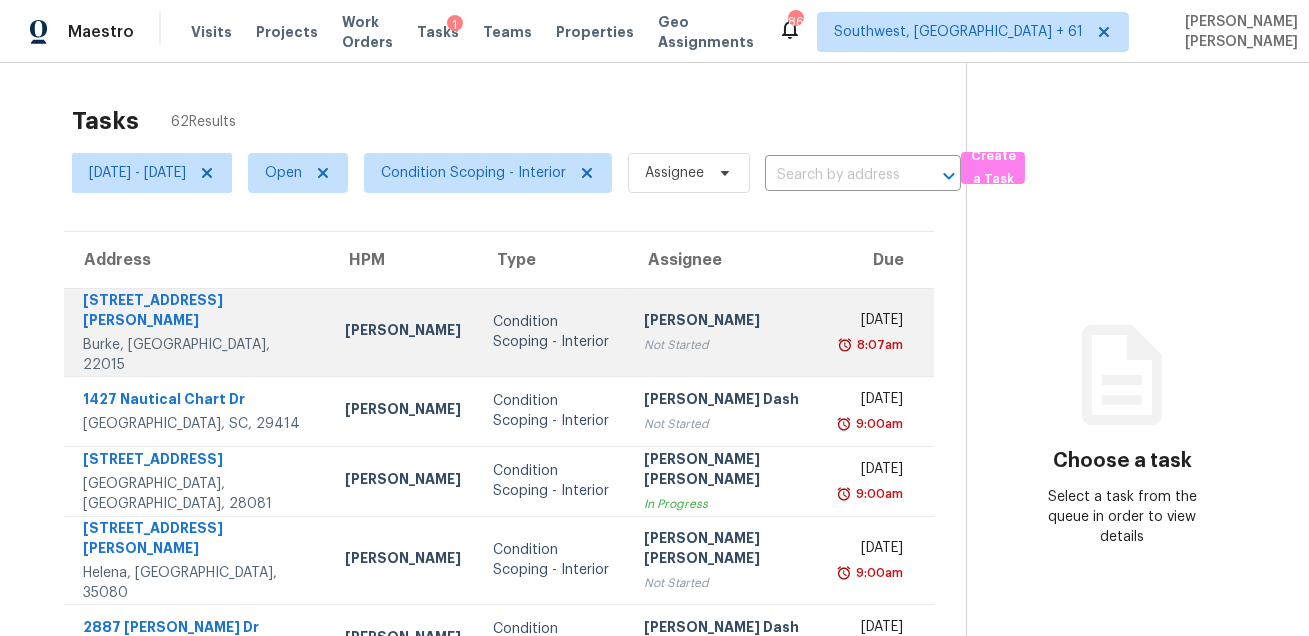 click on "10117 Schoolhouse Woods Ct" at bounding box center [198, 312] 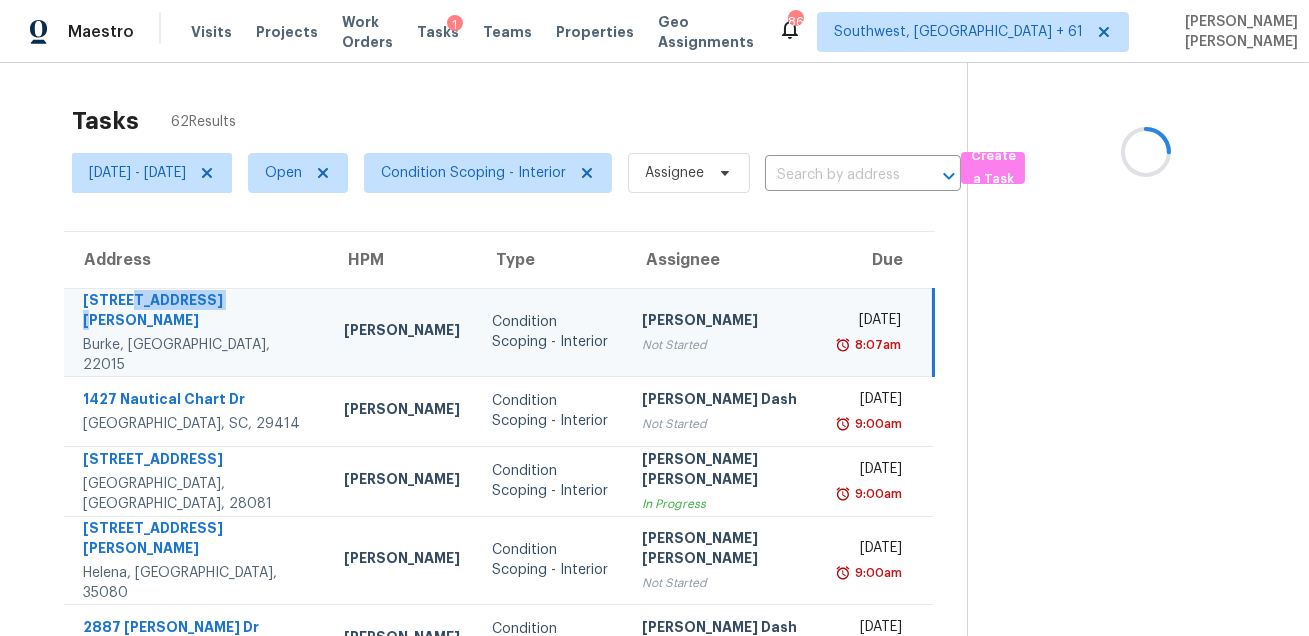 click on "10117 Schoolhouse Woods Ct" at bounding box center [197, 312] 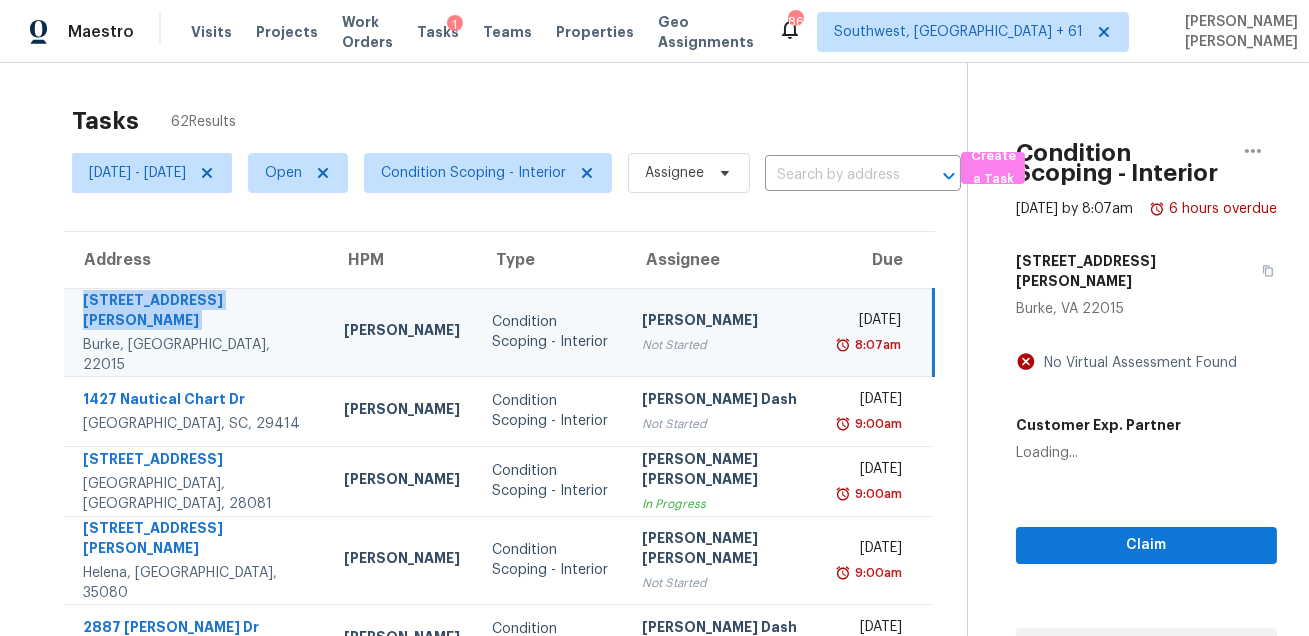 copy on "10117 Schoolhouse Woods Ct" 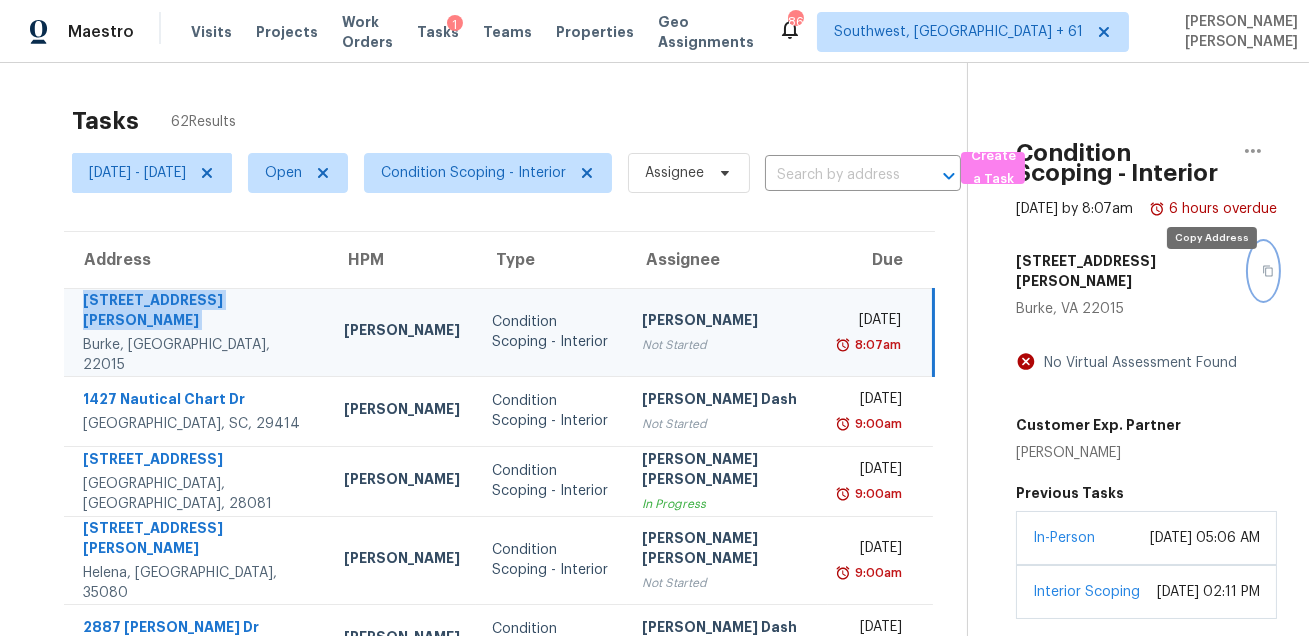 click at bounding box center [1263, 271] 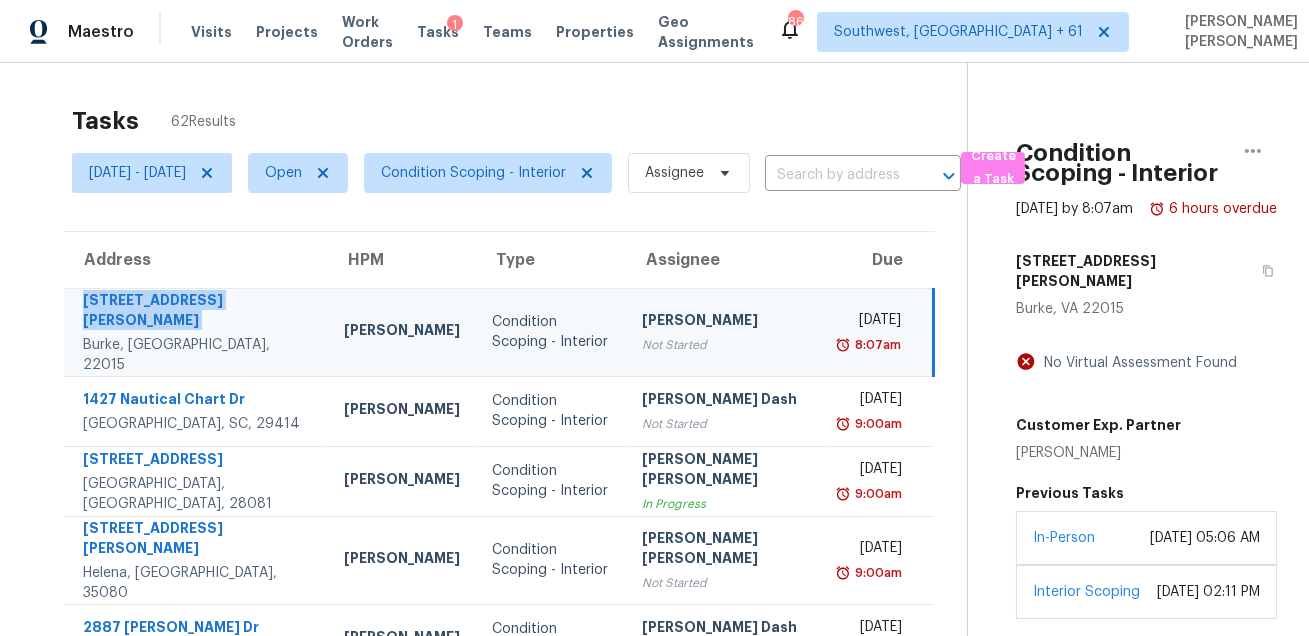 click on "Nelson Flores" at bounding box center [402, 332] 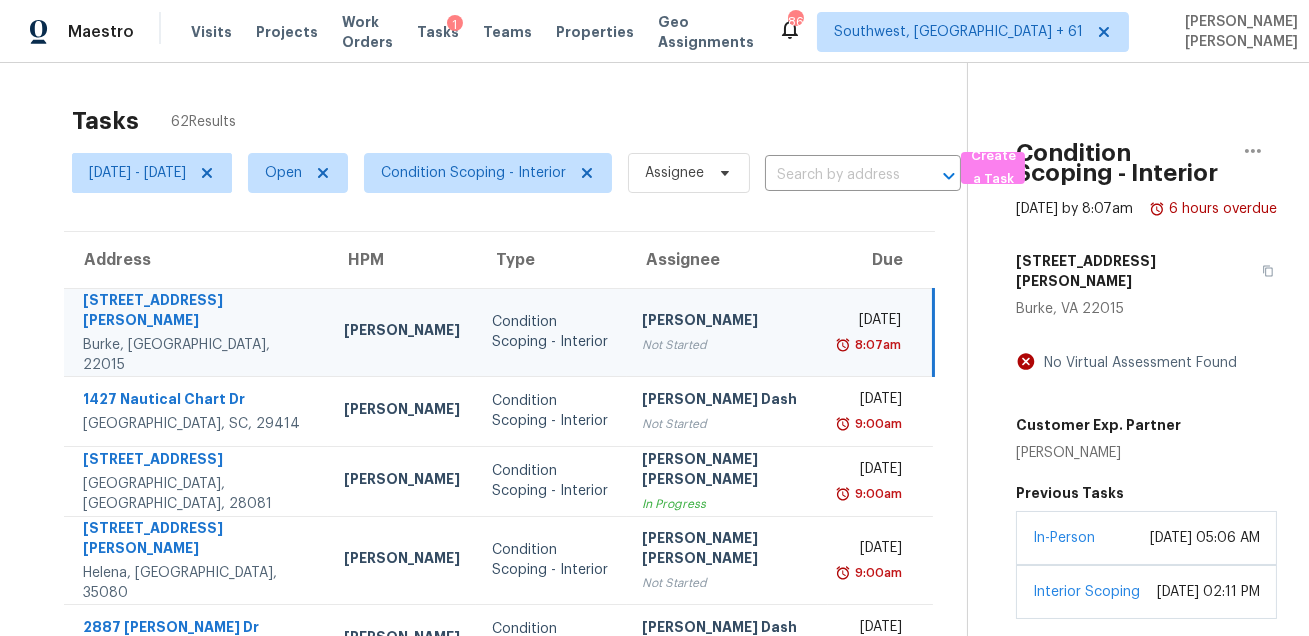 click on "Rajesh M Not Started" at bounding box center [727, 332] 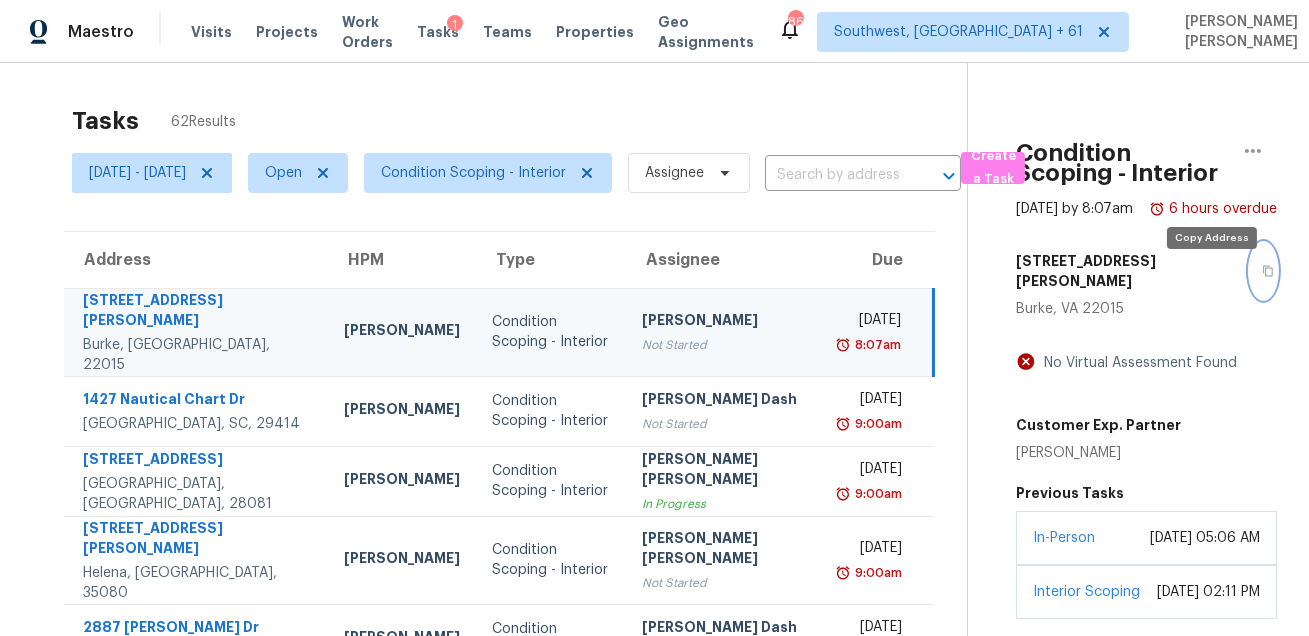 click at bounding box center (1263, 271) 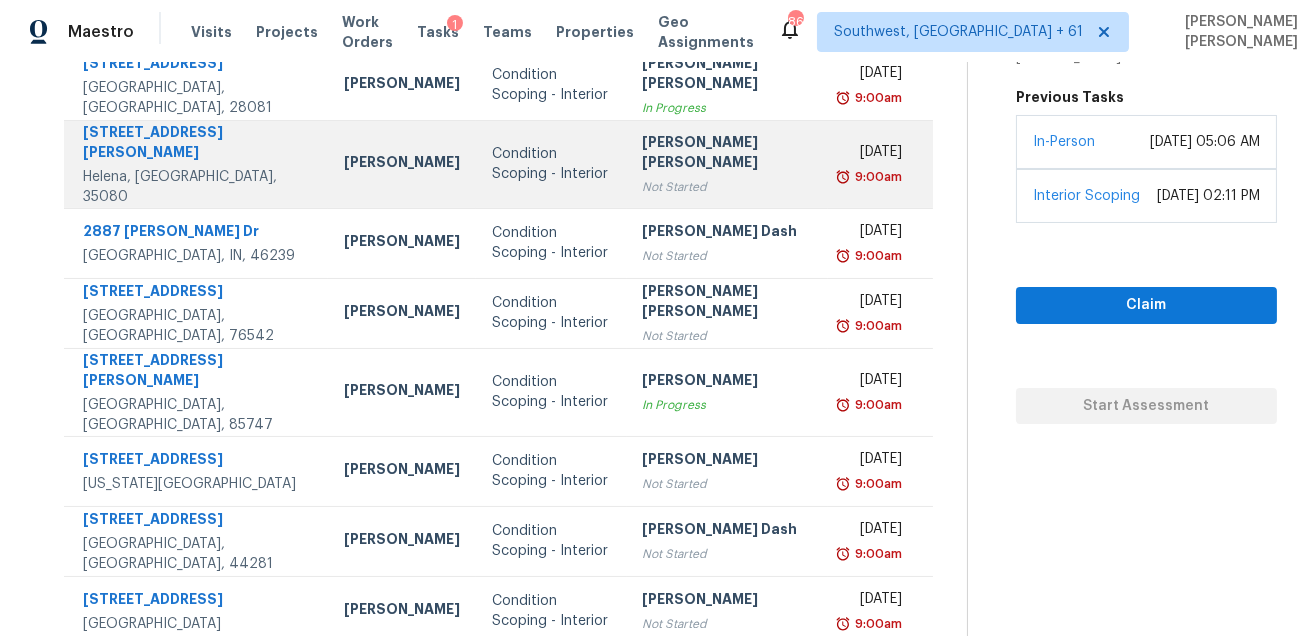 scroll, scrollTop: 405, scrollLeft: 0, axis: vertical 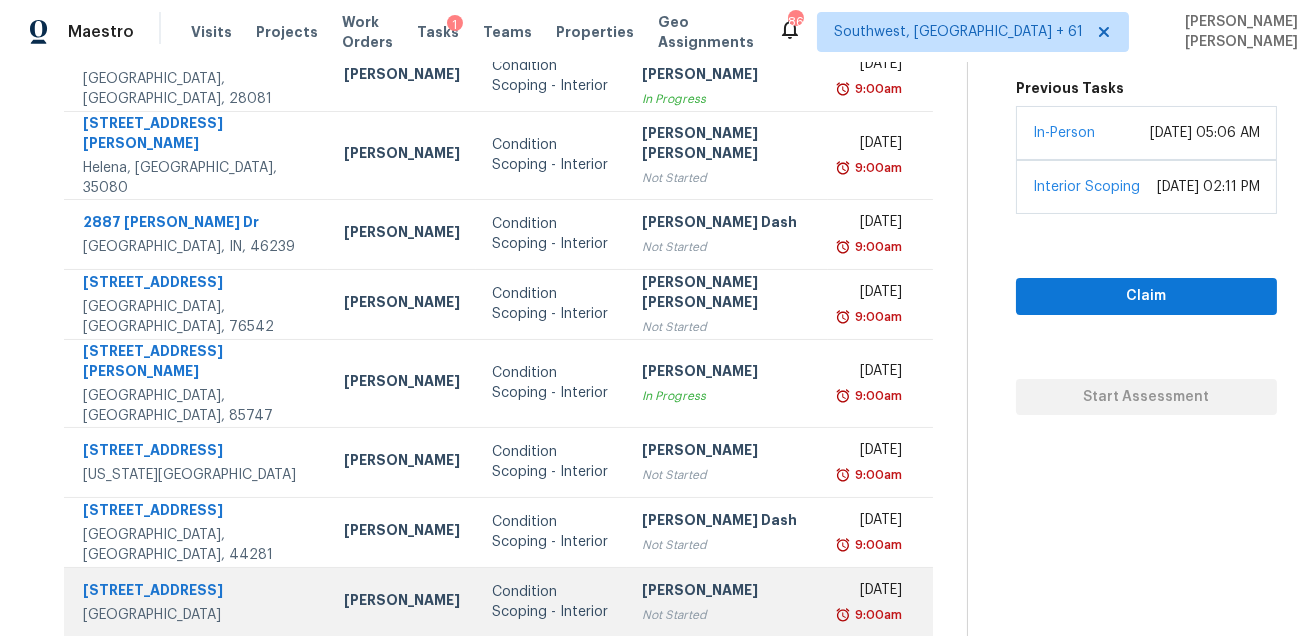 click on "1033 Oak Forest Dr" at bounding box center (197, 592) 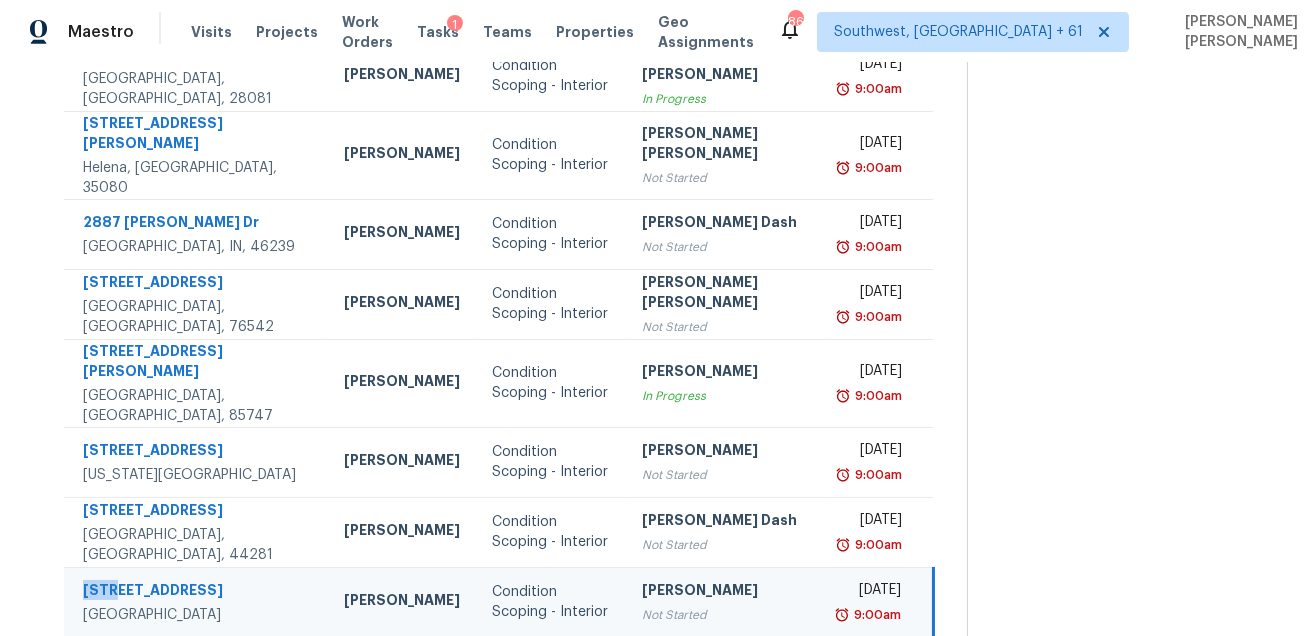 click on "1033 Oak Forest Dr" at bounding box center (197, 592) 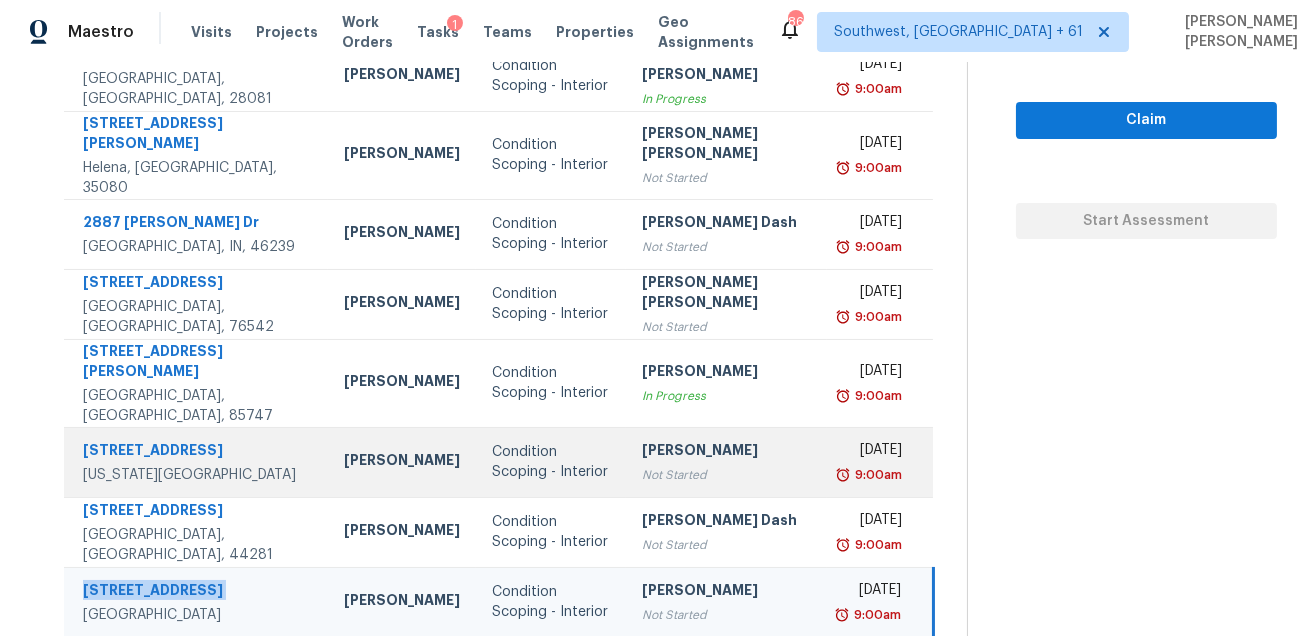 copy on "1033 Oak Forest Dr" 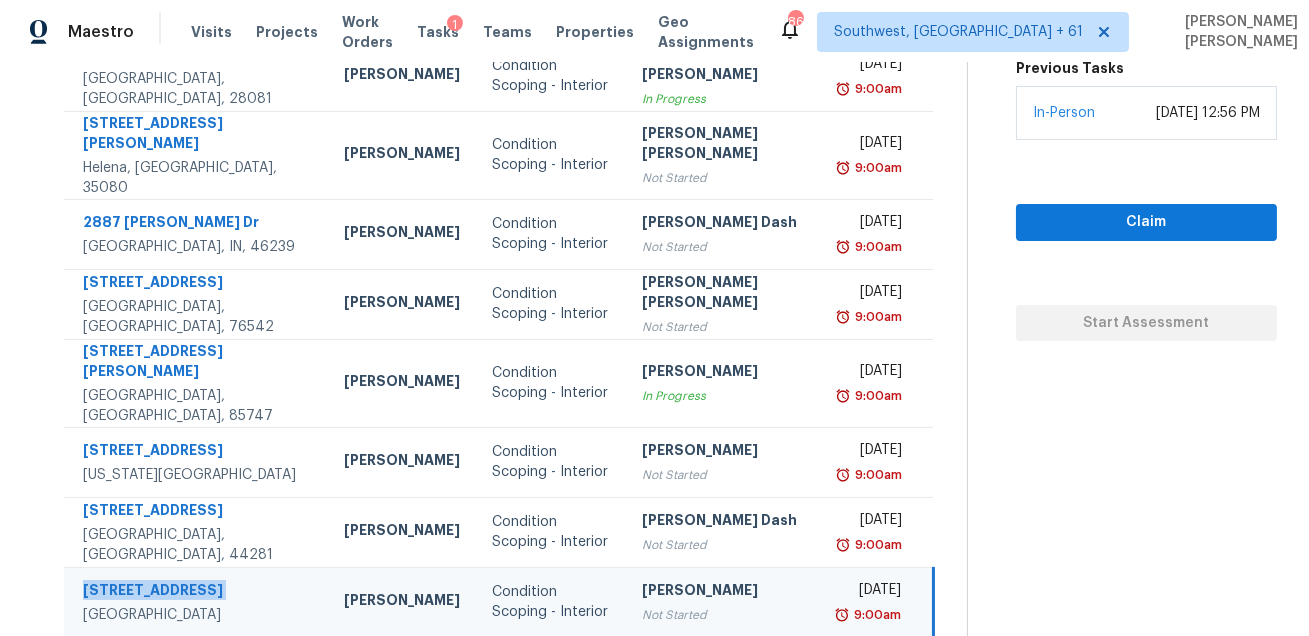 click 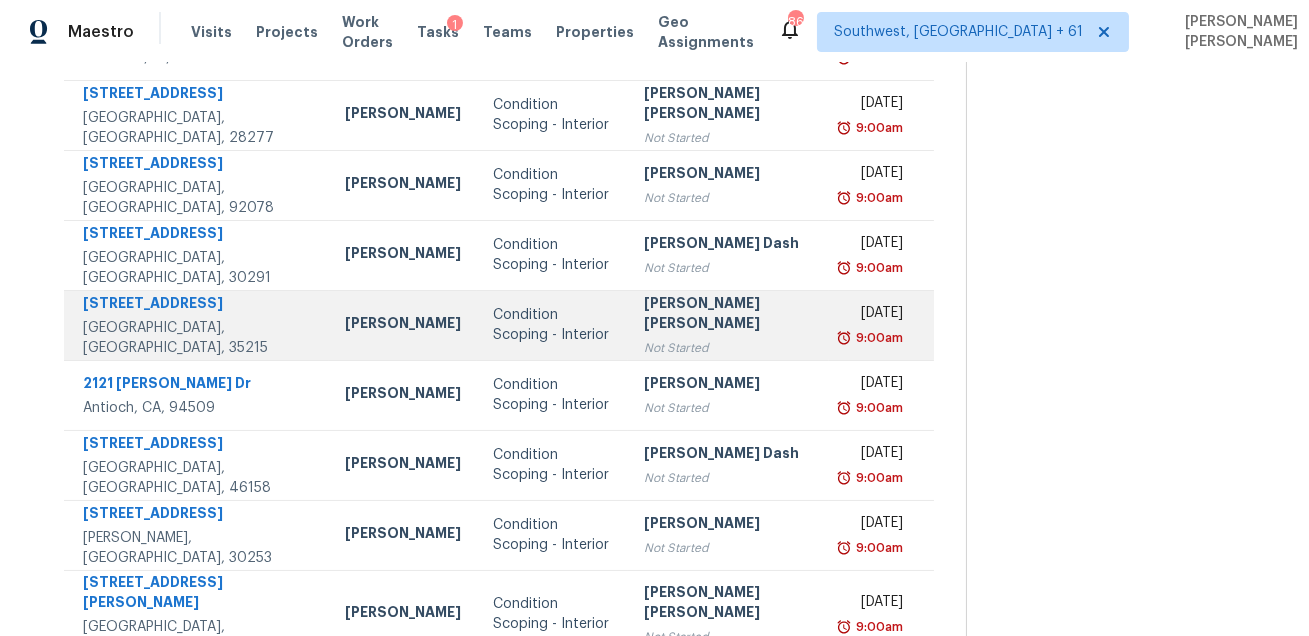scroll, scrollTop: 405, scrollLeft: 0, axis: vertical 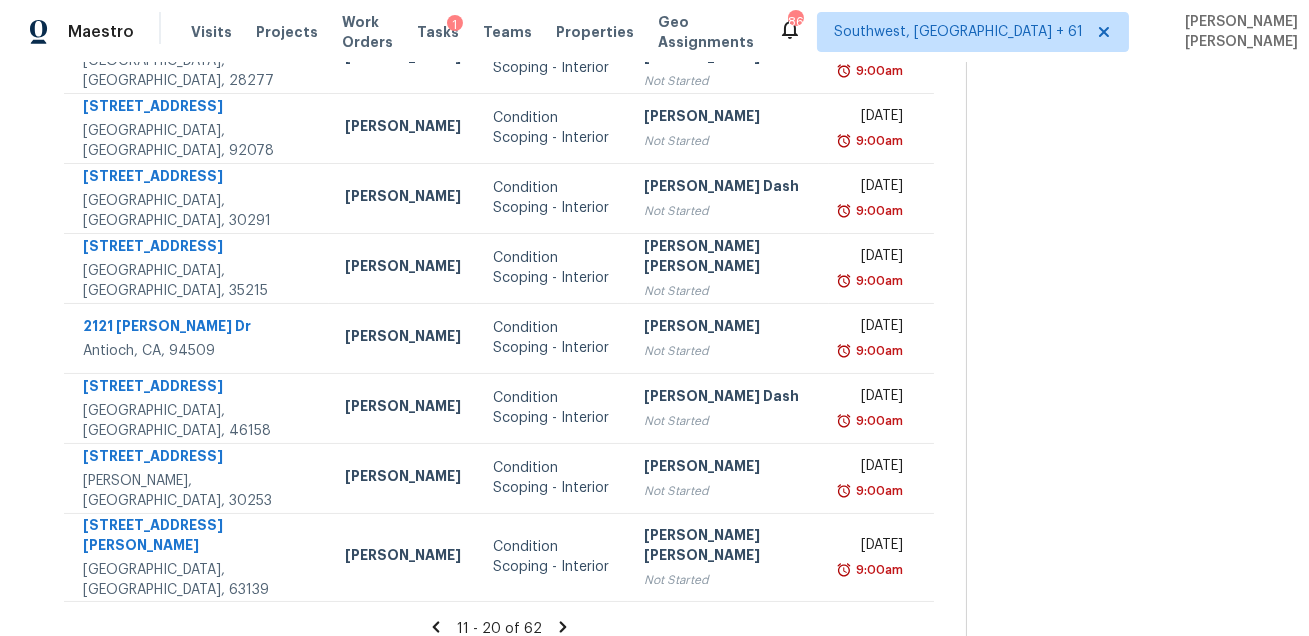click 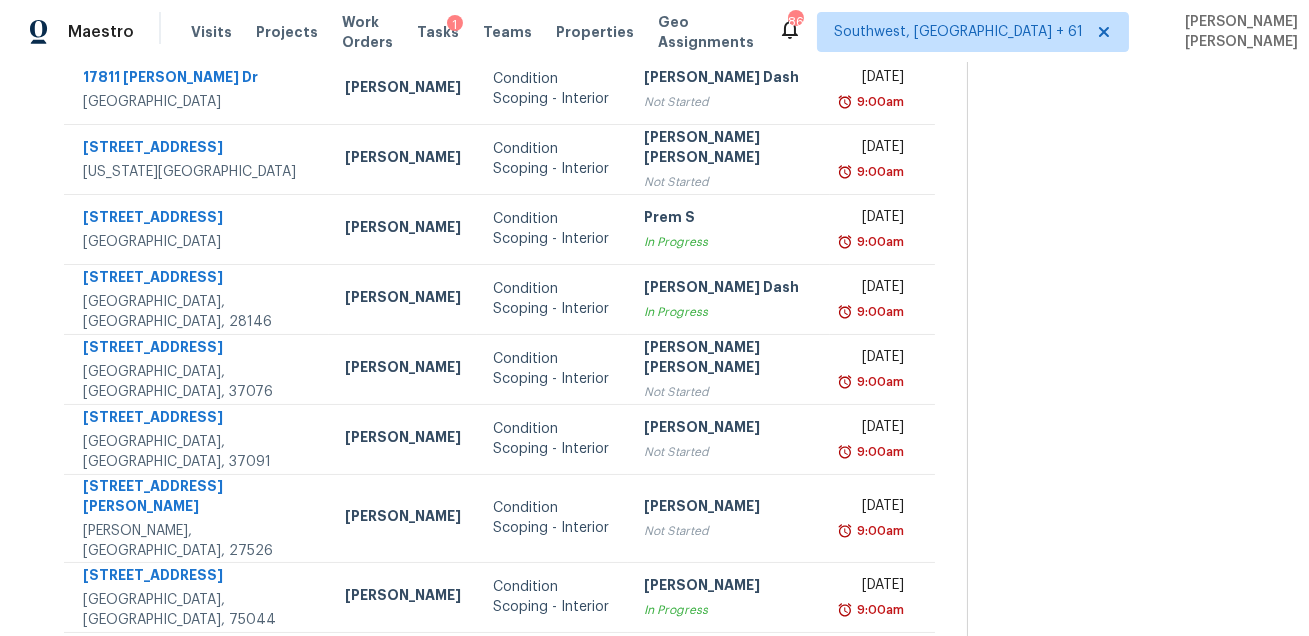 scroll, scrollTop: 405, scrollLeft: 0, axis: vertical 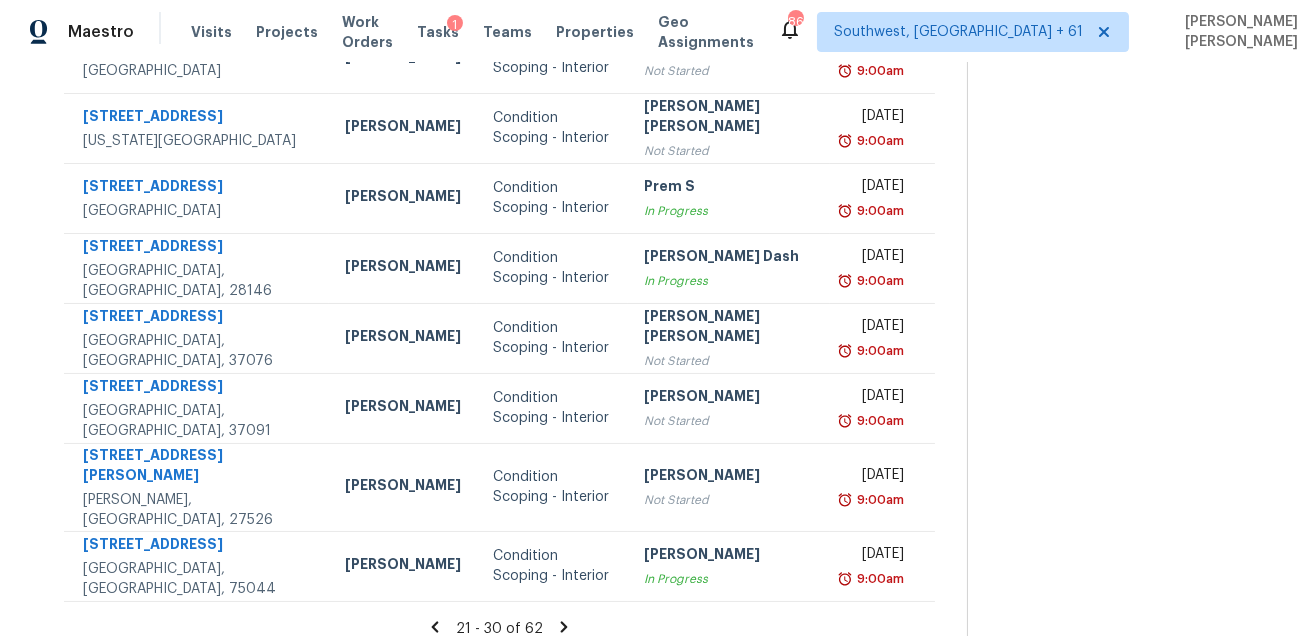 click 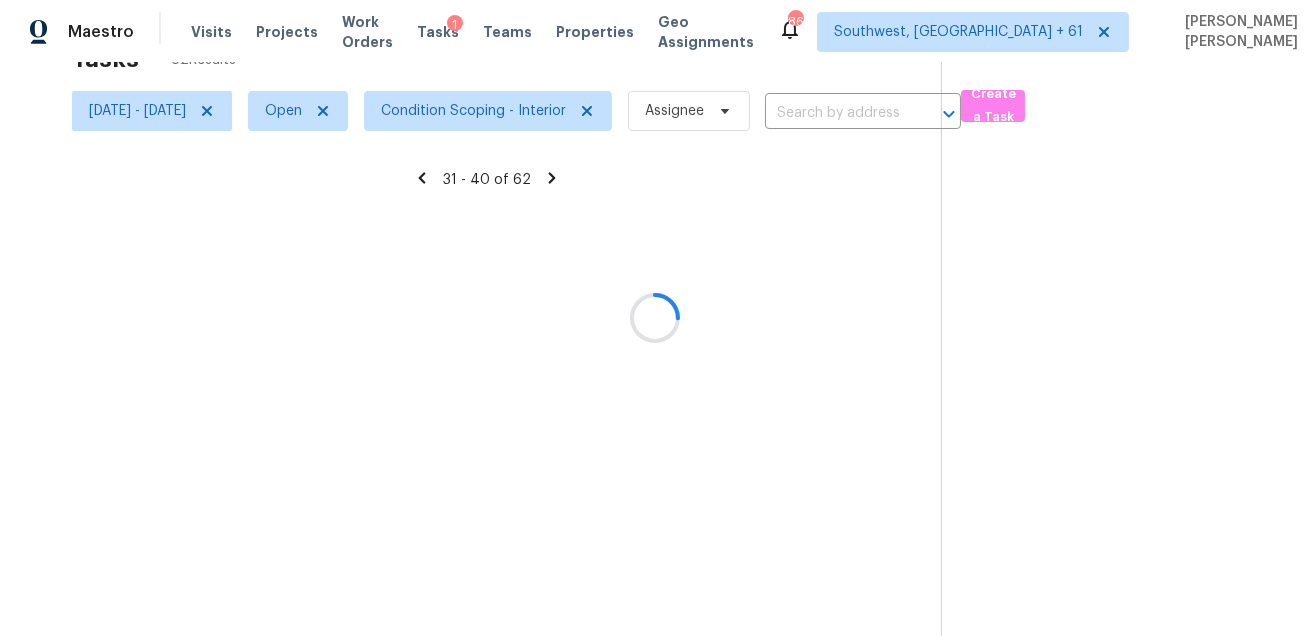 scroll, scrollTop: 405, scrollLeft: 0, axis: vertical 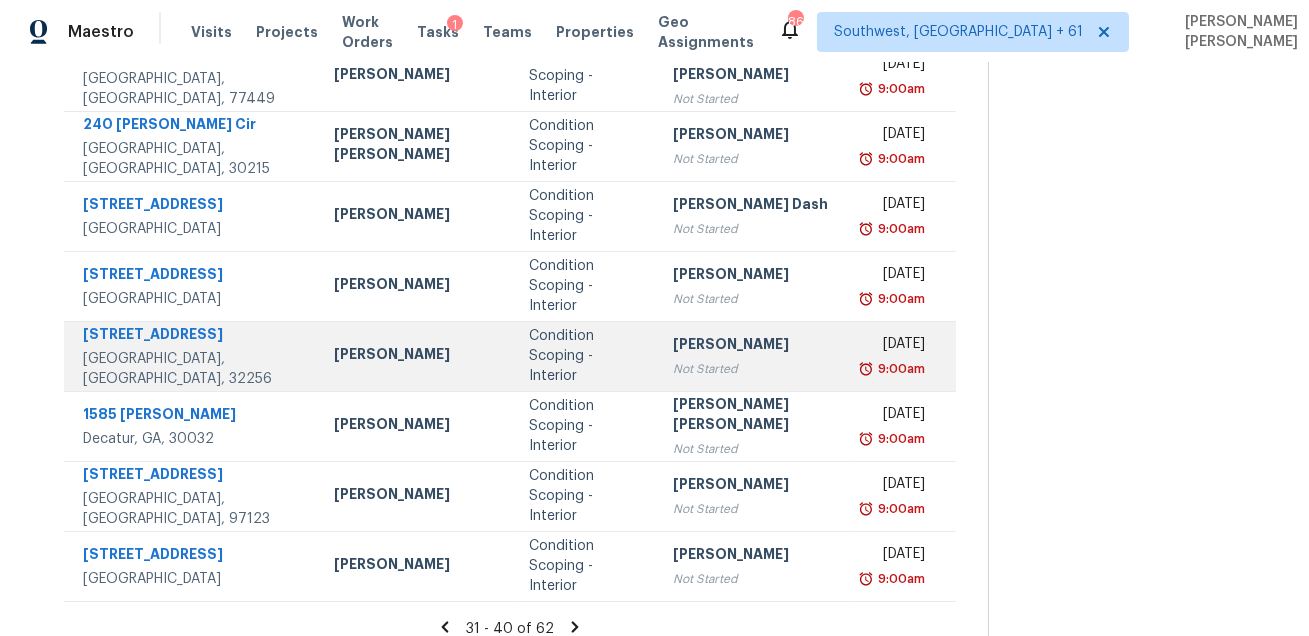 click on "8099 Echo Springs Rd" at bounding box center (192, 336) 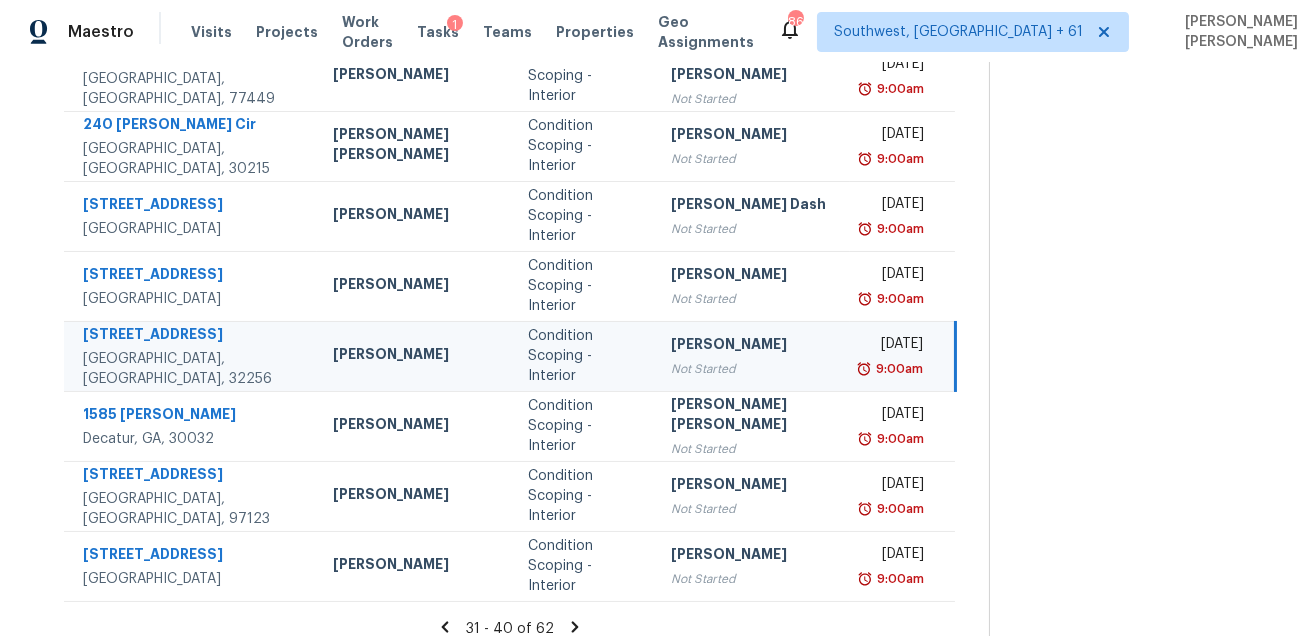 click on "8099 Echo Springs Rd" at bounding box center [192, 336] 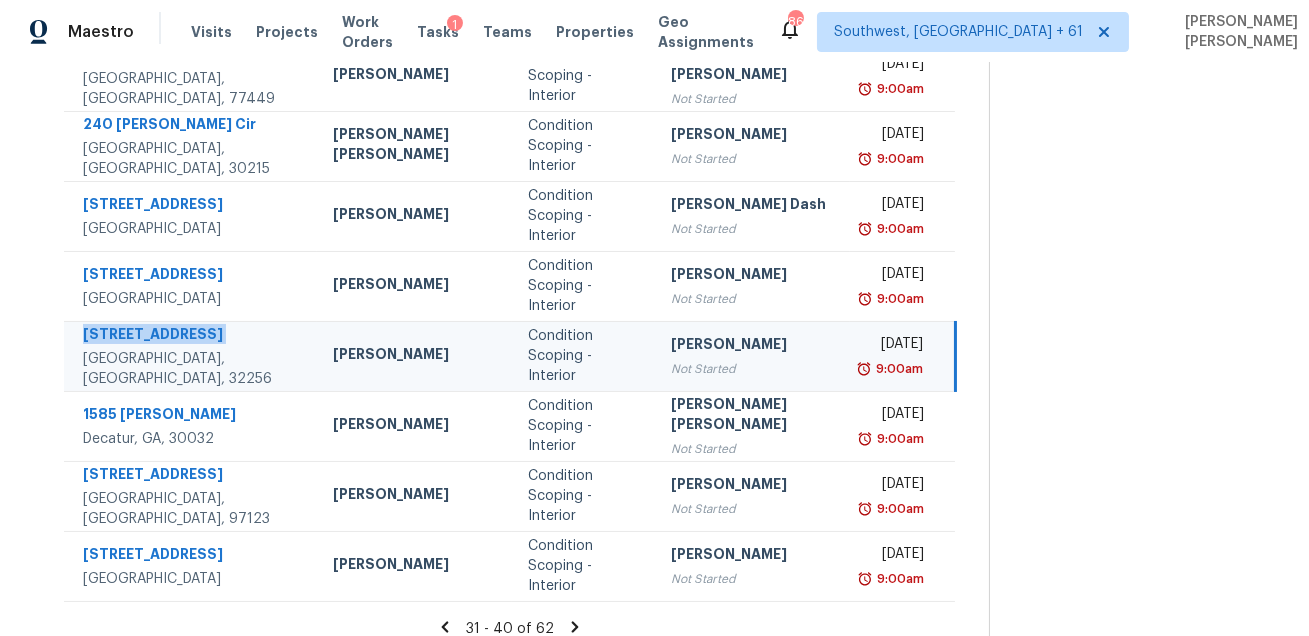 copy on "8099 Echo Springs Rd" 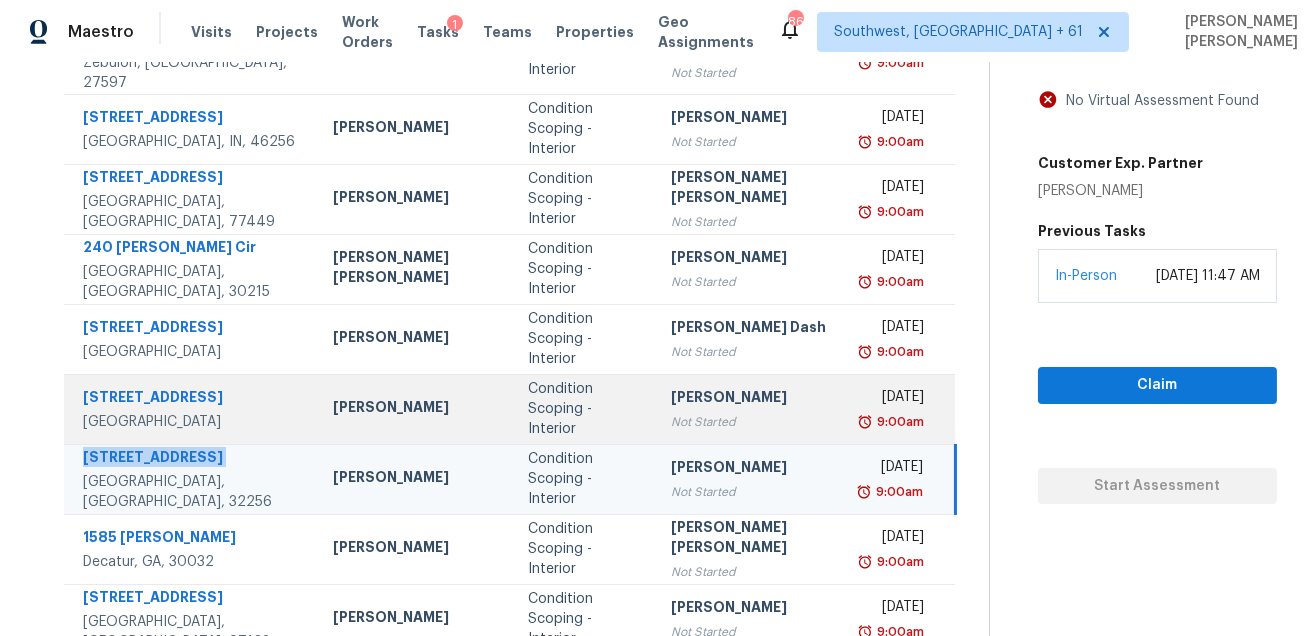 scroll, scrollTop: 422, scrollLeft: 0, axis: vertical 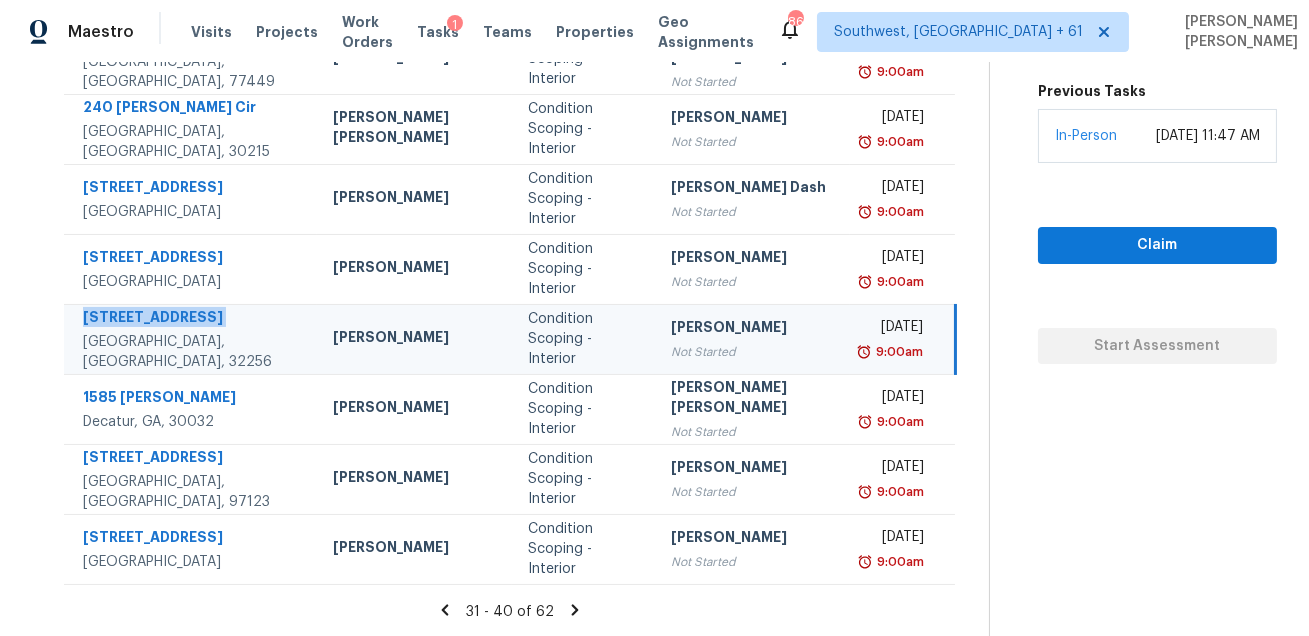 click 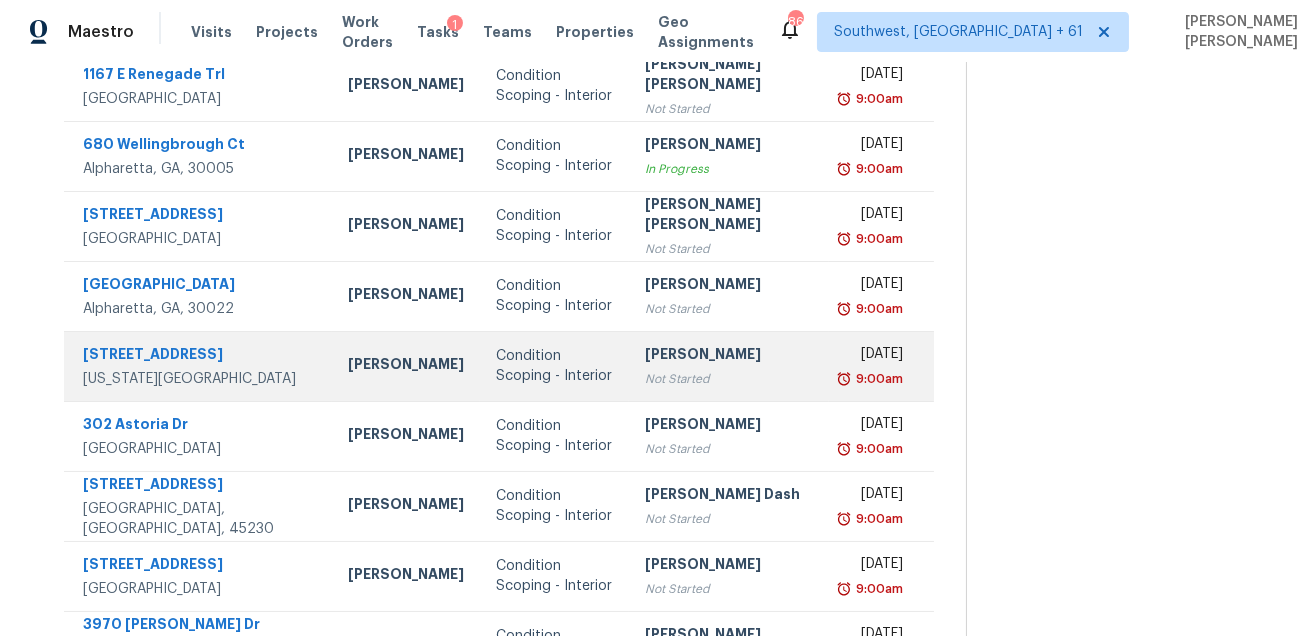 scroll, scrollTop: 405, scrollLeft: 0, axis: vertical 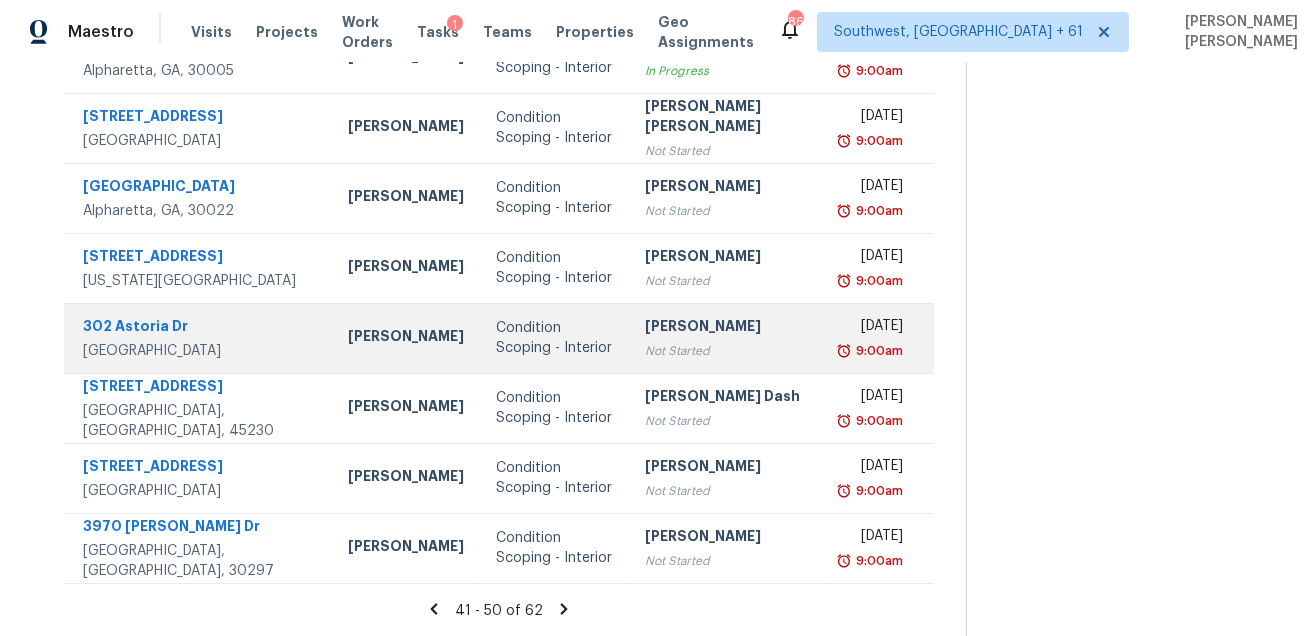 click on "302 Astoria Dr" at bounding box center [199, 328] 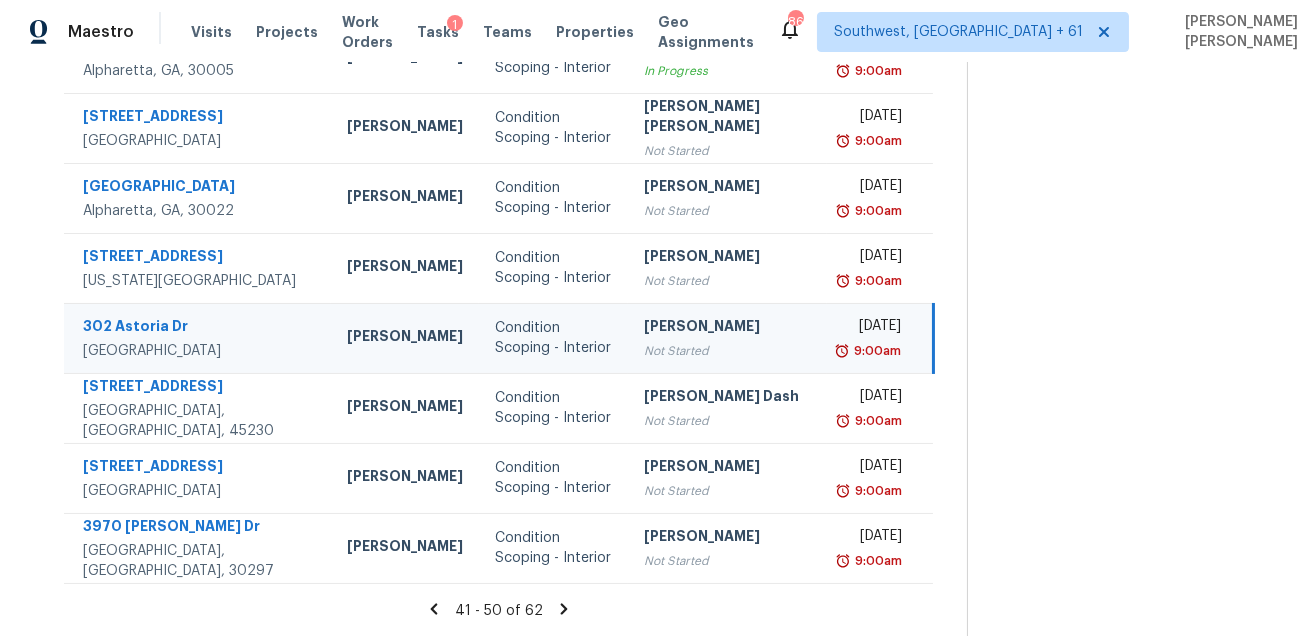 click on "302 Astoria Dr" at bounding box center (199, 328) 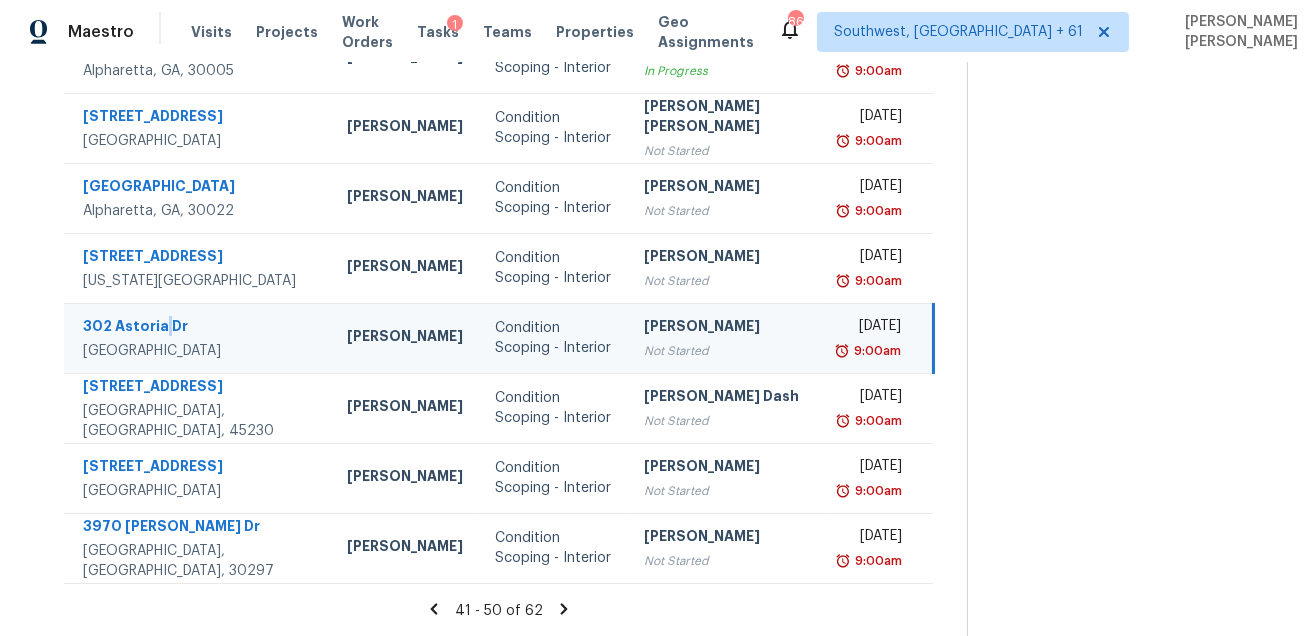 click on "302 Astoria Dr" at bounding box center [199, 328] 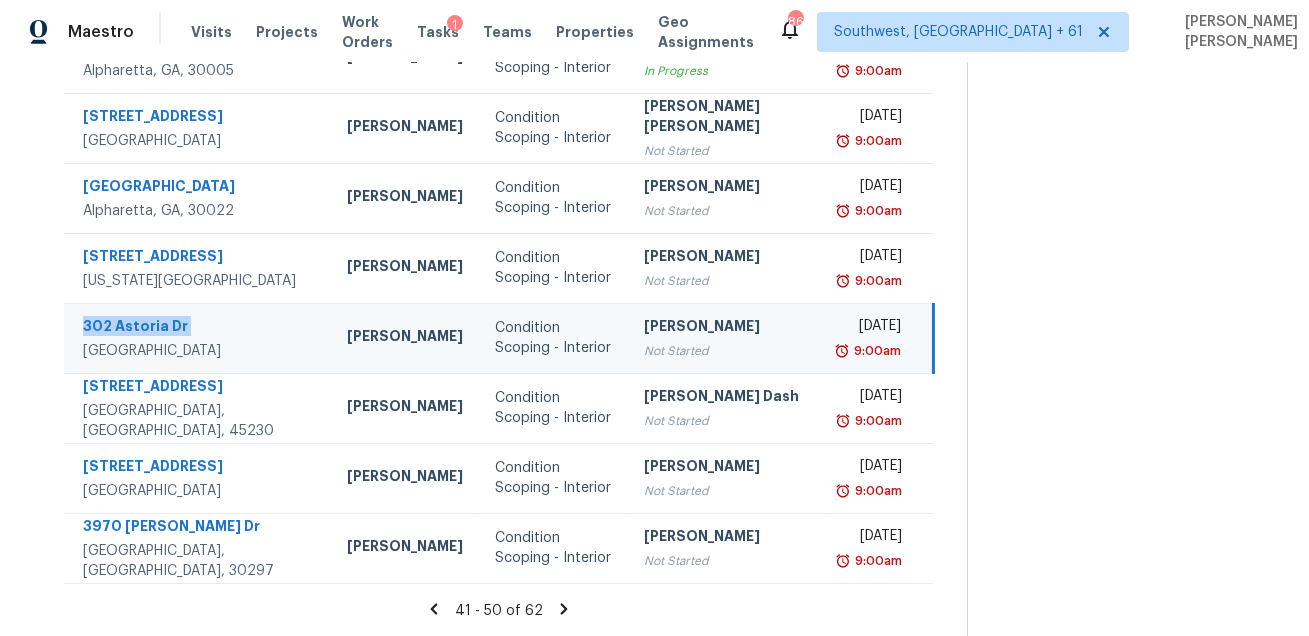 copy on "302 Astoria Dr" 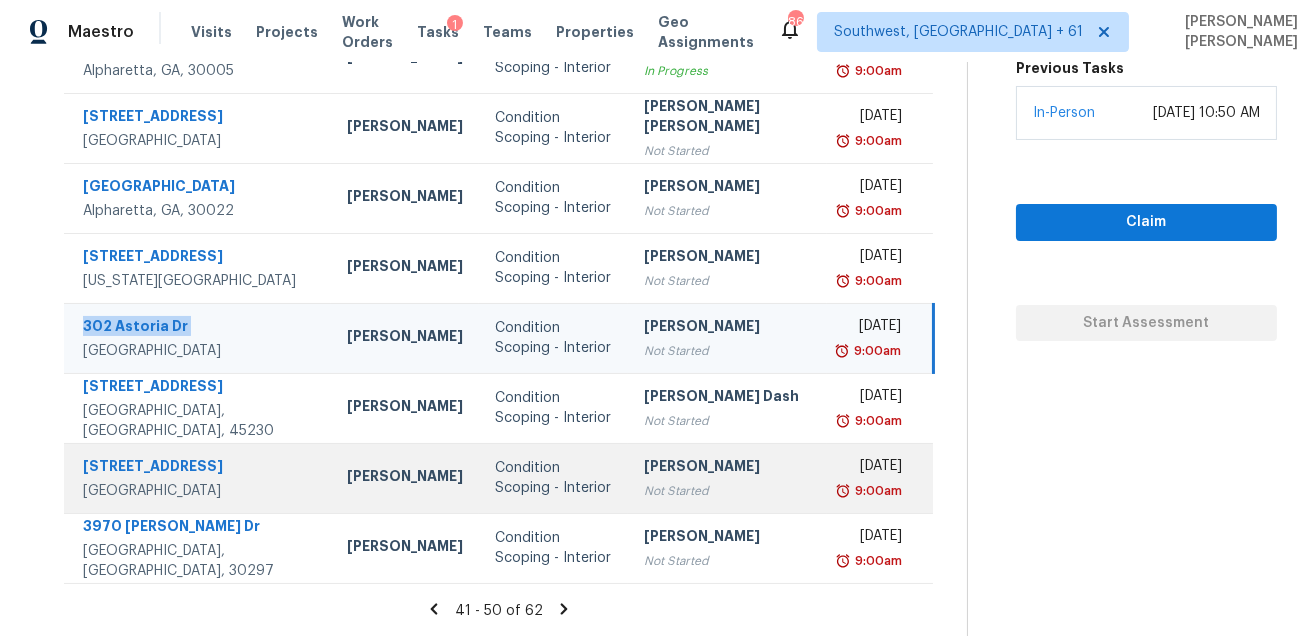 click on "3093 Carabiner St" at bounding box center [199, 468] 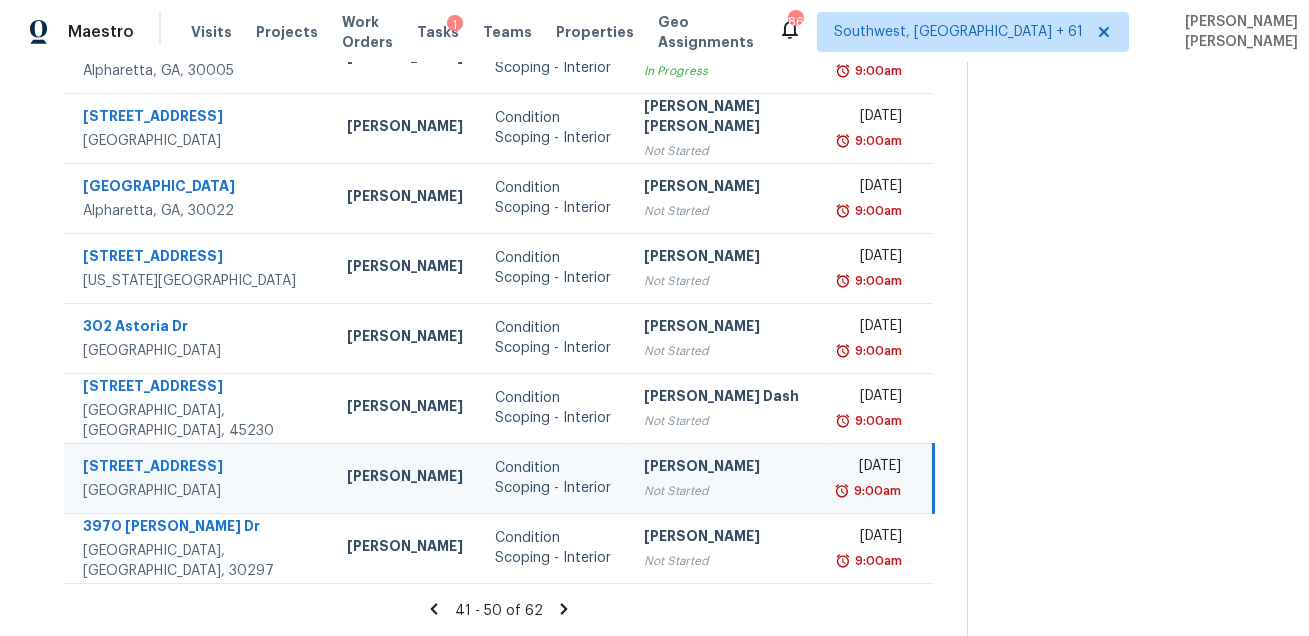 click on "3093 Carabiner St" at bounding box center [199, 468] 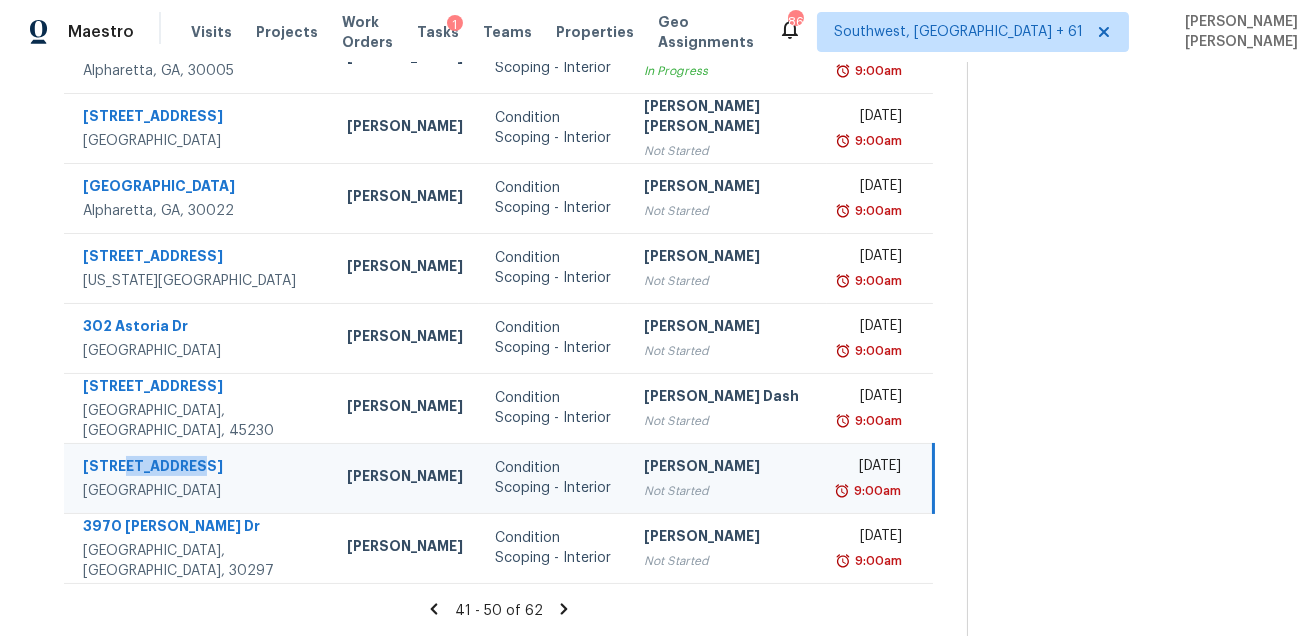 click on "3093 Carabiner St" at bounding box center [199, 468] 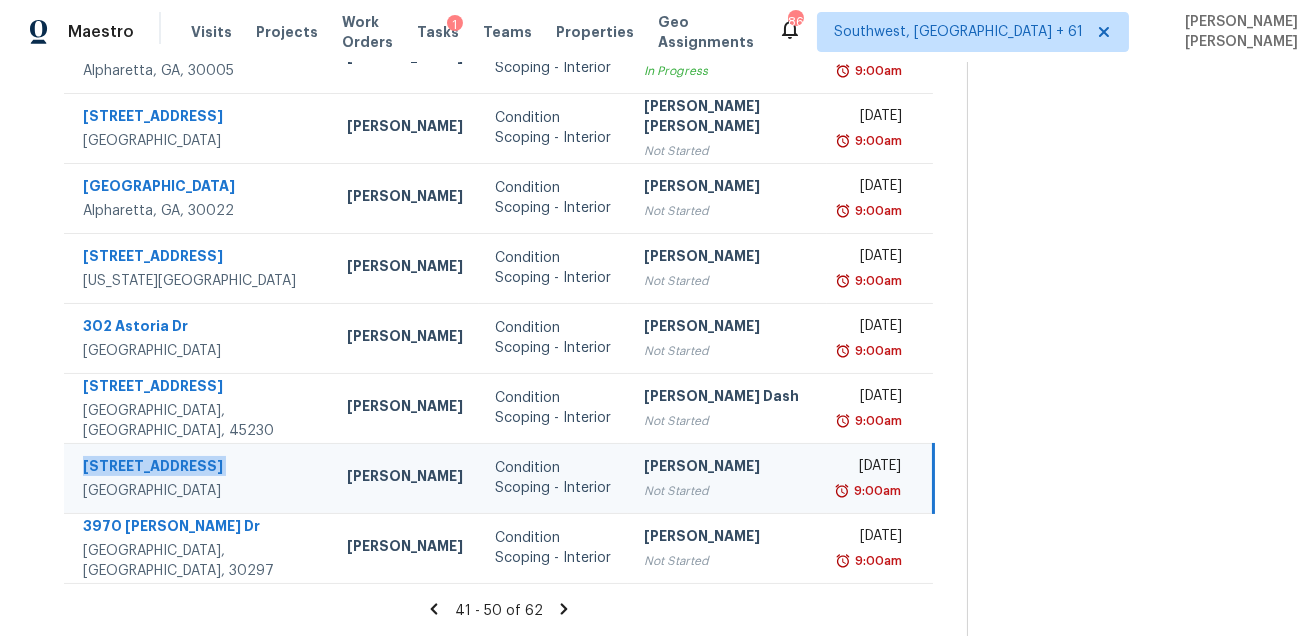 copy on "3093 Carabiner St" 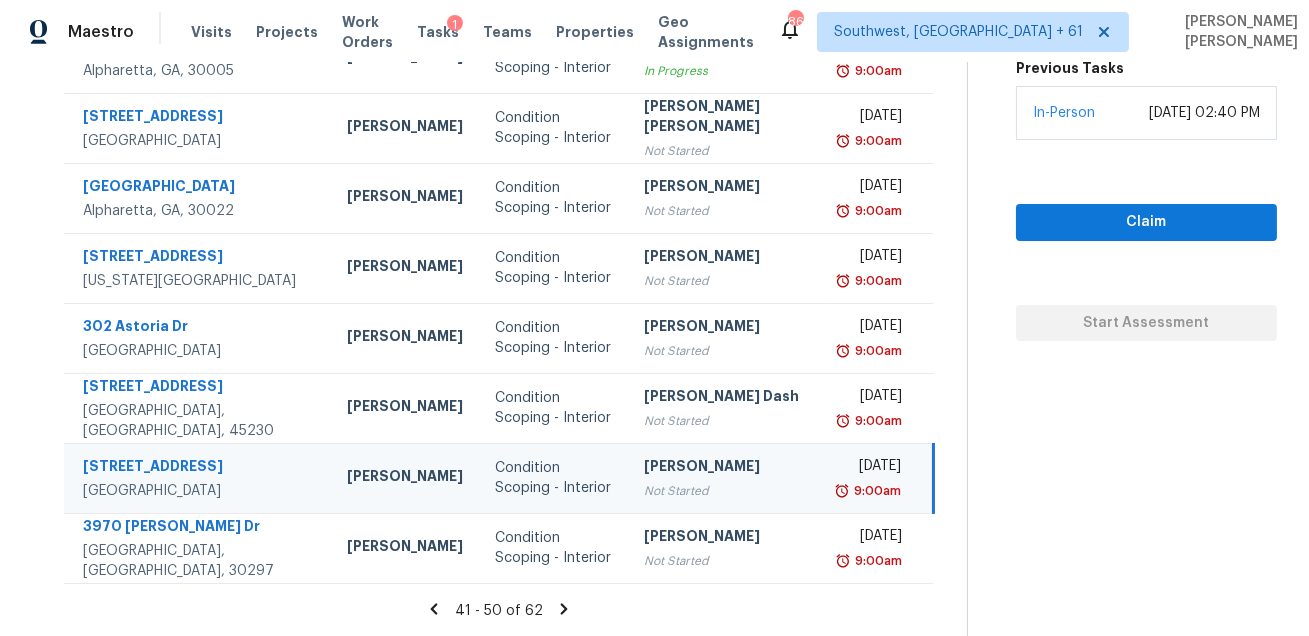 click 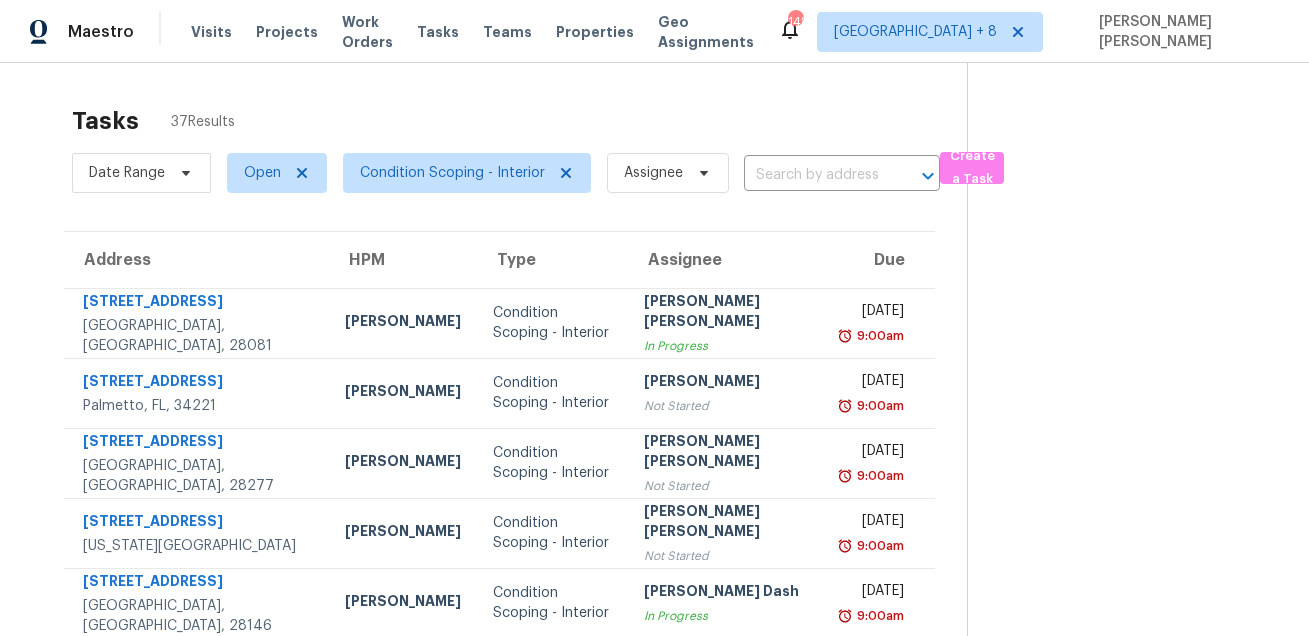 scroll, scrollTop: 0, scrollLeft: 0, axis: both 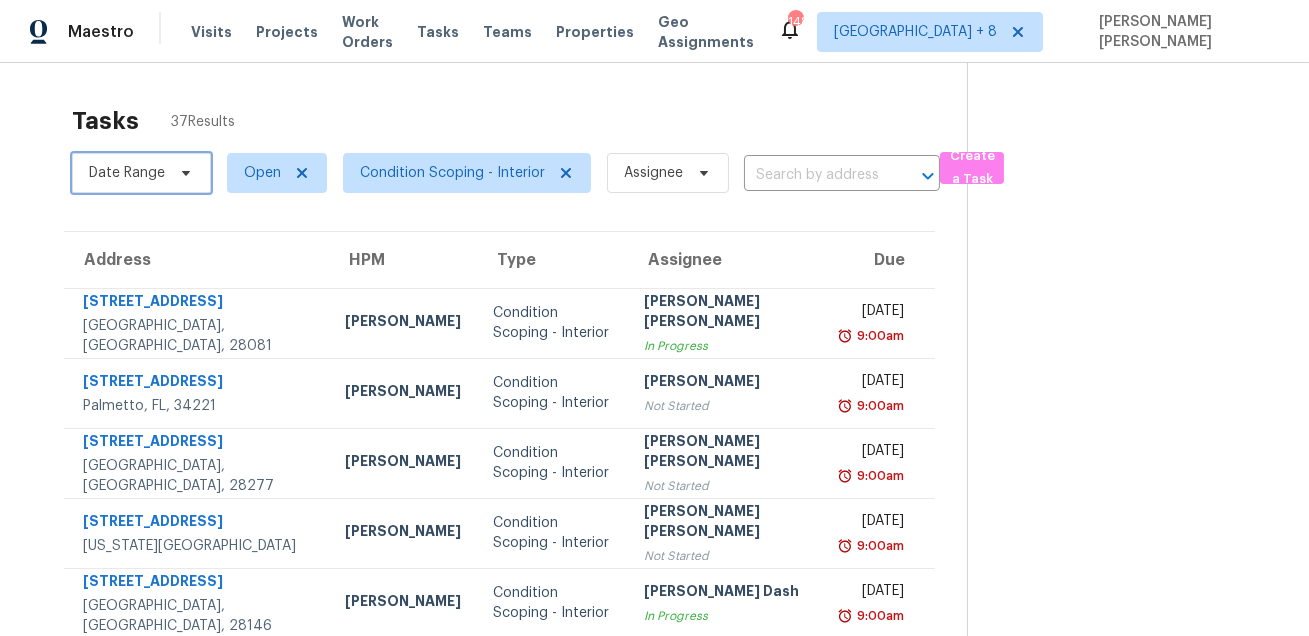 click 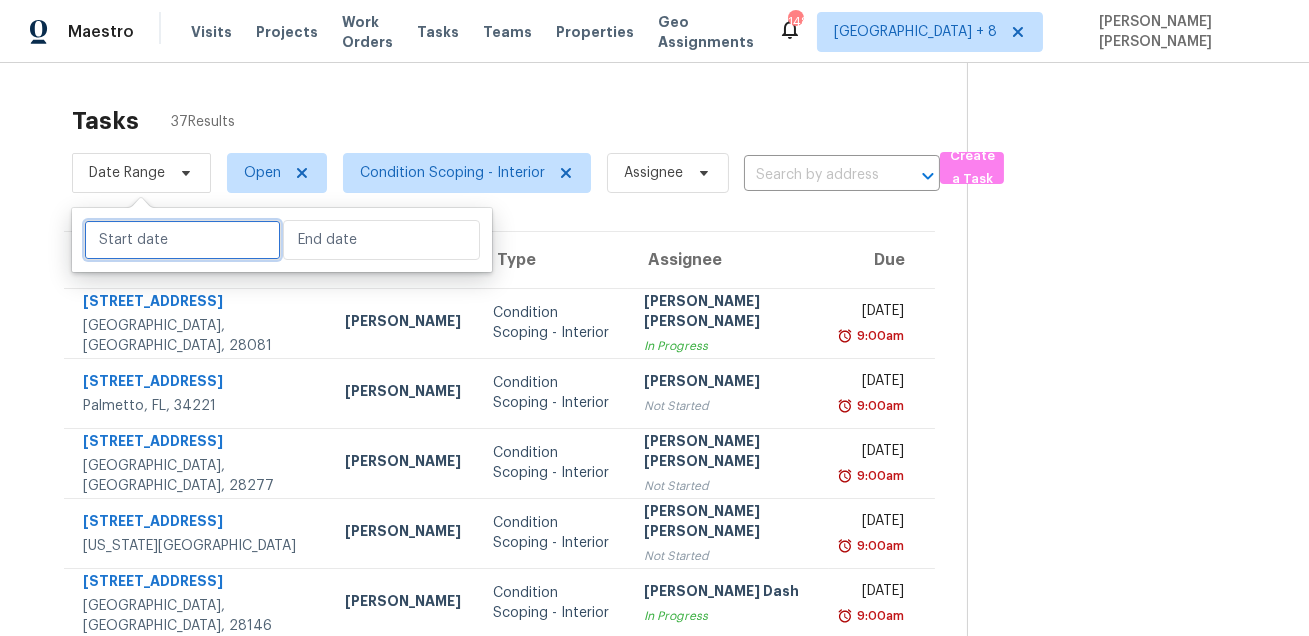 click at bounding box center (182, 240) 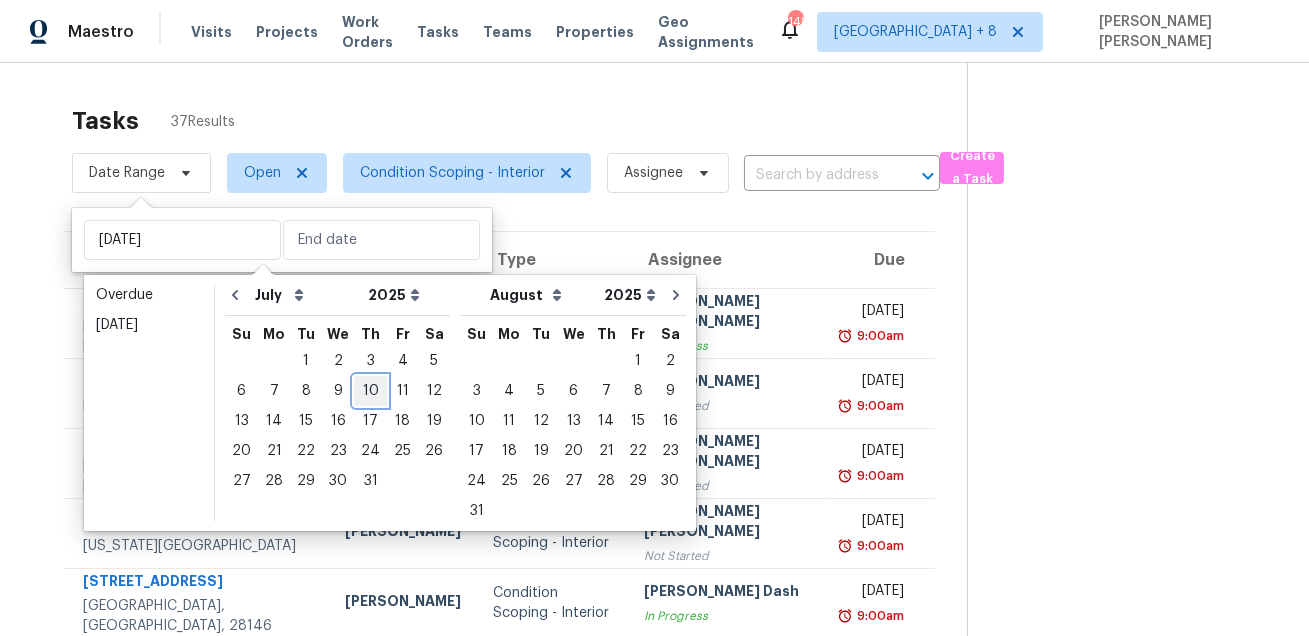 click on "10" at bounding box center (370, 391) 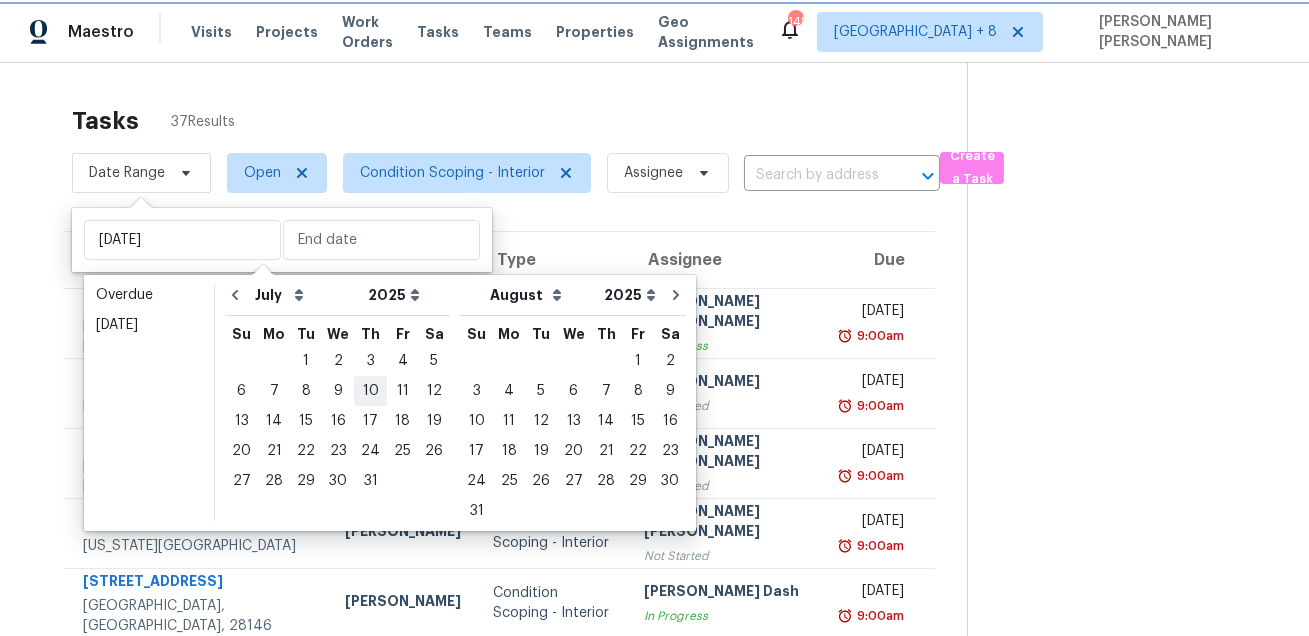 type on "[DATE]" 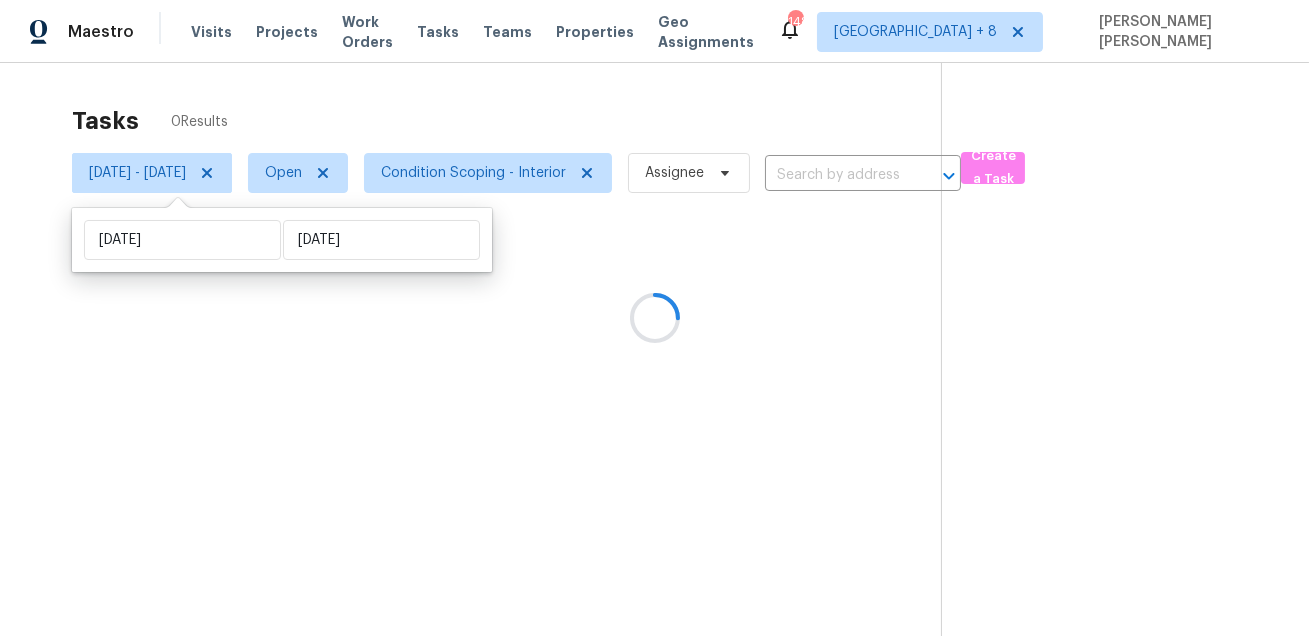 click at bounding box center [654, 318] 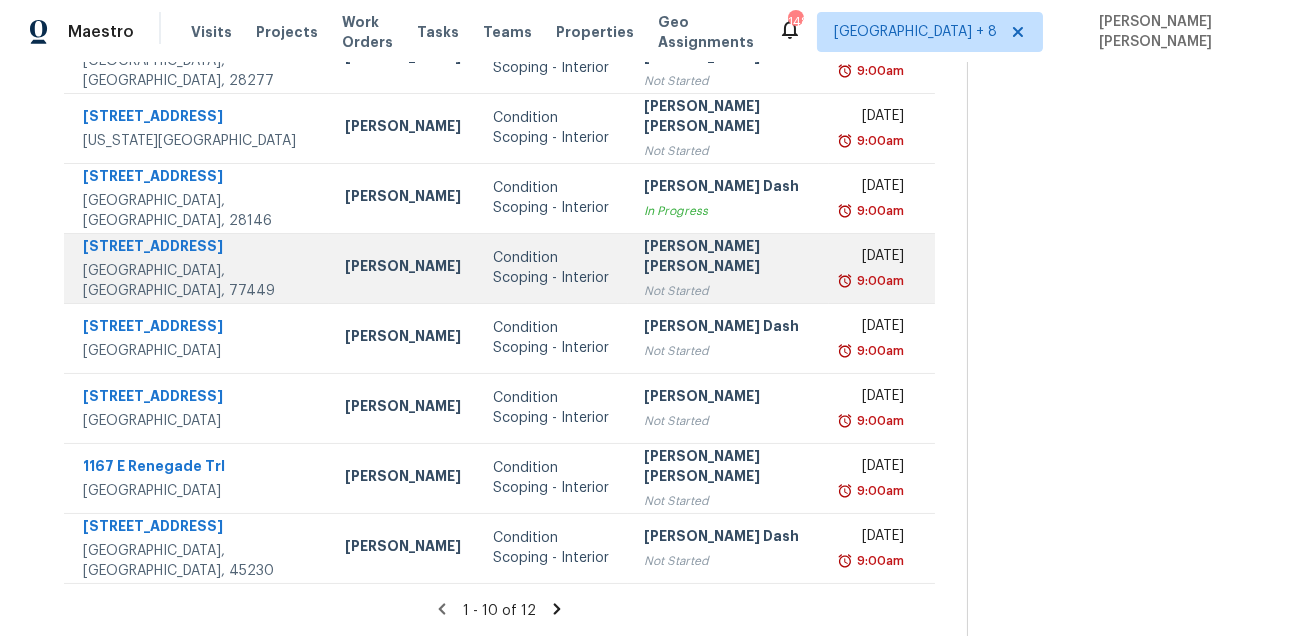 scroll, scrollTop: 311, scrollLeft: 0, axis: vertical 